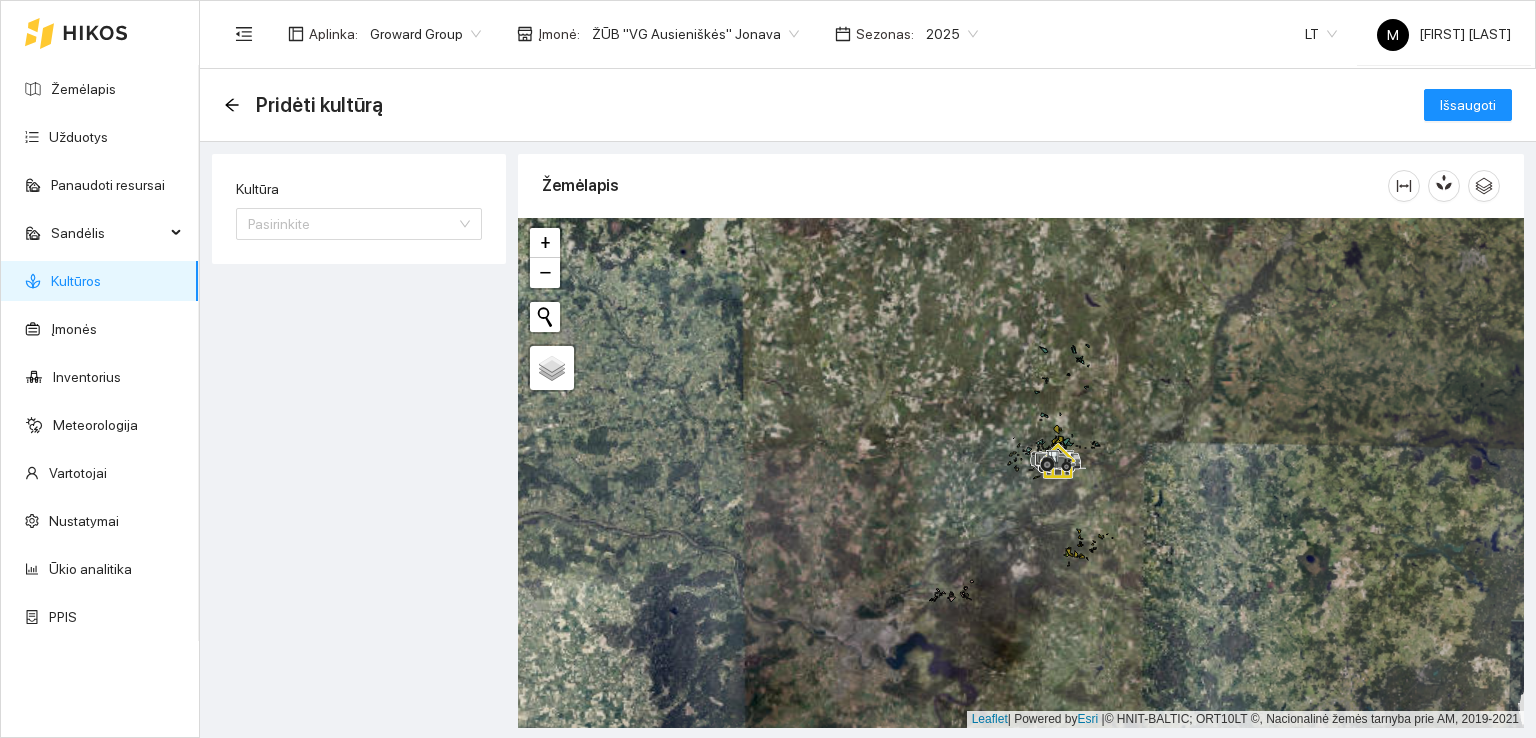 scroll, scrollTop: 0, scrollLeft: 0, axis: both 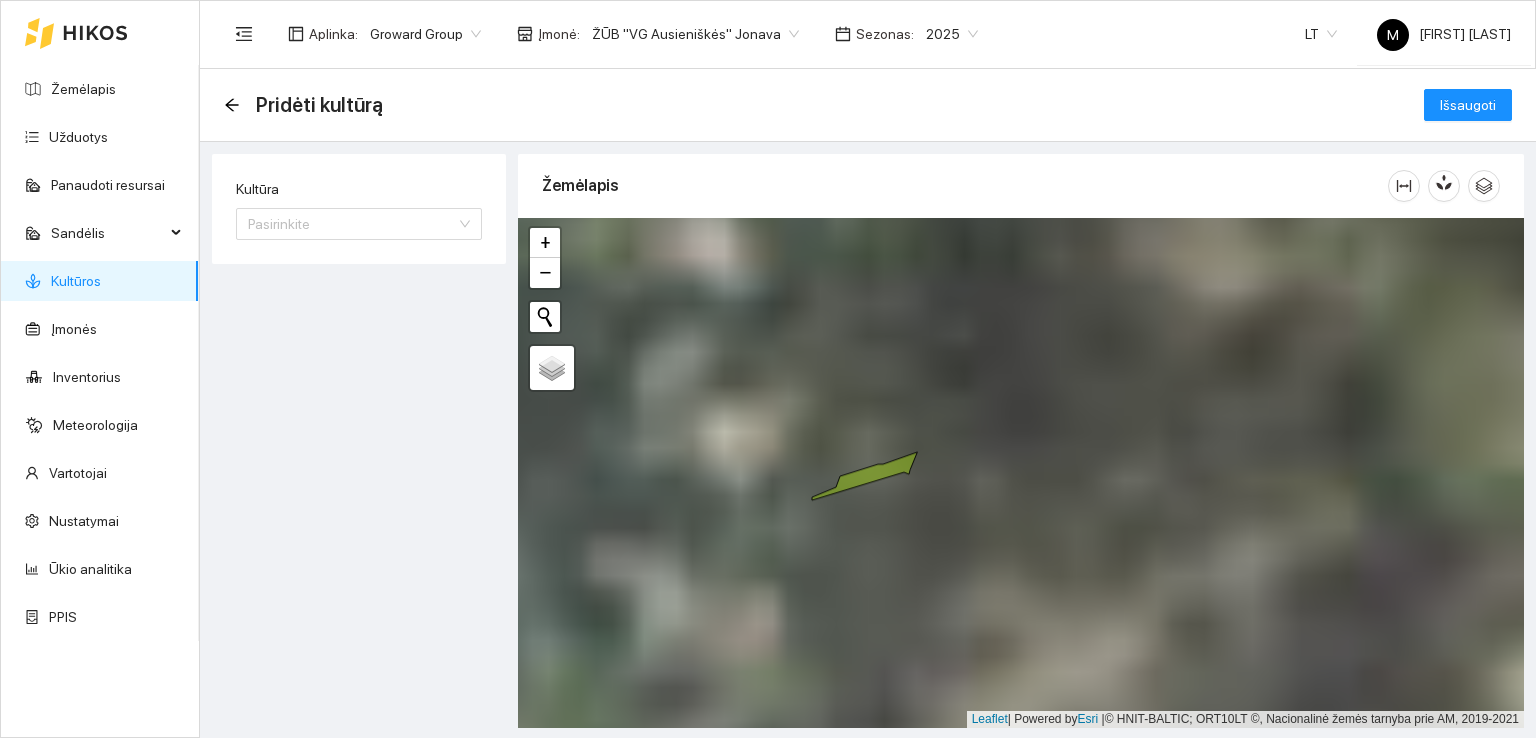 drag, startPoint x: 857, startPoint y: 377, endPoint x: 1072, endPoint y: 623, distance: 326.7124 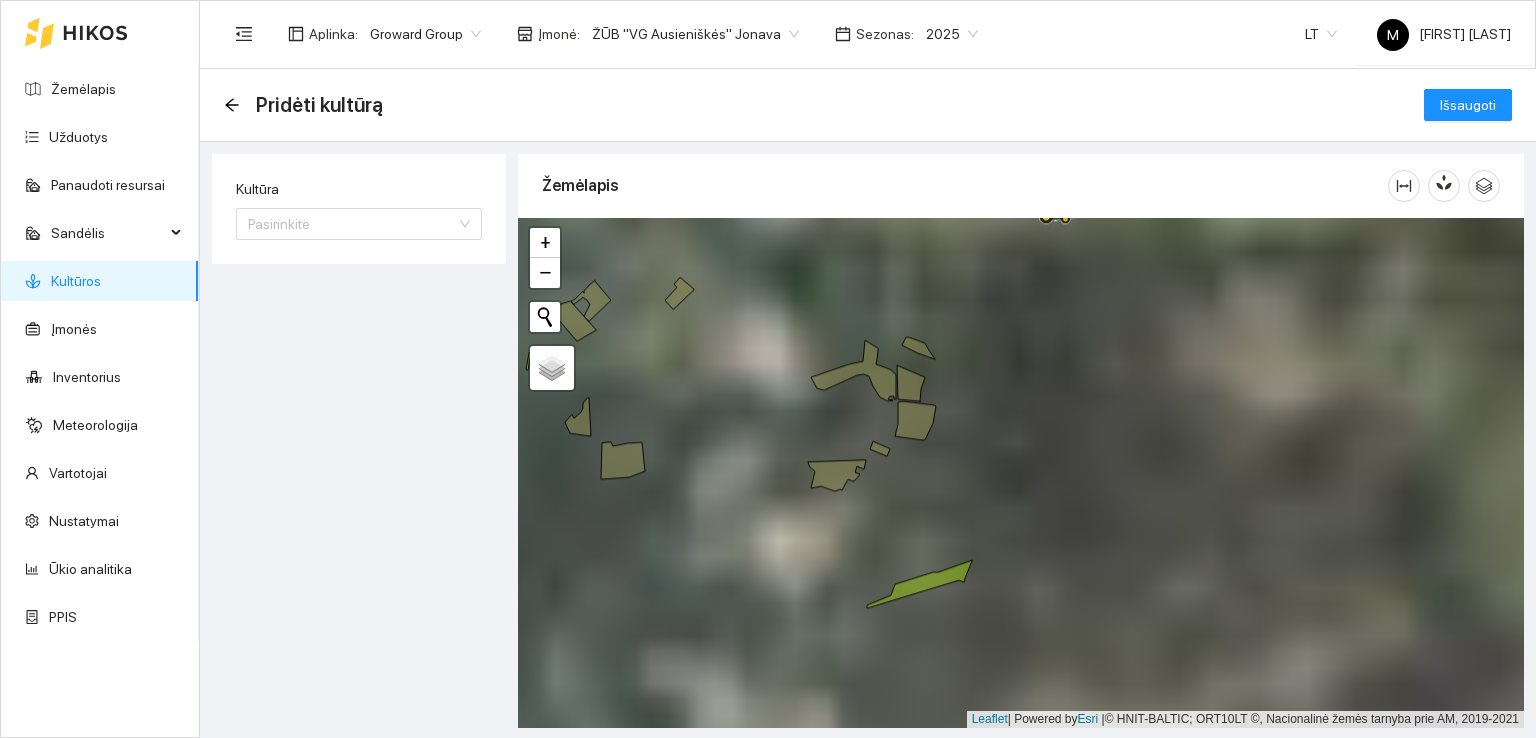drag, startPoint x: 870, startPoint y: 474, endPoint x: 980, endPoint y: 636, distance: 195.81624 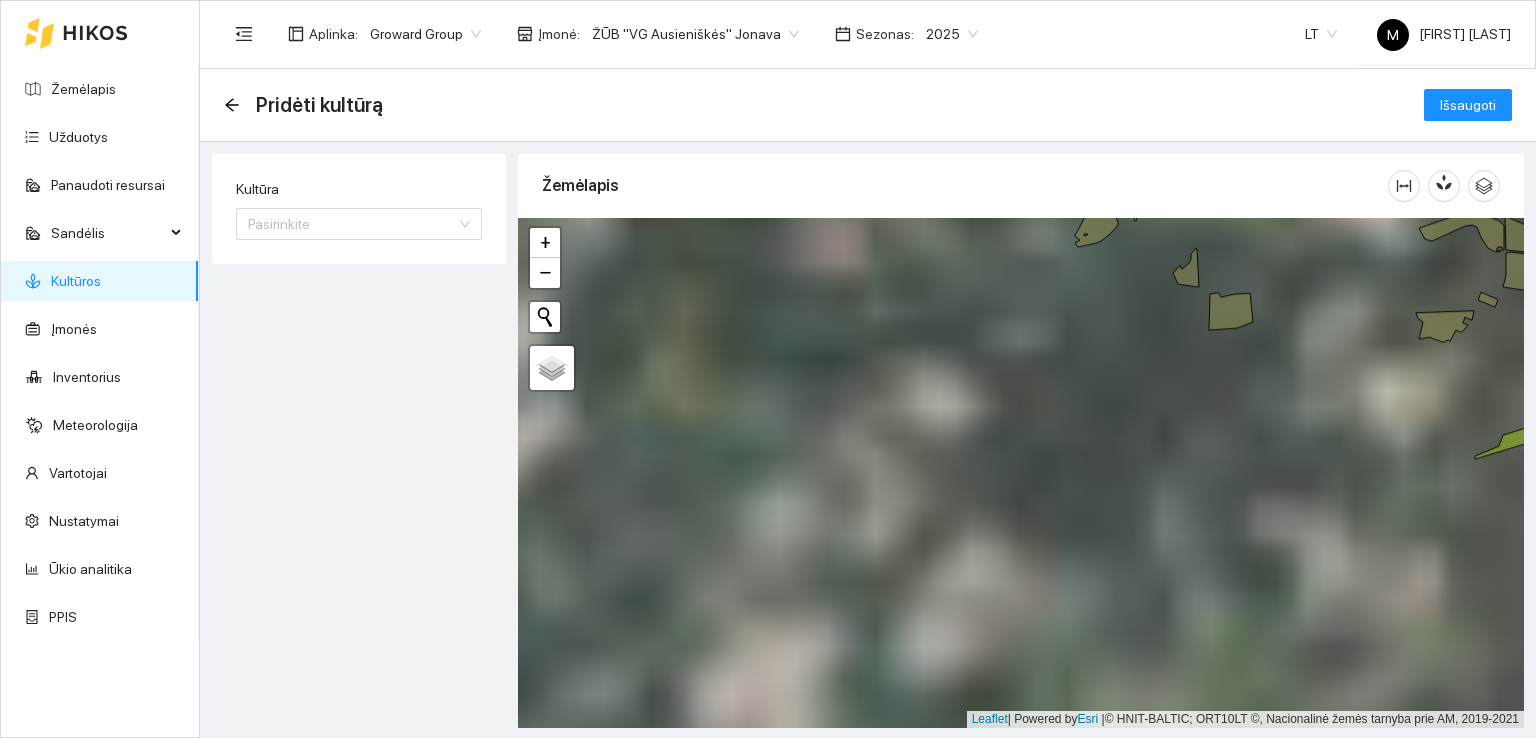 drag, startPoint x: 704, startPoint y: 505, endPoint x: 1154, endPoint y: 341, distance: 478.95303 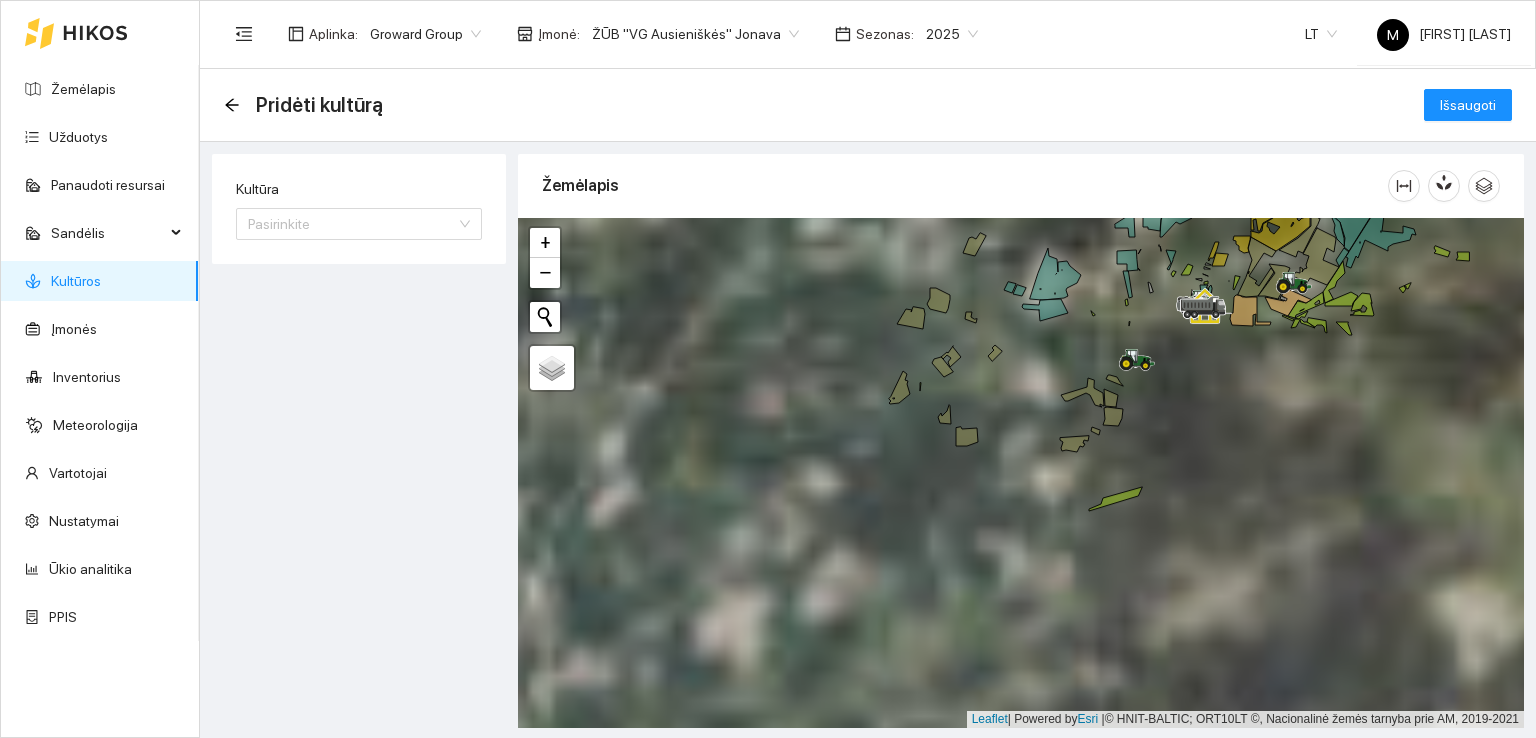 drag, startPoint x: 981, startPoint y: 516, endPoint x: 744, endPoint y: 550, distance: 239.42639 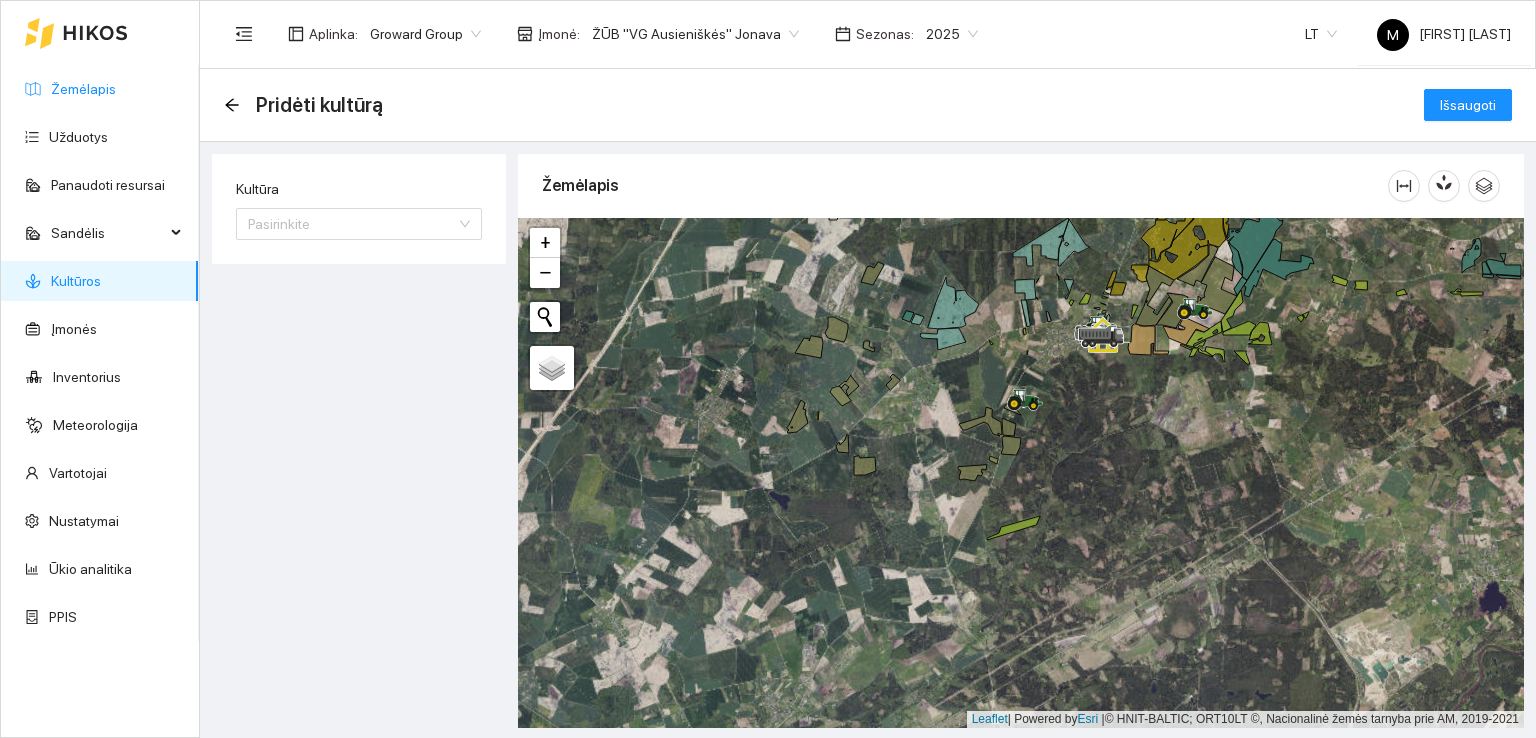 click on "Žemėlapis" at bounding box center (83, 89) 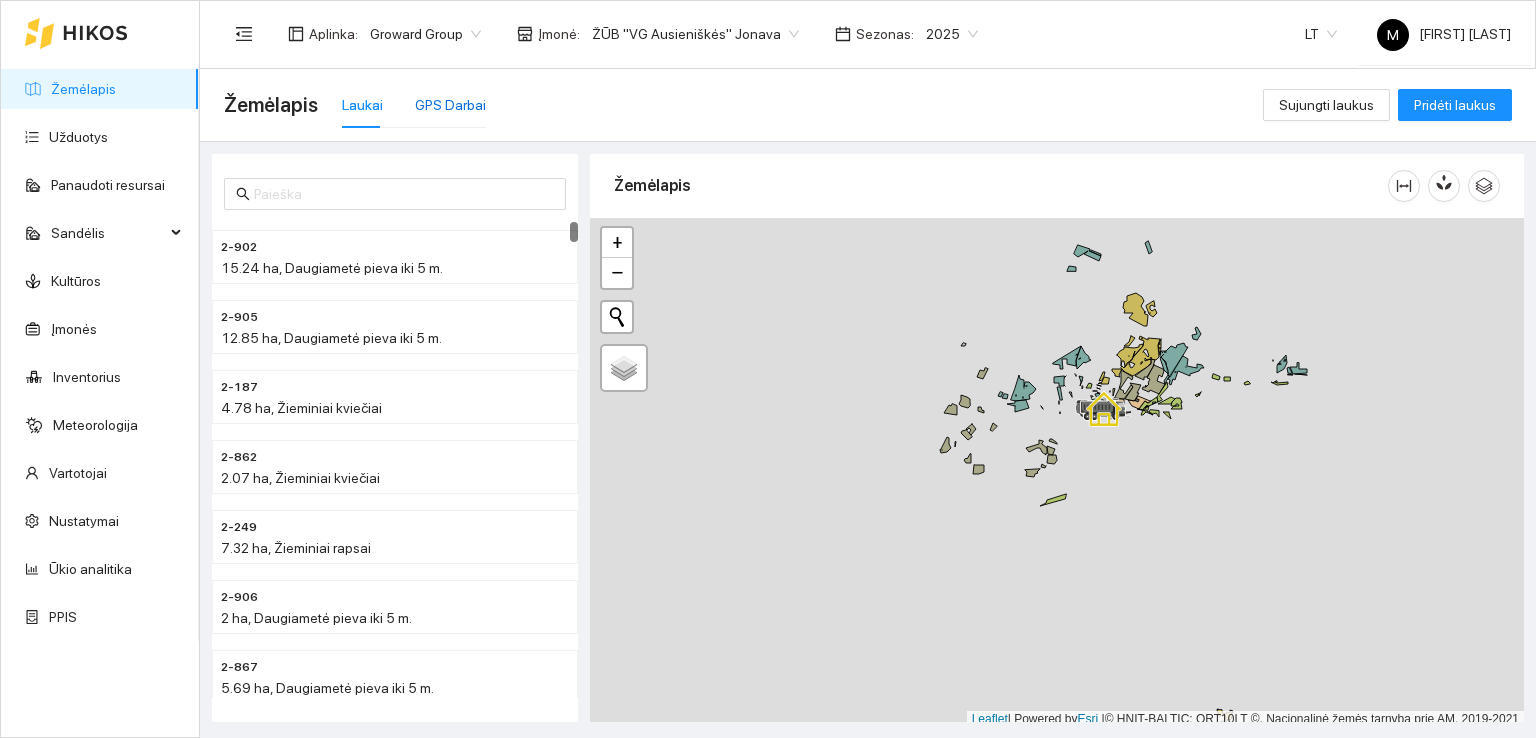 click on "GPS Darbai" at bounding box center (450, 105) 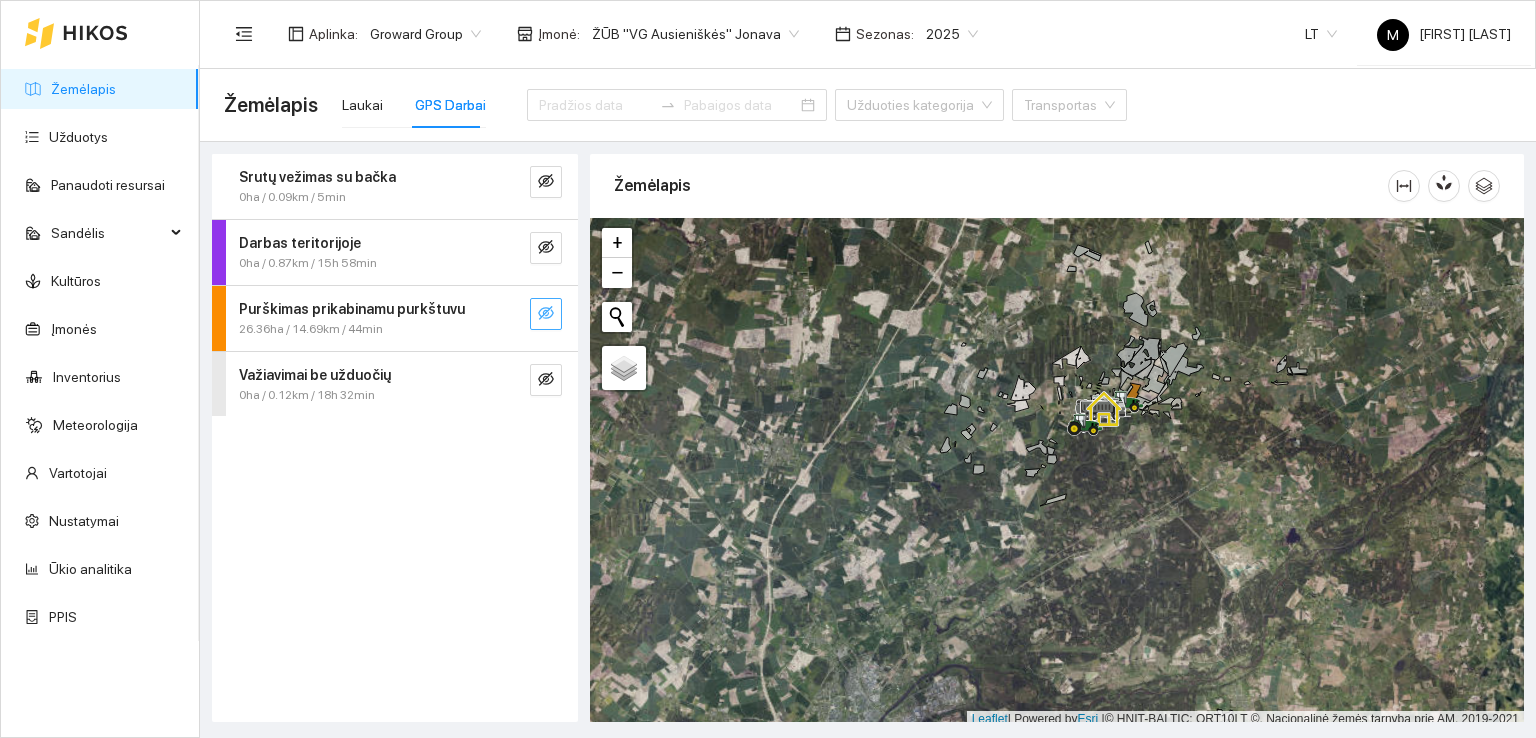 click 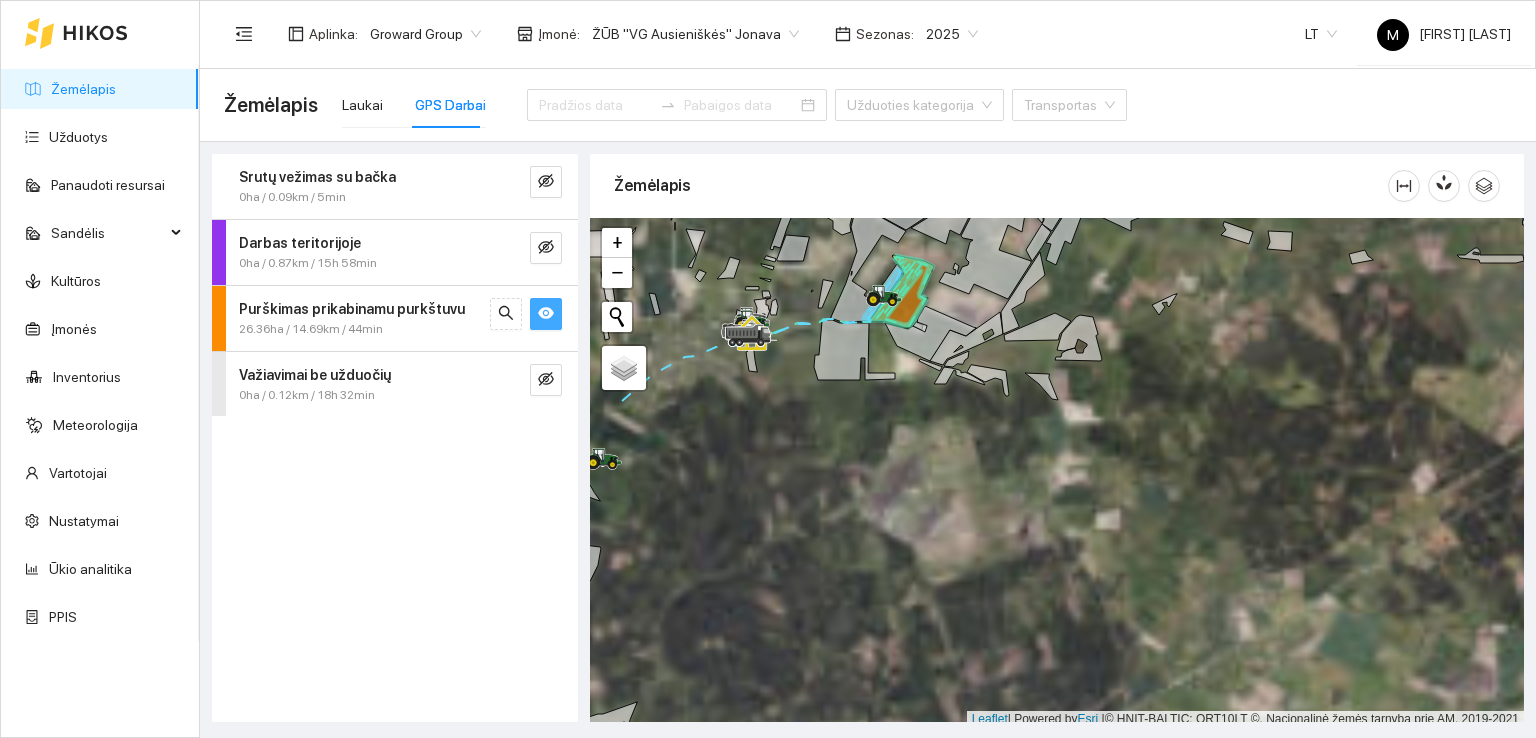 scroll, scrollTop: 5, scrollLeft: 0, axis: vertical 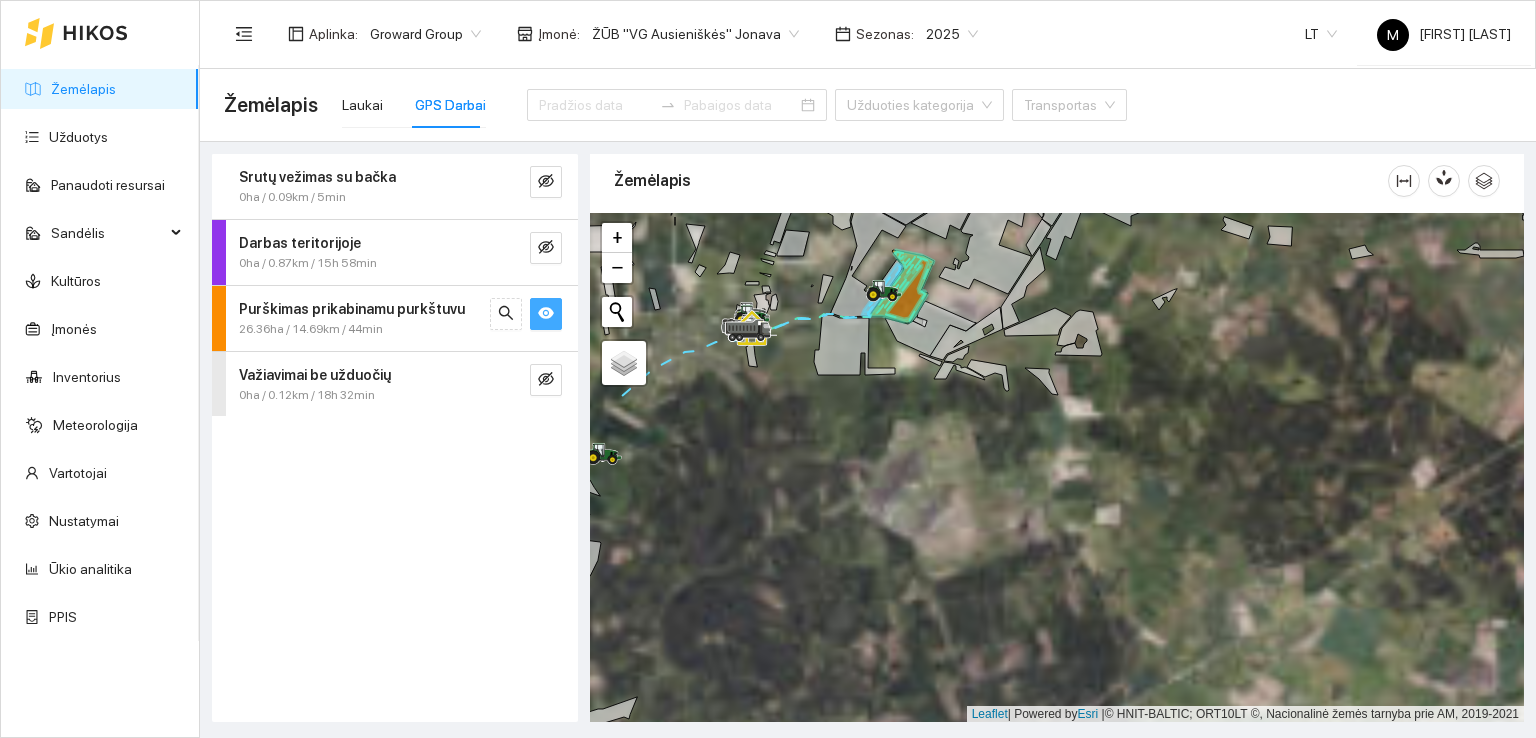 drag, startPoint x: 973, startPoint y: 426, endPoint x: 1041, endPoint y: 461, distance: 76.47875 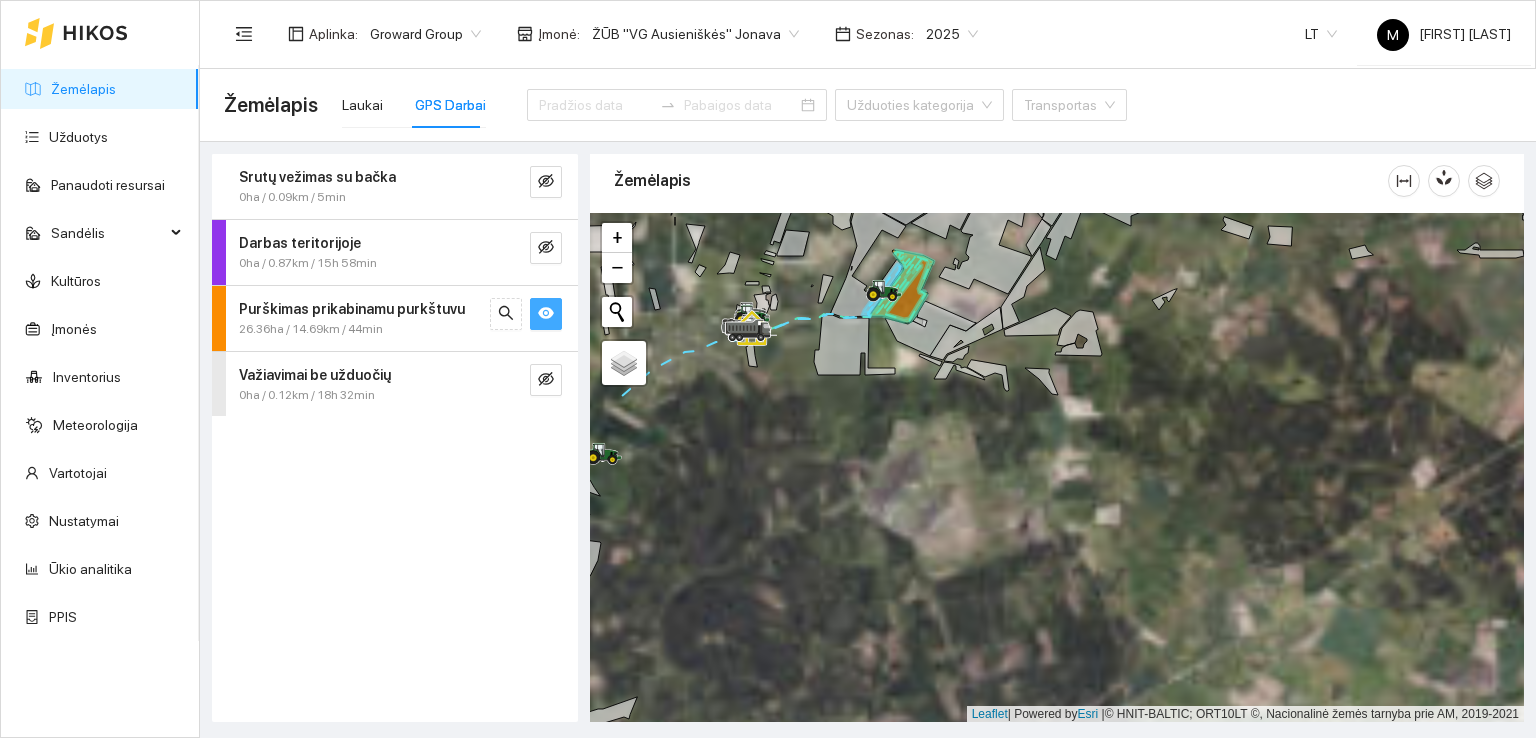 click at bounding box center (1057, 468) 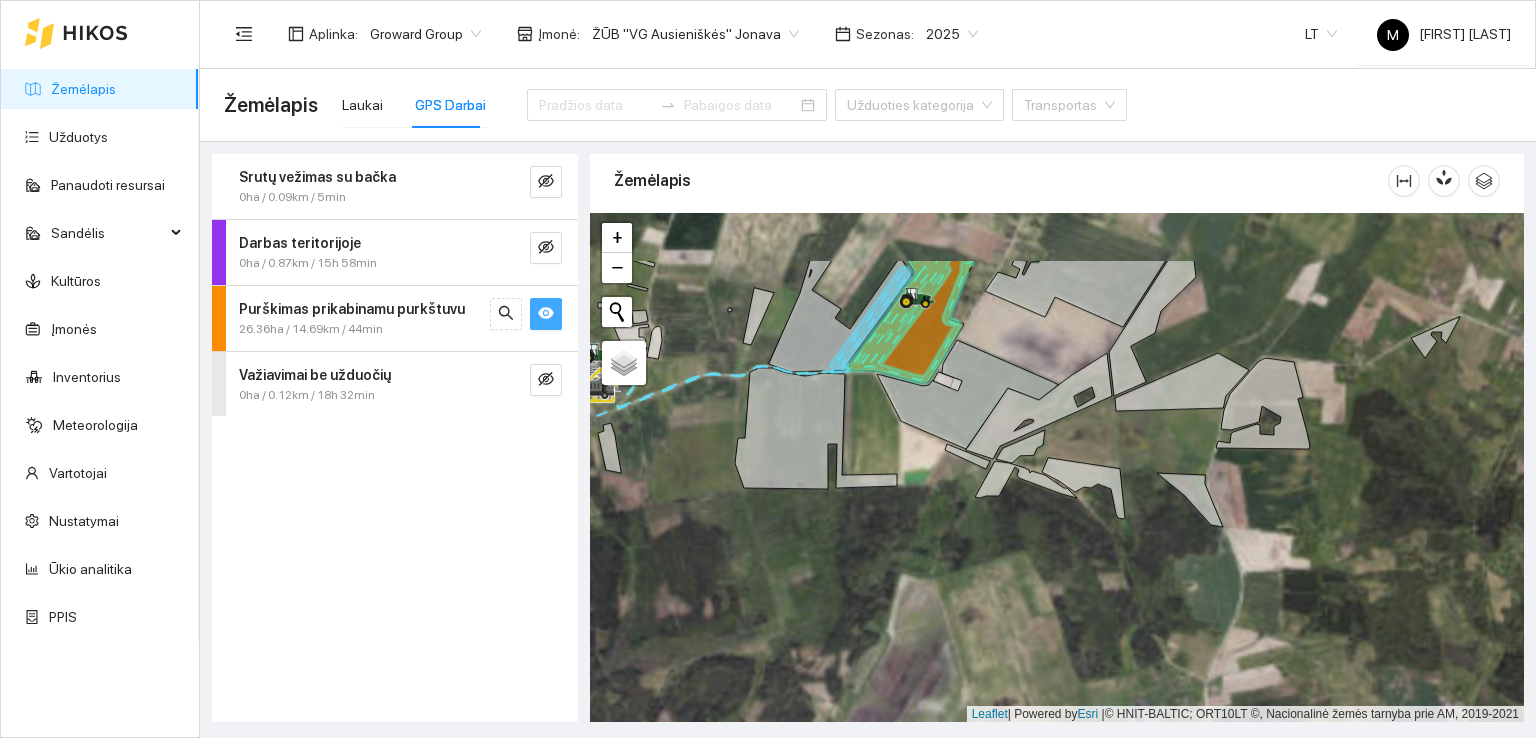 drag, startPoint x: 968, startPoint y: 383, endPoint x: 948, endPoint y: 533, distance: 151.32745 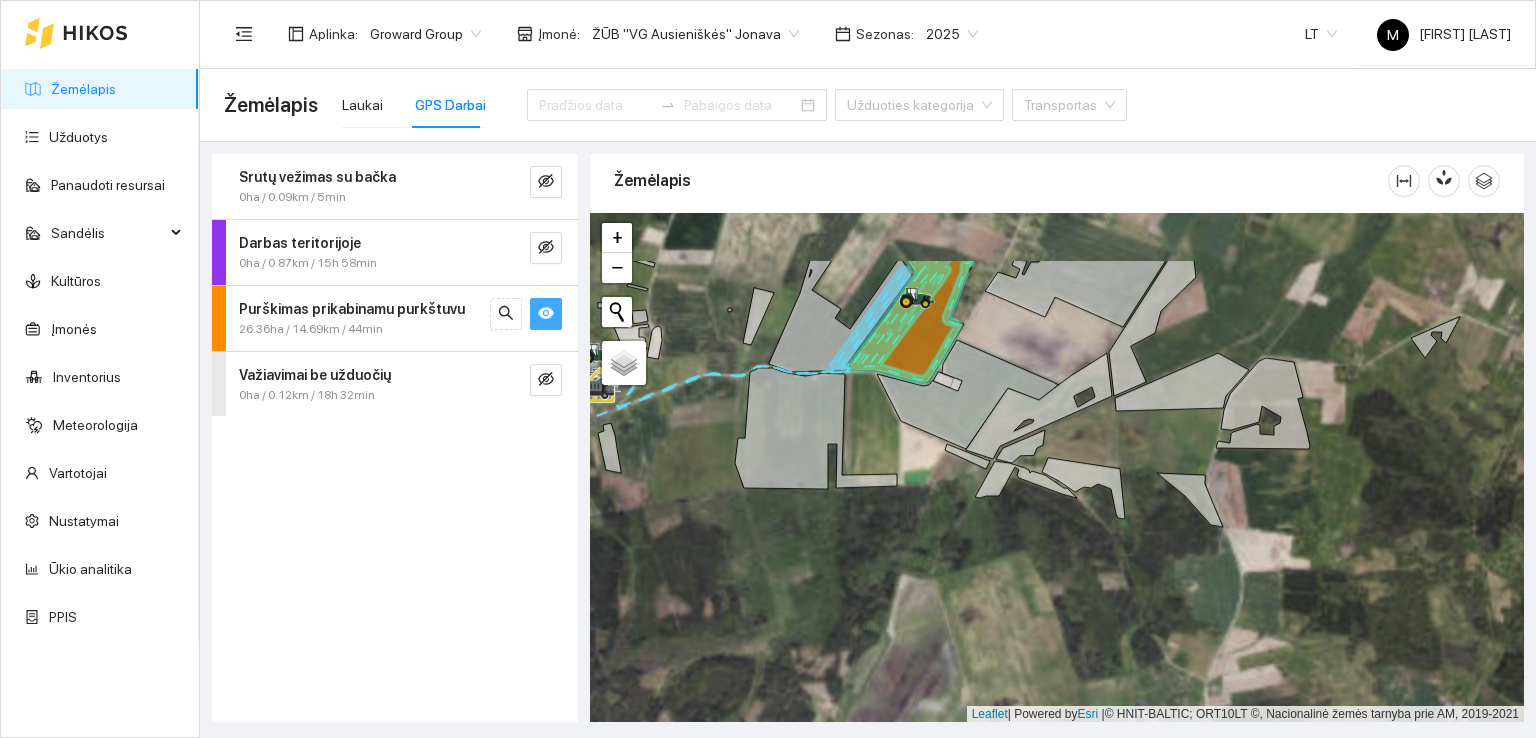 click at bounding box center [1057, 468] 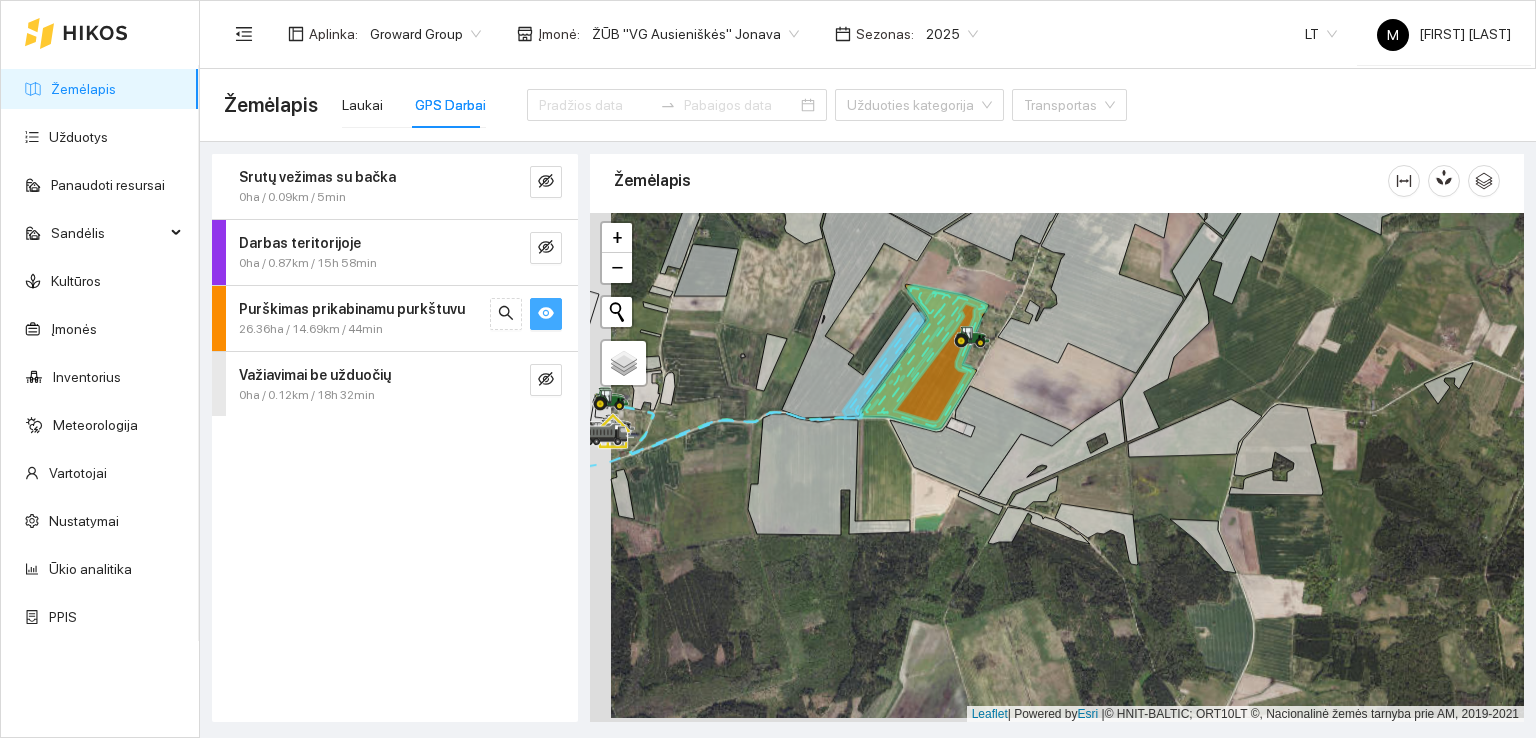 drag, startPoint x: 929, startPoint y: 541, endPoint x: 1199, endPoint y: 448, distance: 285.56784 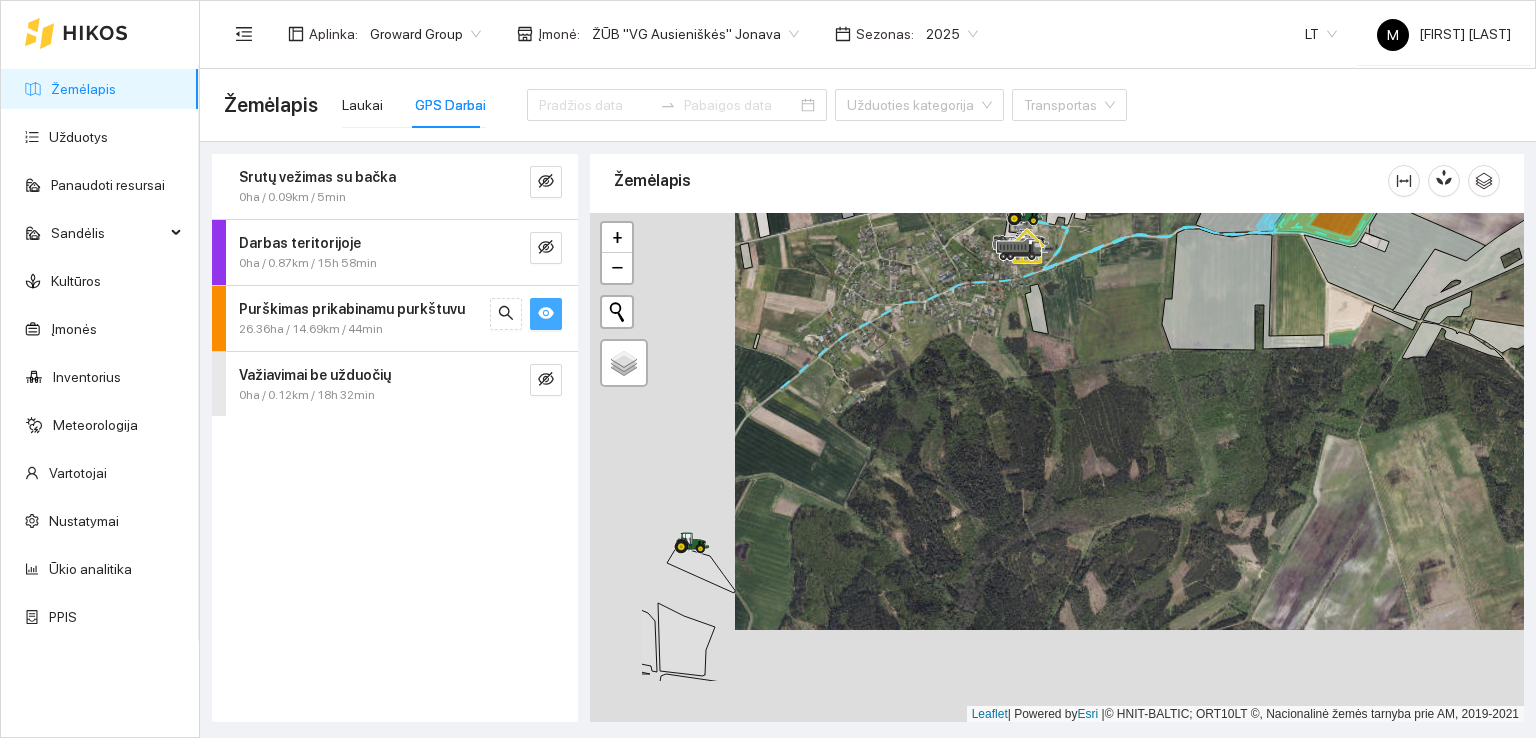 drag, startPoint x: 856, startPoint y: 499, endPoint x: 1001, endPoint y: 404, distance: 173.34937 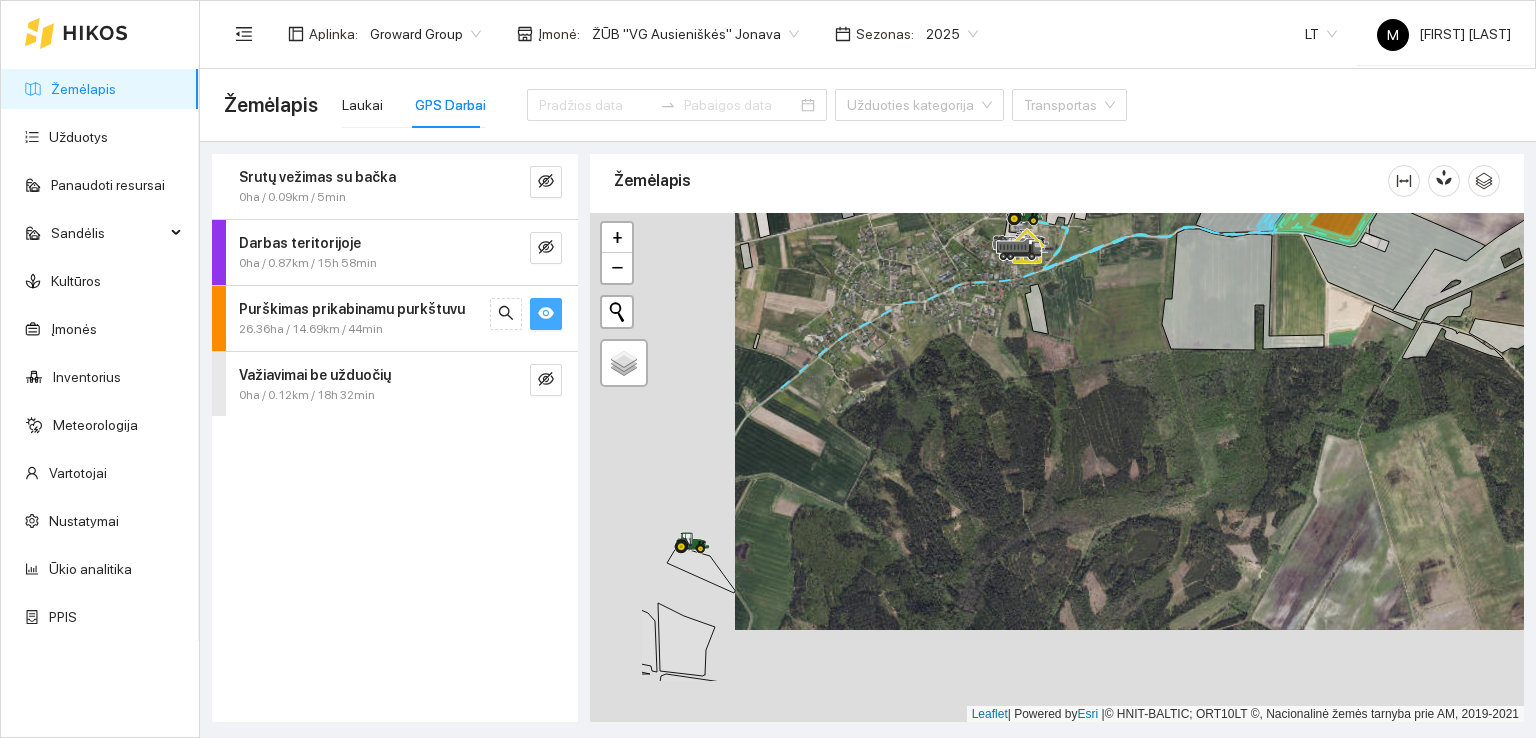 click at bounding box center (1057, 468) 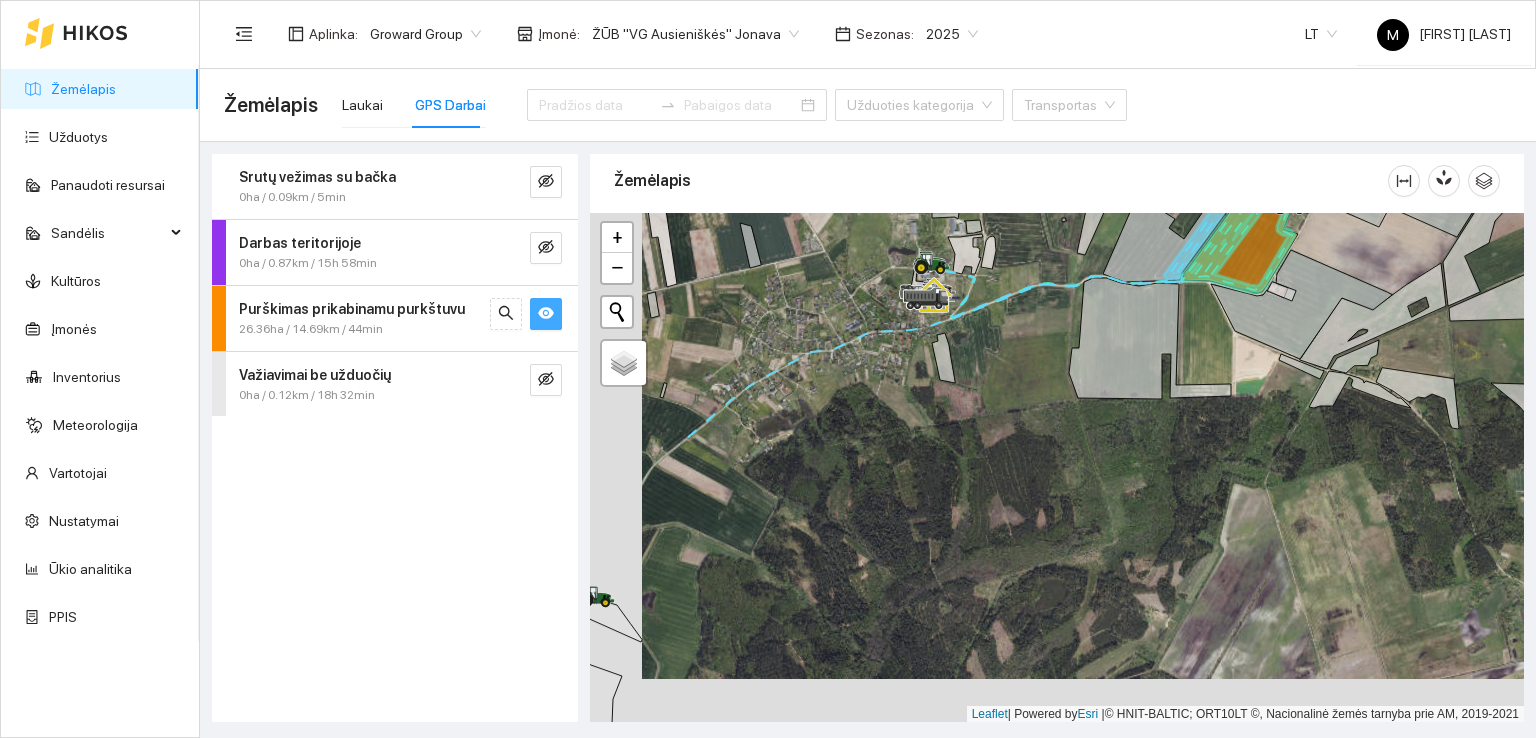 drag, startPoint x: 1054, startPoint y: 392, endPoint x: 706, endPoint y: 541, distance: 378.55646 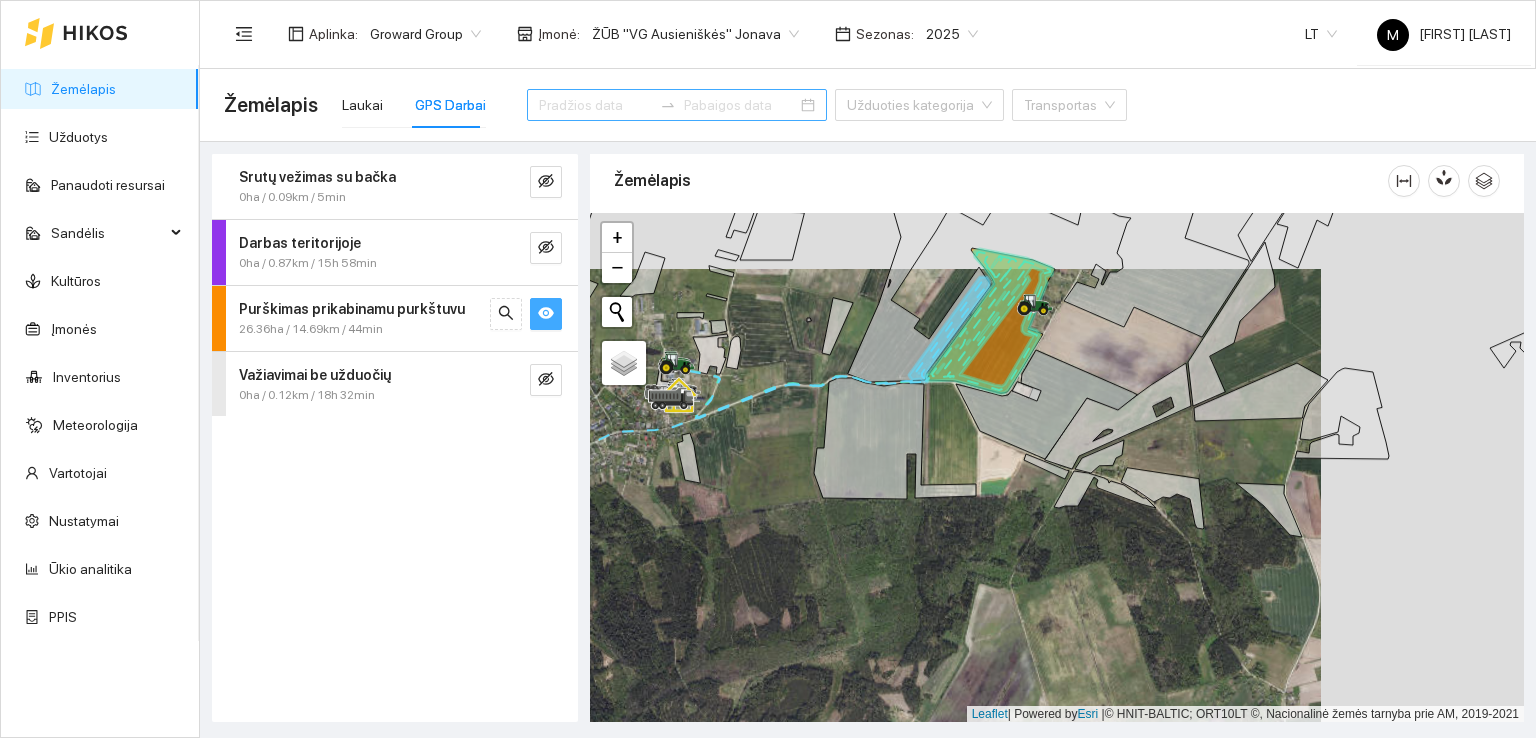 click at bounding box center (595, 105) 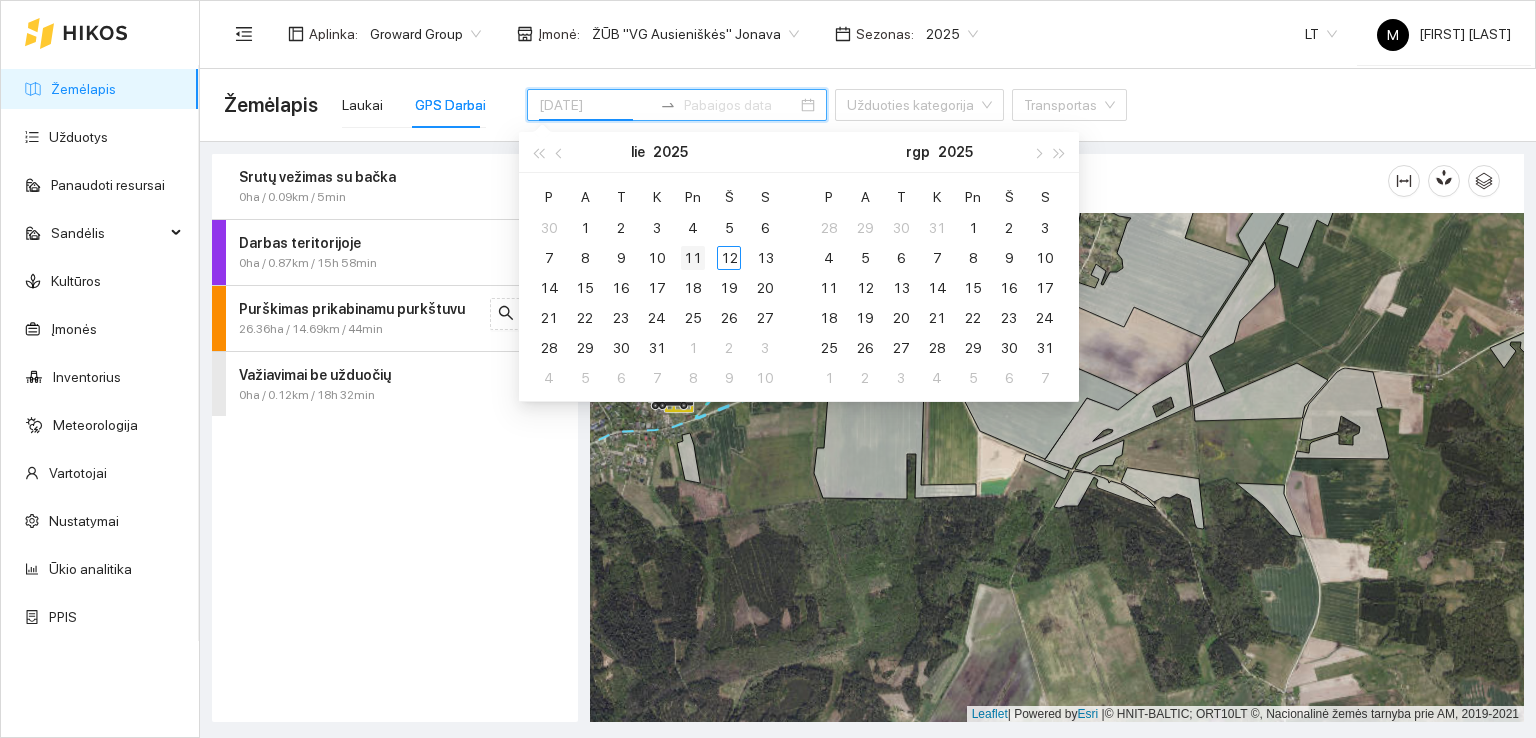 type on "[DATE]" 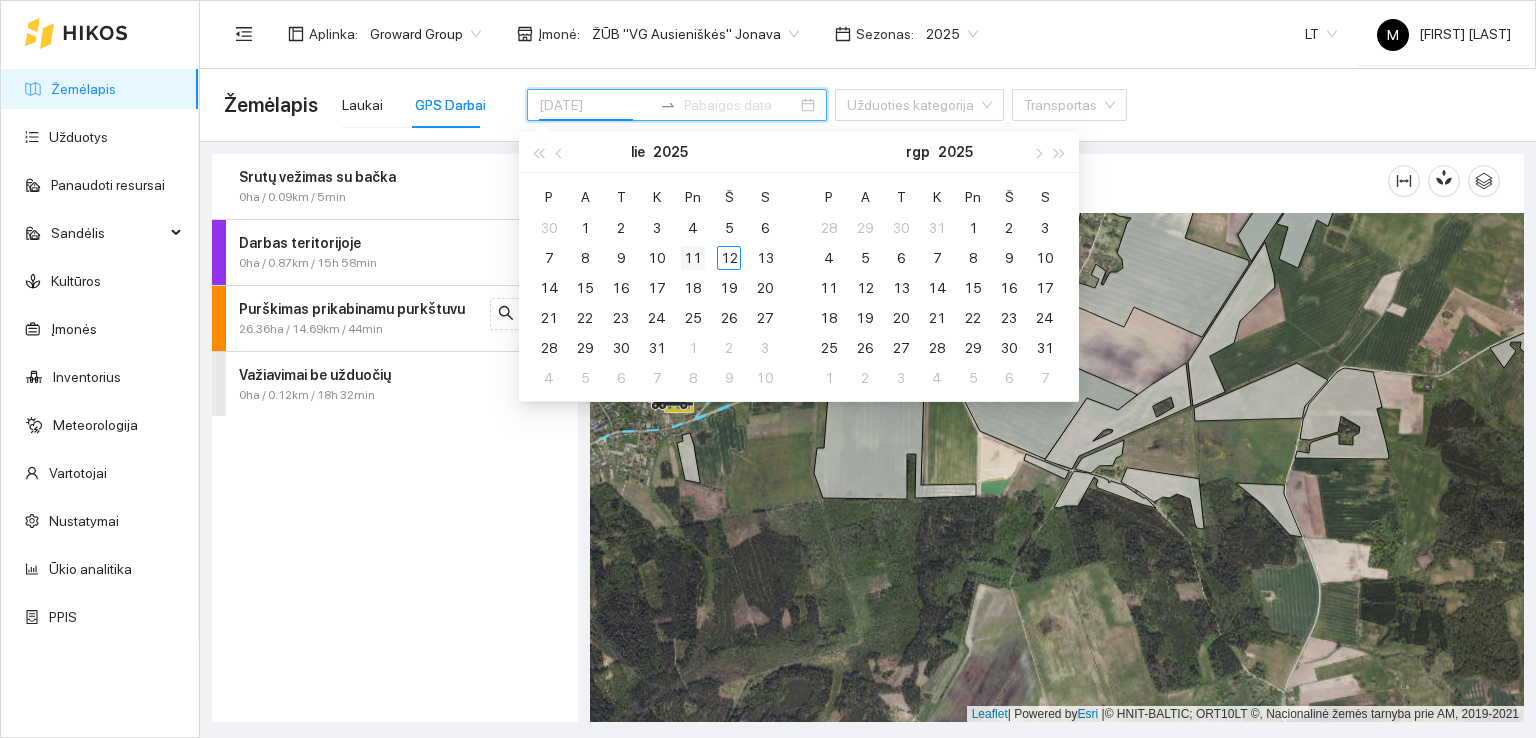 click on "11" at bounding box center (693, 258) 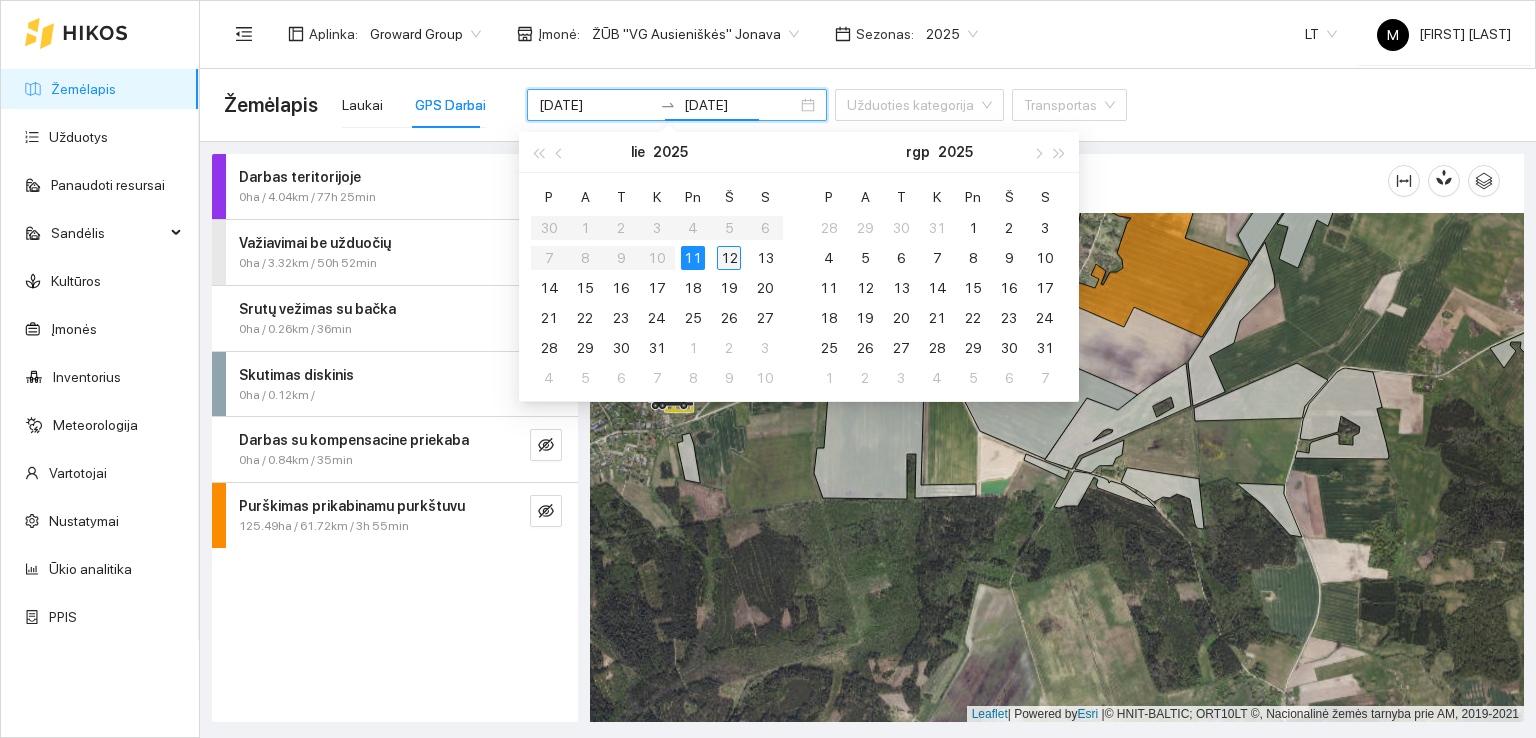 type on "[DATE]" 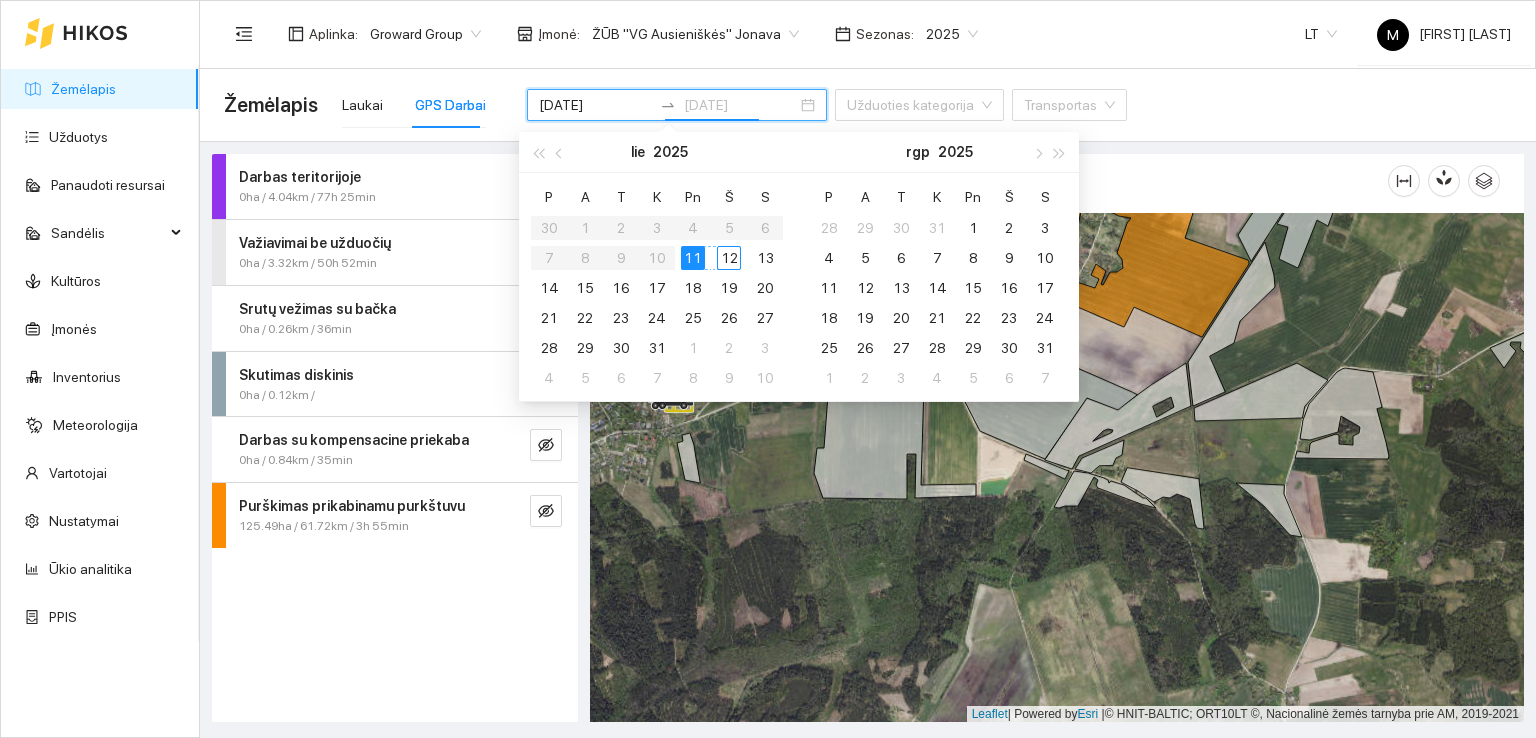 click on "12" at bounding box center (729, 258) 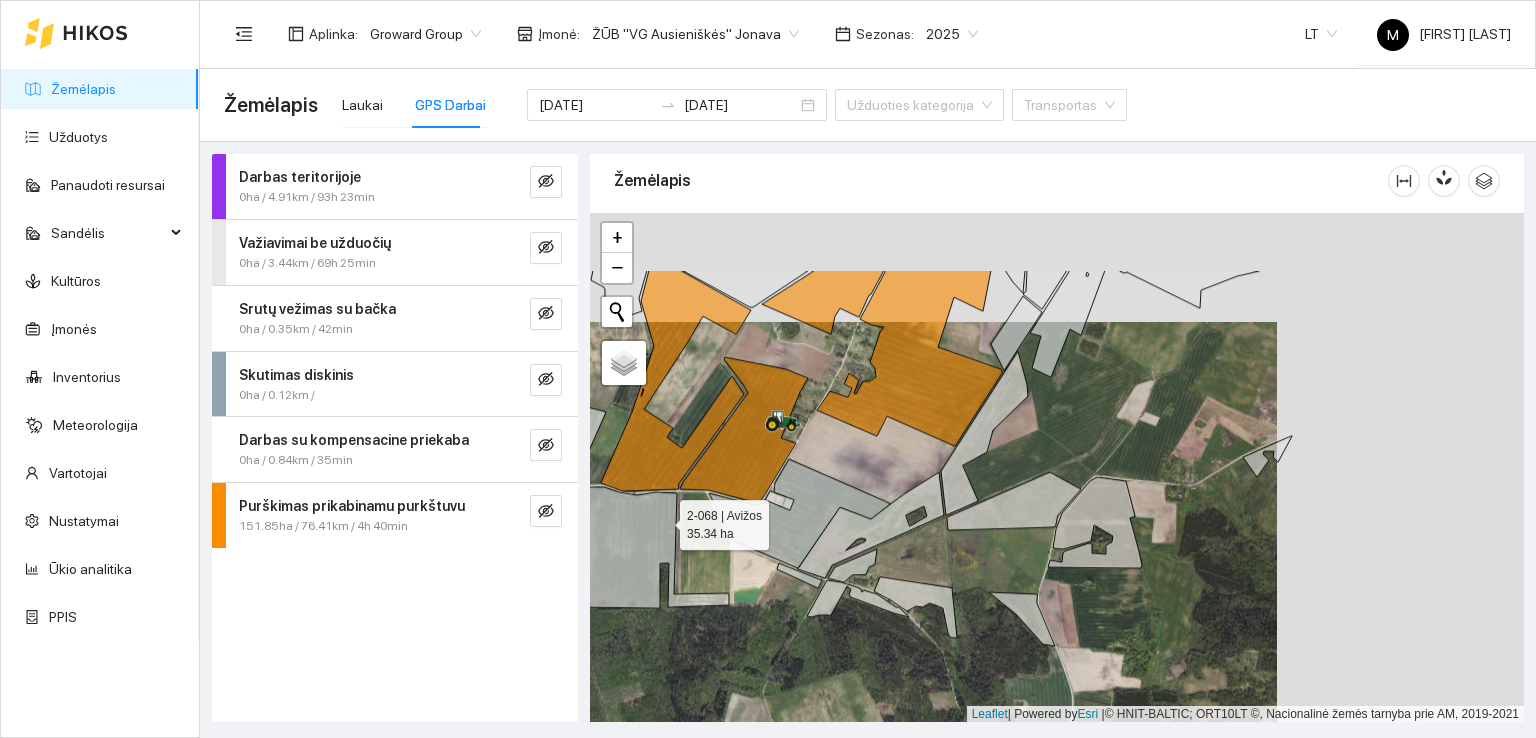 drag, startPoint x: 911, startPoint y: 409, endPoint x: 664, endPoint y: 518, distance: 269.98148 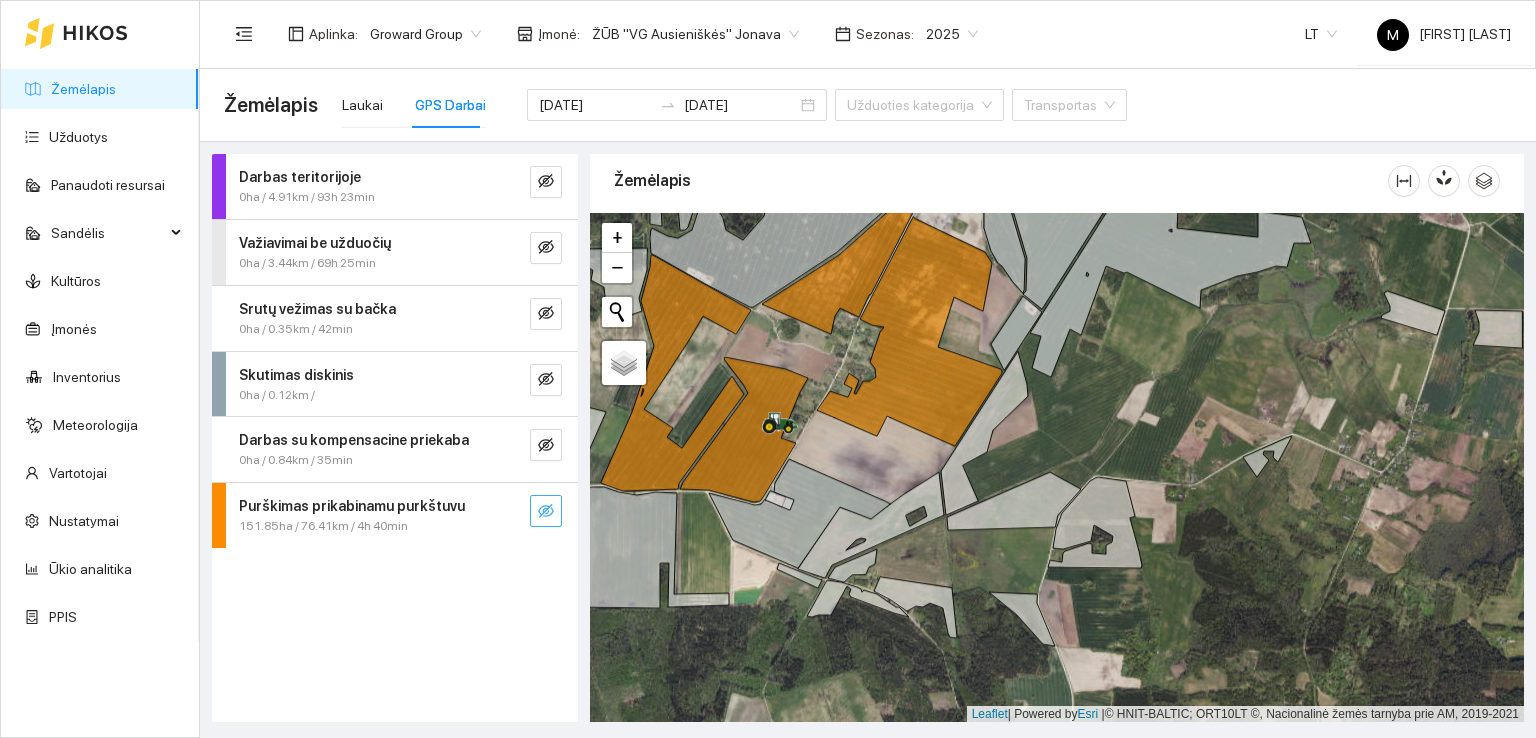 click at bounding box center (546, 511) 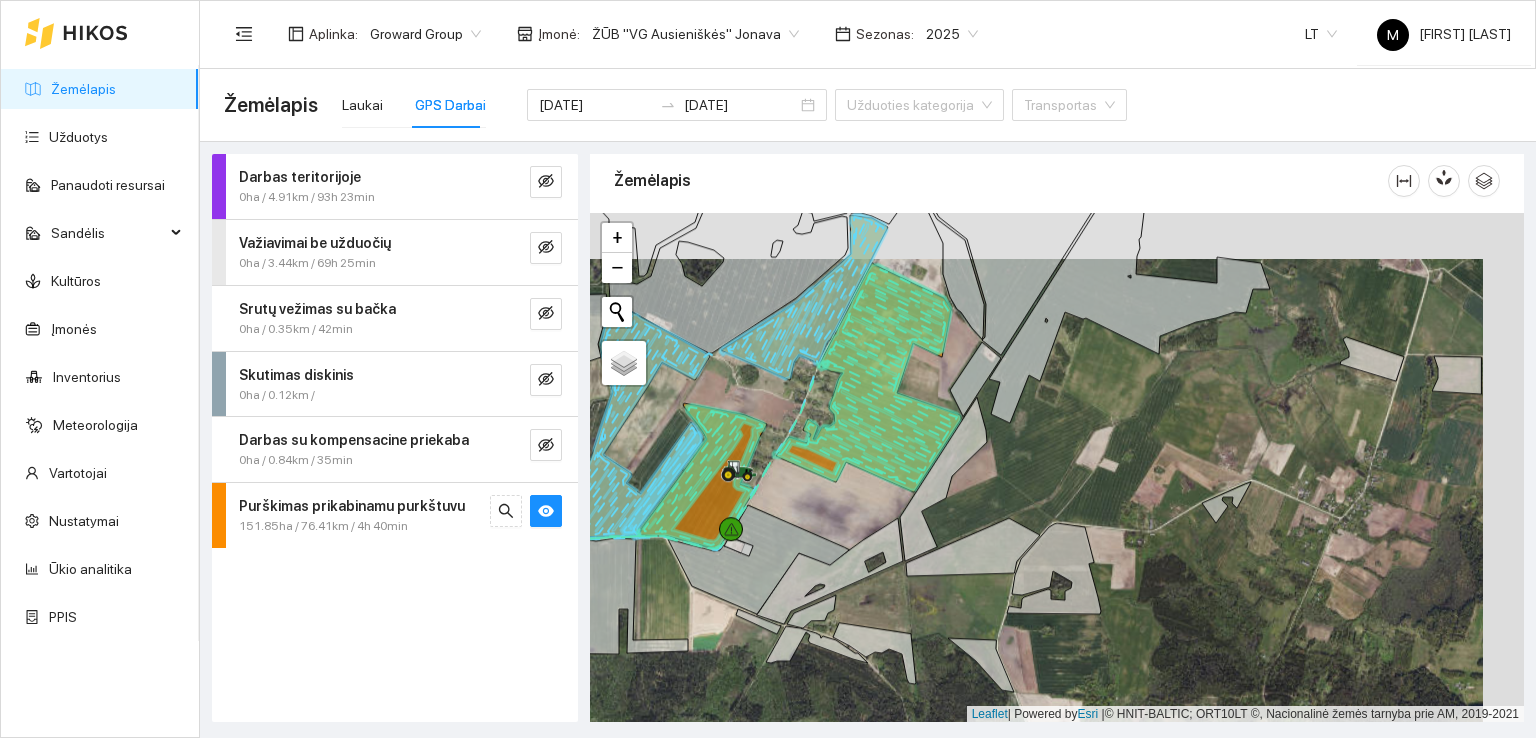 drag, startPoint x: 796, startPoint y: 328, endPoint x: 698, endPoint y: 447, distance: 154.15901 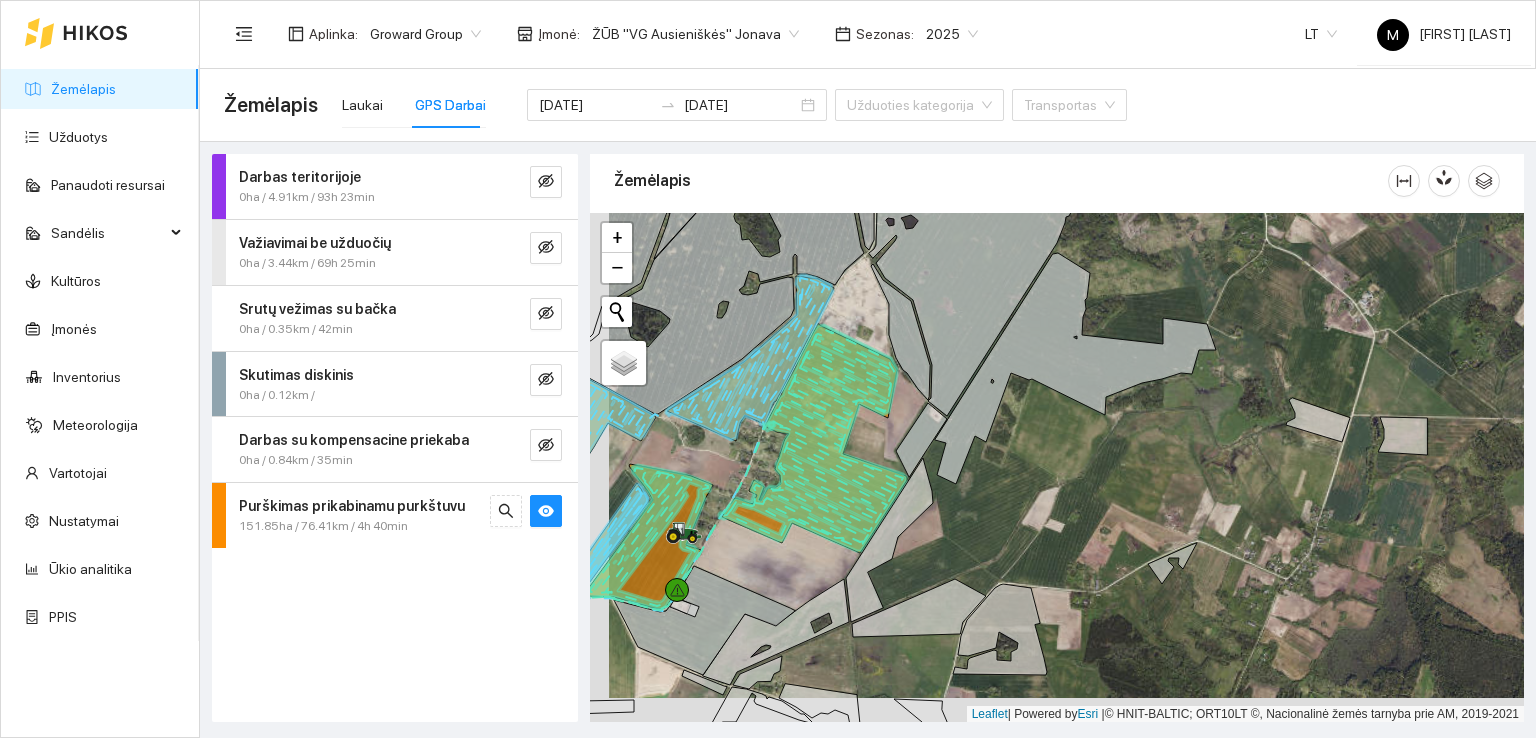 drag, startPoint x: 764, startPoint y: 489, endPoint x: 819, endPoint y: 394, distance: 109.77249 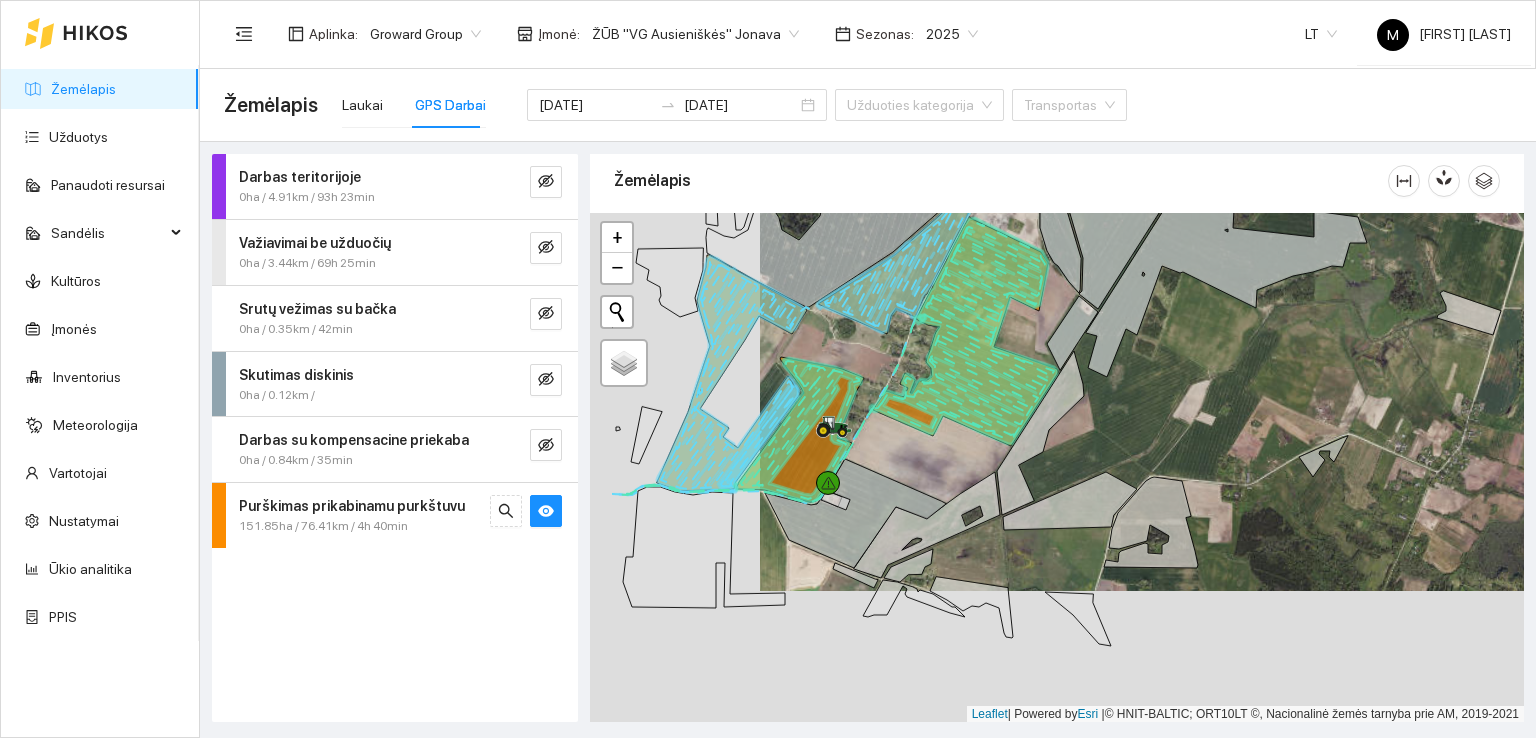 drag, startPoint x: 754, startPoint y: 492, endPoint x: 864, endPoint y: 453, distance: 116.70904 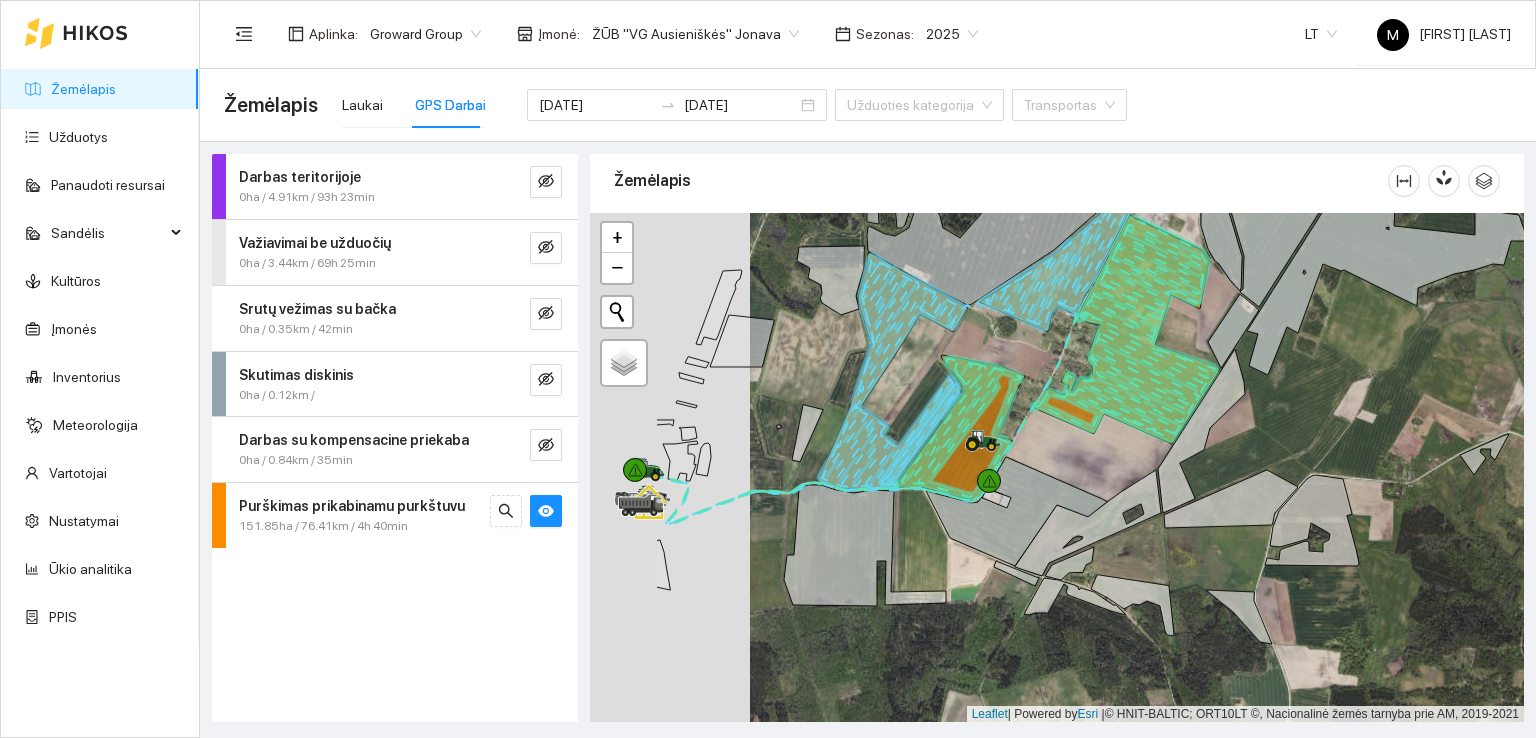 drag, startPoint x: 764, startPoint y: 553, endPoint x: 883, endPoint y: 545, distance: 119.26861 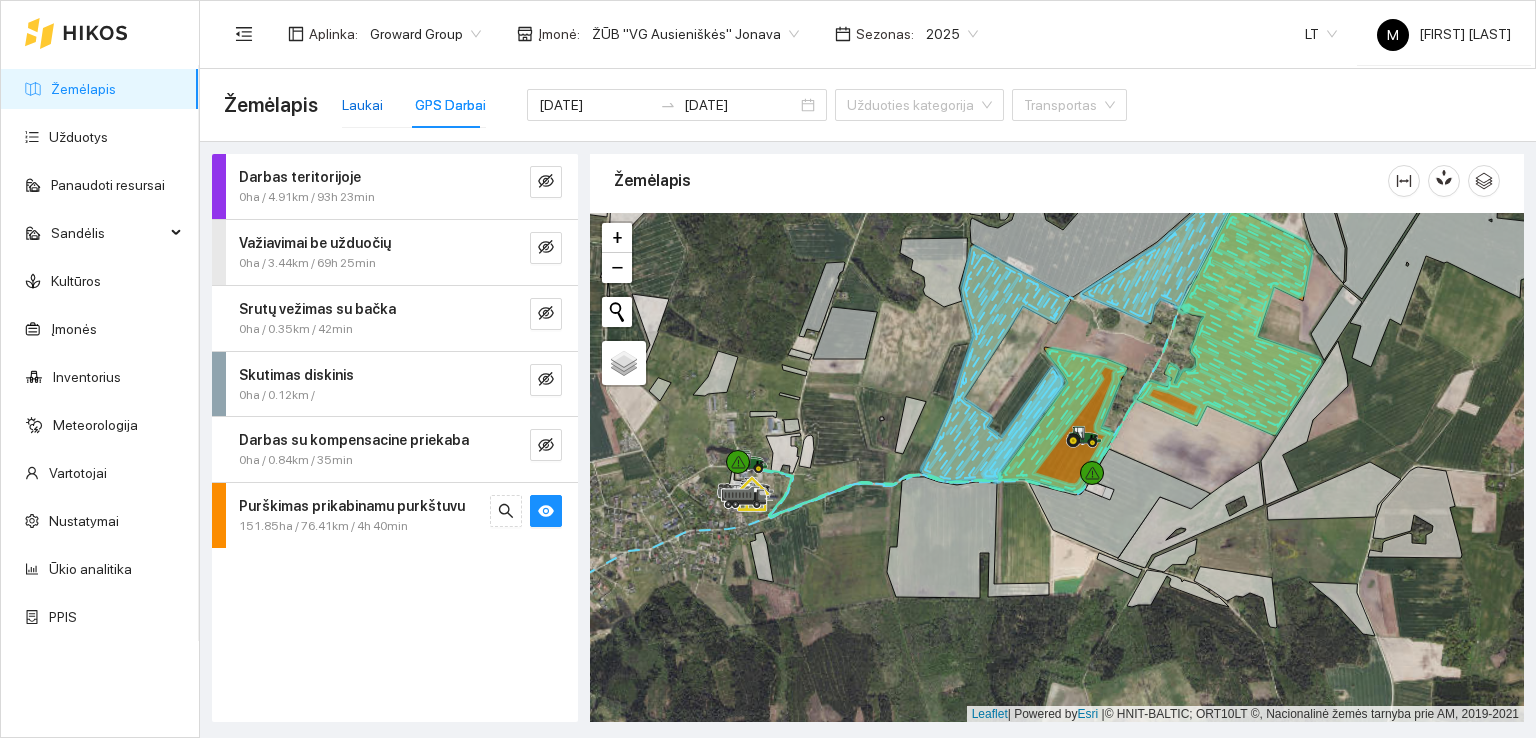 click on "Laukai" at bounding box center [362, 105] 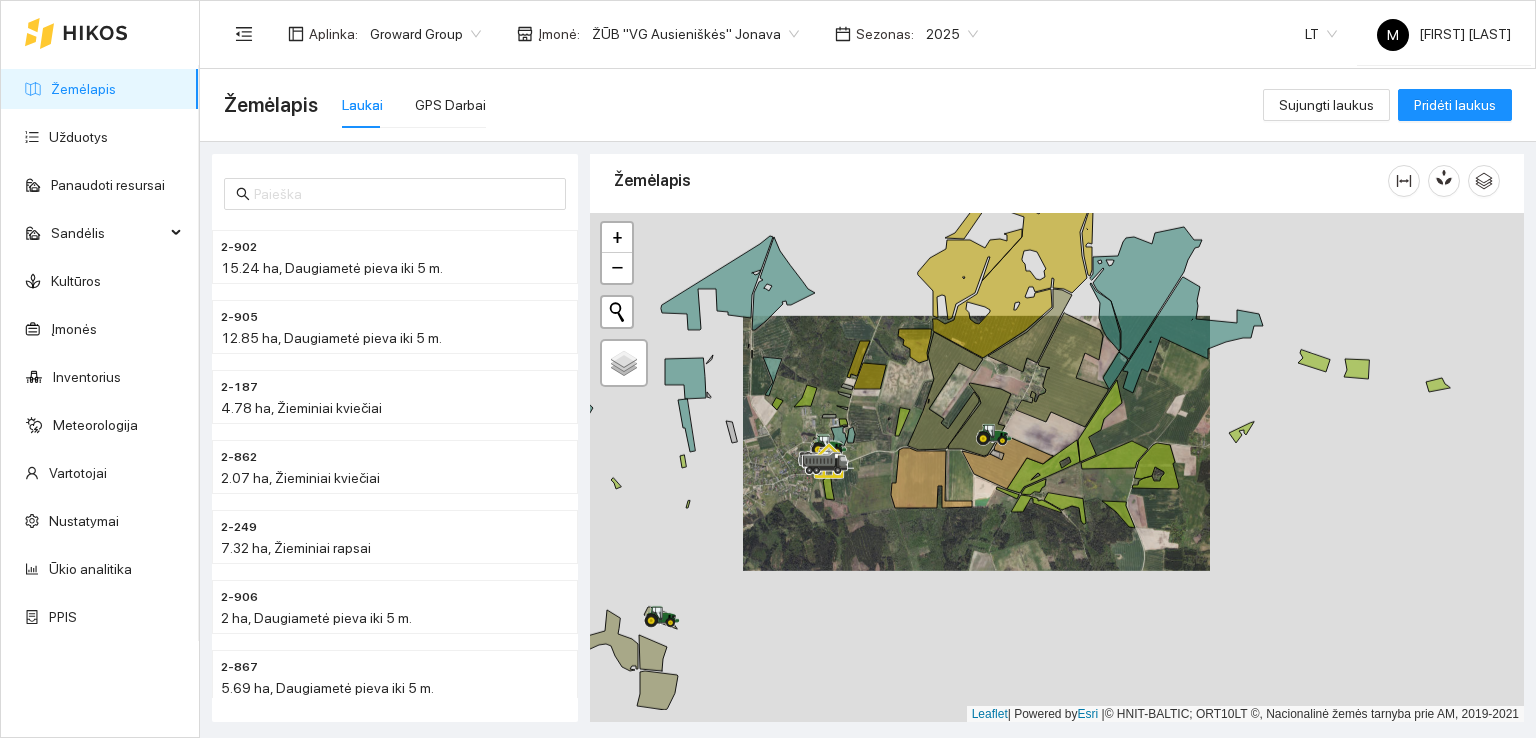 drag, startPoint x: 709, startPoint y: 582, endPoint x: 1093, endPoint y: 341, distance: 453.36188 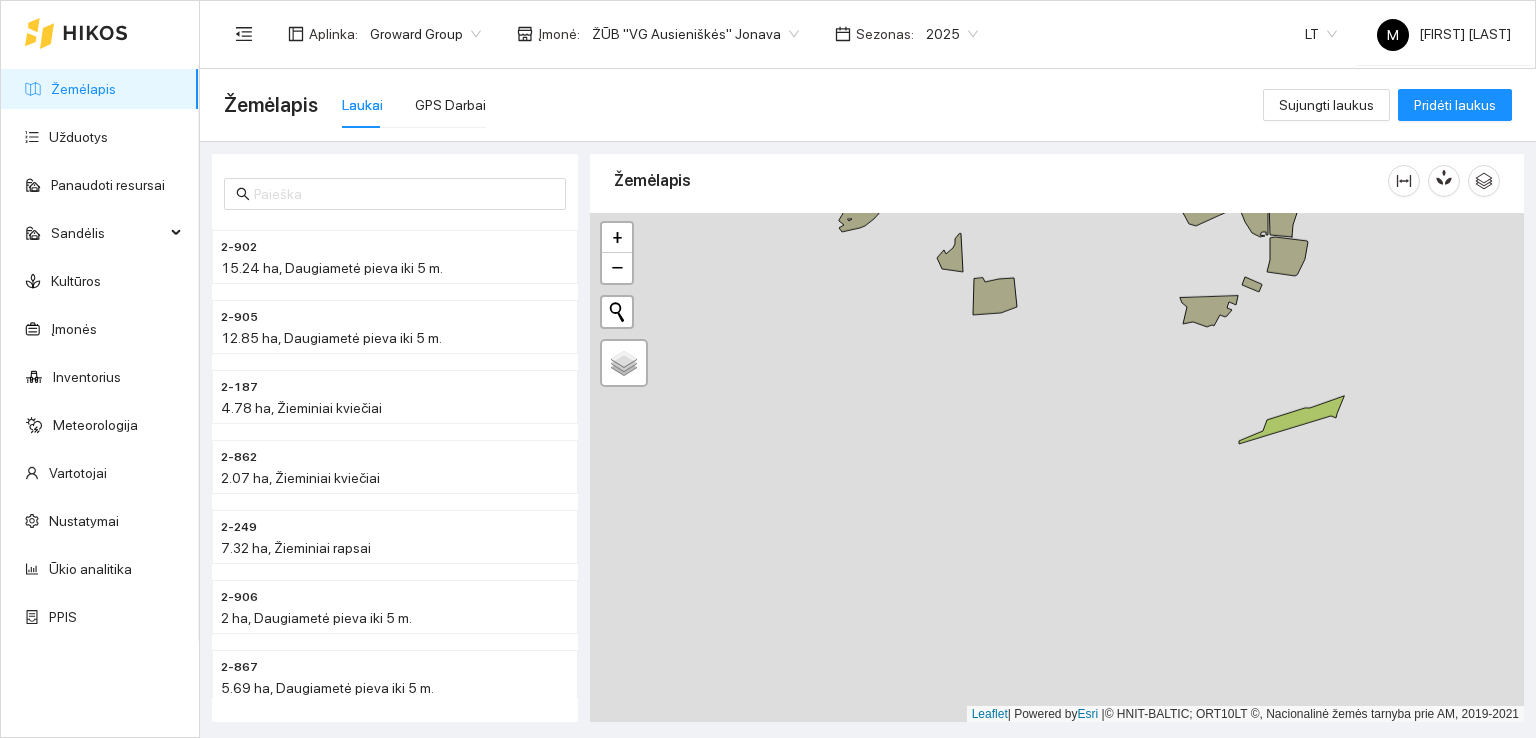 drag, startPoint x: 744, startPoint y: 616, endPoint x: 984, endPoint y: 378, distance: 338 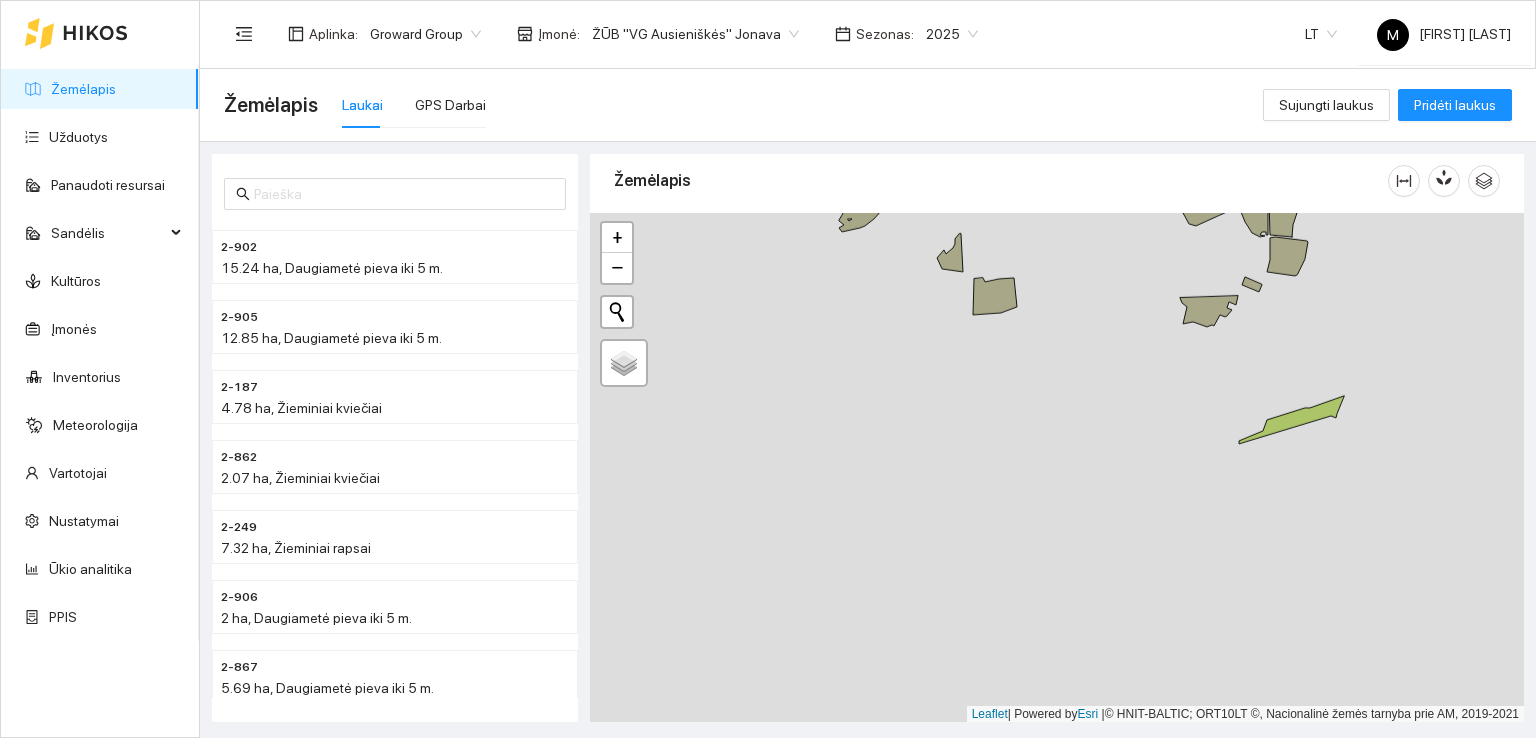 click at bounding box center [1057, 468] 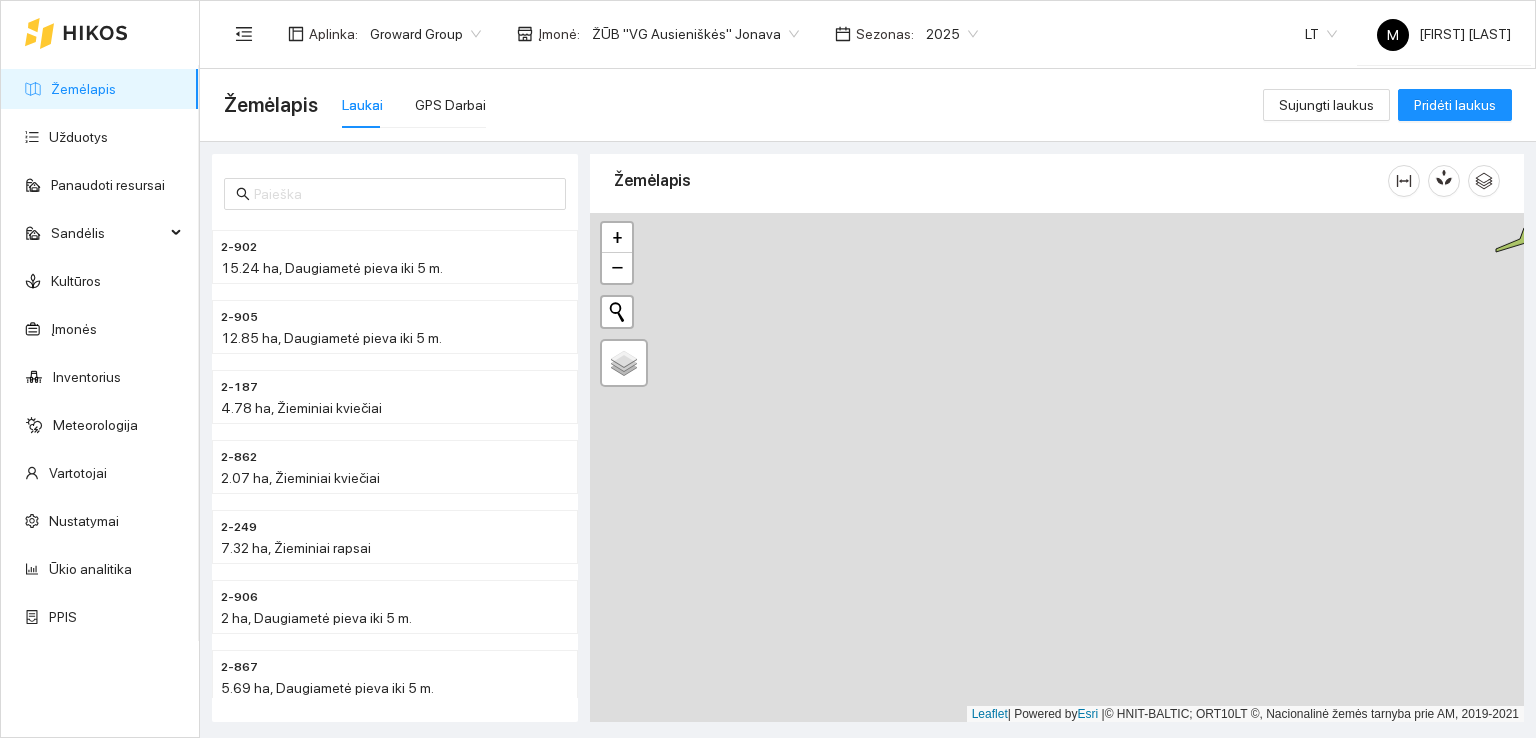 drag, startPoint x: 840, startPoint y: 557, endPoint x: 1005, endPoint y: 425, distance: 211.3031 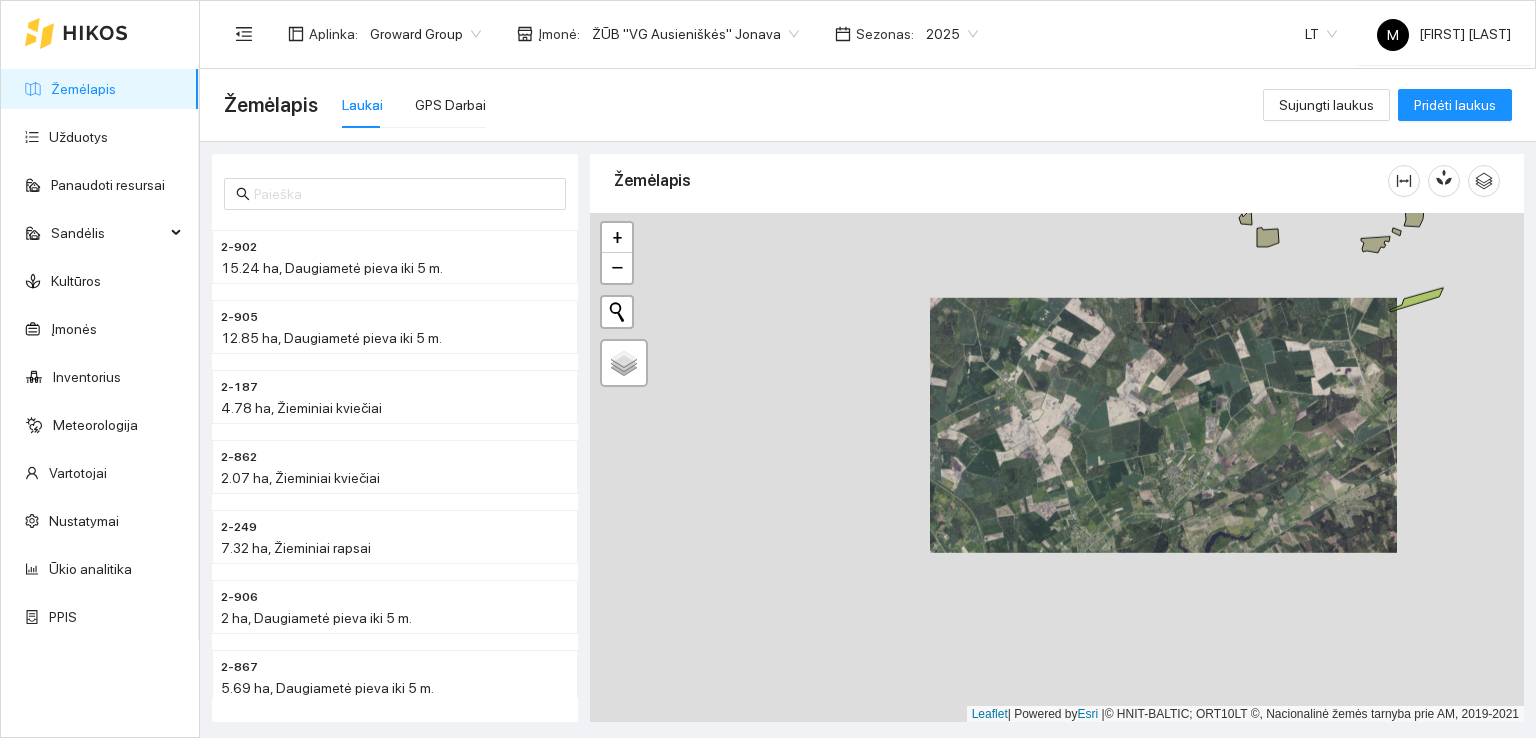 drag, startPoint x: 752, startPoint y: 557, endPoint x: 1112, endPoint y: 416, distance: 386.62772 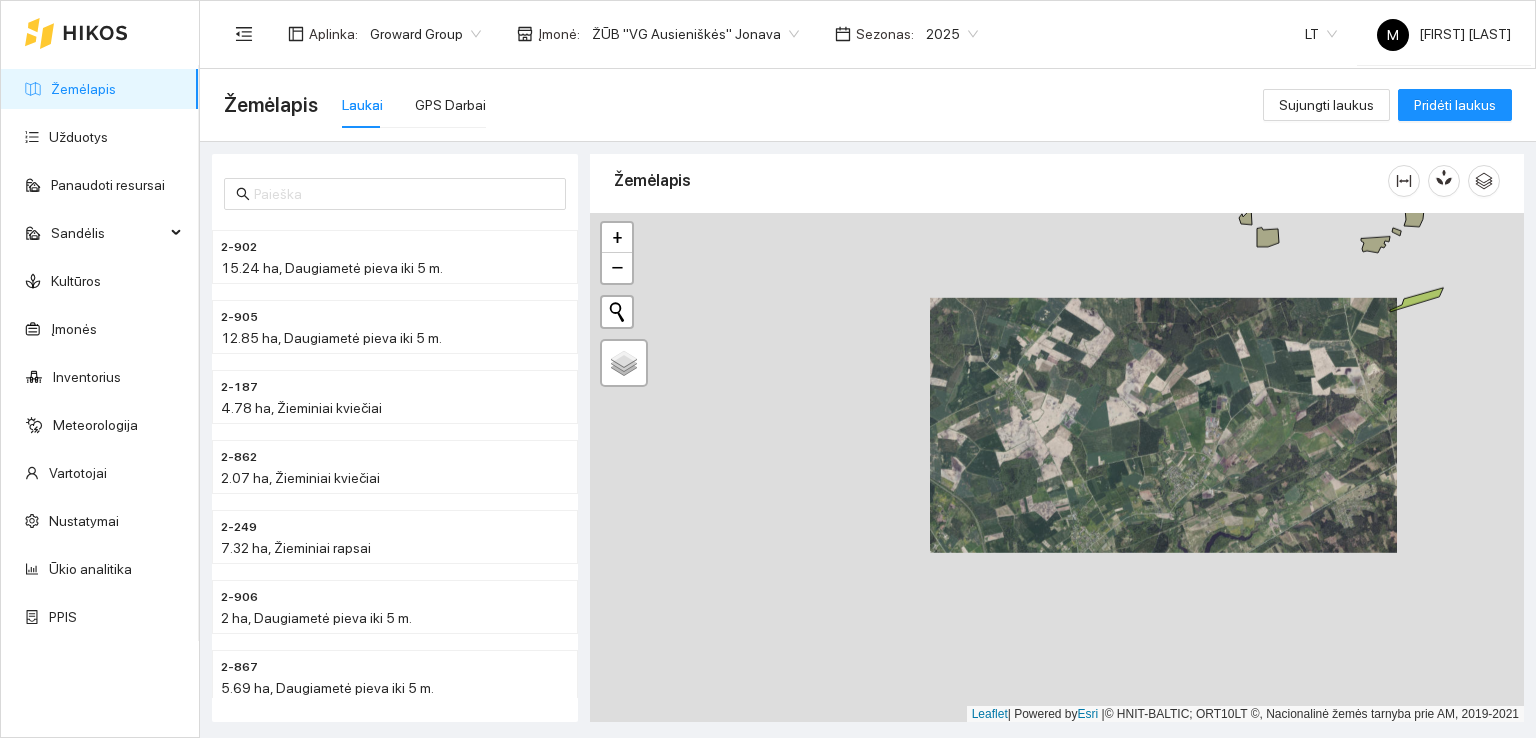 click at bounding box center (1057, 468) 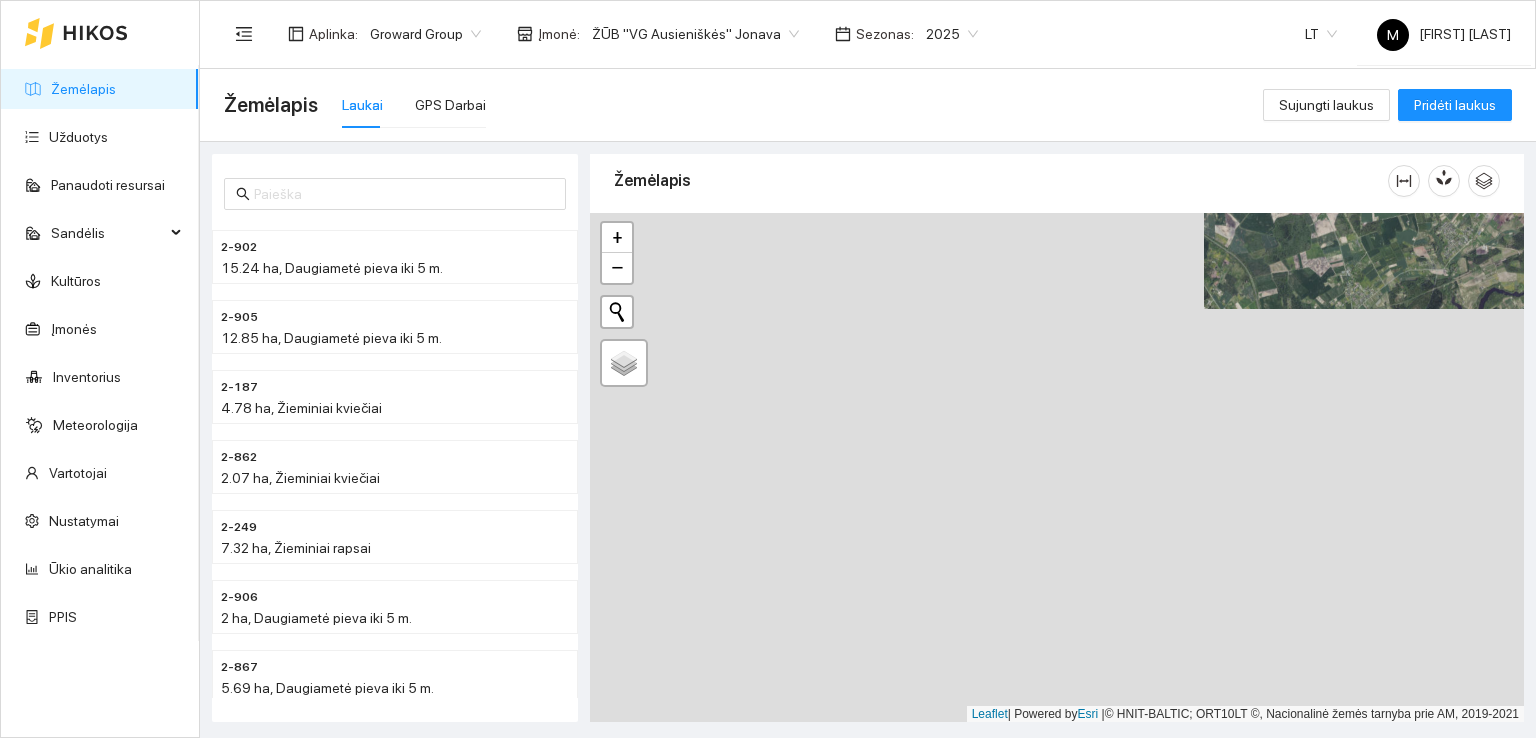 drag, startPoint x: 748, startPoint y: 599, endPoint x: 951, endPoint y: 343, distance: 326.71854 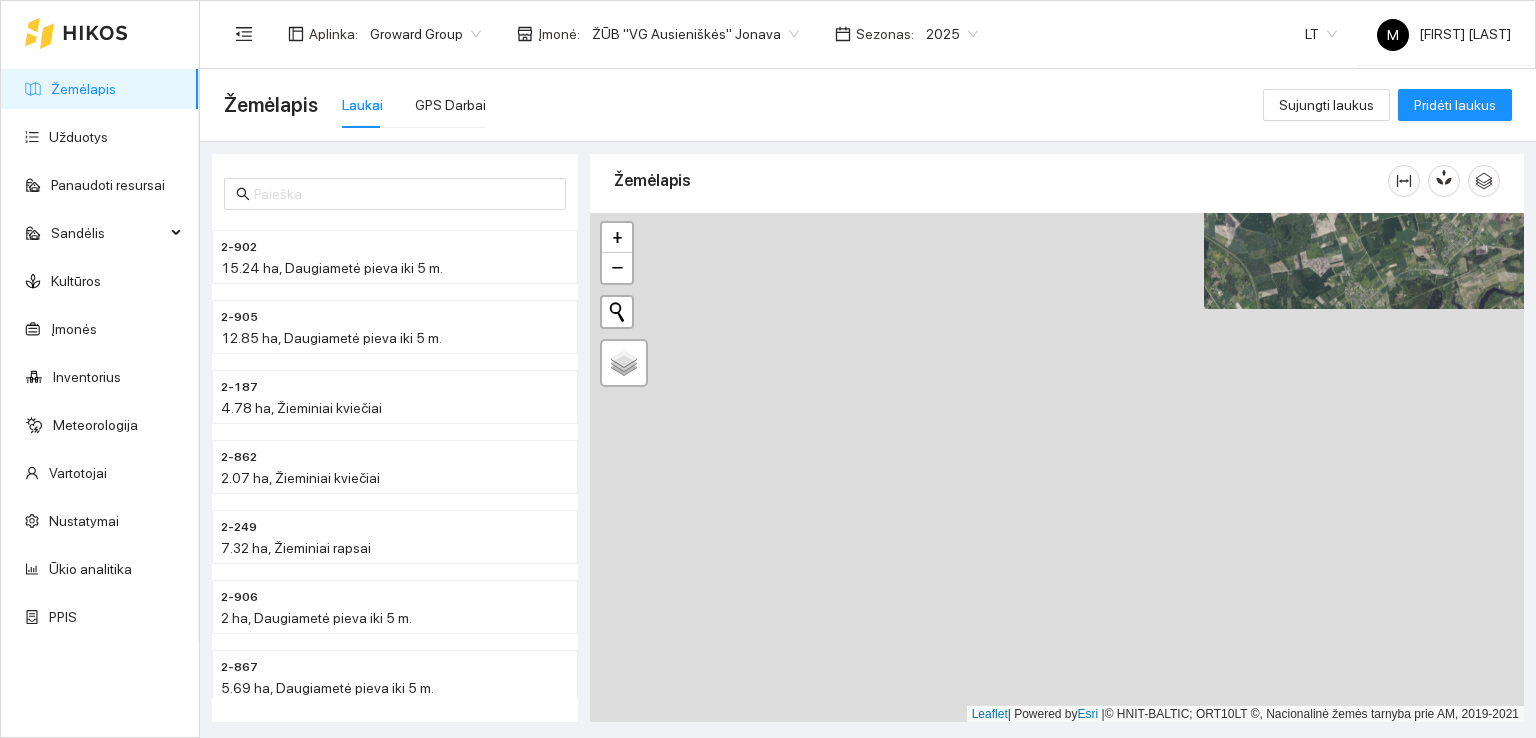 click at bounding box center (1057, 468) 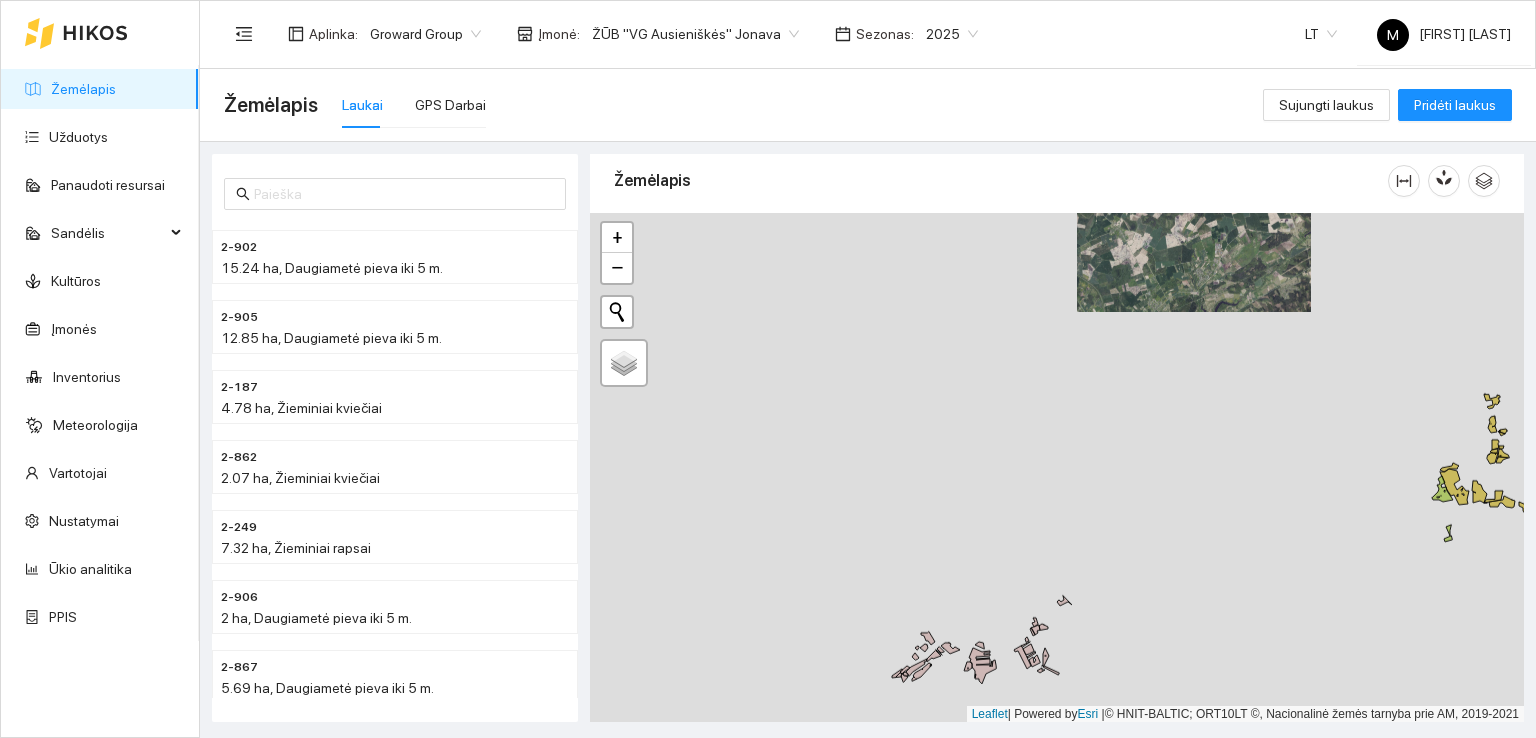 drag, startPoint x: 892, startPoint y: 509, endPoint x: 912, endPoint y: 232, distance: 277.72107 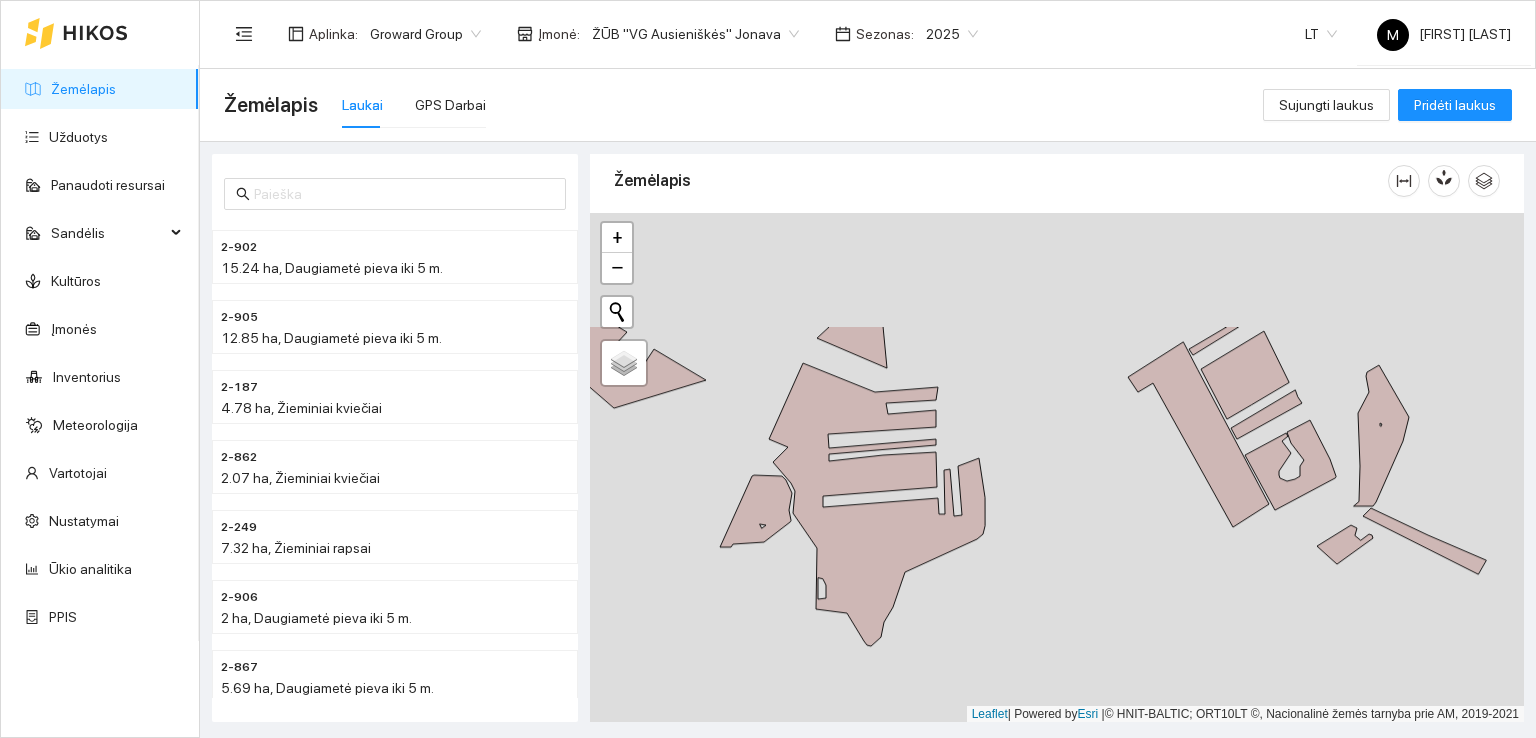 drag, startPoint x: 927, startPoint y: 397, endPoint x: 988, endPoint y: 566, distance: 179.67192 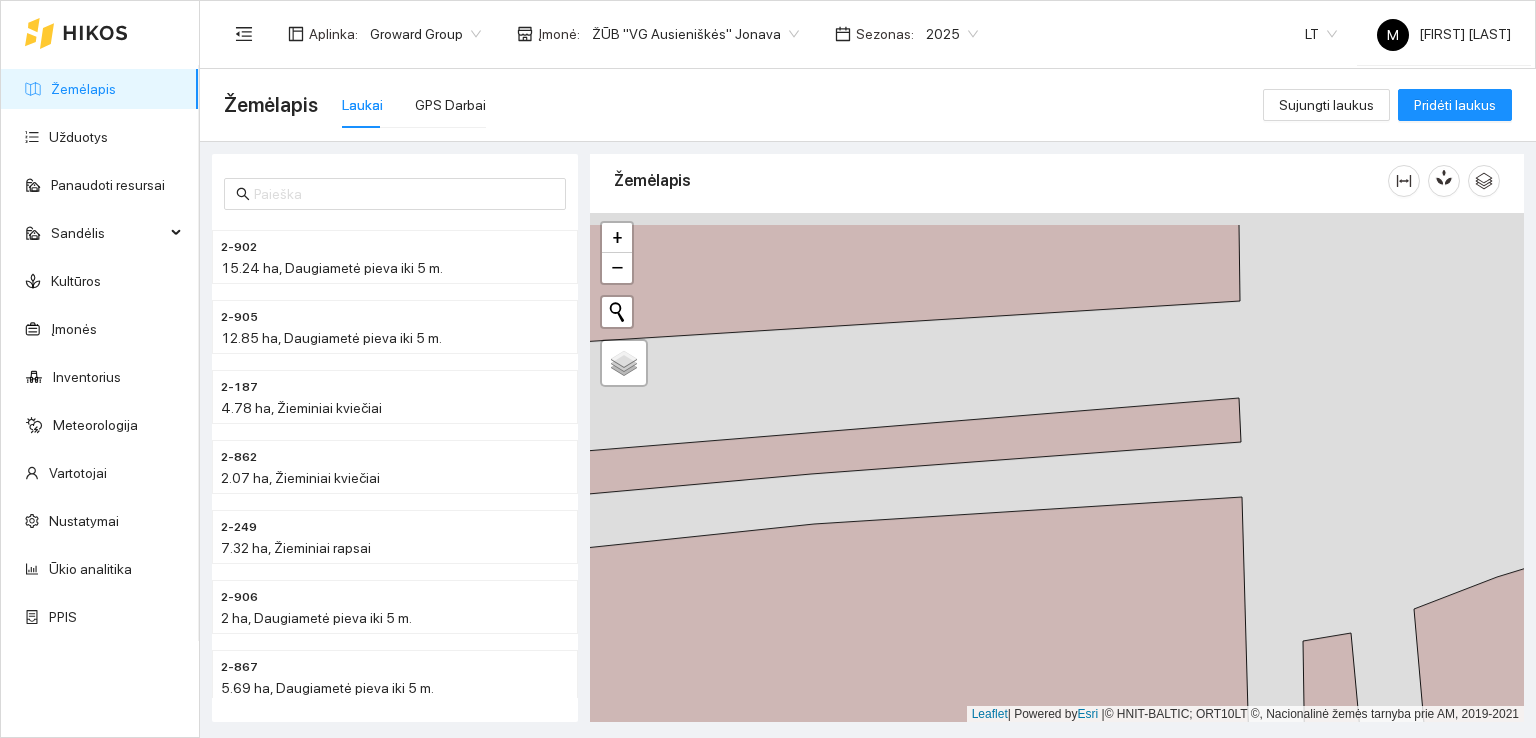 drag, startPoint x: 912, startPoint y: 441, endPoint x: 923, endPoint y: 533, distance: 92.65527 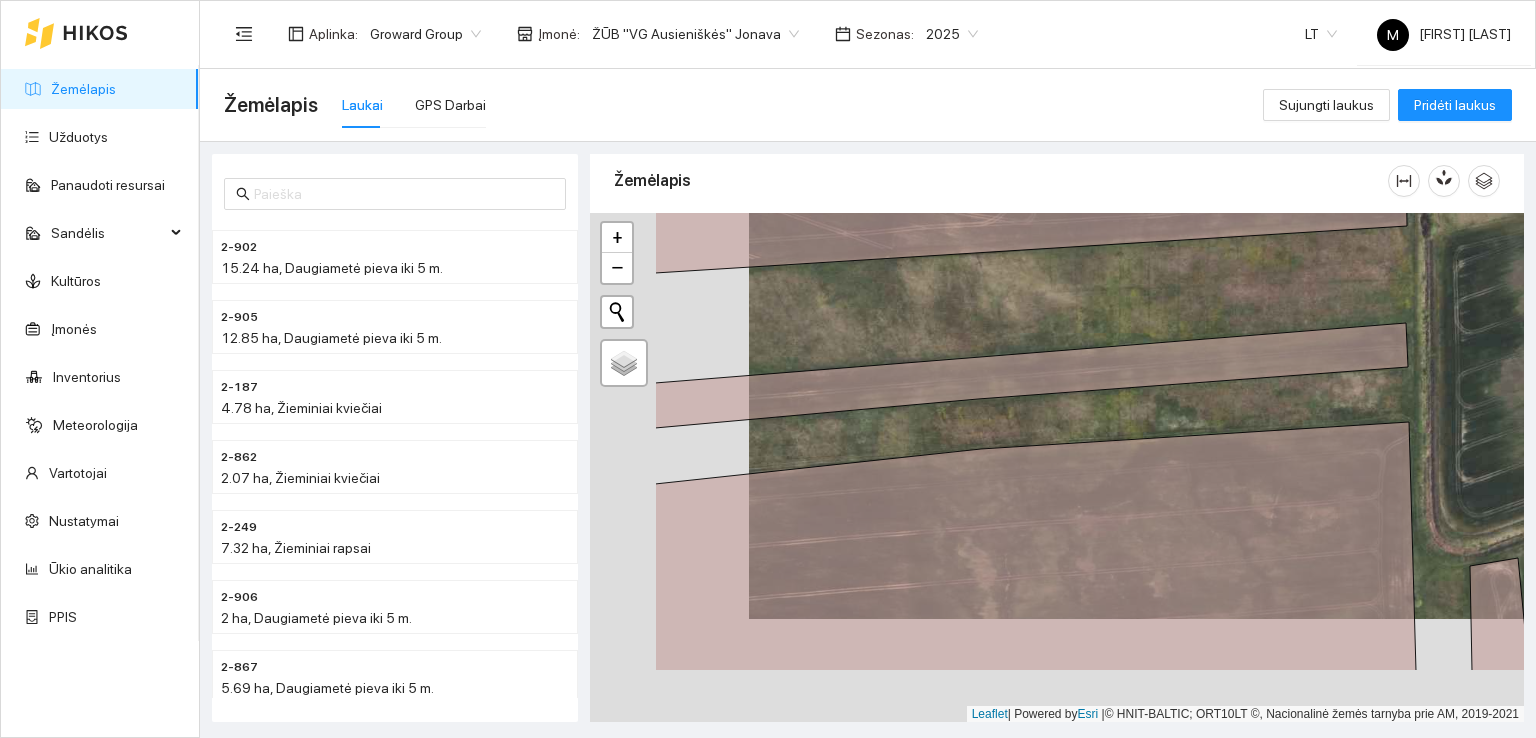 drag, startPoint x: 793, startPoint y: 532, endPoint x: 952, endPoint y: 428, distance: 189.99211 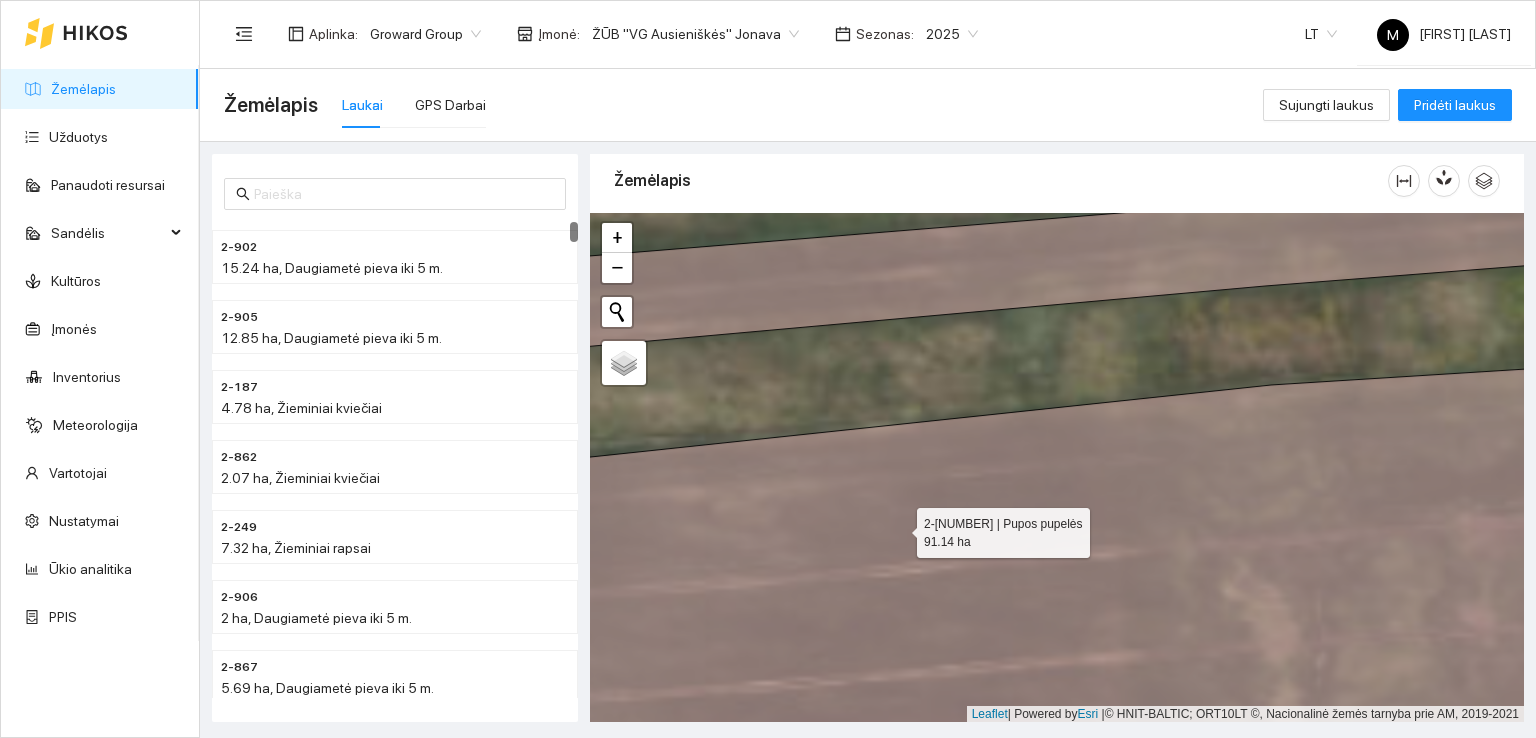 drag, startPoint x: 890, startPoint y: 505, endPoint x: 911, endPoint y: 546, distance: 46.06517 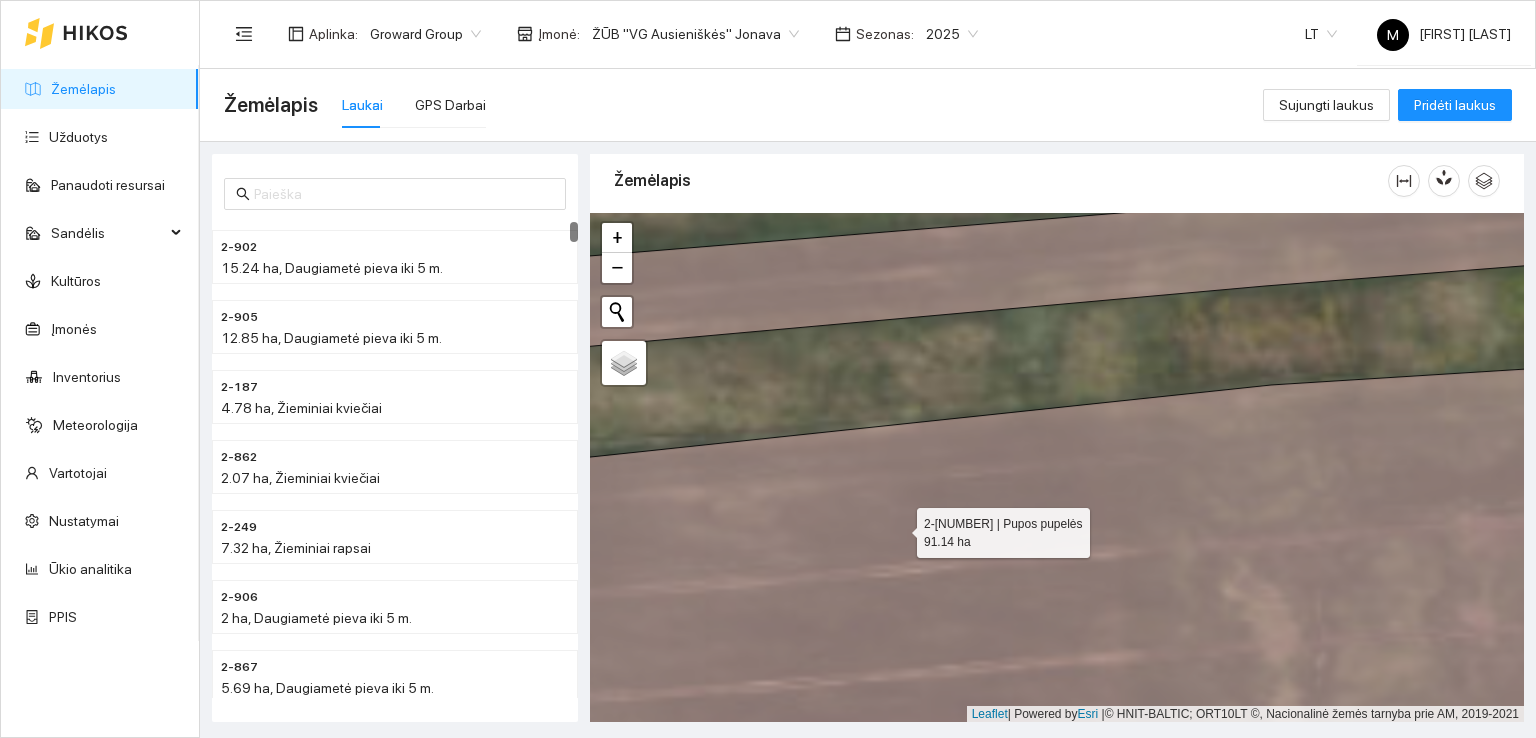click 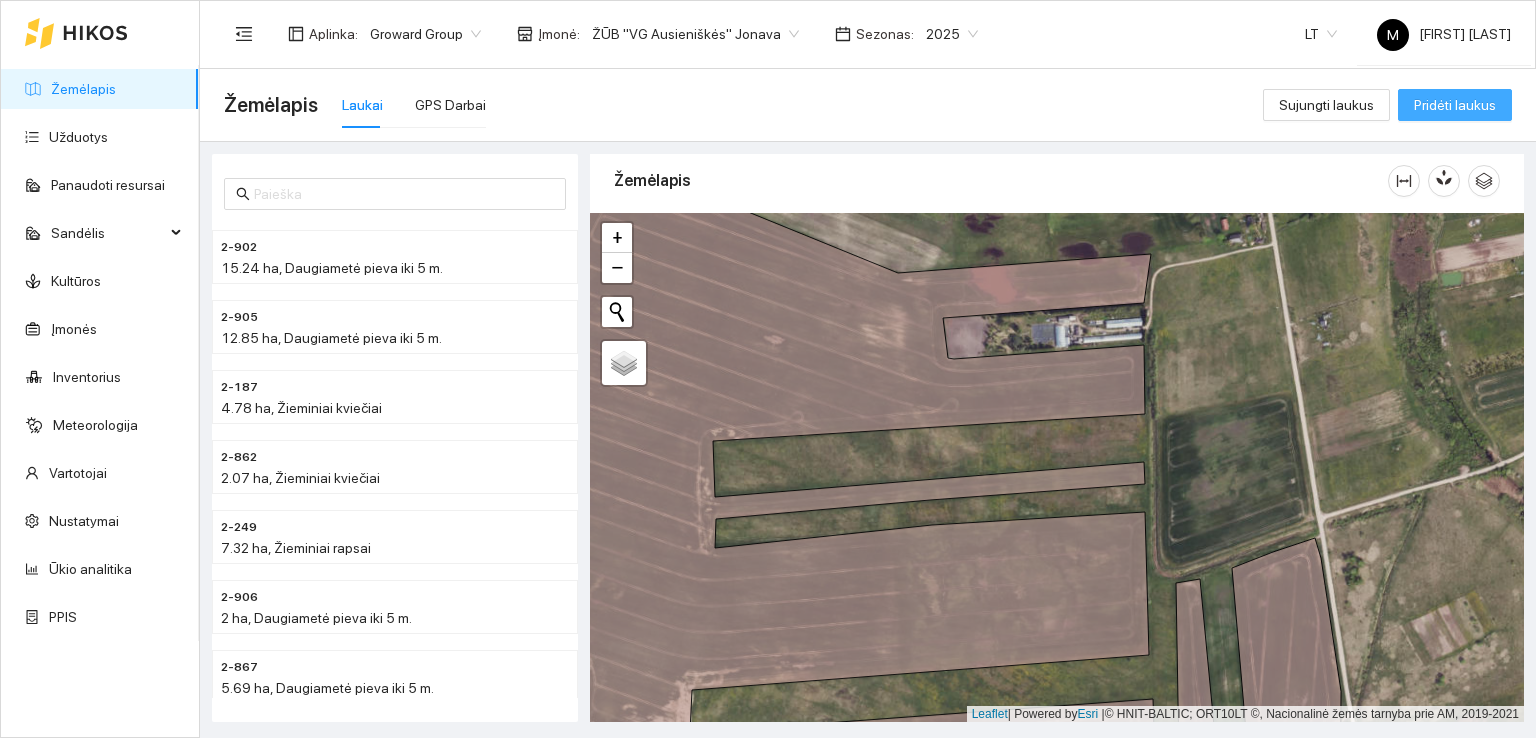 click on "Pridėti laukus" at bounding box center [1455, 105] 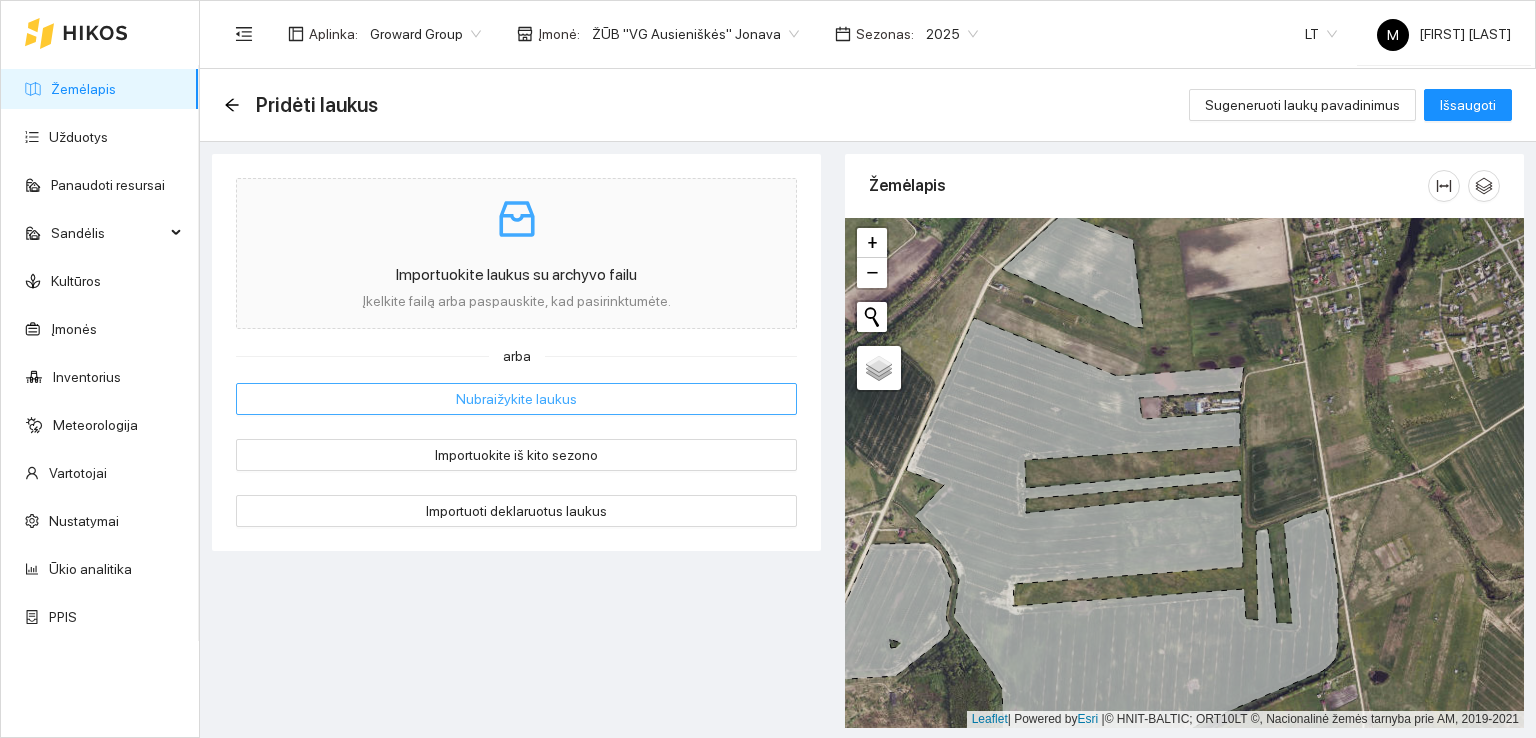 click on "Nubraižykite laukus" at bounding box center (516, 399) 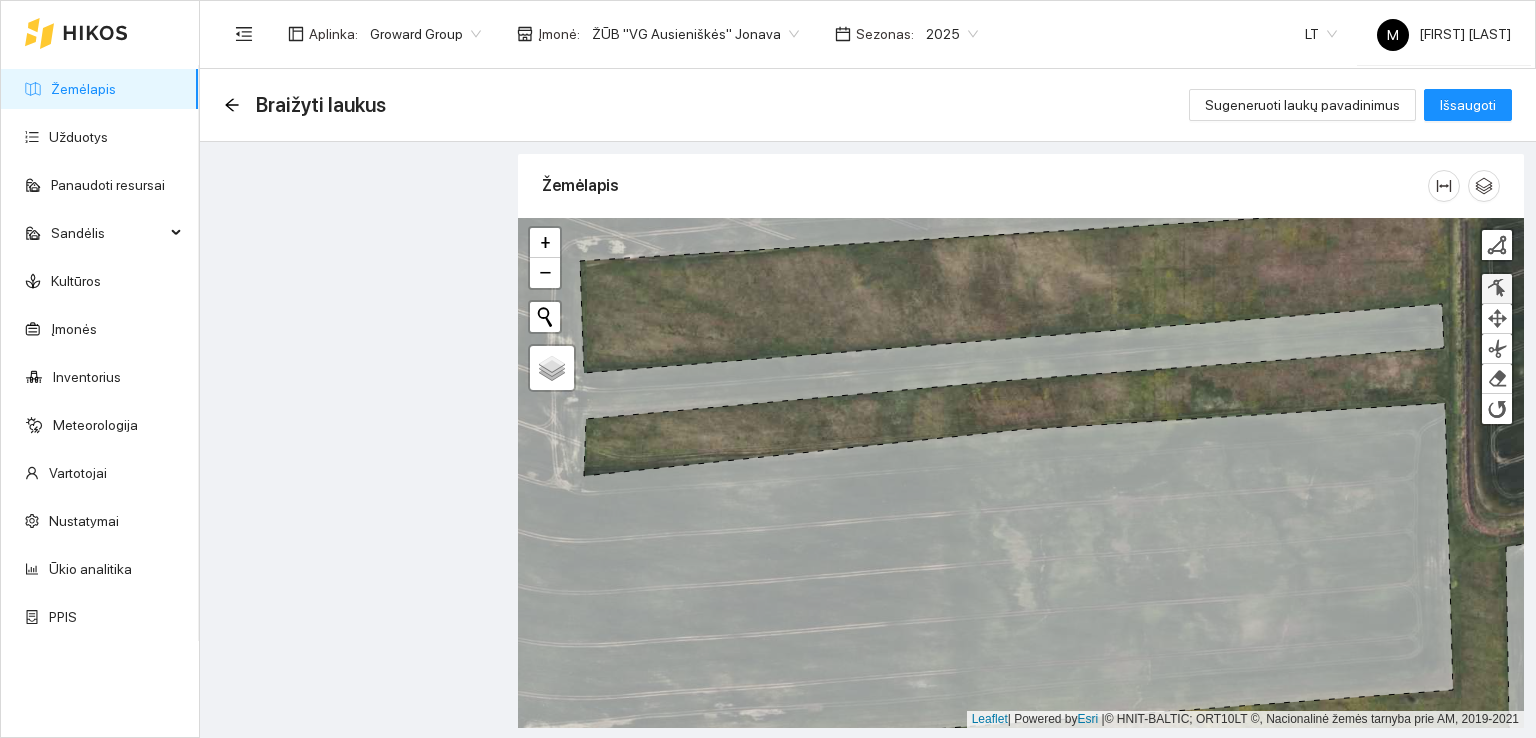 click at bounding box center [1497, 288] 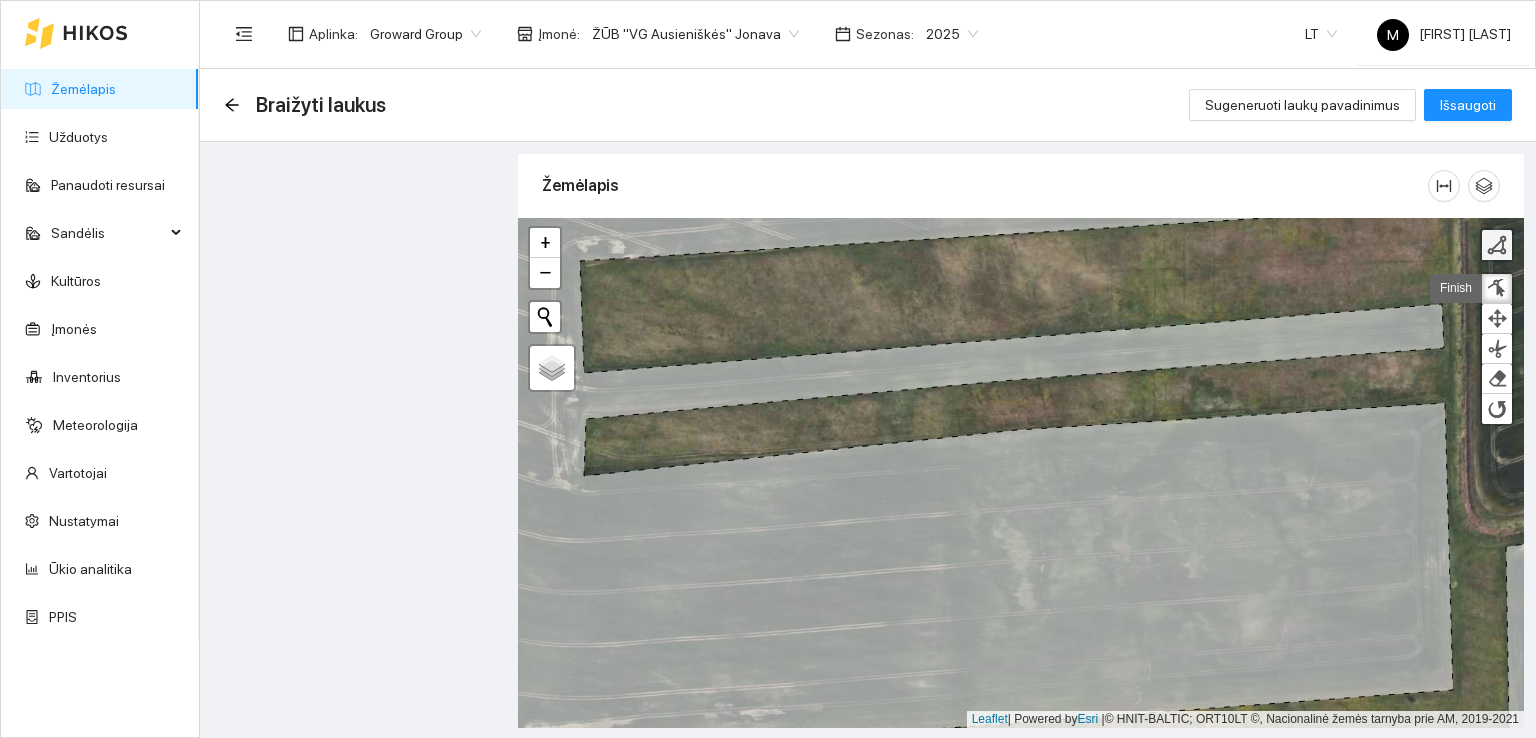 click at bounding box center (1497, 245) 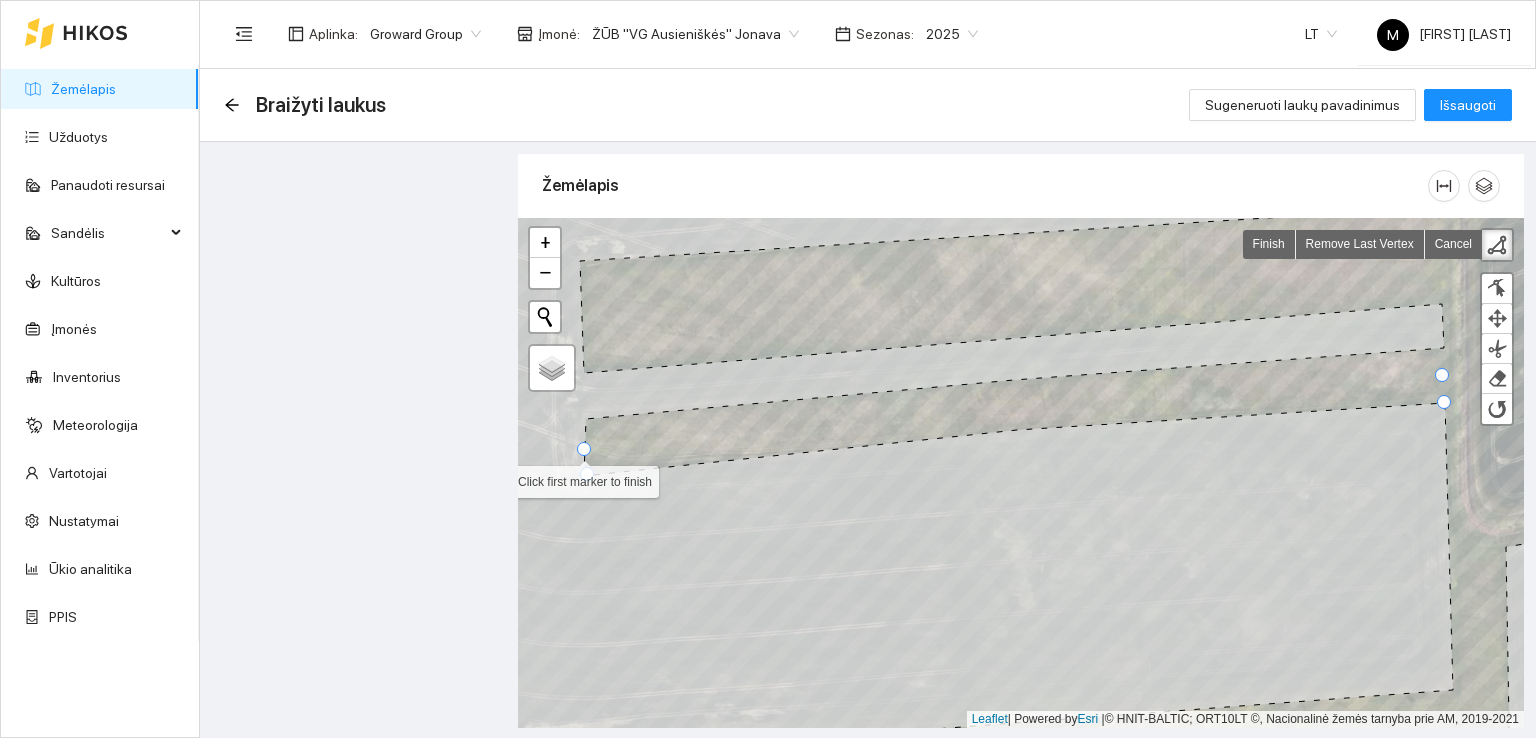 click at bounding box center (518, 218) 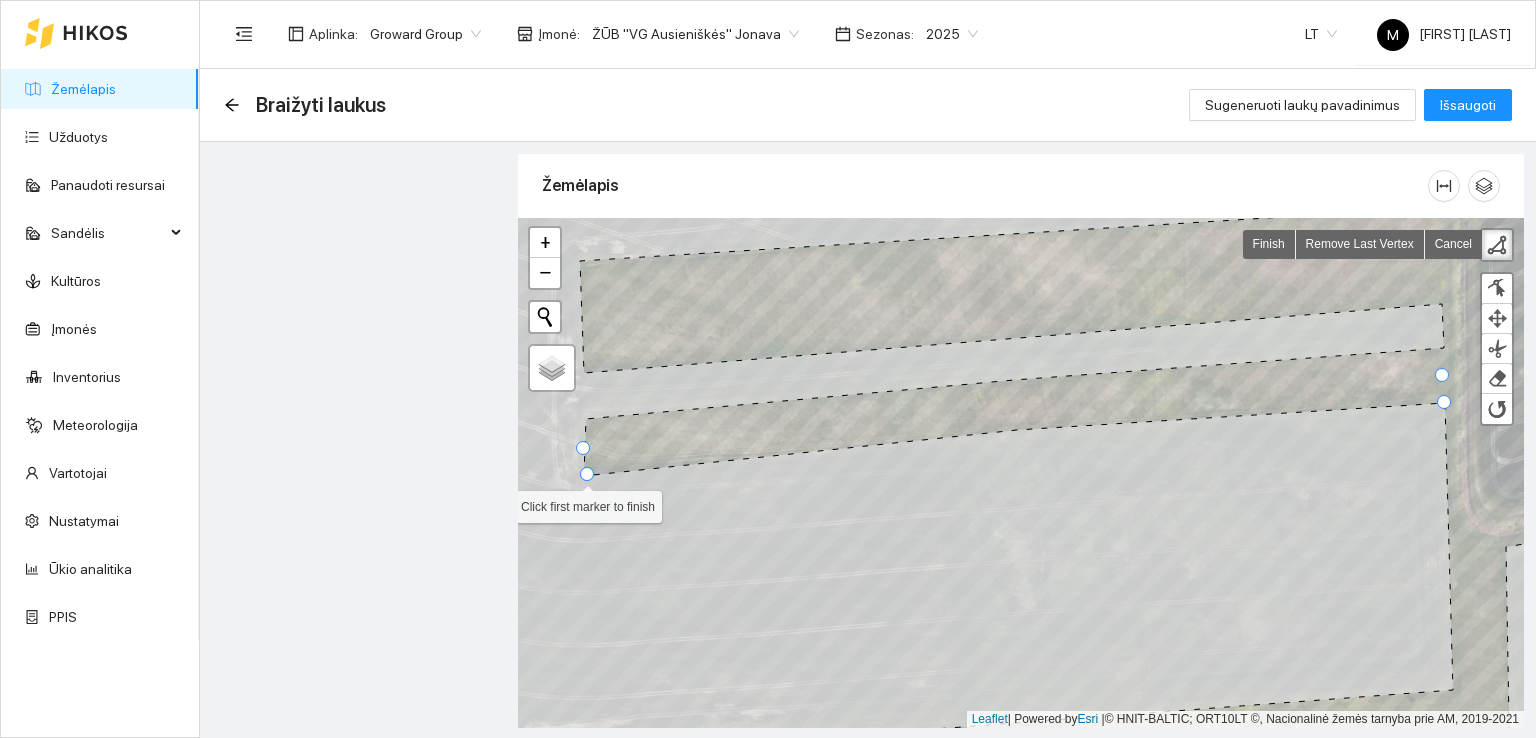 click at bounding box center (587, 474) 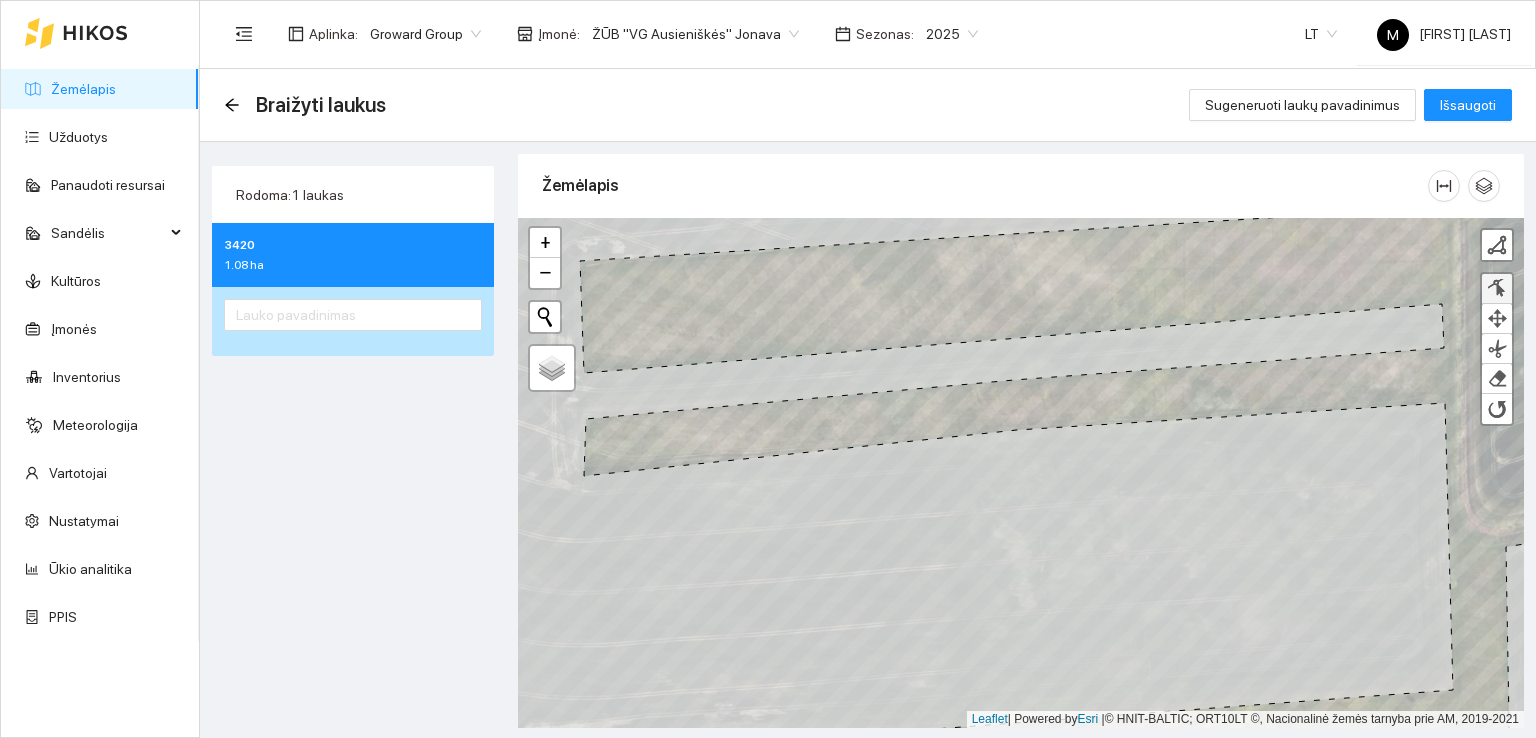 click at bounding box center [1497, 289] 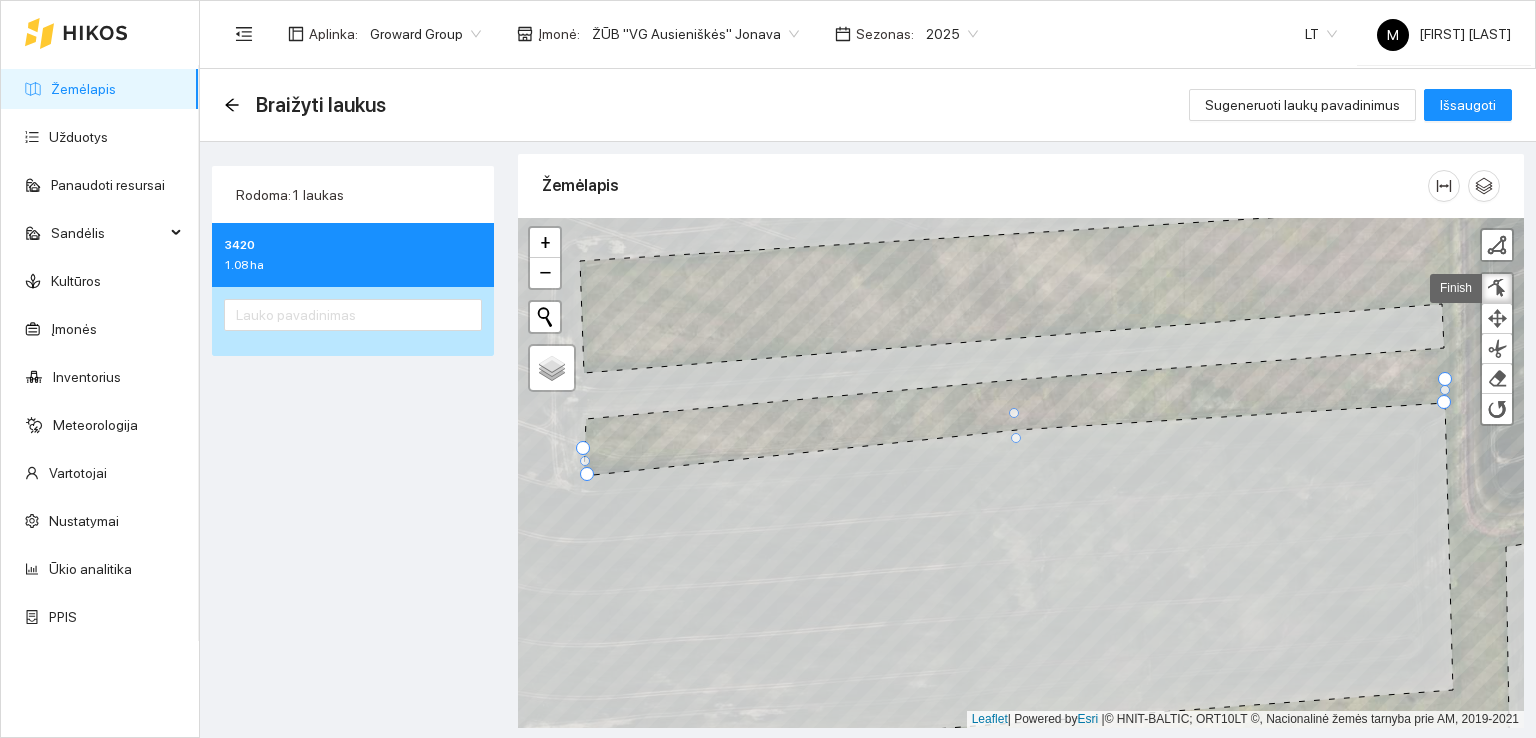 click at bounding box center (1445, 379) 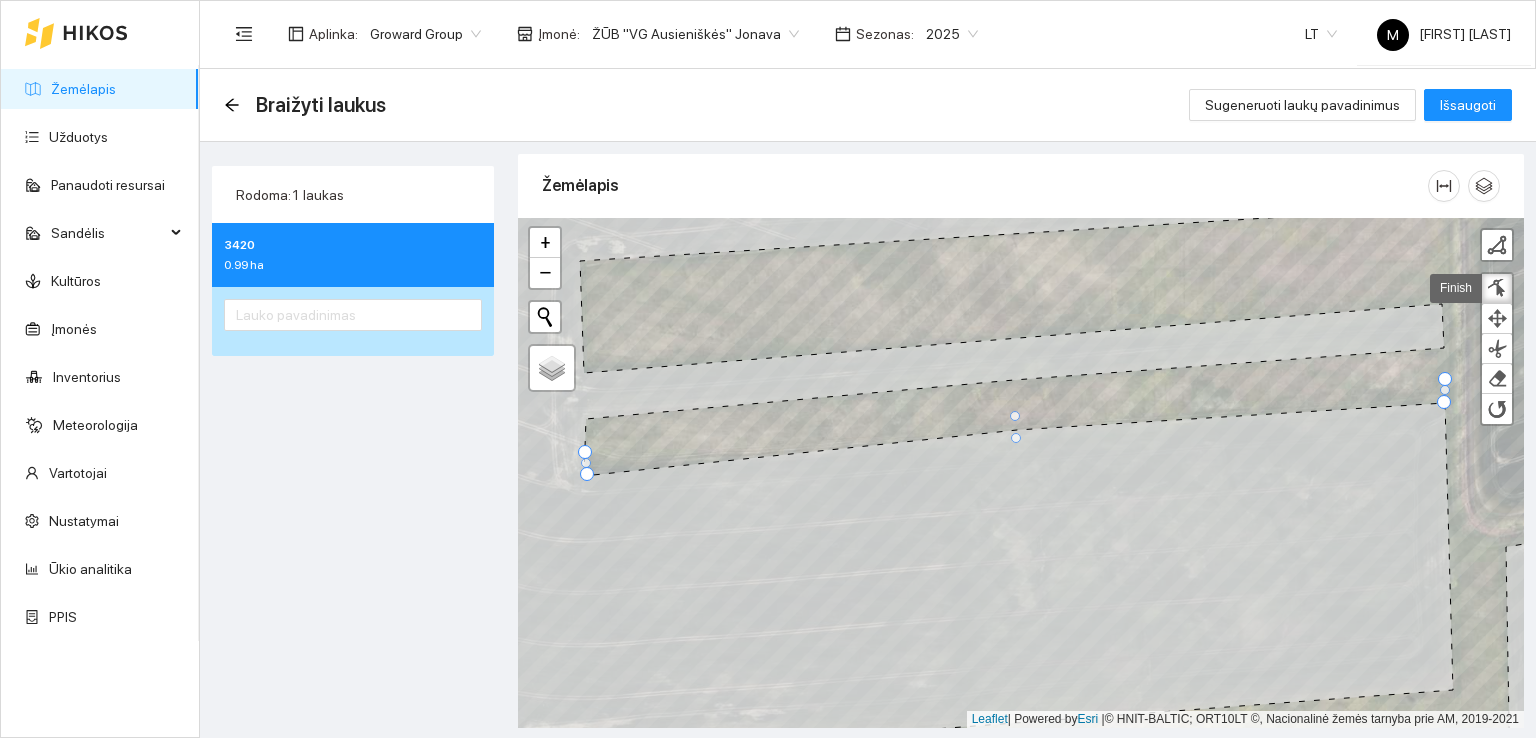 click at bounding box center (585, 452) 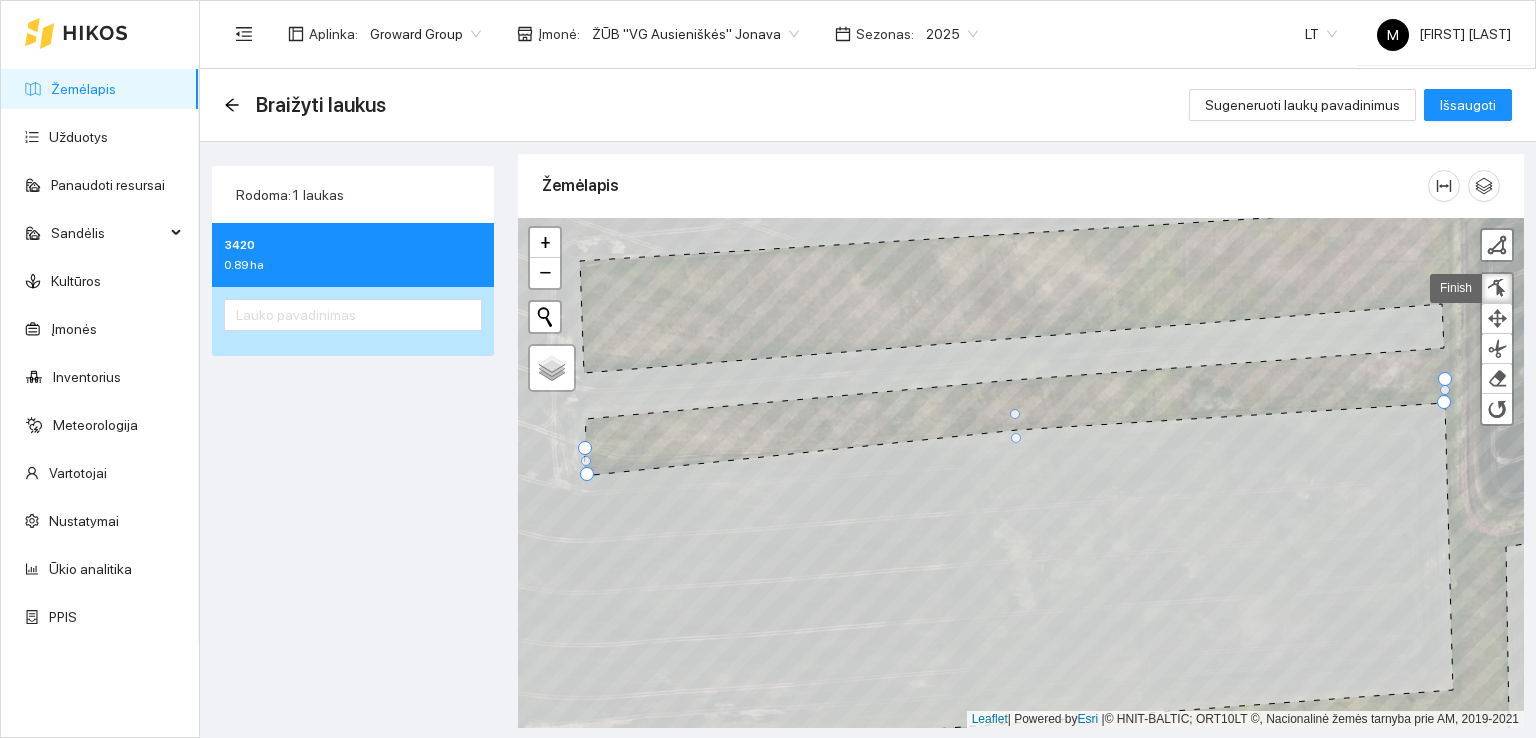click at bounding box center [585, 448] 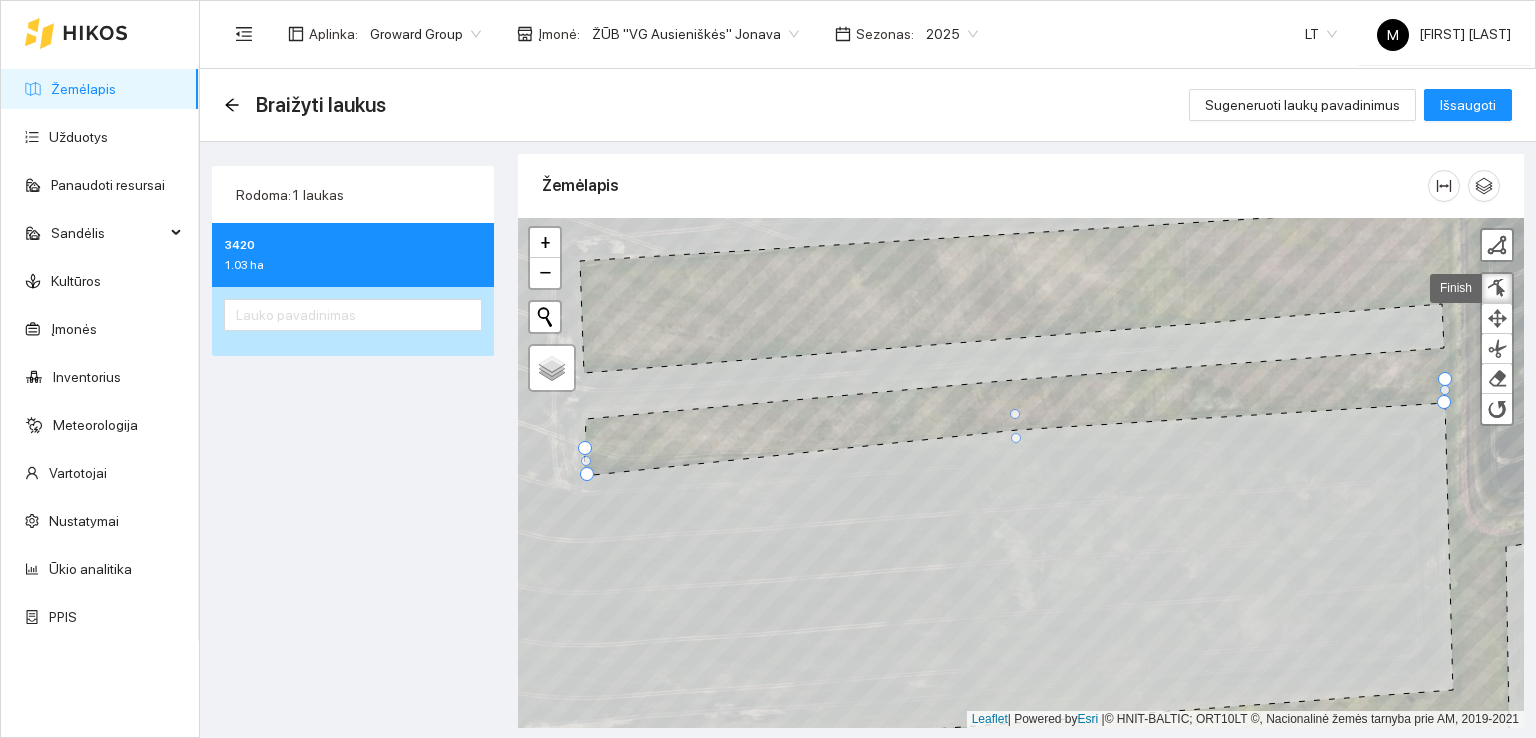 click at bounding box center (585, 448) 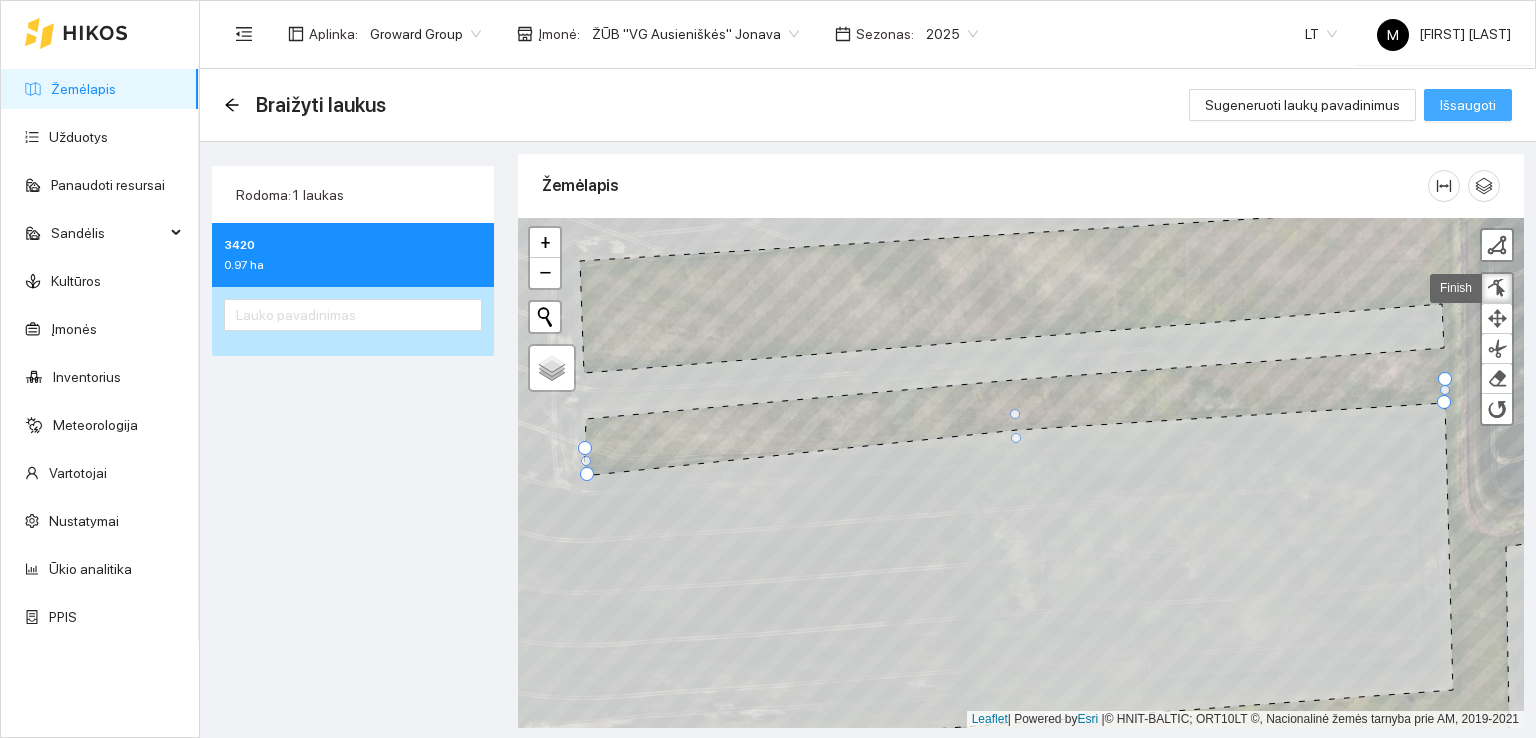 click on "Išsaugoti" at bounding box center (1468, 105) 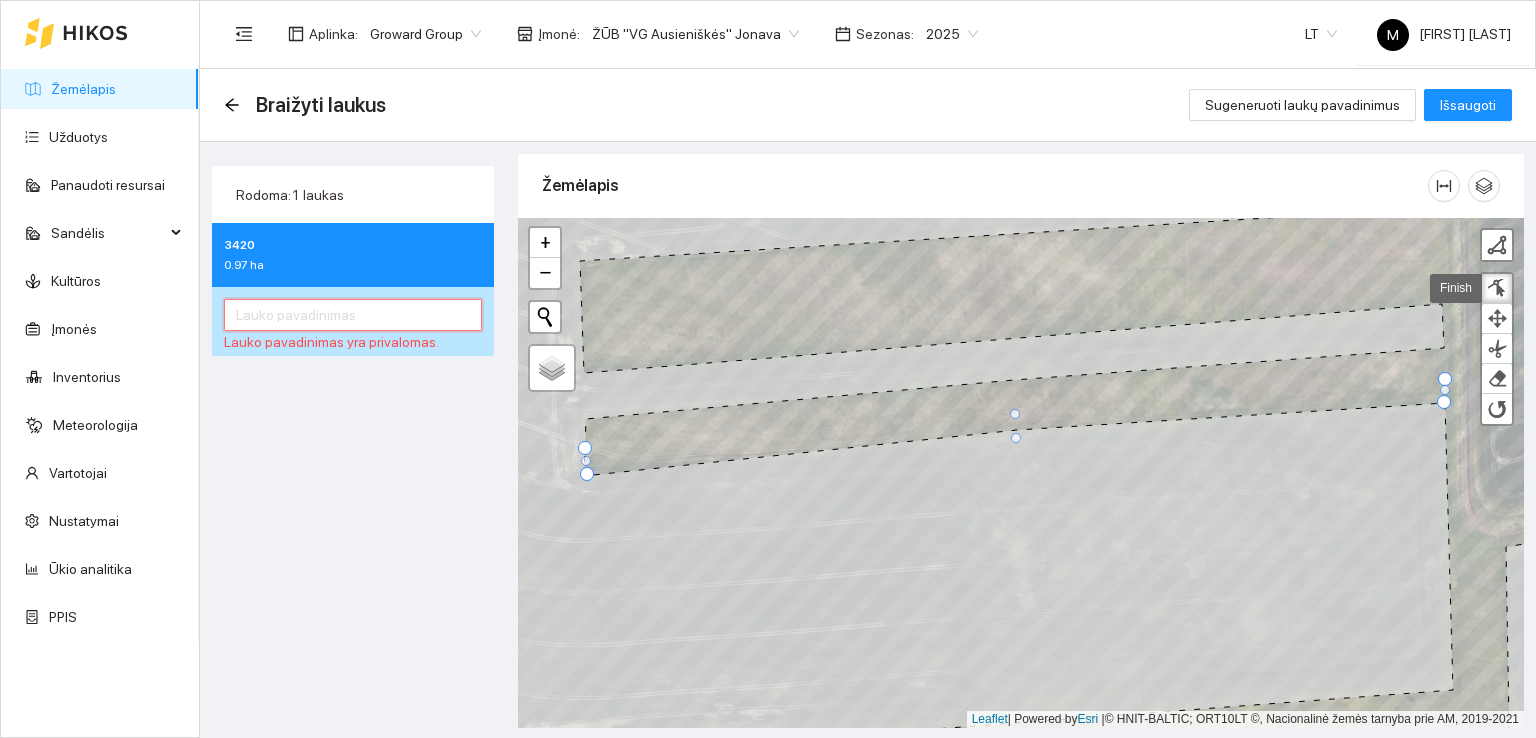click at bounding box center [353, 315] 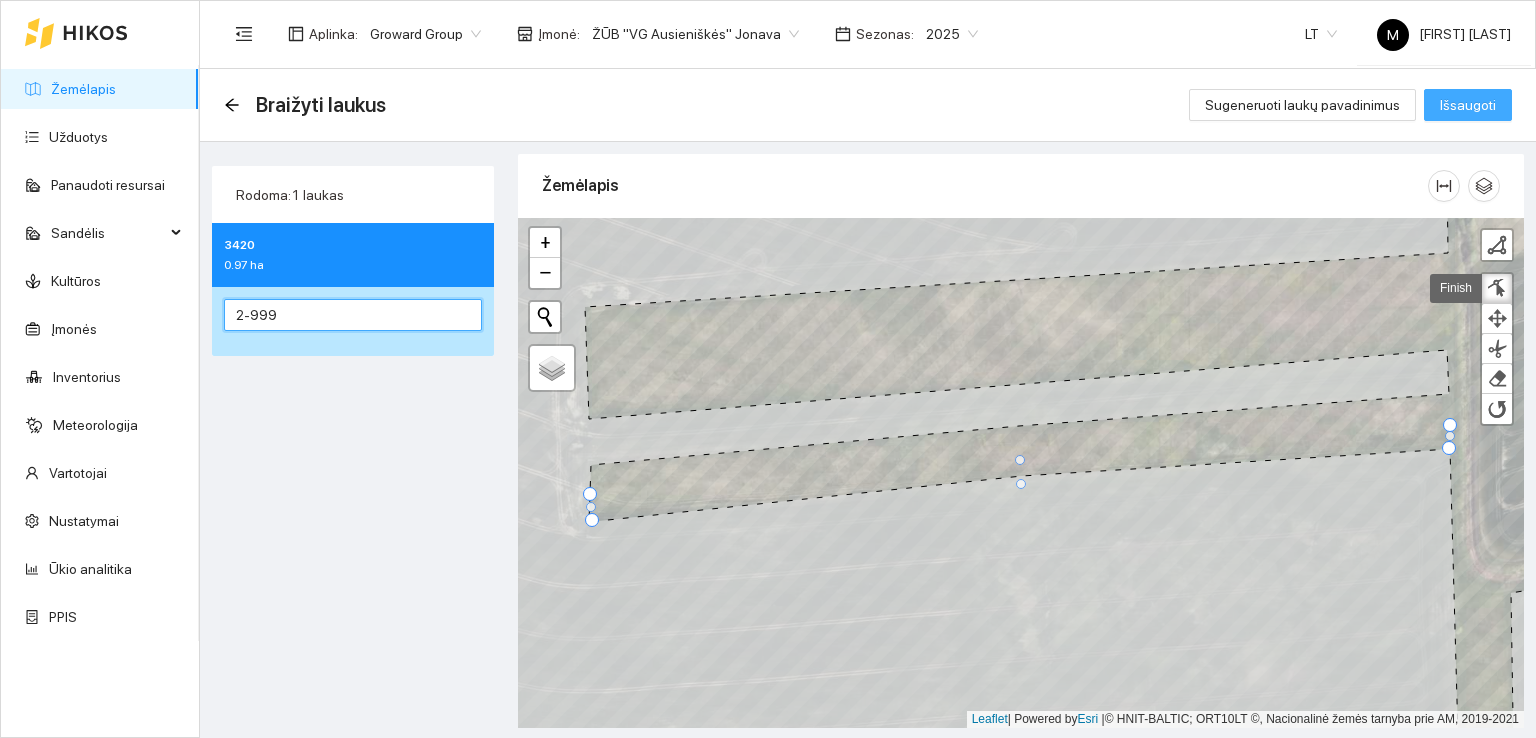 type on "2-999" 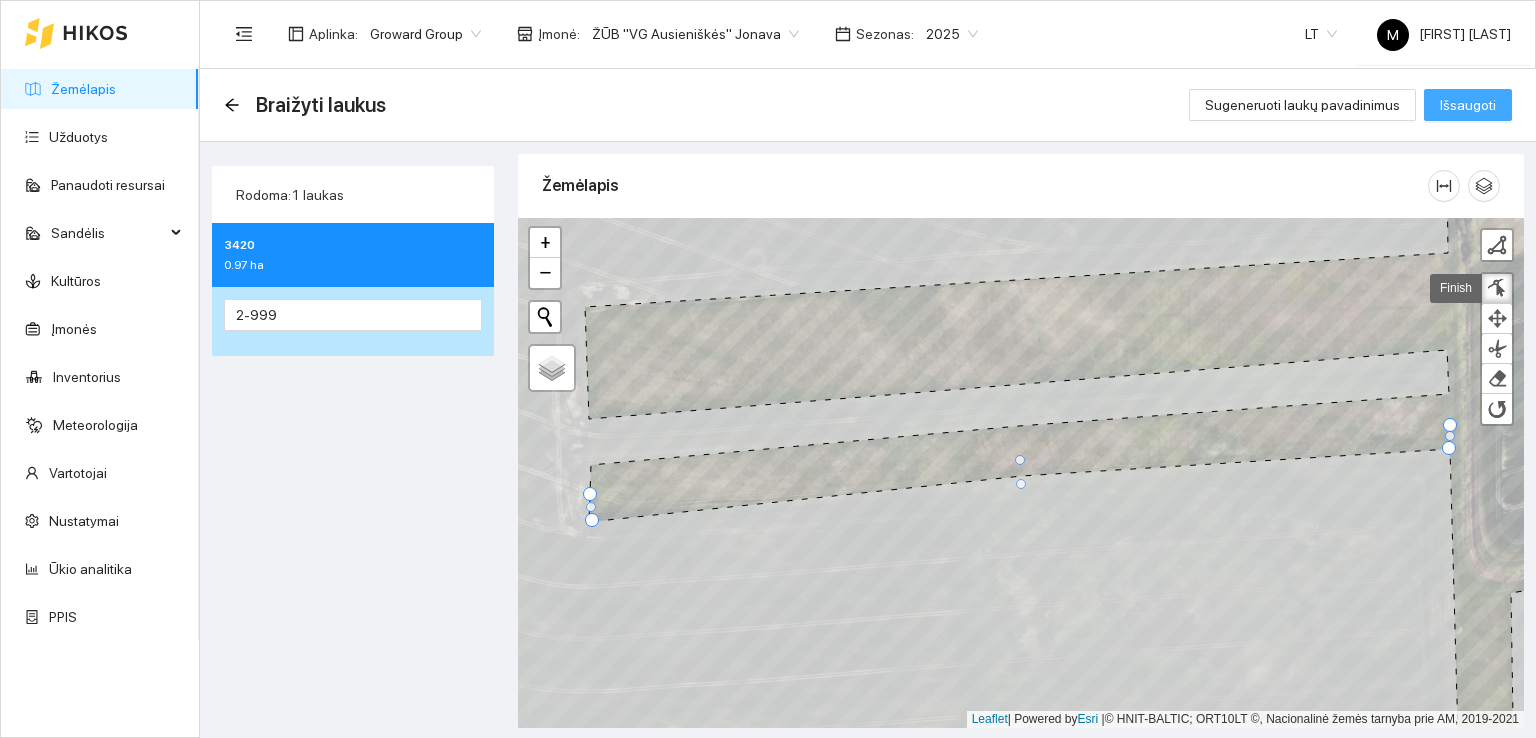 click on "Išsaugoti" at bounding box center [1468, 105] 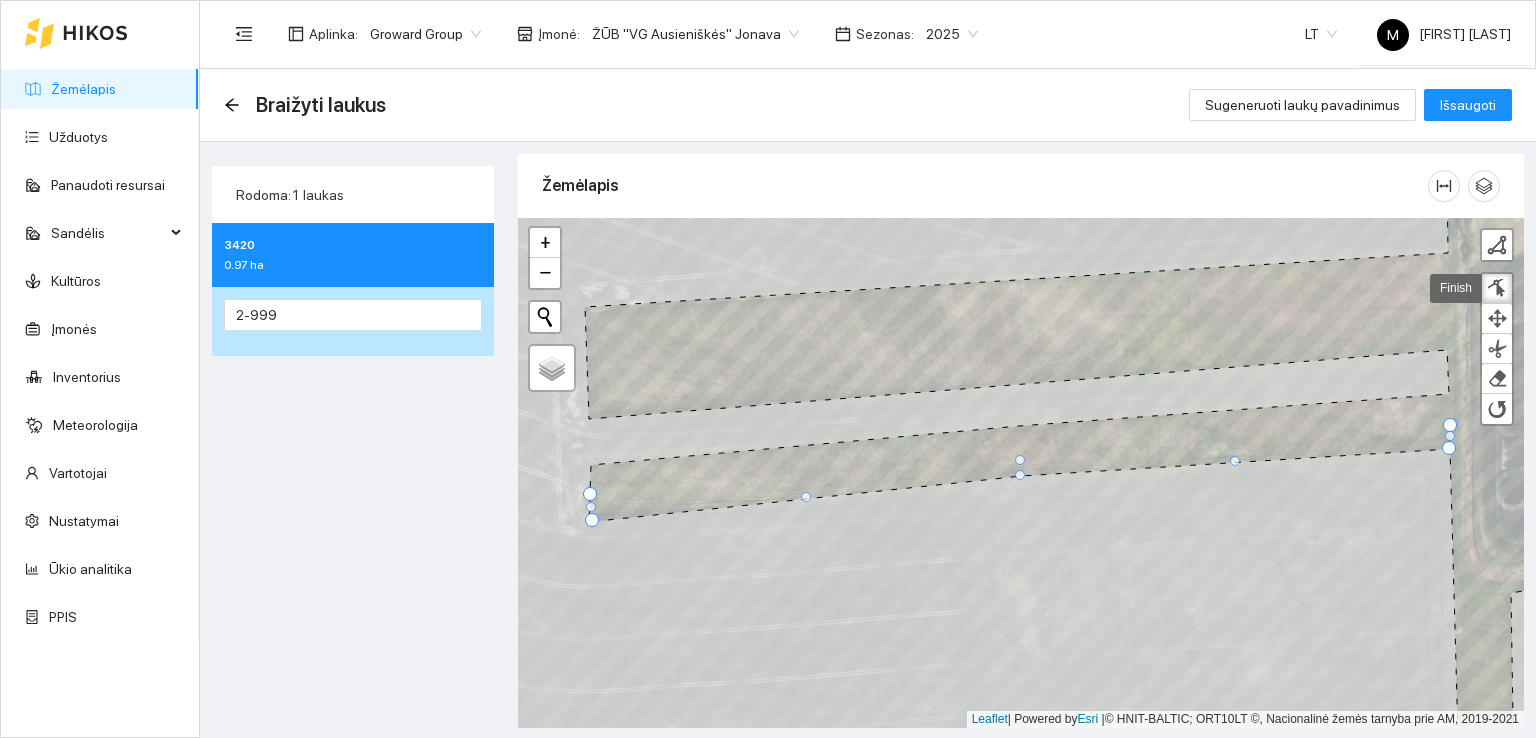 click at bounding box center (1020, 475) 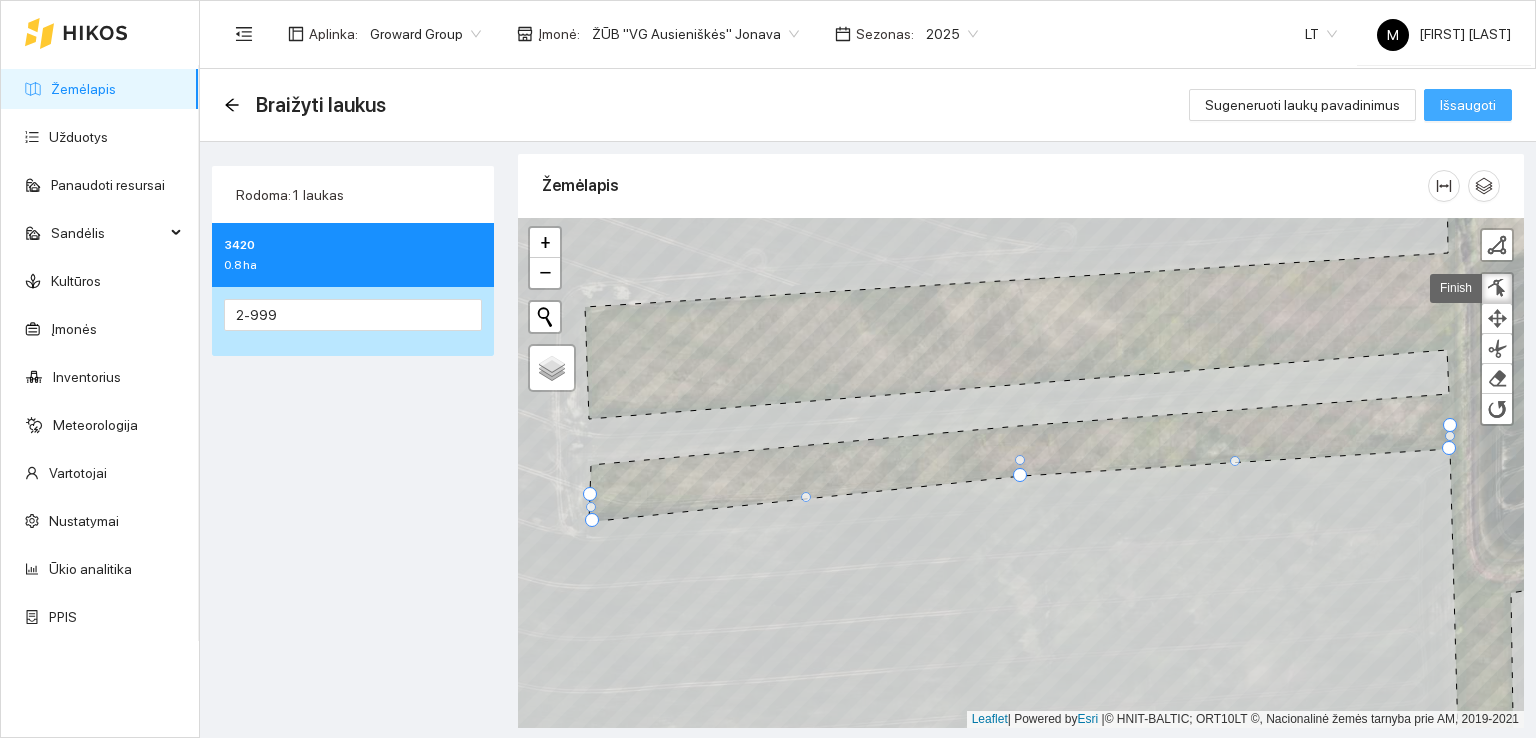 click on "Išsaugoti" at bounding box center (1468, 105) 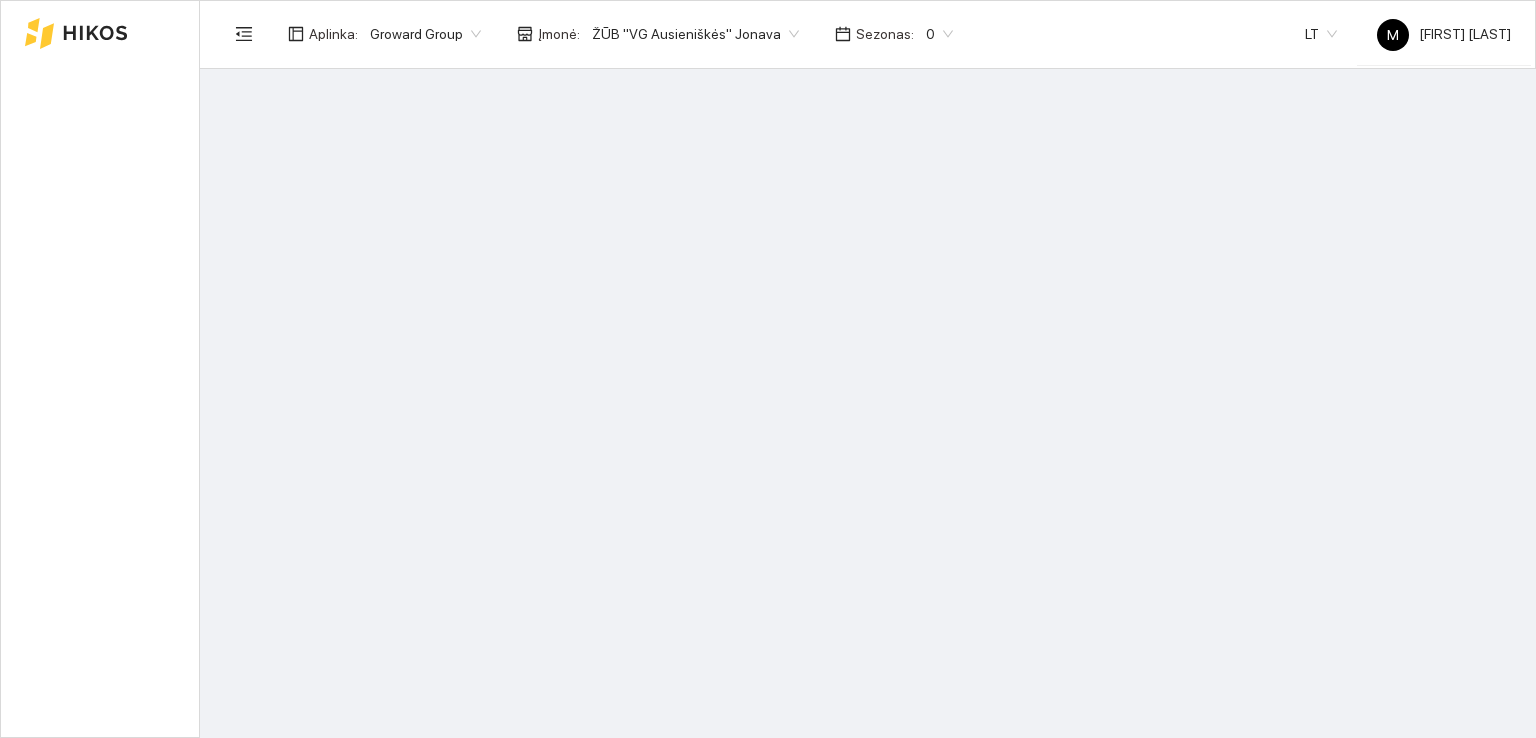 scroll, scrollTop: 0, scrollLeft: 0, axis: both 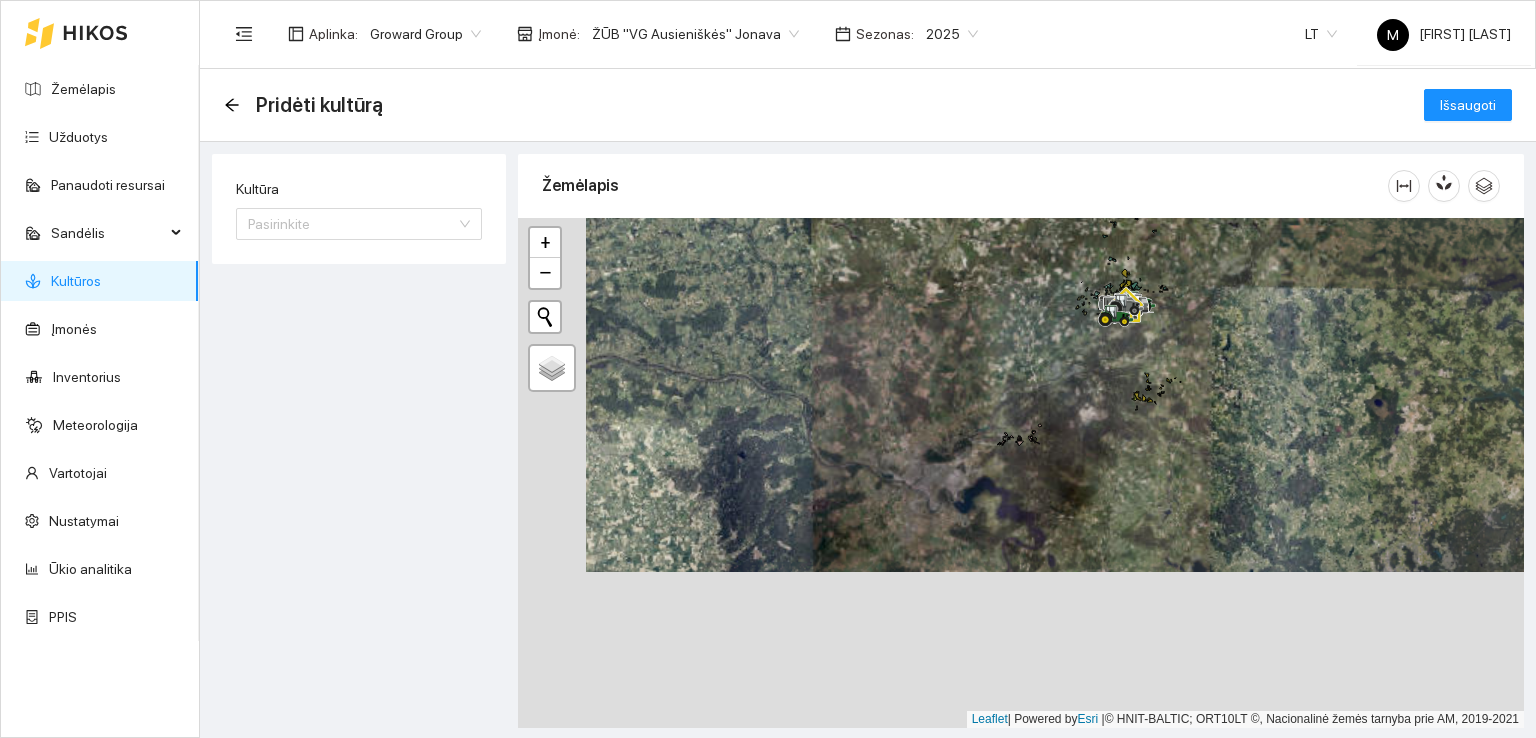 drag, startPoint x: 913, startPoint y: 632, endPoint x: 985, endPoint y: 474, distance: 173.63179 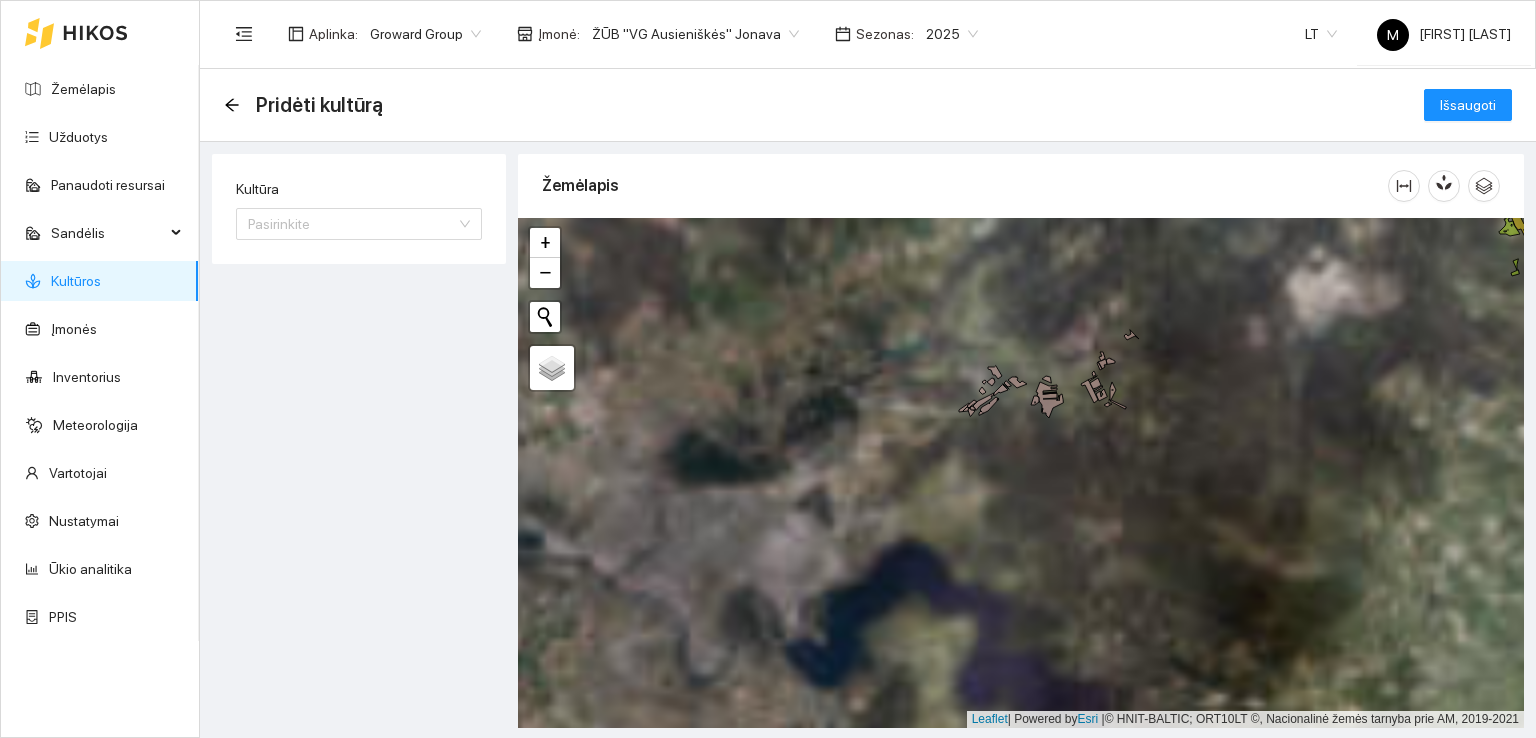 drag, startPoint x: 1038, startPoint y: 411, endPoint x: 968, endPoint y: 462, distance: 86.608315 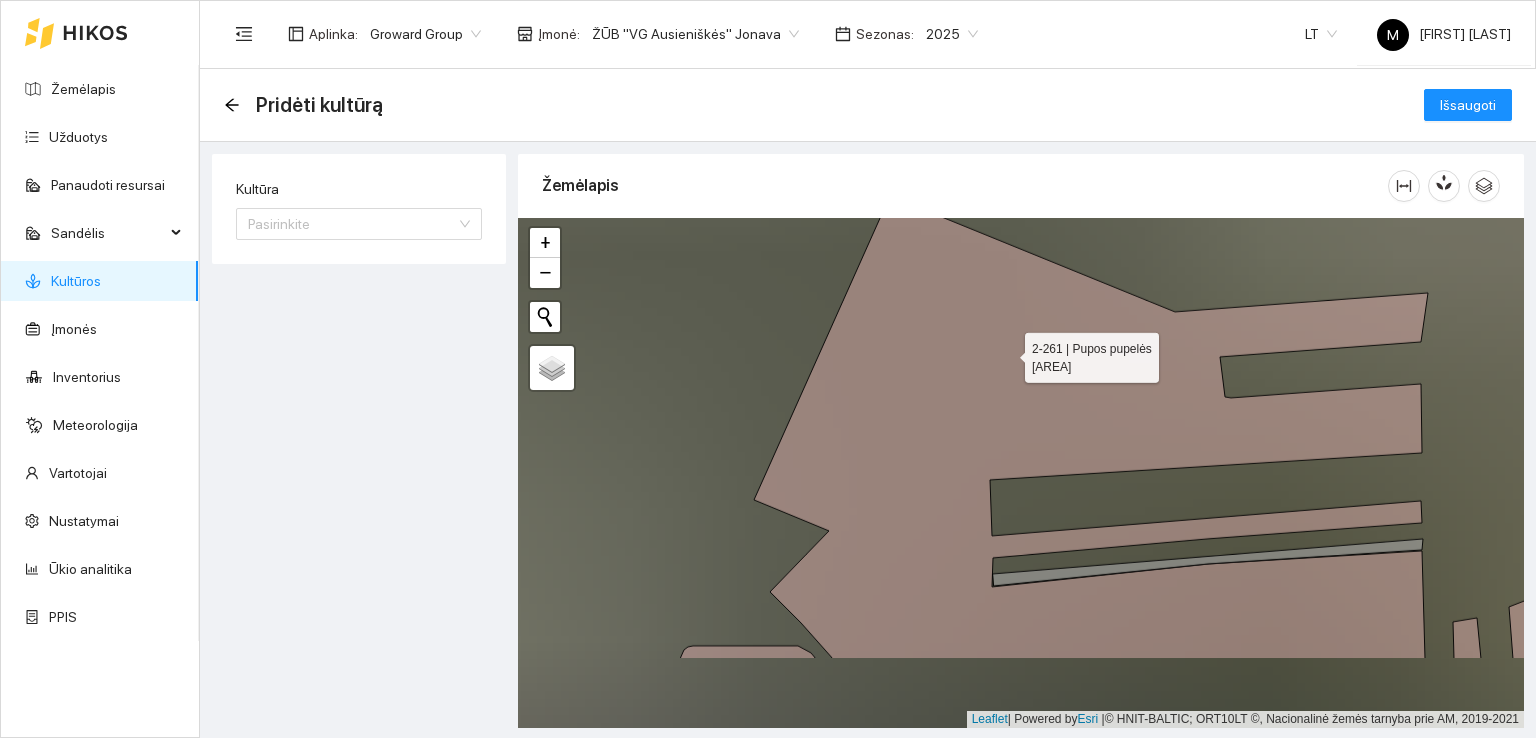 drag, startPoint x: 1027, startPoint y: 518, endPoint x: 998, endPoint y: 298, distance: 221.90314 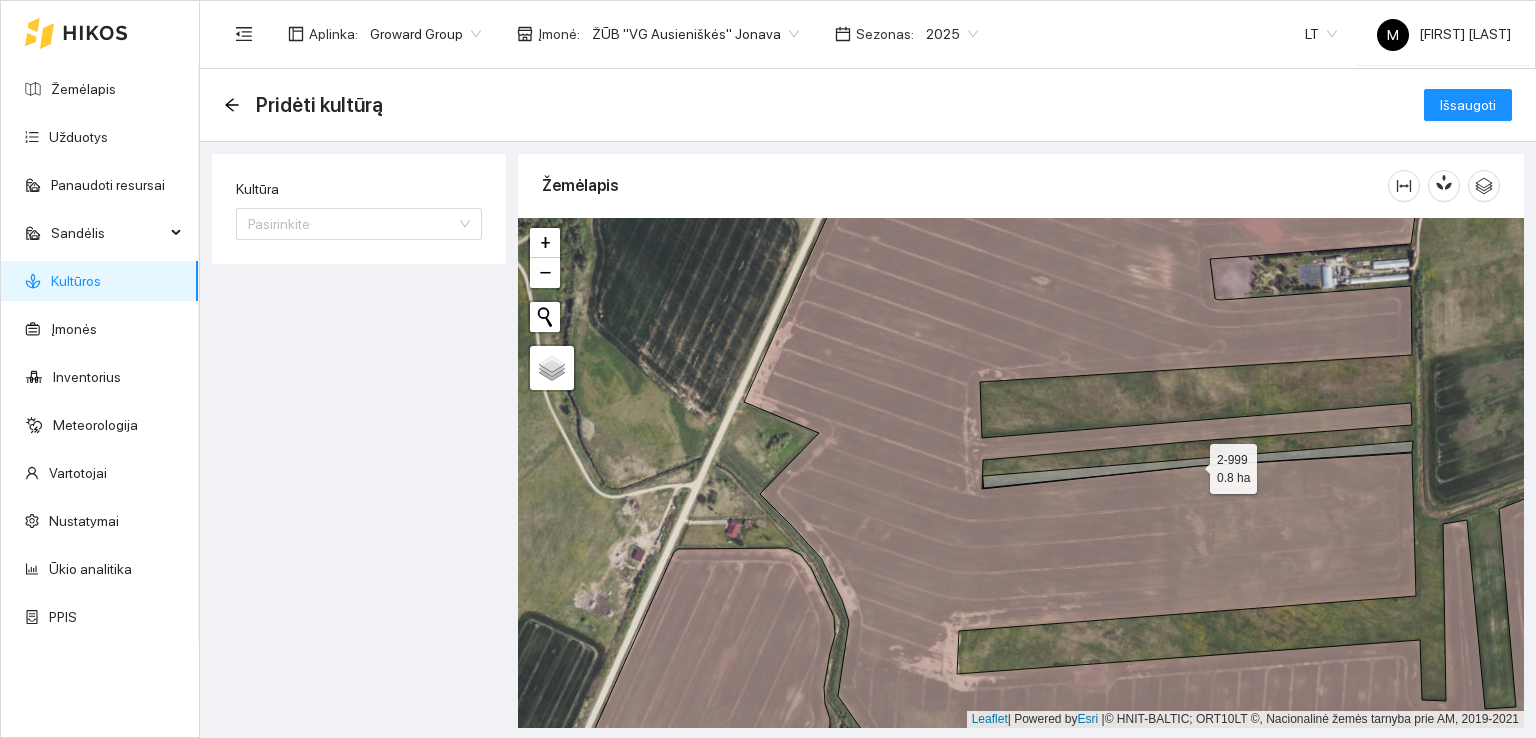 click 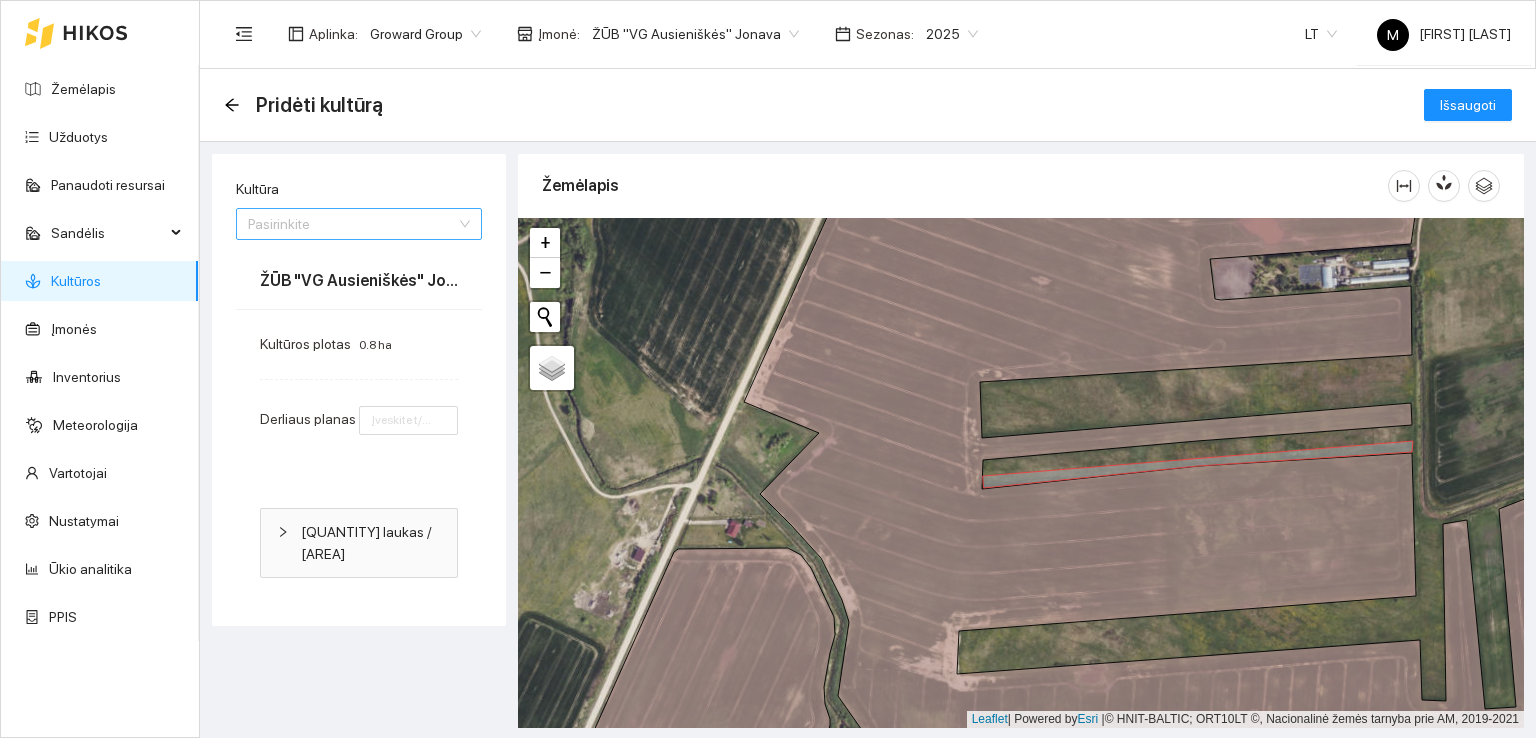 click on "Kultūra" at bounding box center [352, 224] 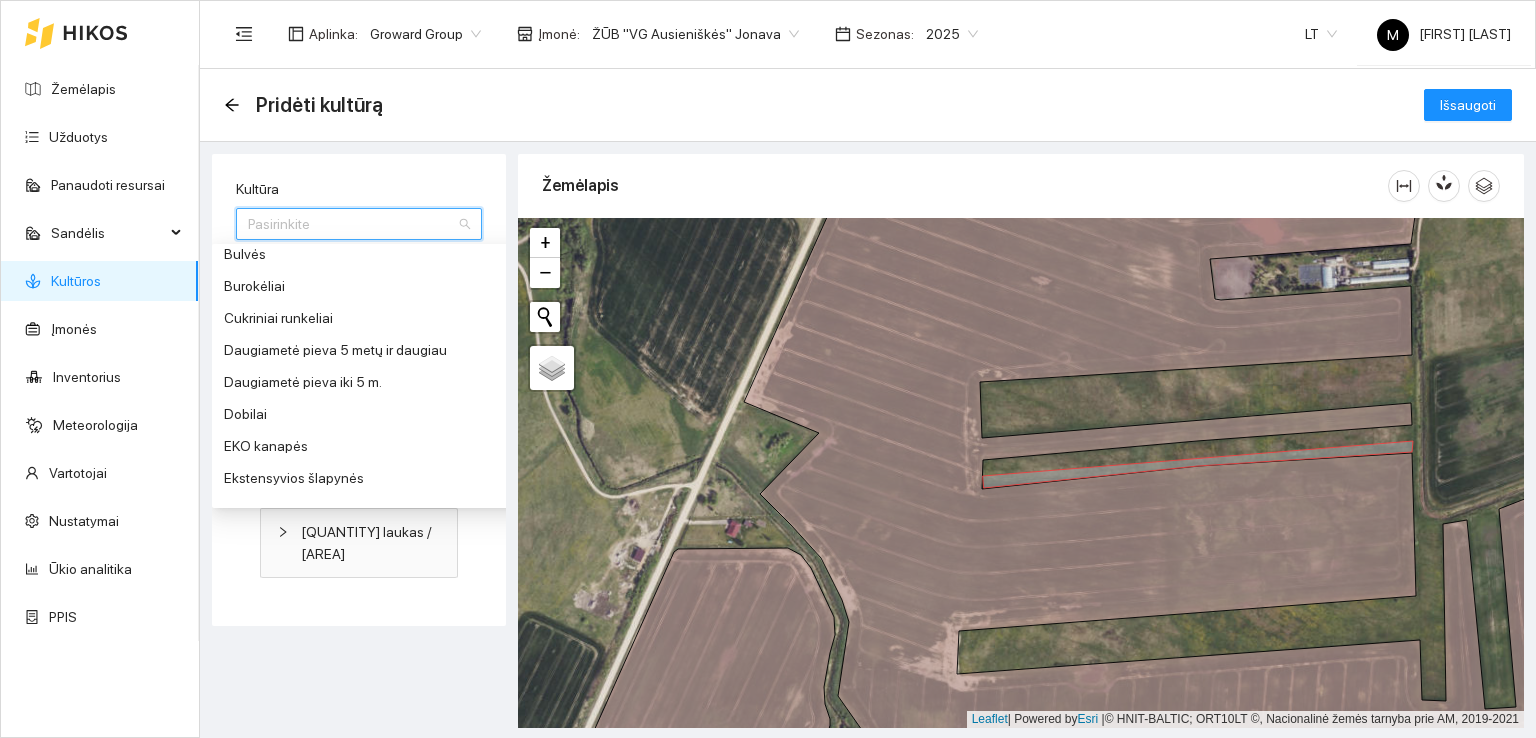 scroll, scrollTop: 240, scrollLeft: 0, axis: vertical 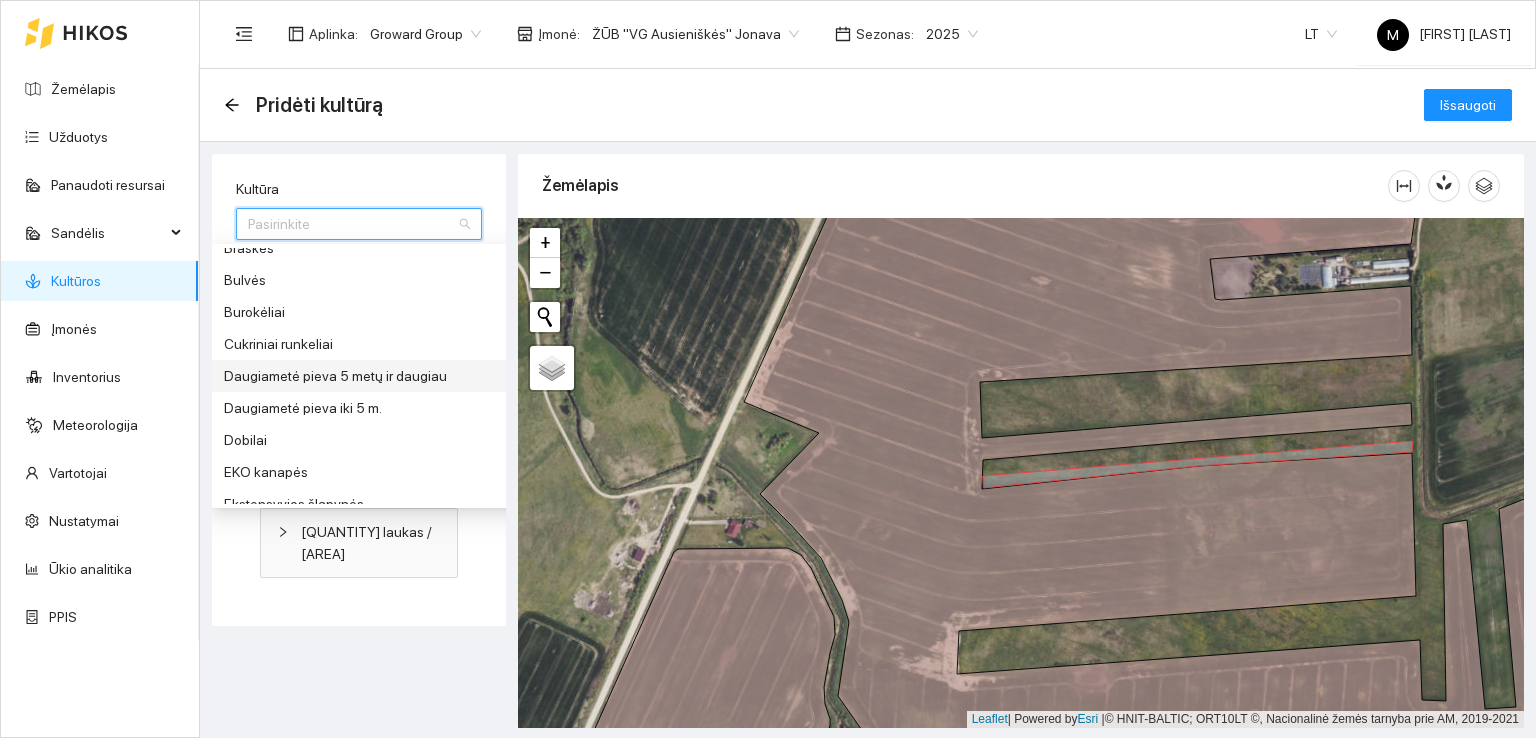 click on "Daugiametė pieva 5 metų ir daugiau" at bounding box center [374, 376] 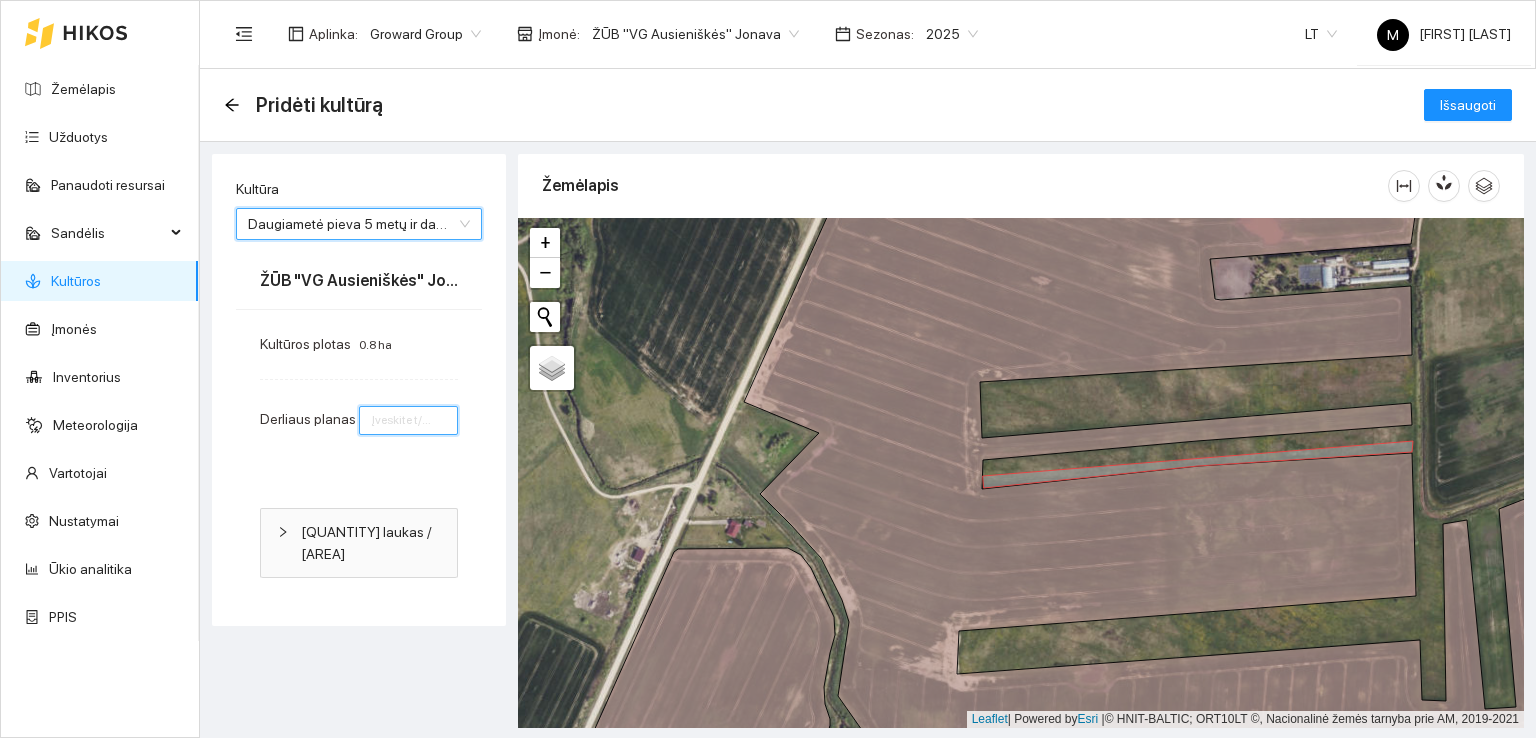 click at bounding box center (408, 420) 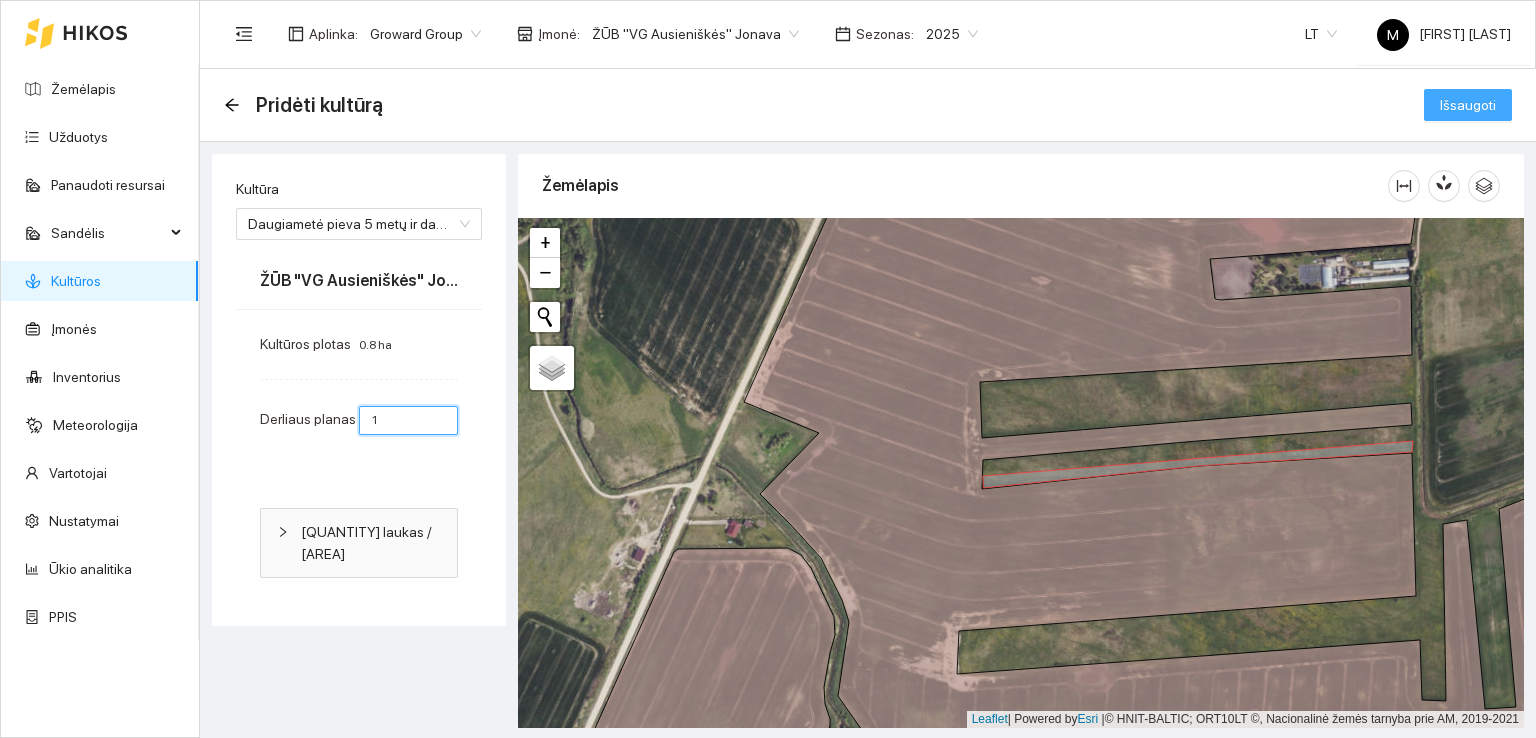 type on "1" 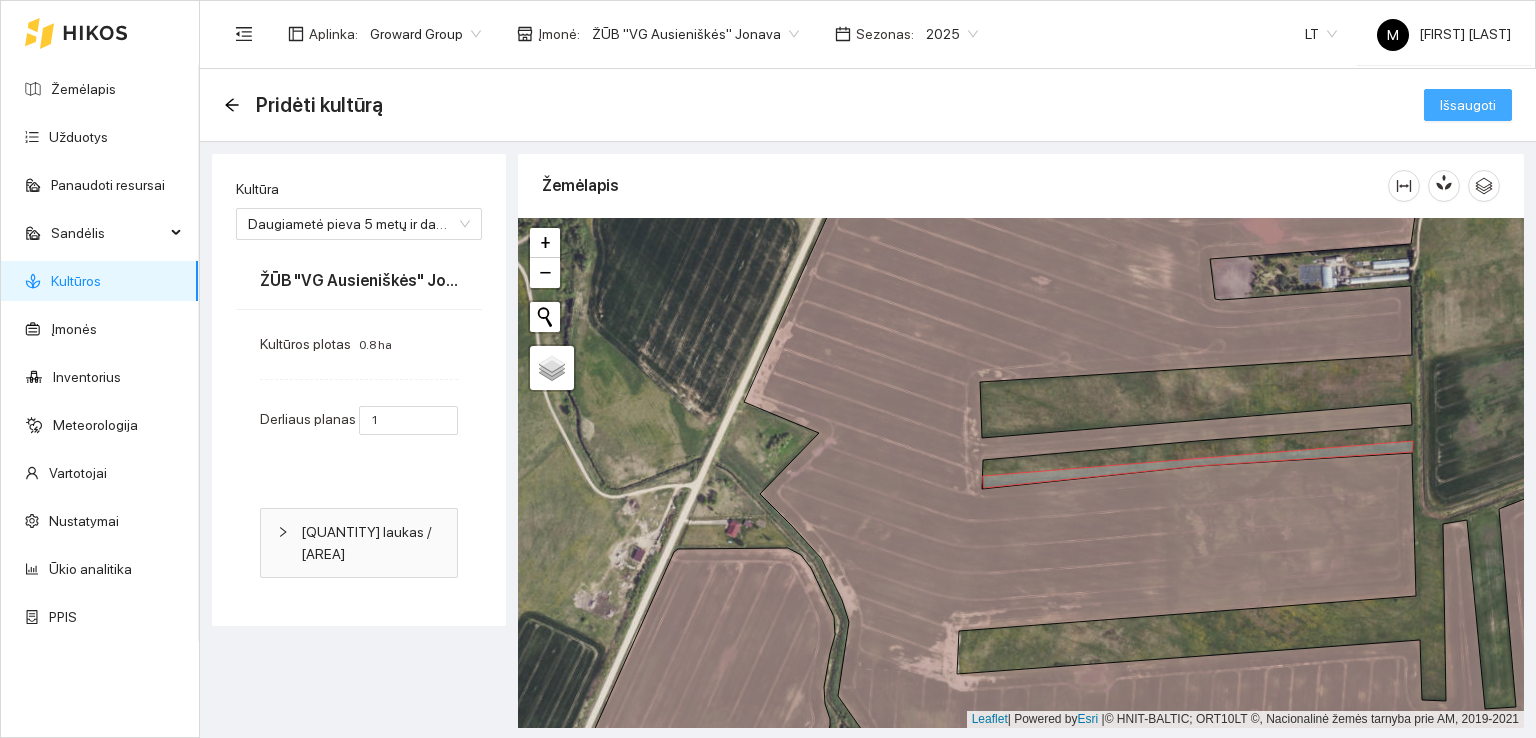 click on "Išsaugoti" at bounding box center [1468, 105] 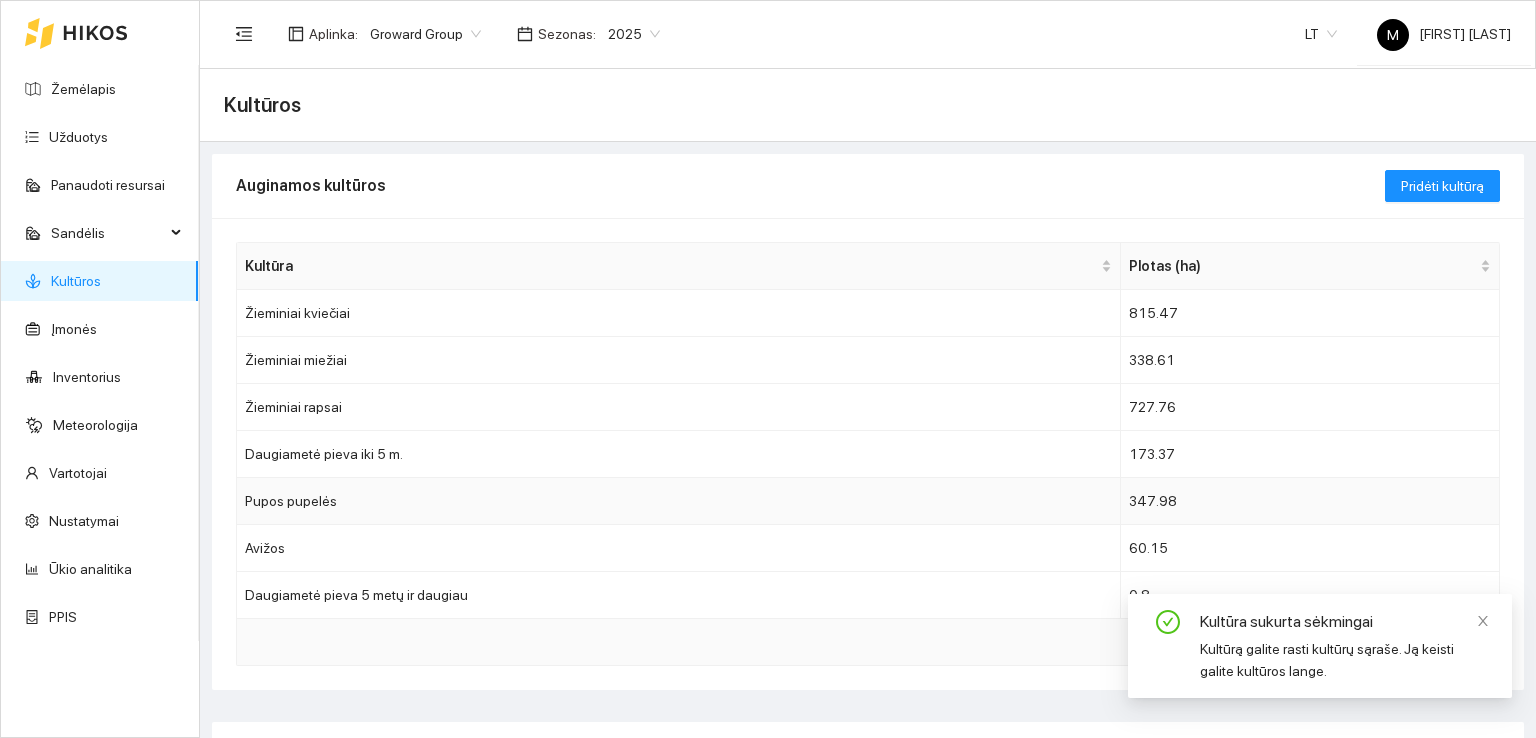 scroll, scrollTop: 100, scrollLeft: 0, axis: vertical 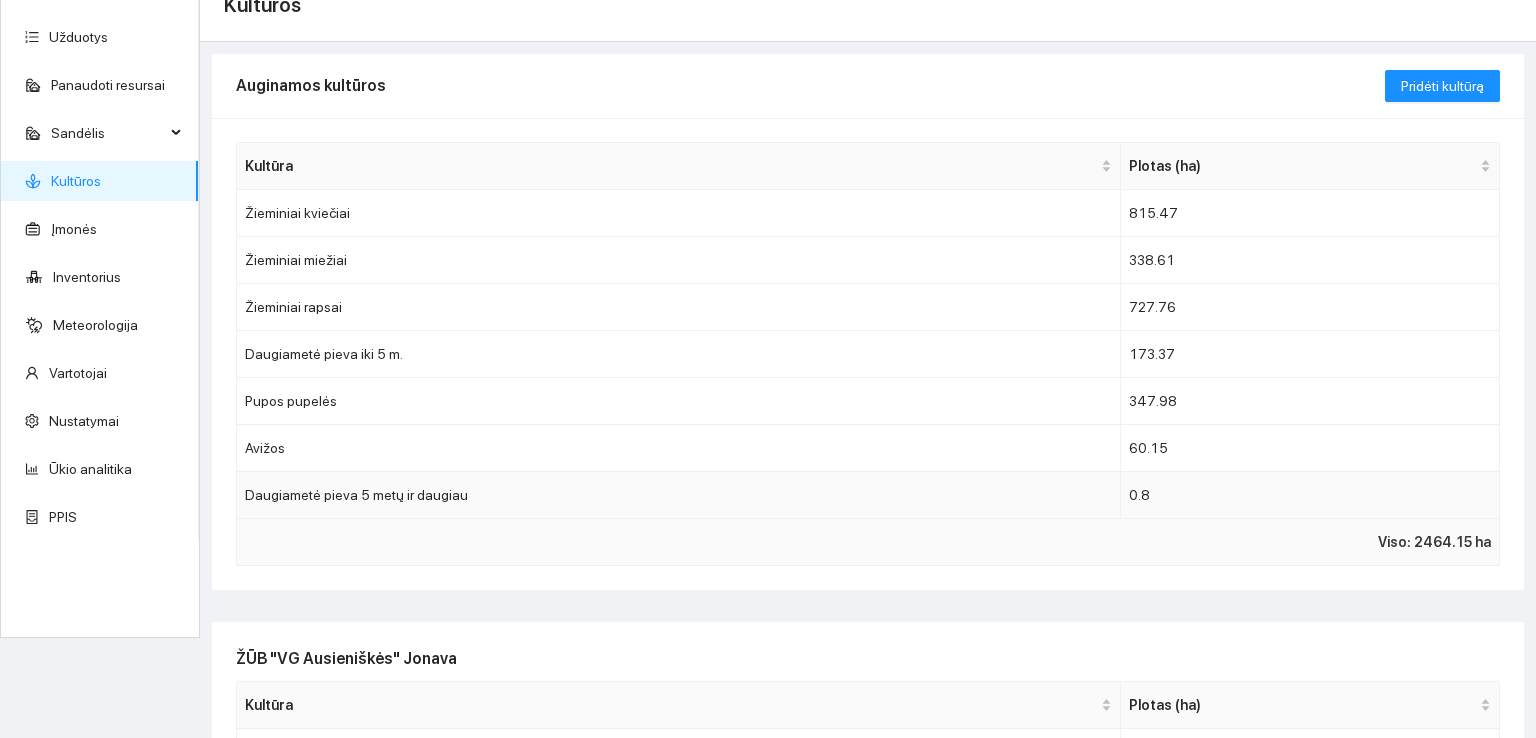 click on "Daugiametė pieva 5 metų ir daugiau" at bounding box center (679, 495) 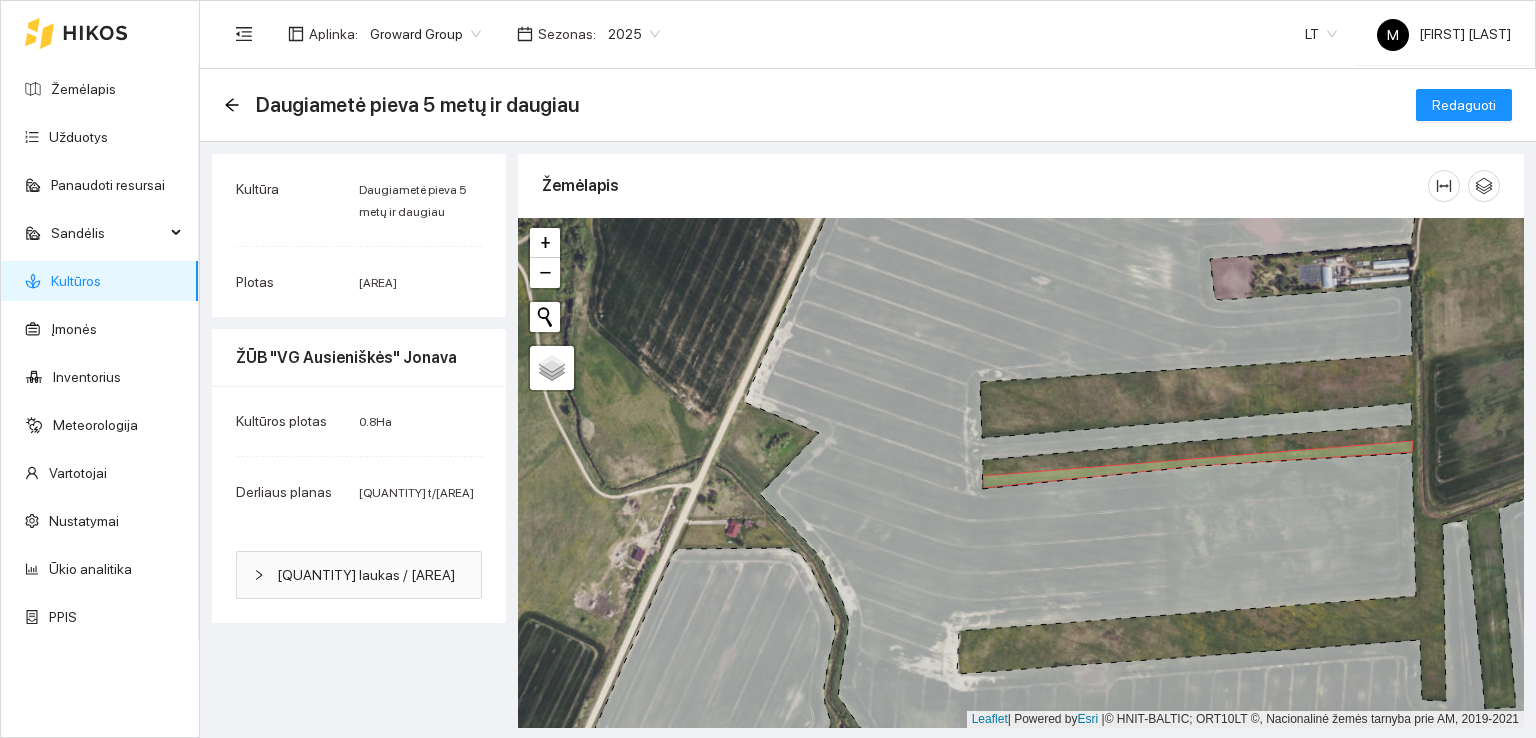 click on "Kultūra" at bounding box center (297, 200) 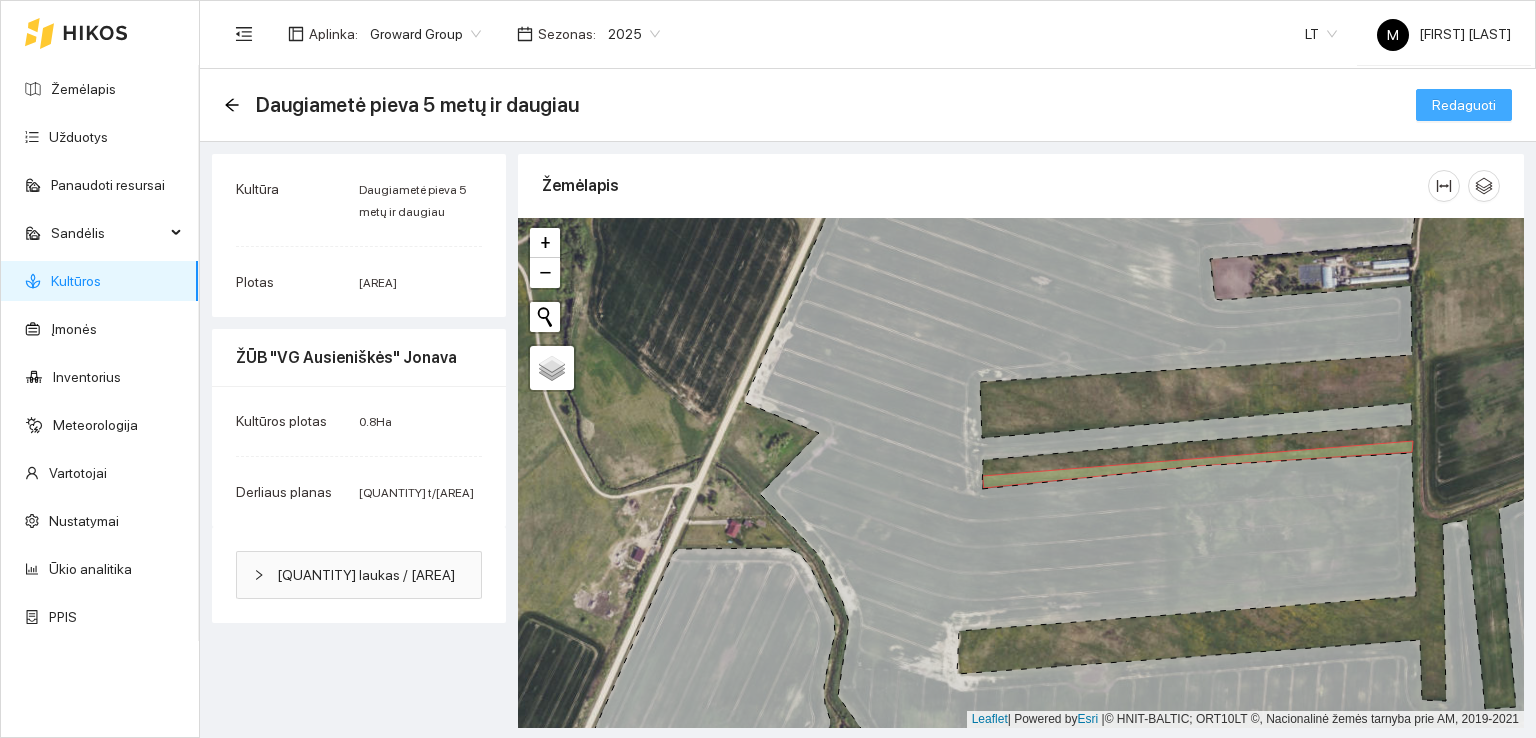 click on "Redaguoti" at bounding box center (1464, 105) 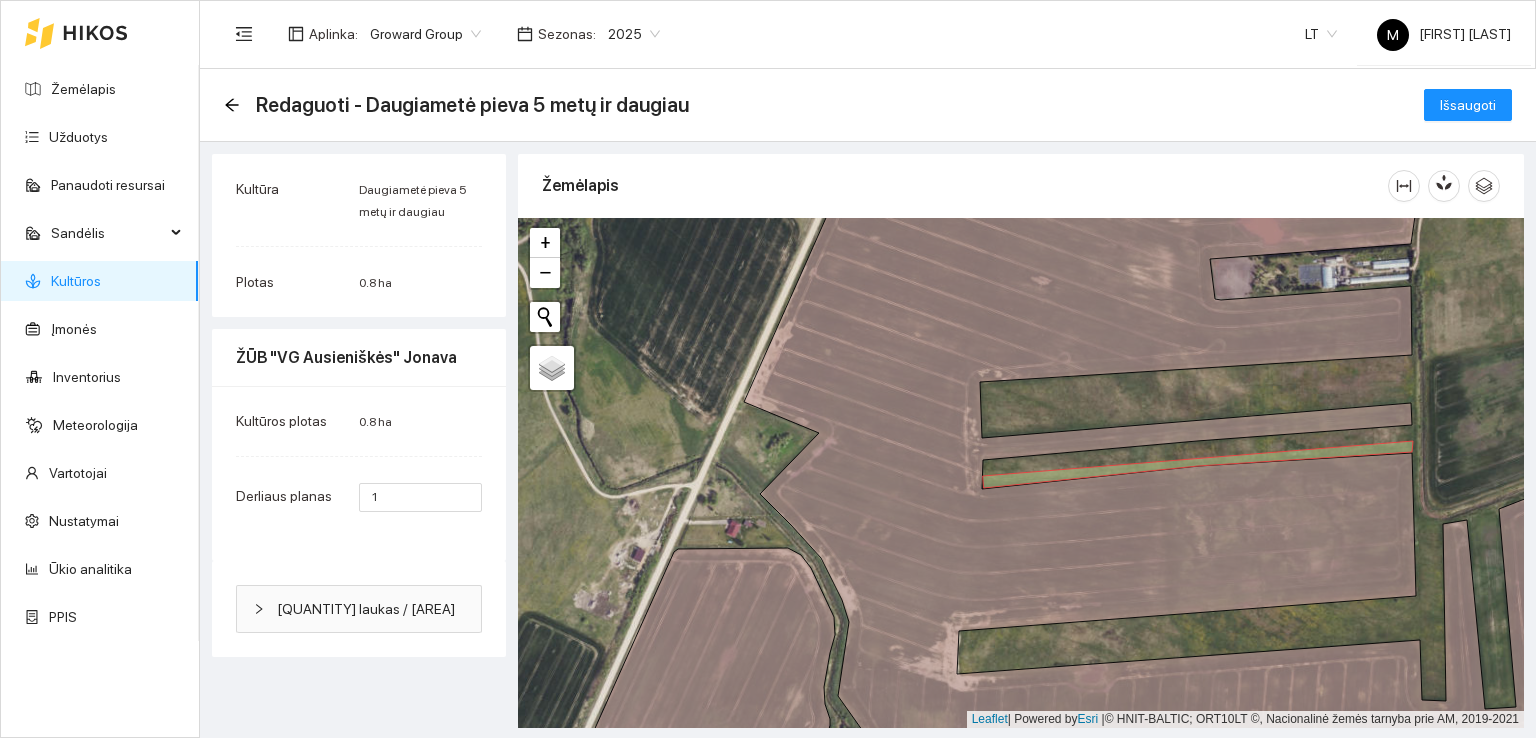 click on "Daugiametė pieva 5 metų ir daugiau" at bounding box center [420, 200] 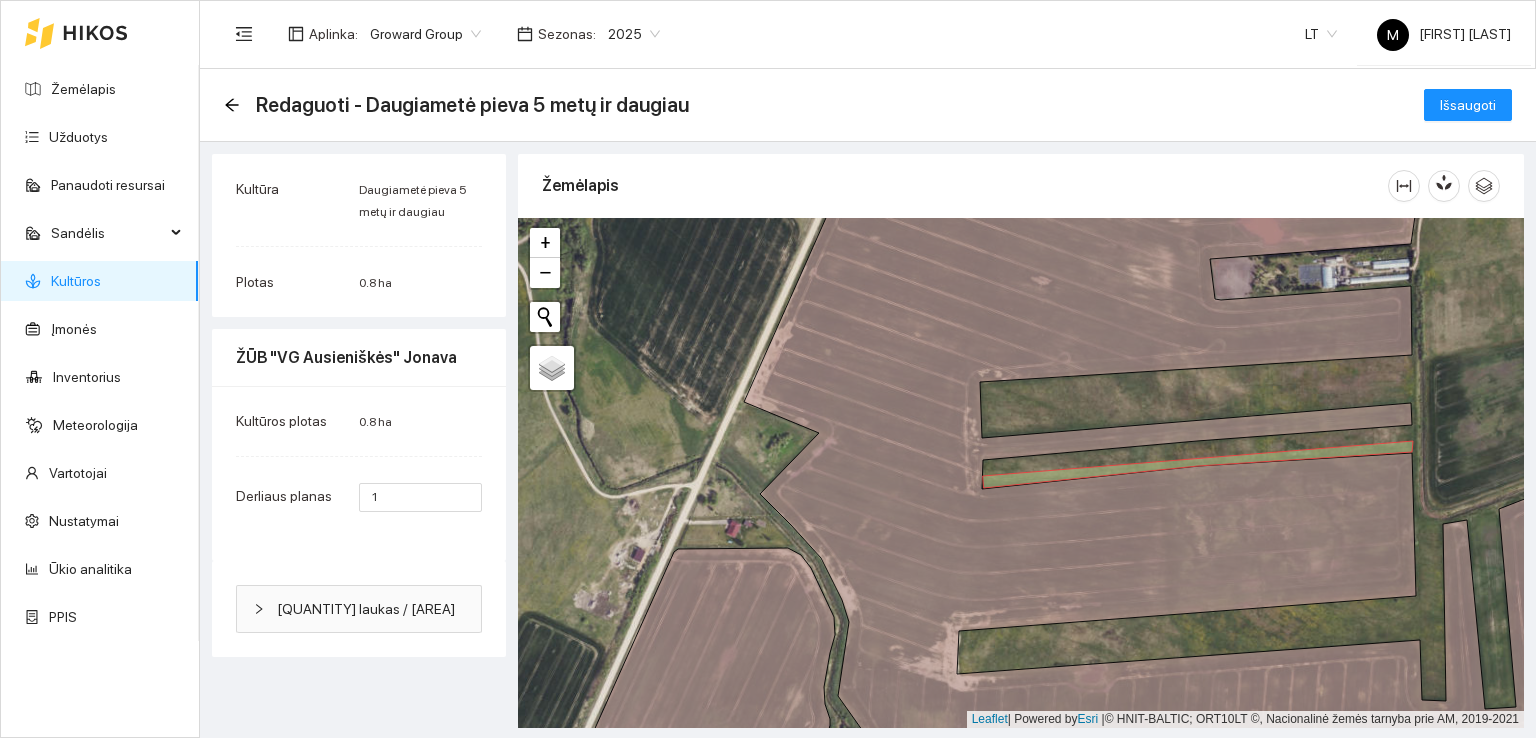 click on "Kultūra" at bounding box center (257, 189) 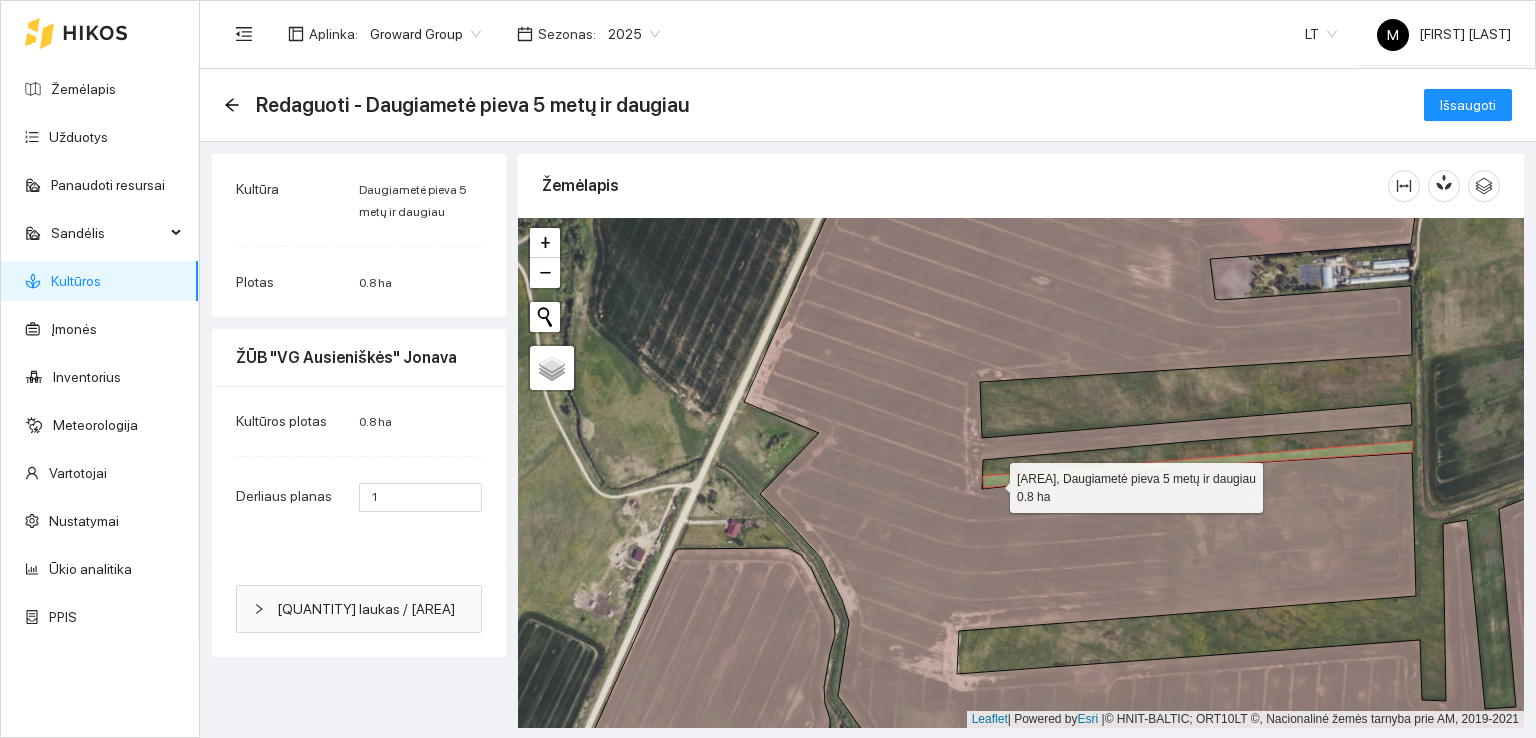 click 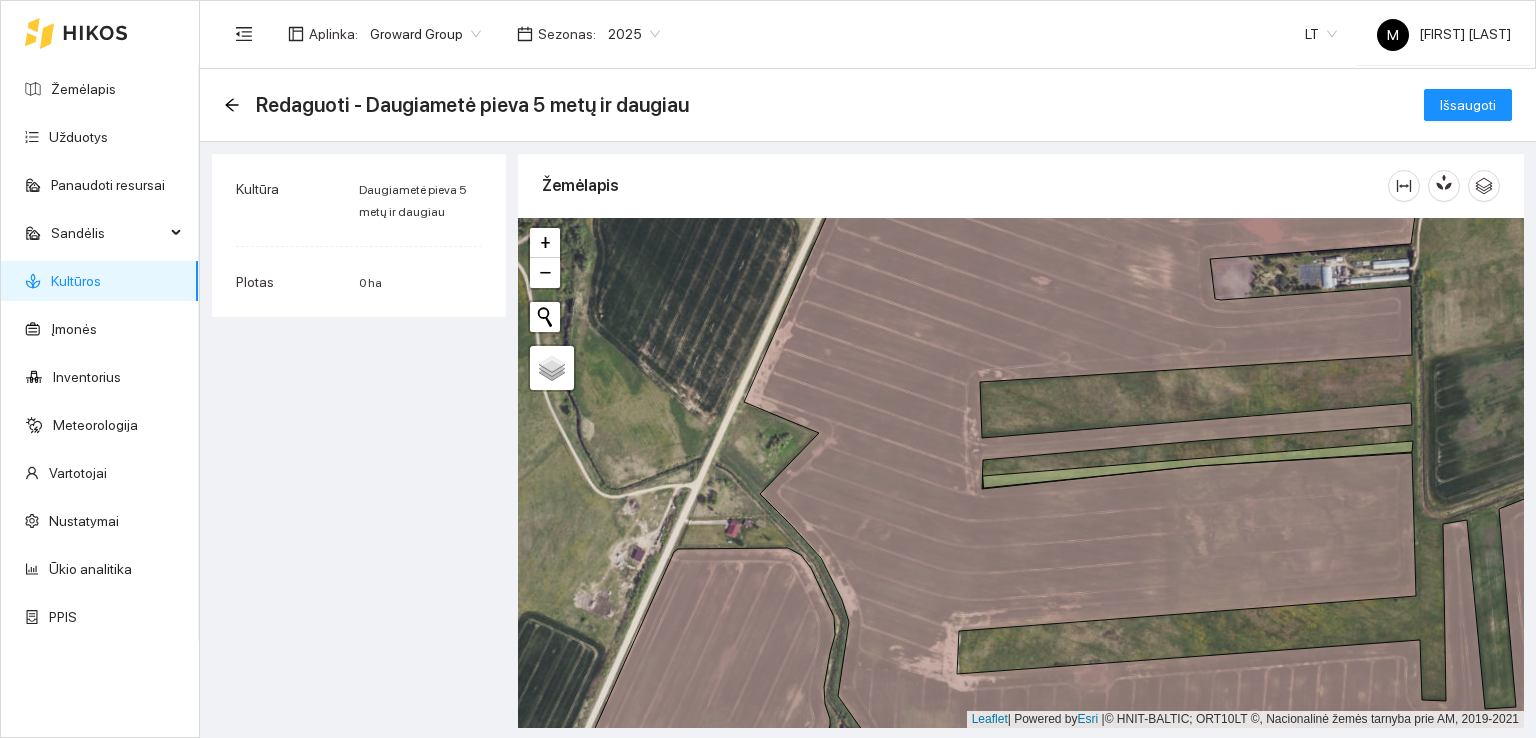 click on "Daugiametė pieva 5 metų ir daugiau" at bounding box center (420, 200) 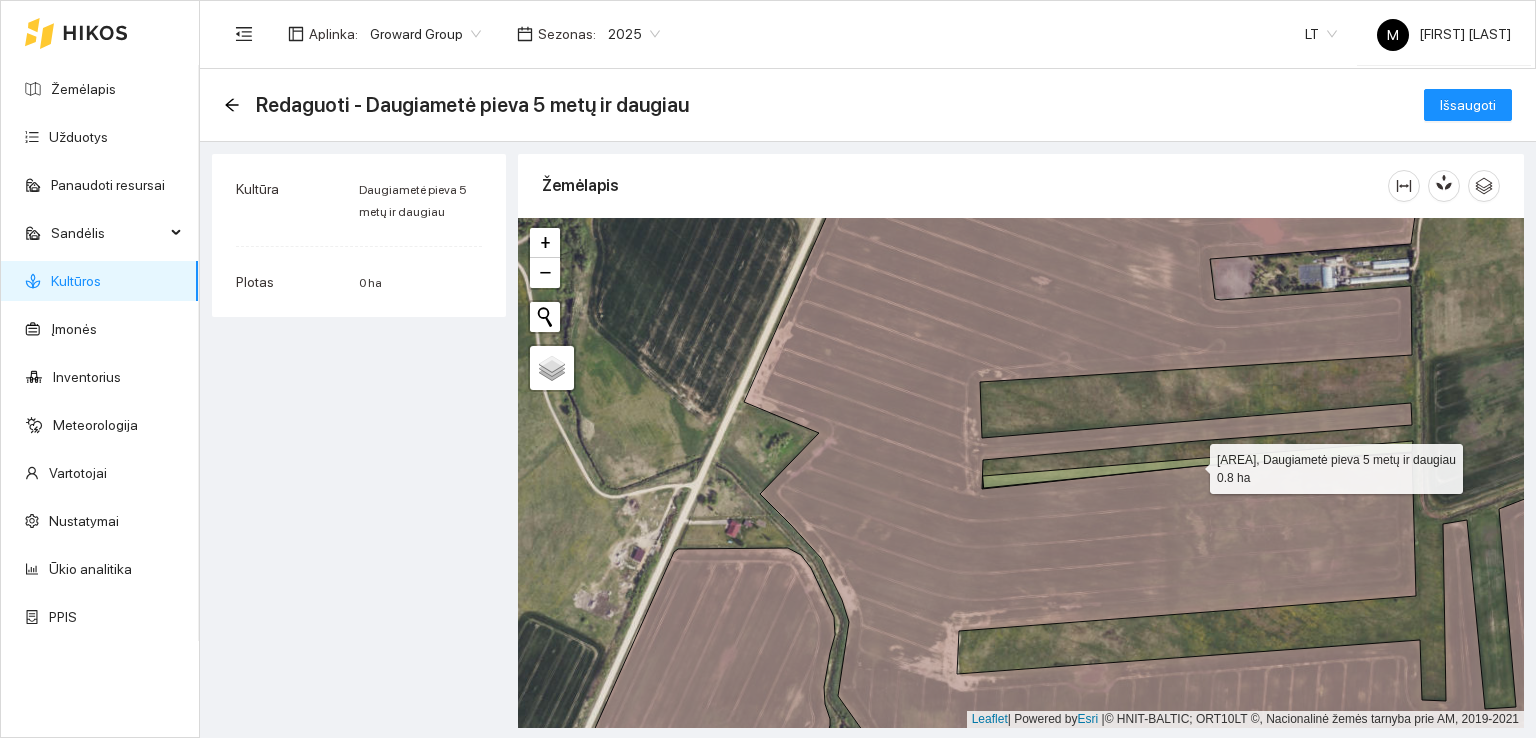 click 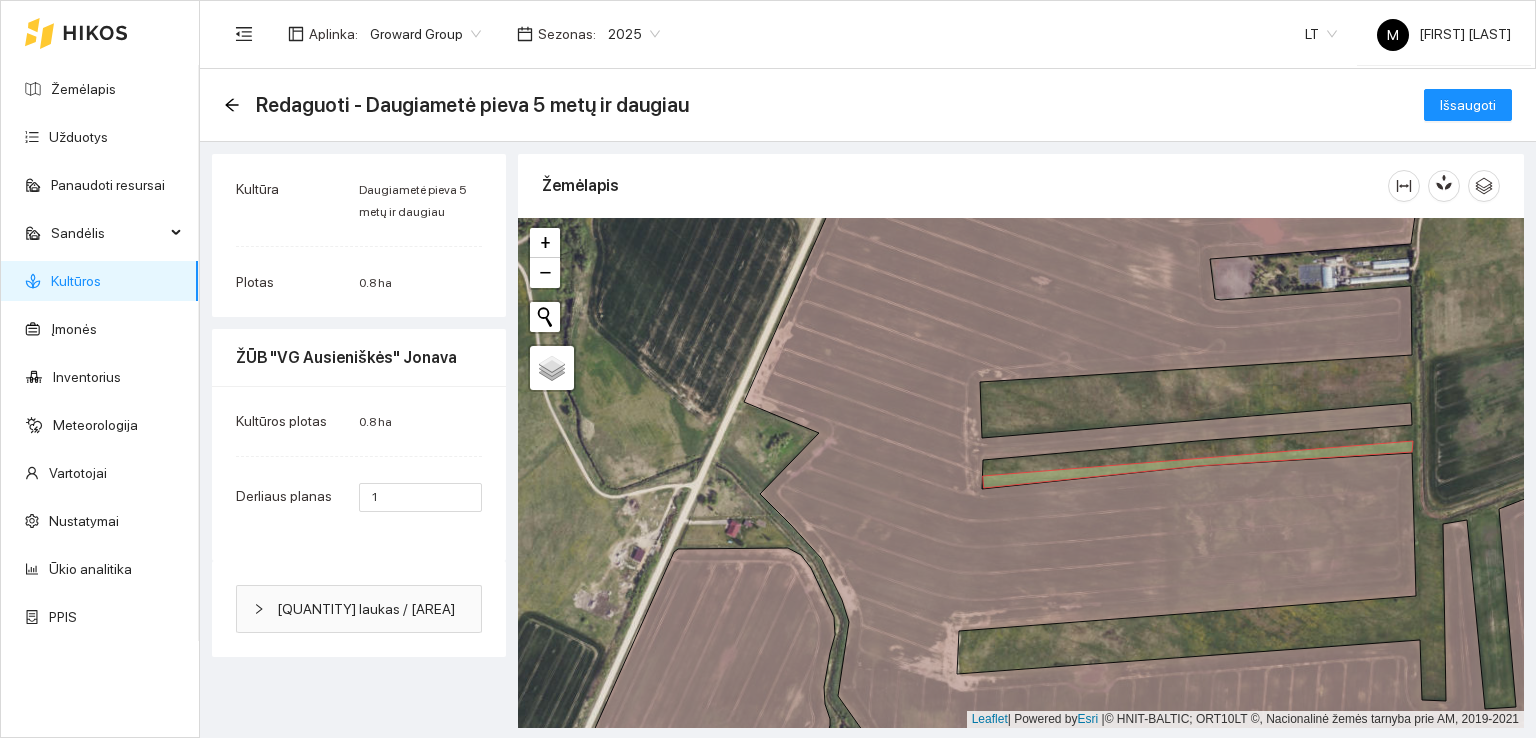 drag, startPoint x: 426, startPoint y: 191, endPoint x: 236, endPoint y: 190, distance: 190.00262 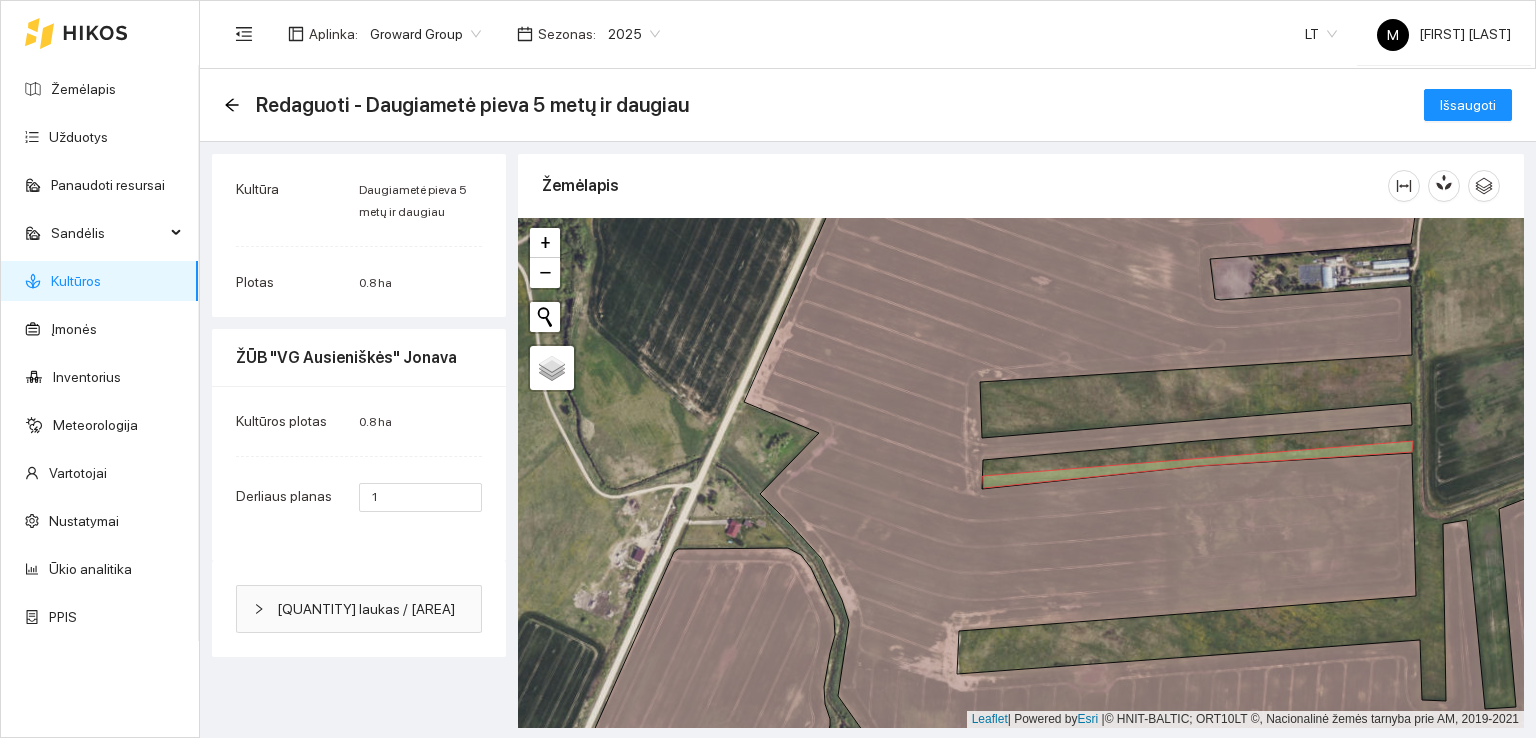 click on "Kultūros" at bounding box center [76, 281] 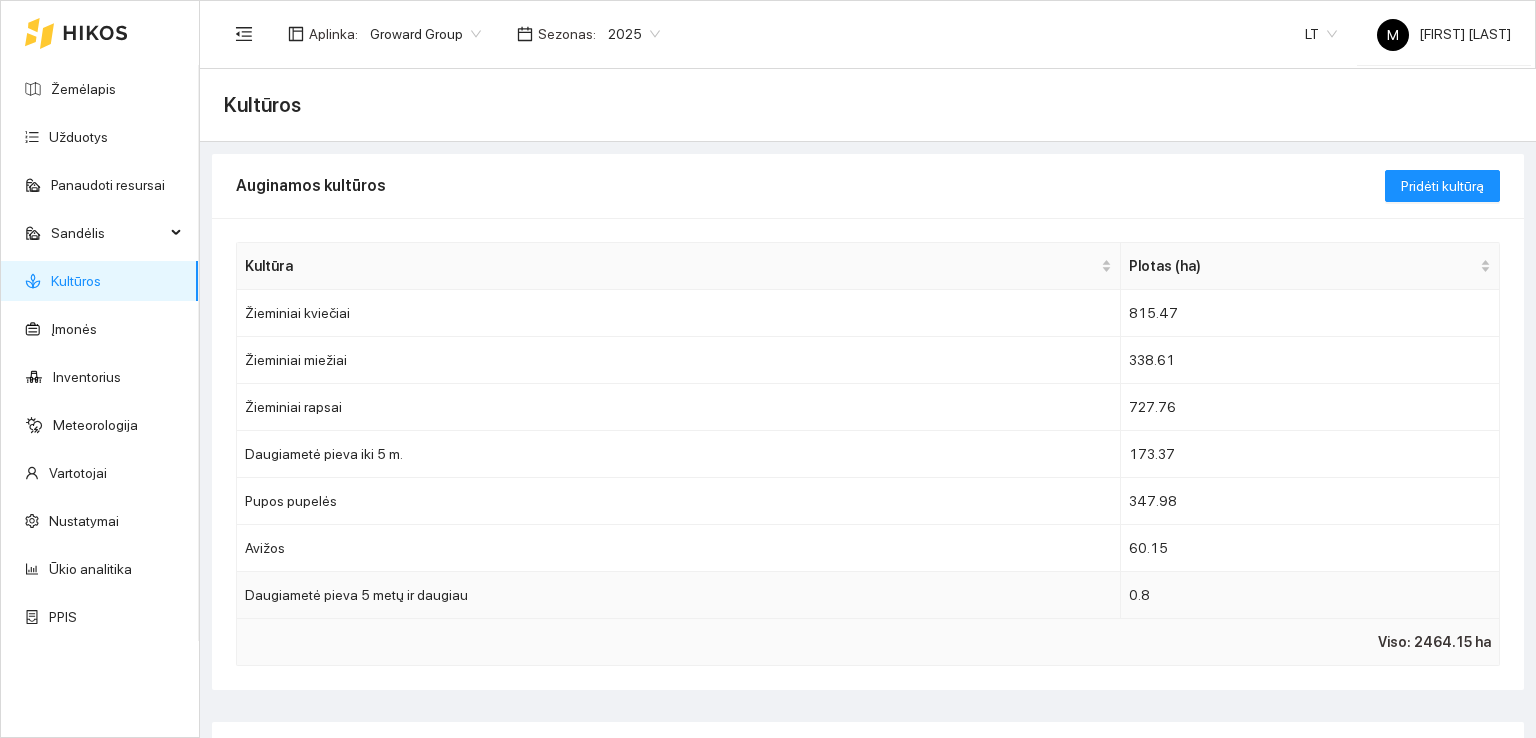 click on "0.8" at bounding box center [1310, 595] 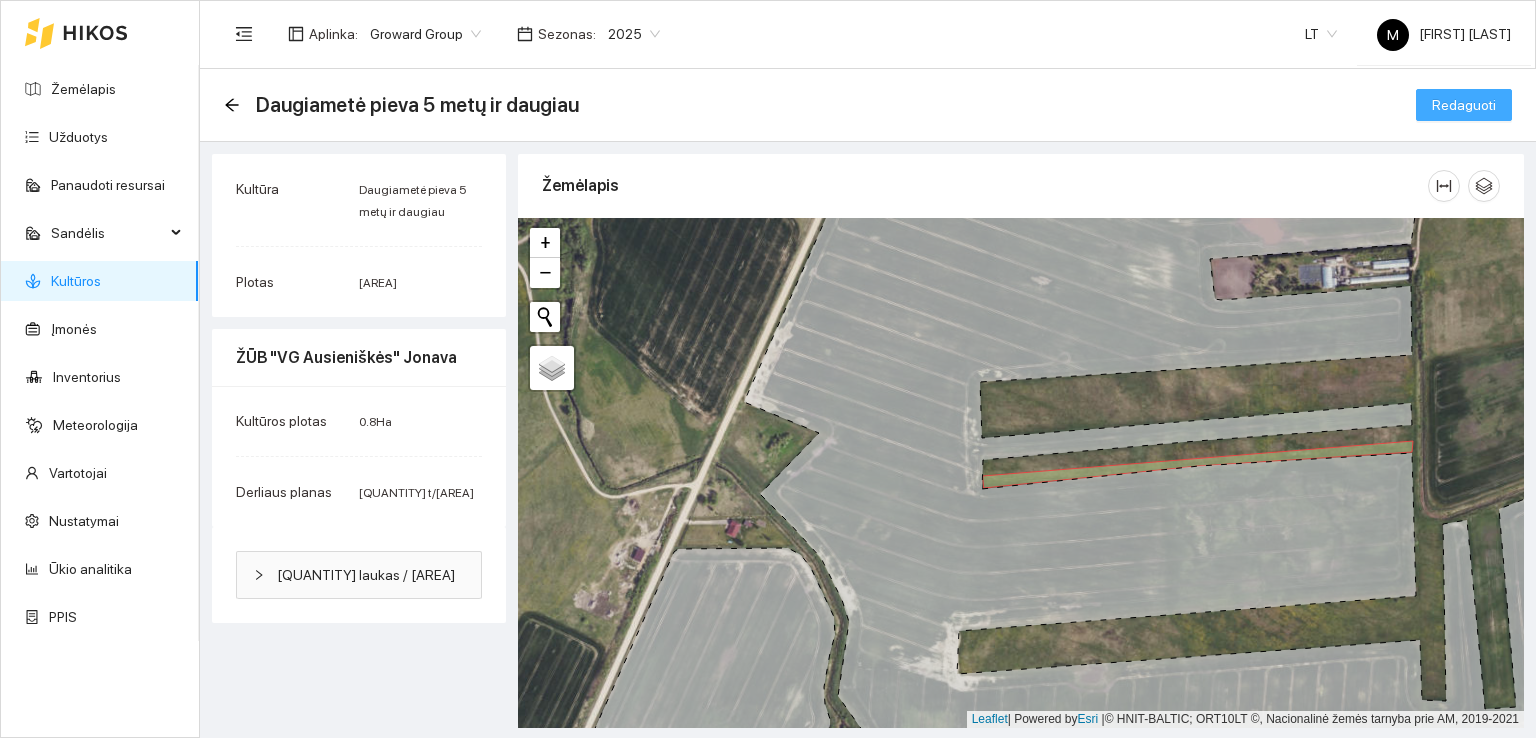 click on "Redaguoti" at bounding box center (1464, 105) 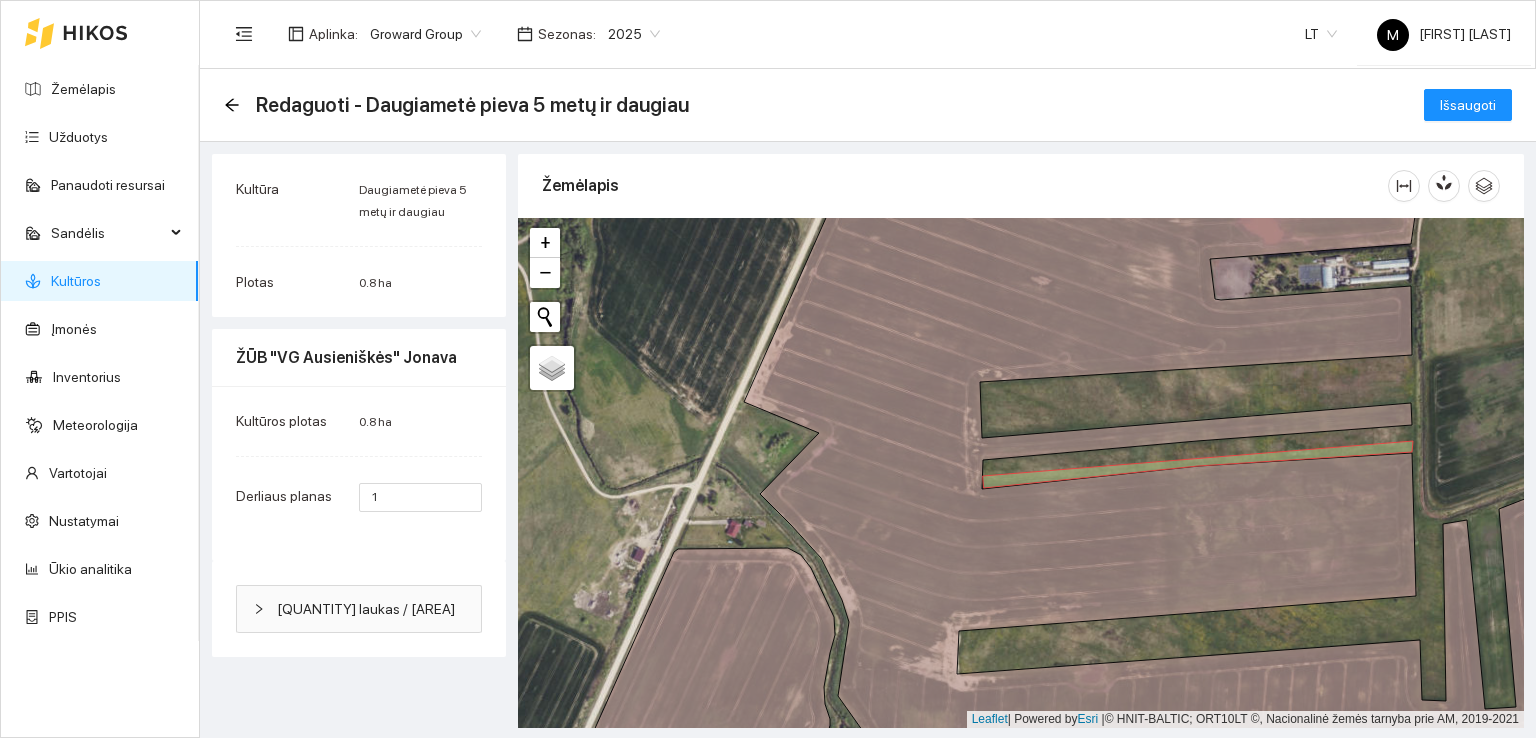 click on "Daugiametė pieva 5 metų ir daugiau" at bounding box center [413, 201] 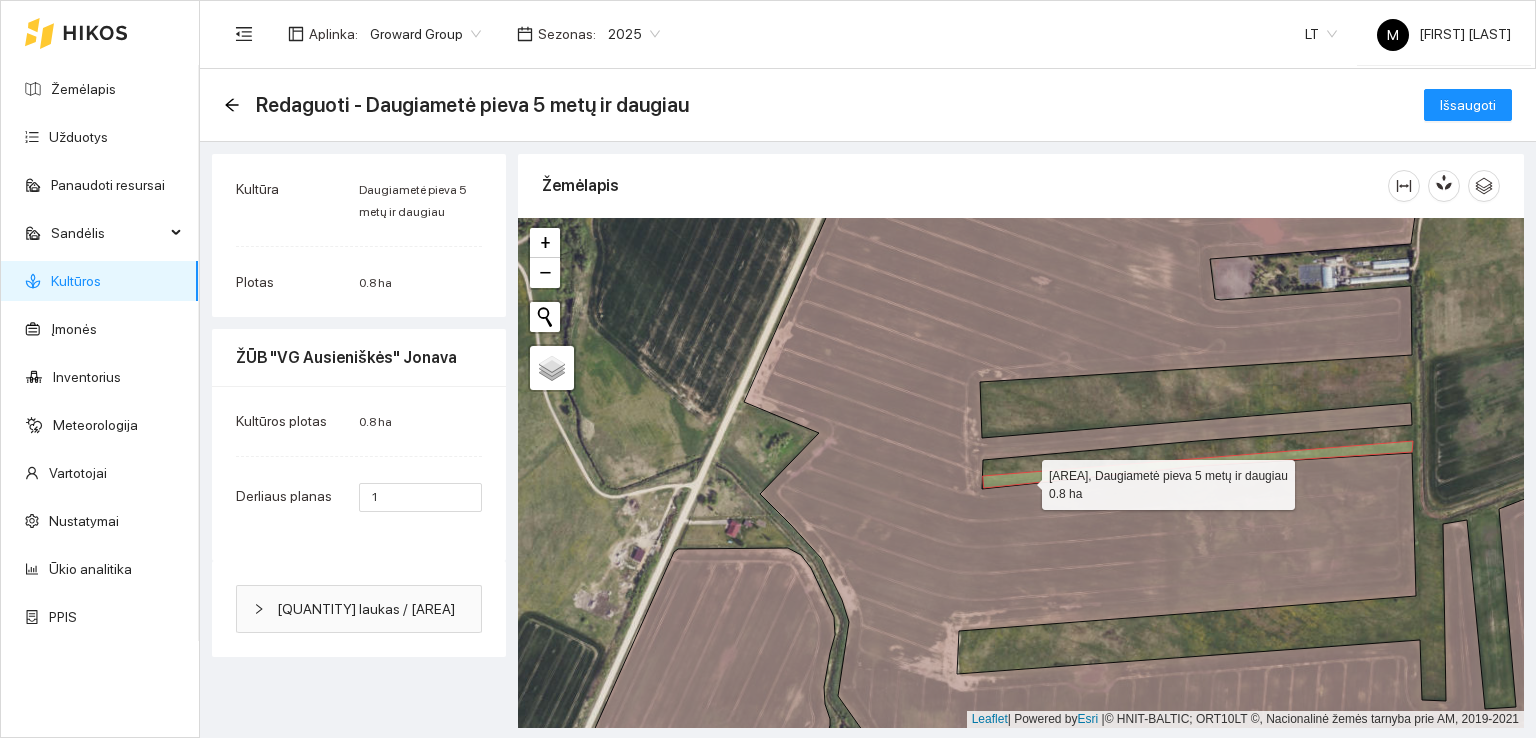 click 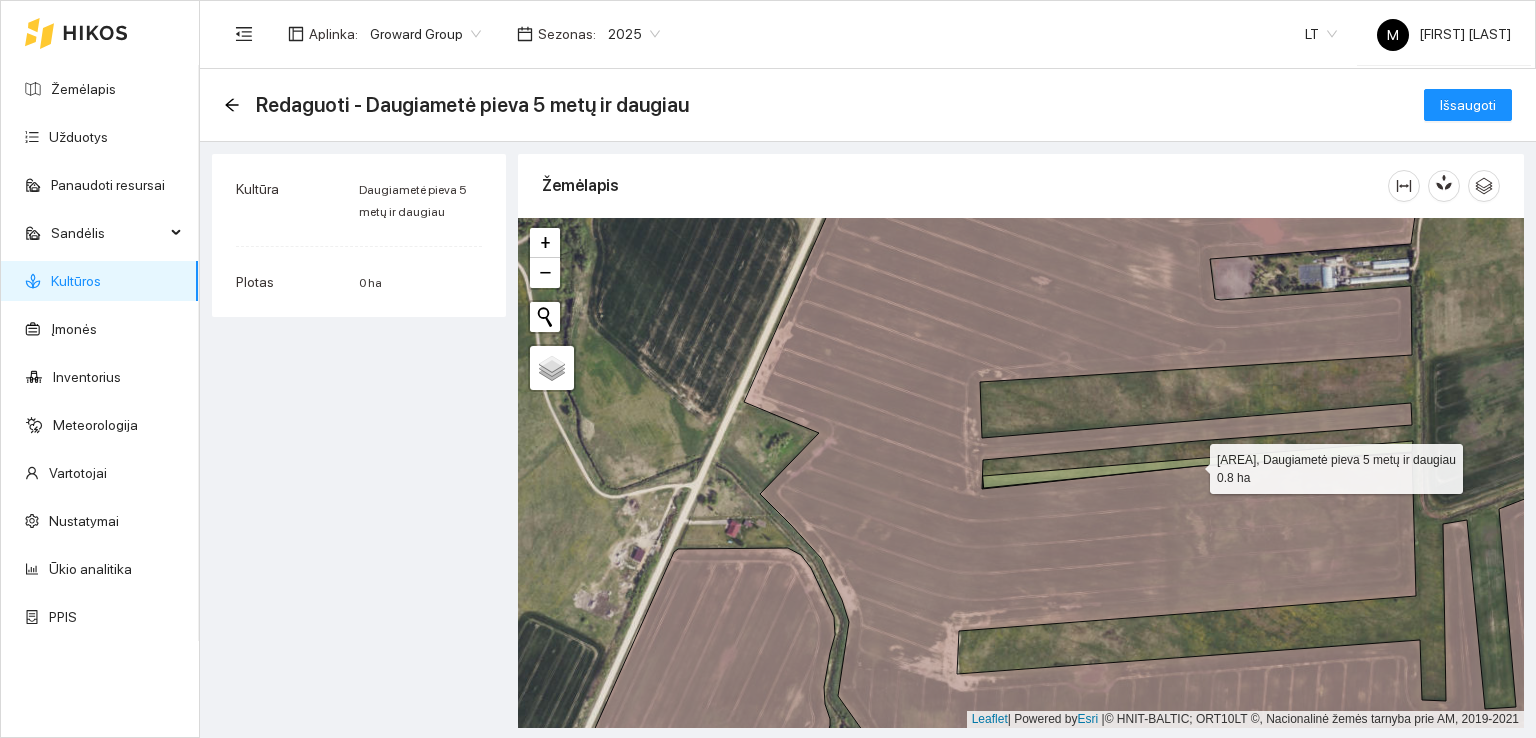 click 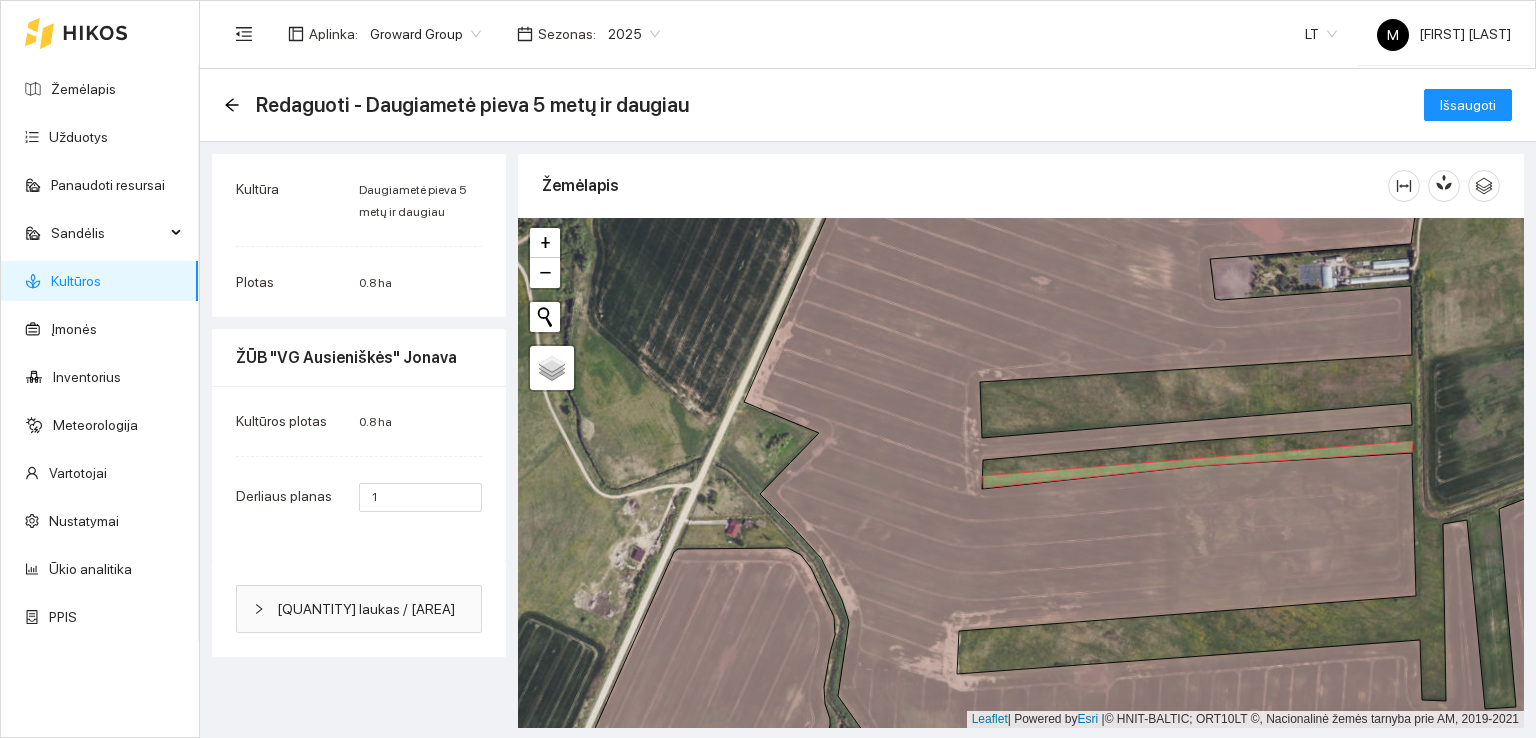 click on "Daugiametė pieva 5 metų ir daugiau" at bounding box center [413, 201] 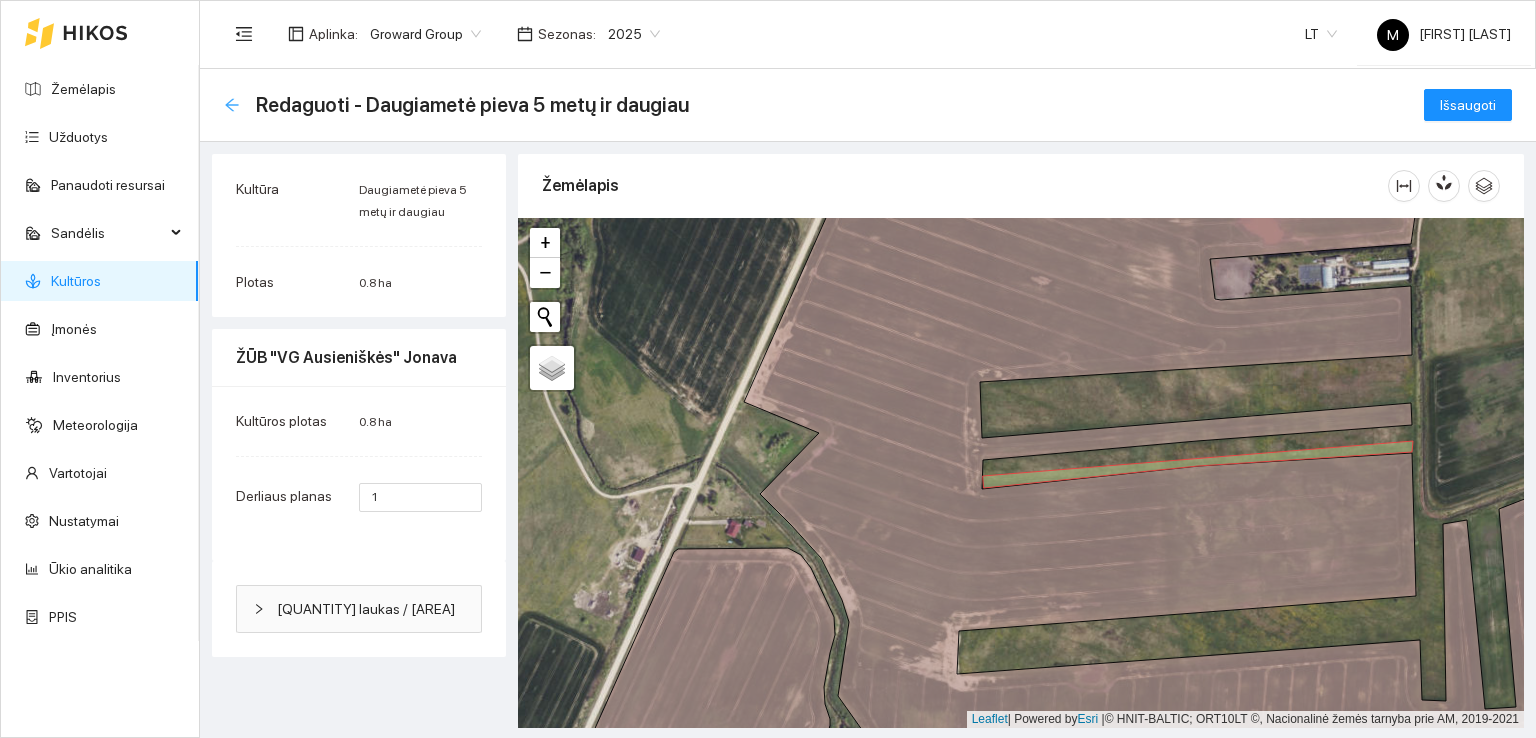 click 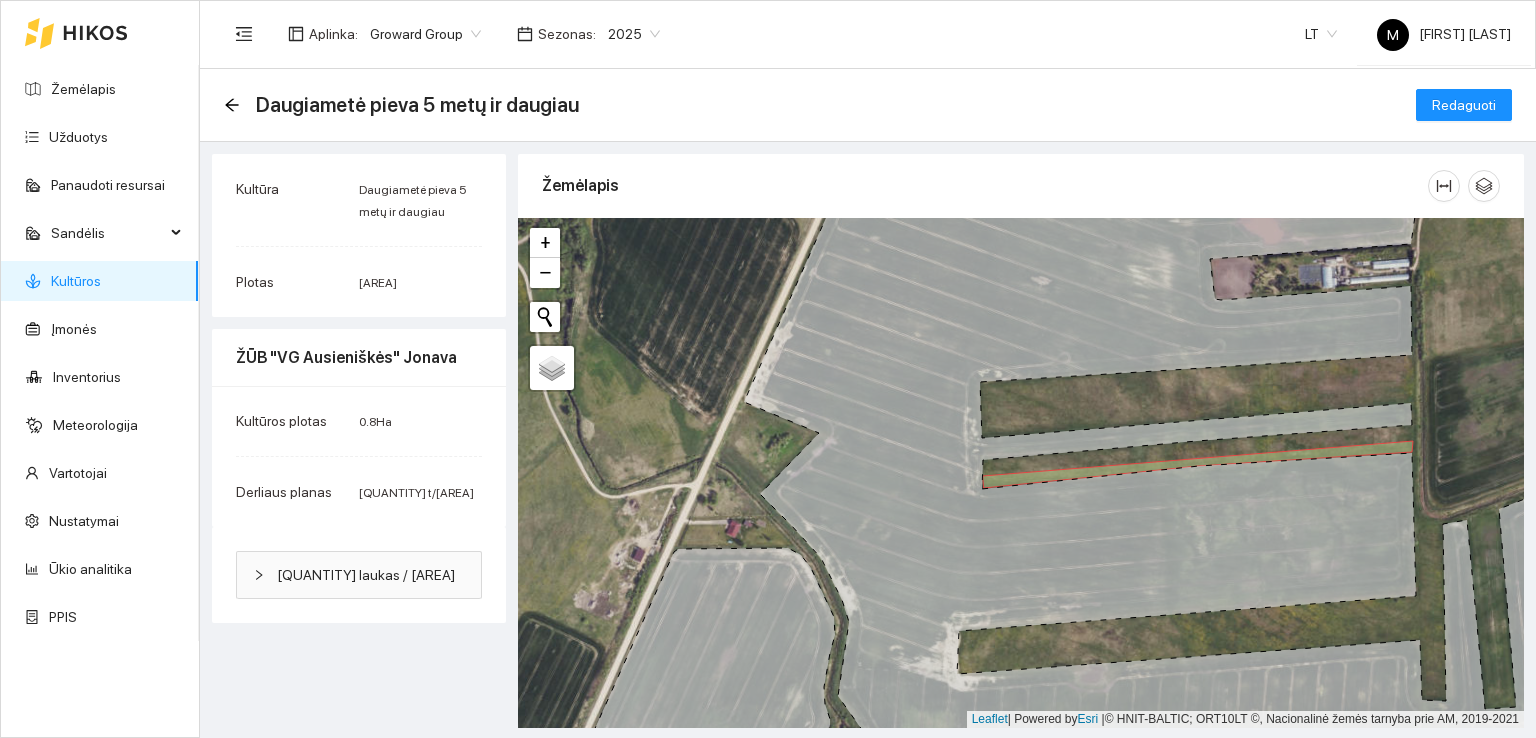 click 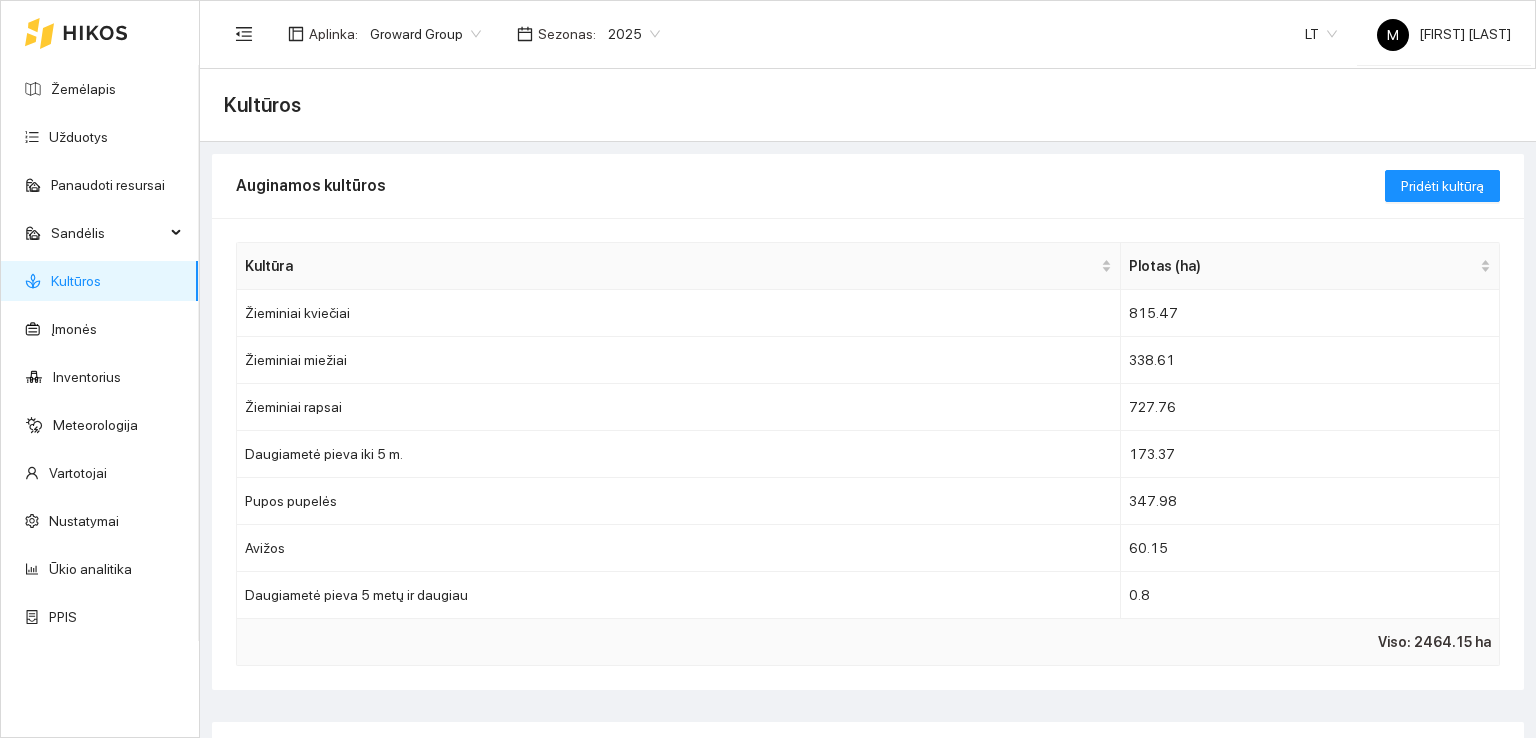 click on "Kultūros" at bounding box center [262, 105] 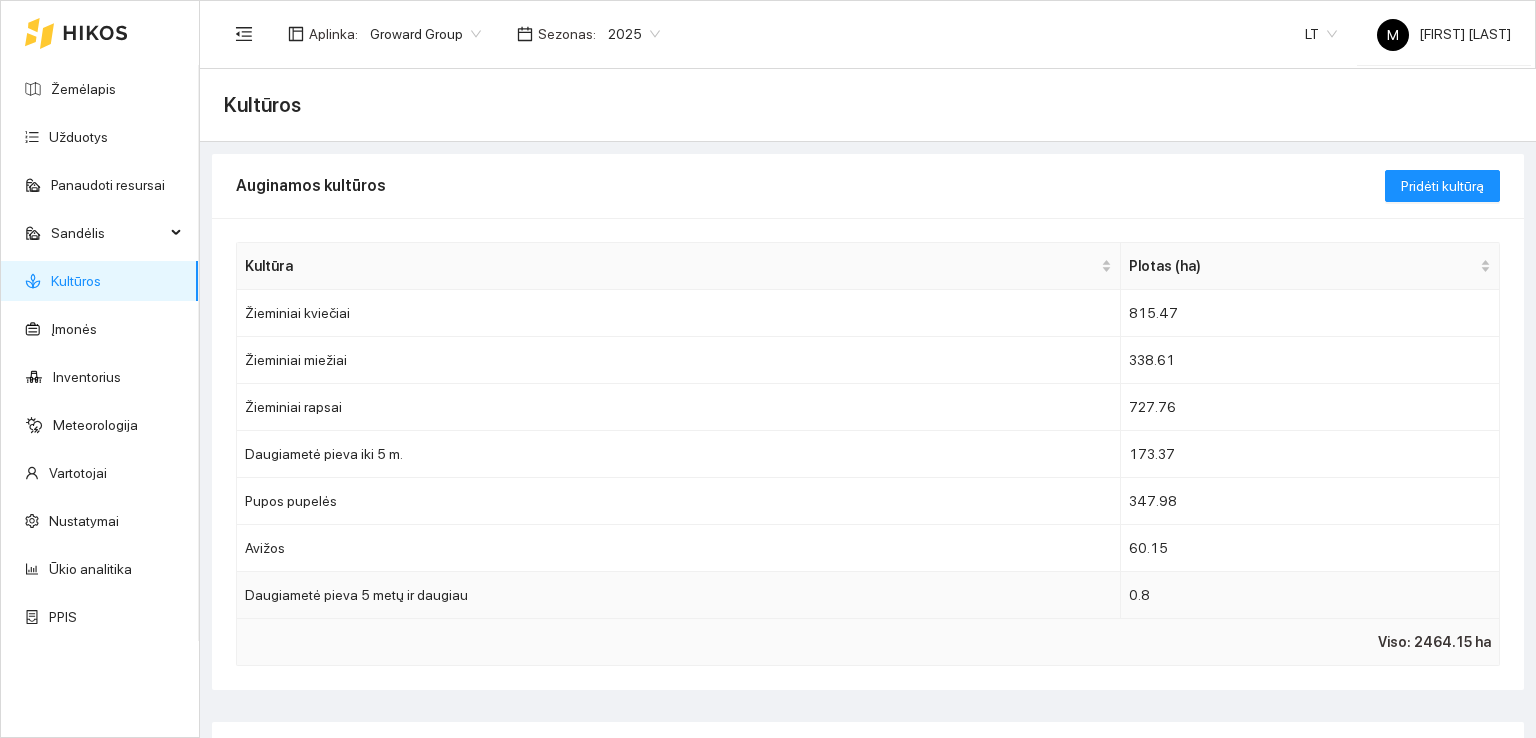 click on "Daugiametė pieva 5 metų ir daugiau" at bounding box center (679, 595) 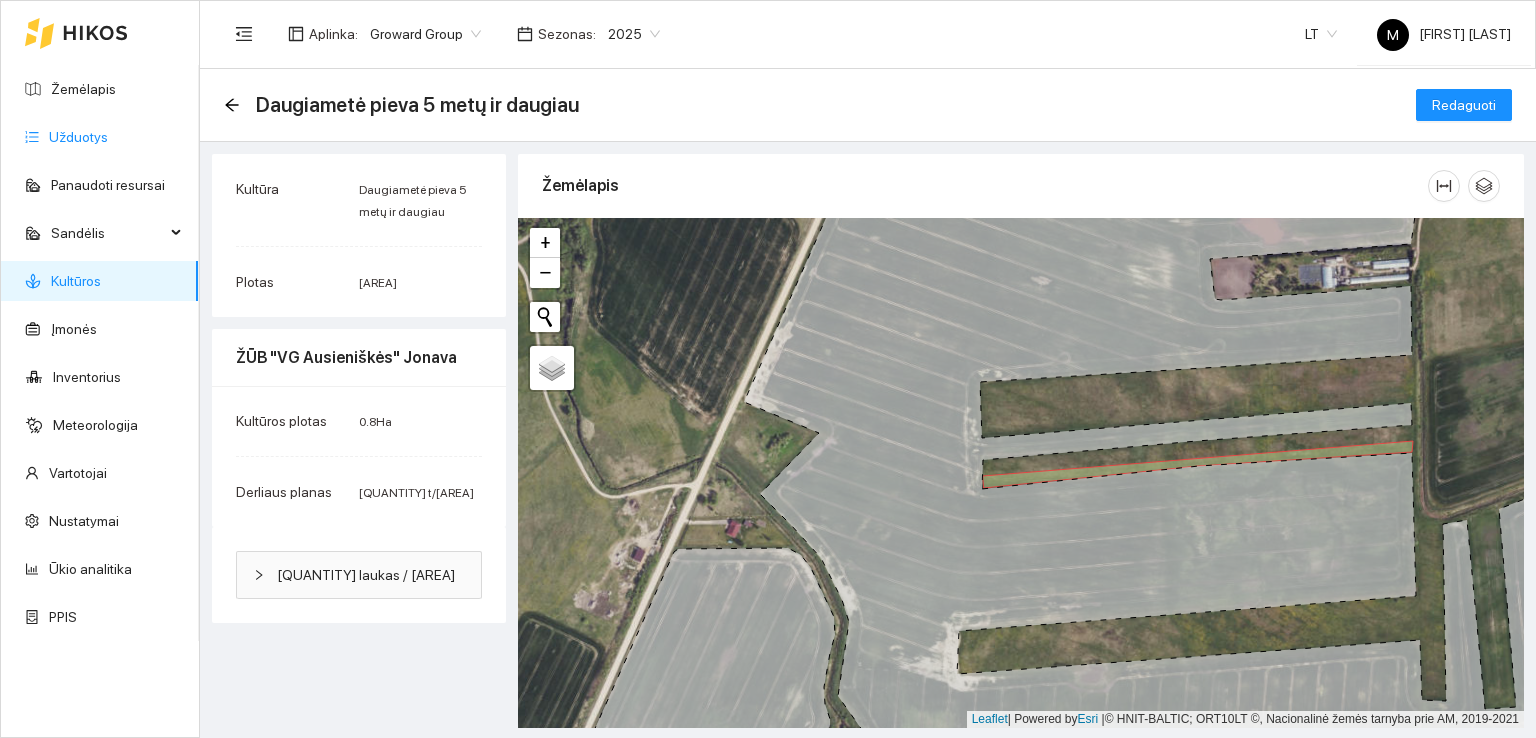 click on "Užduotys" at bounding box center (78, 137) 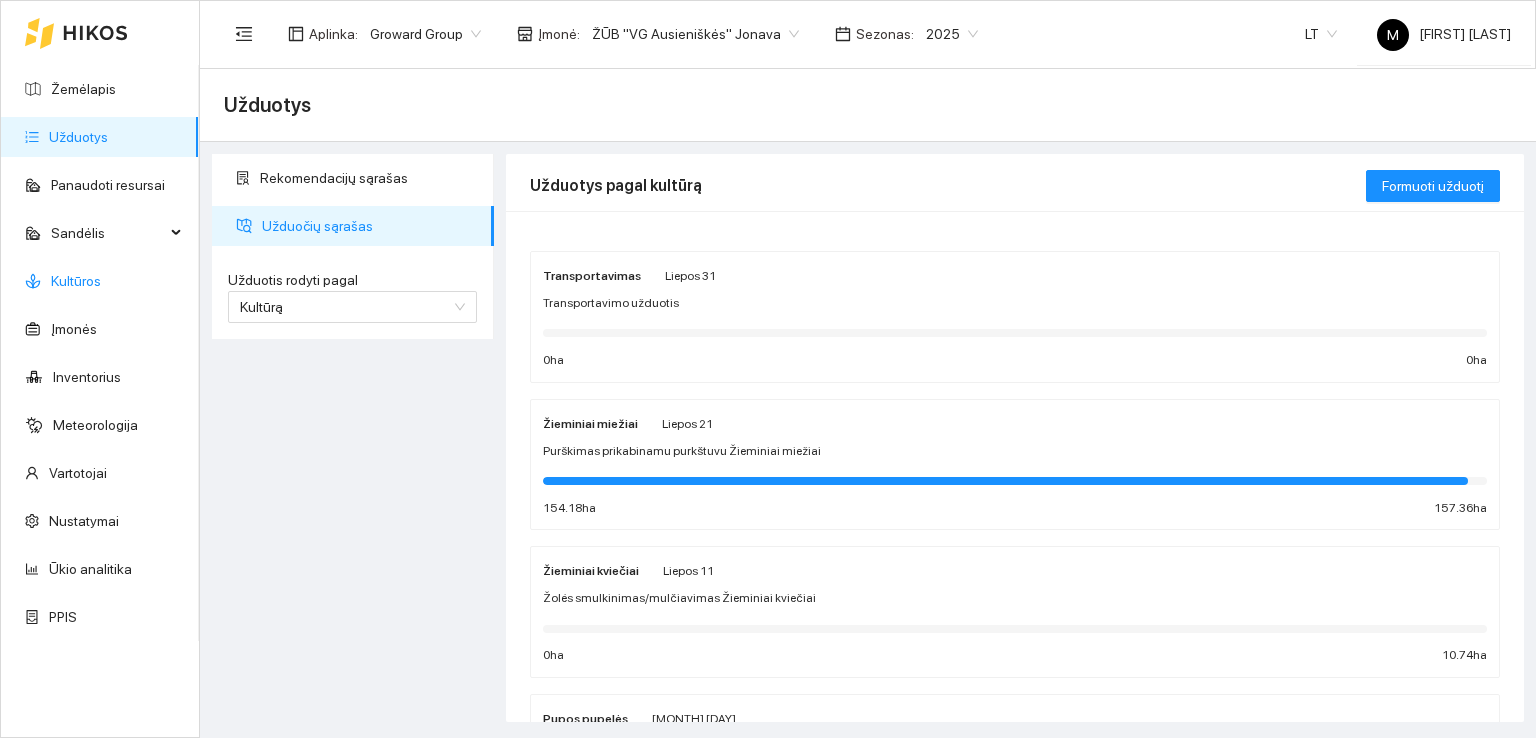 click on "Kultūros" at bounding box center (76, 281) 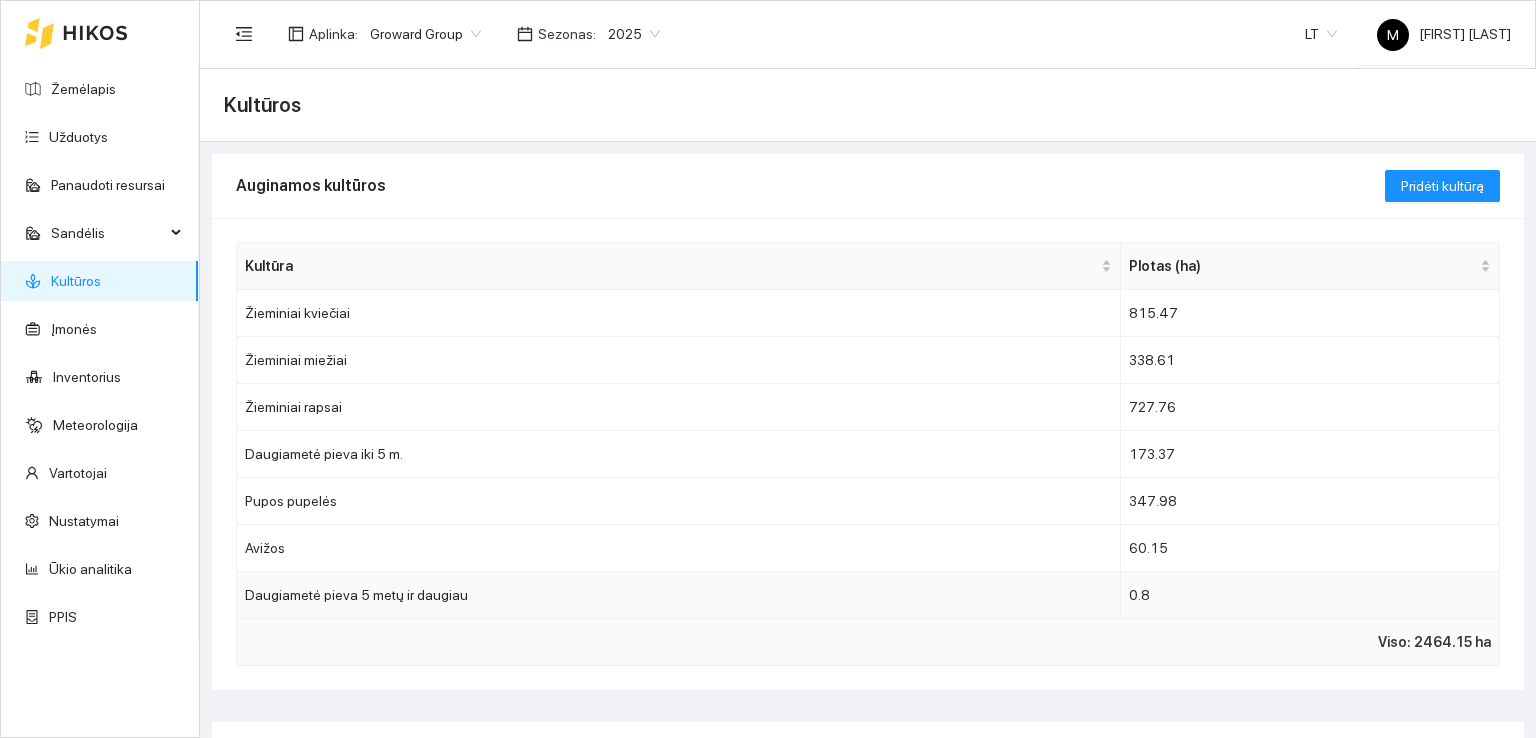 click on "Daugiametė pieva 5 metų ir daugiau" at bounding box center (679, 595) 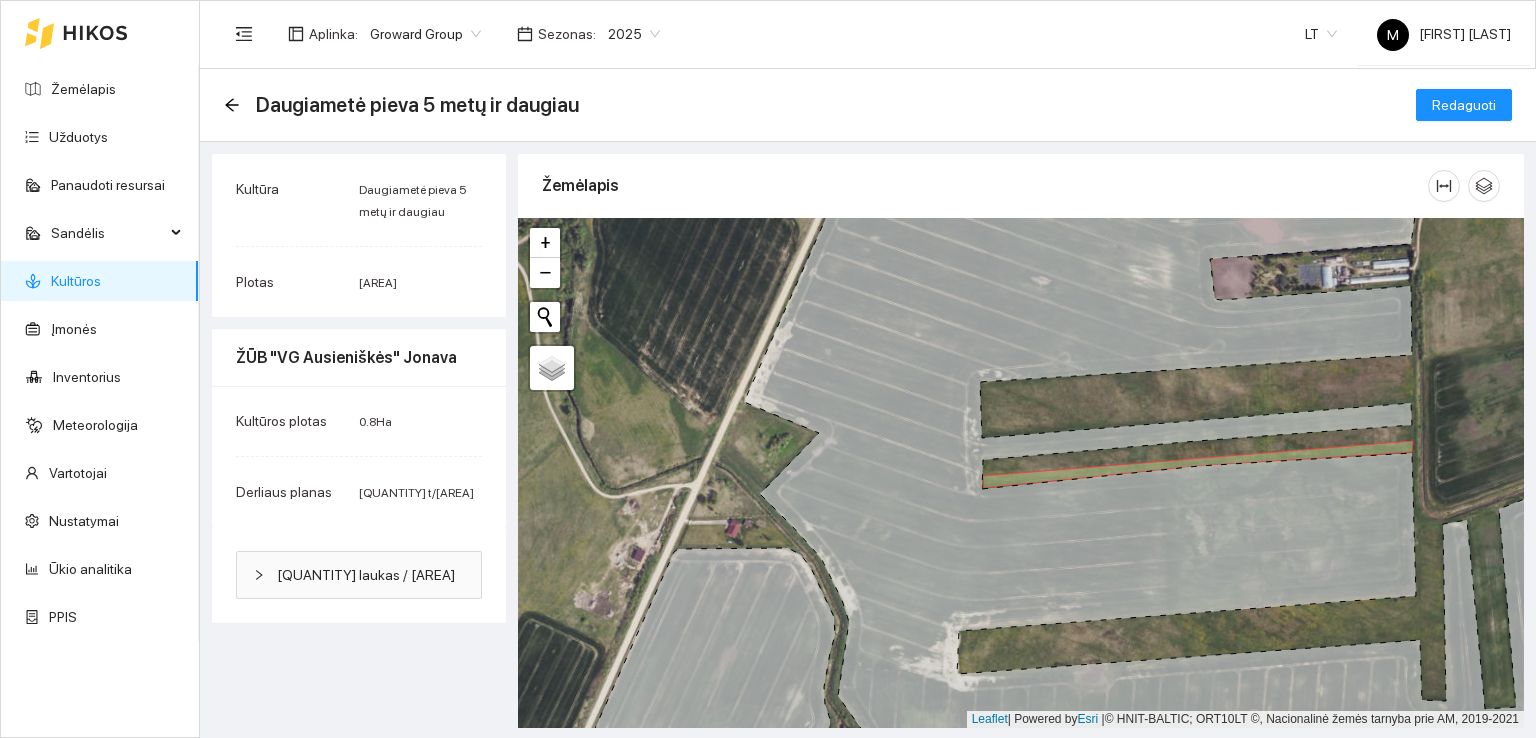 drag, startPoint x: 454, startPoint y: 196, endPoint x: 395, endPoint y: 196, distance: 59 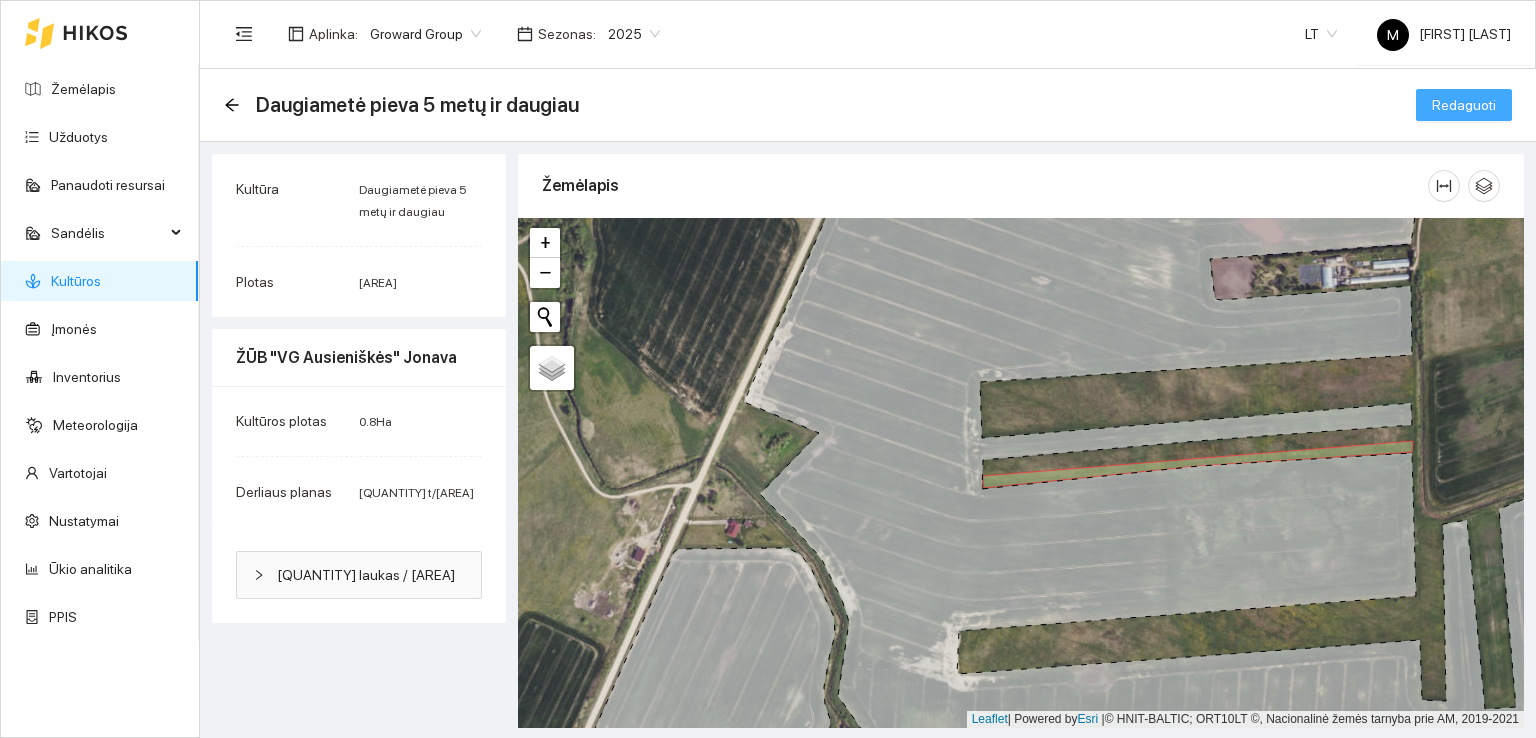 click on "Redaguoti" at bounding box center [1464, 105] 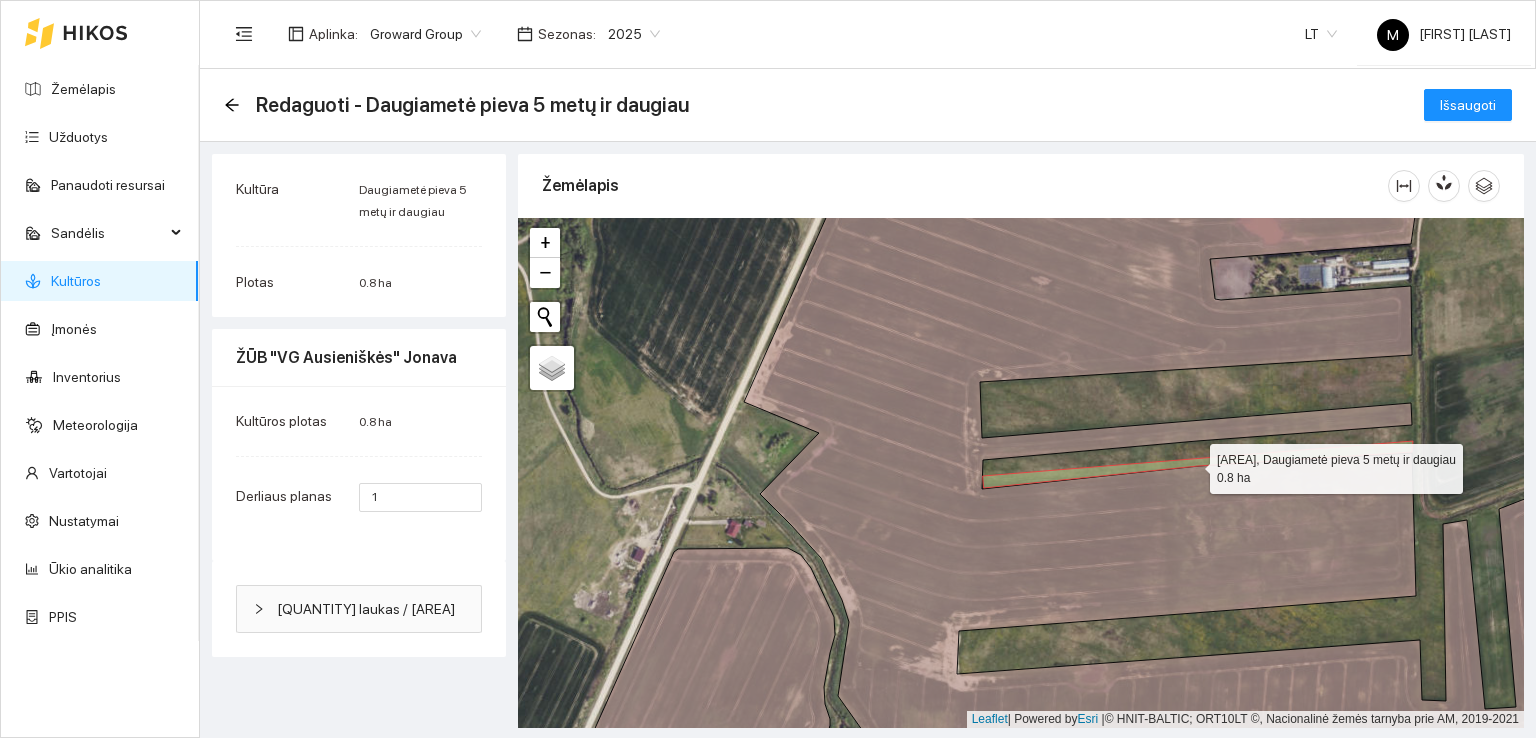click 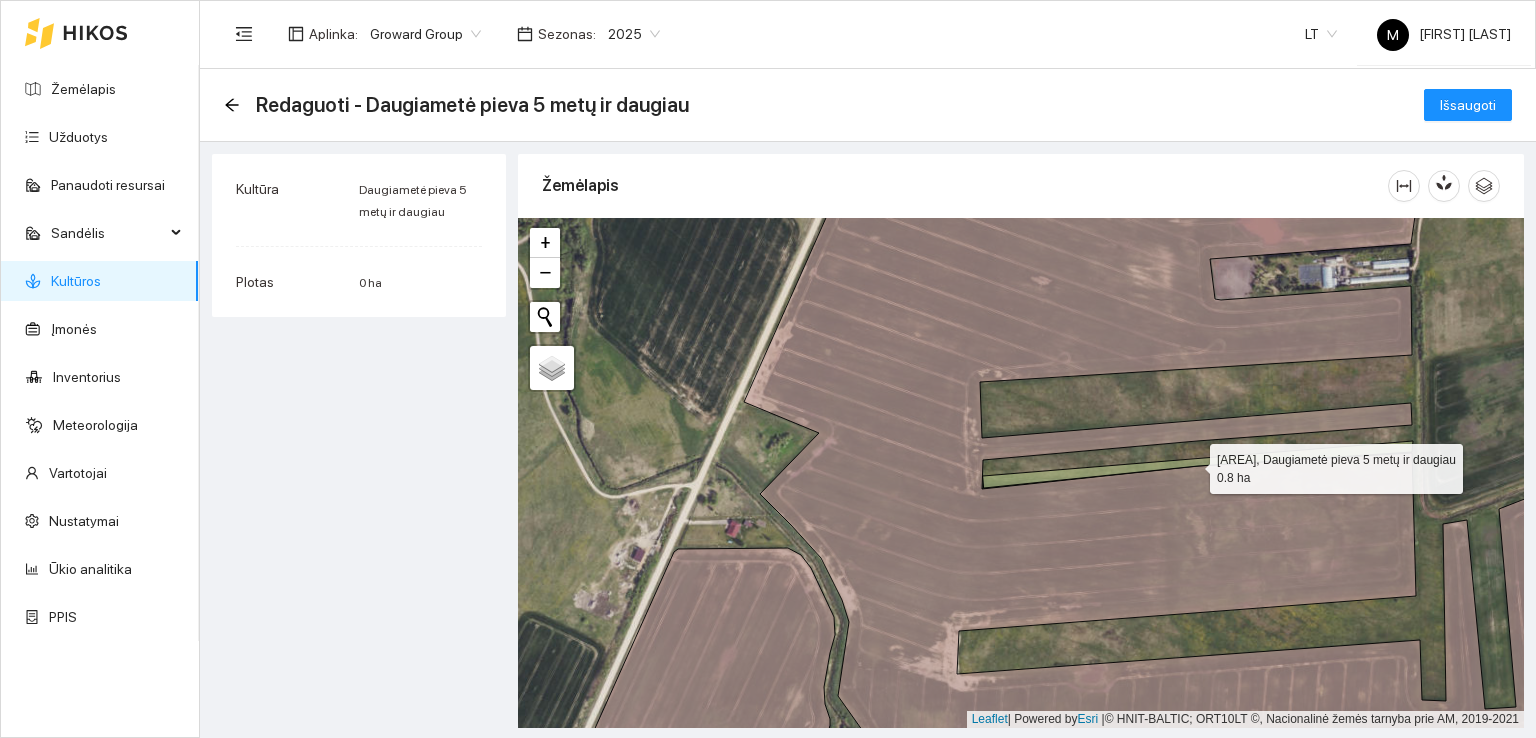 click 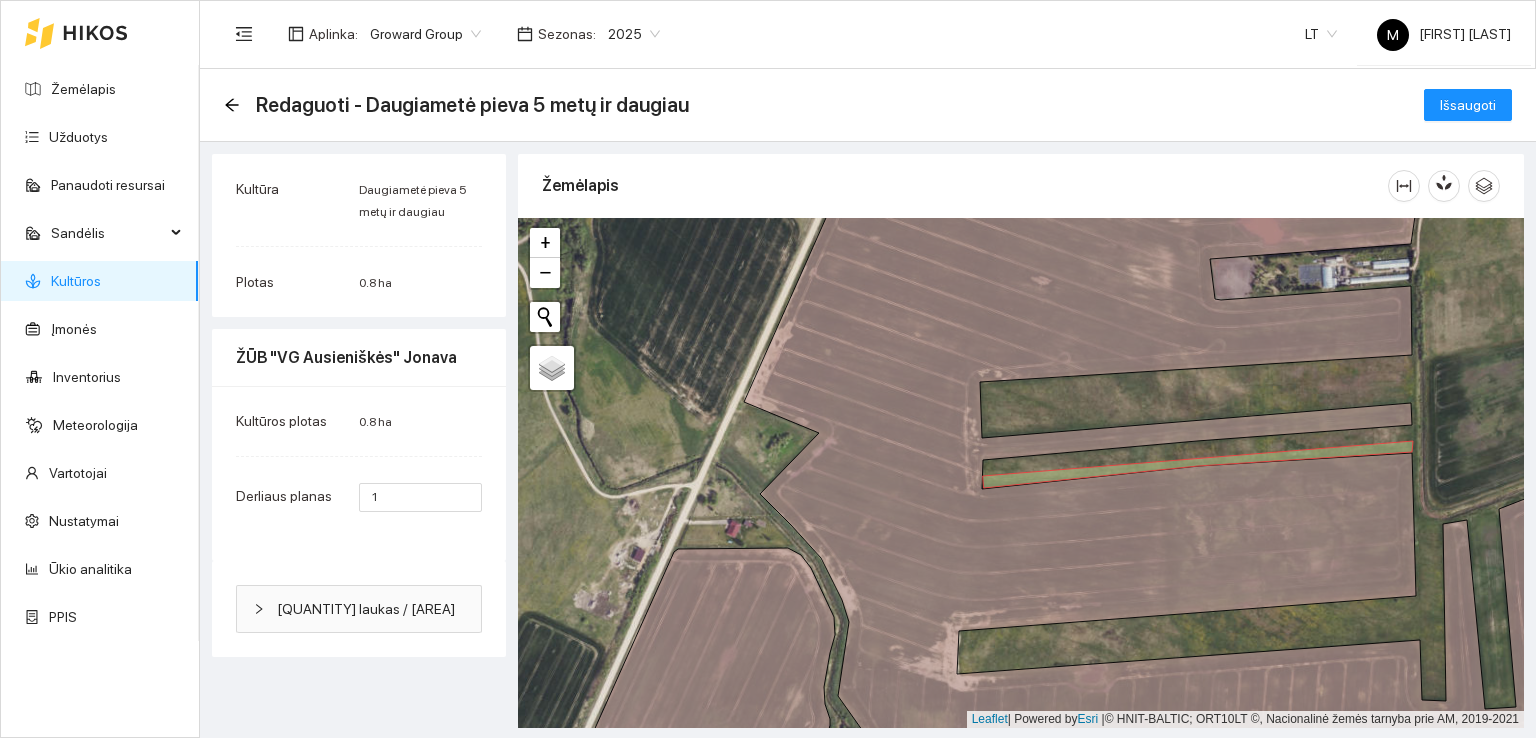 click on "Kultūra" at bounding box center (257, 189) 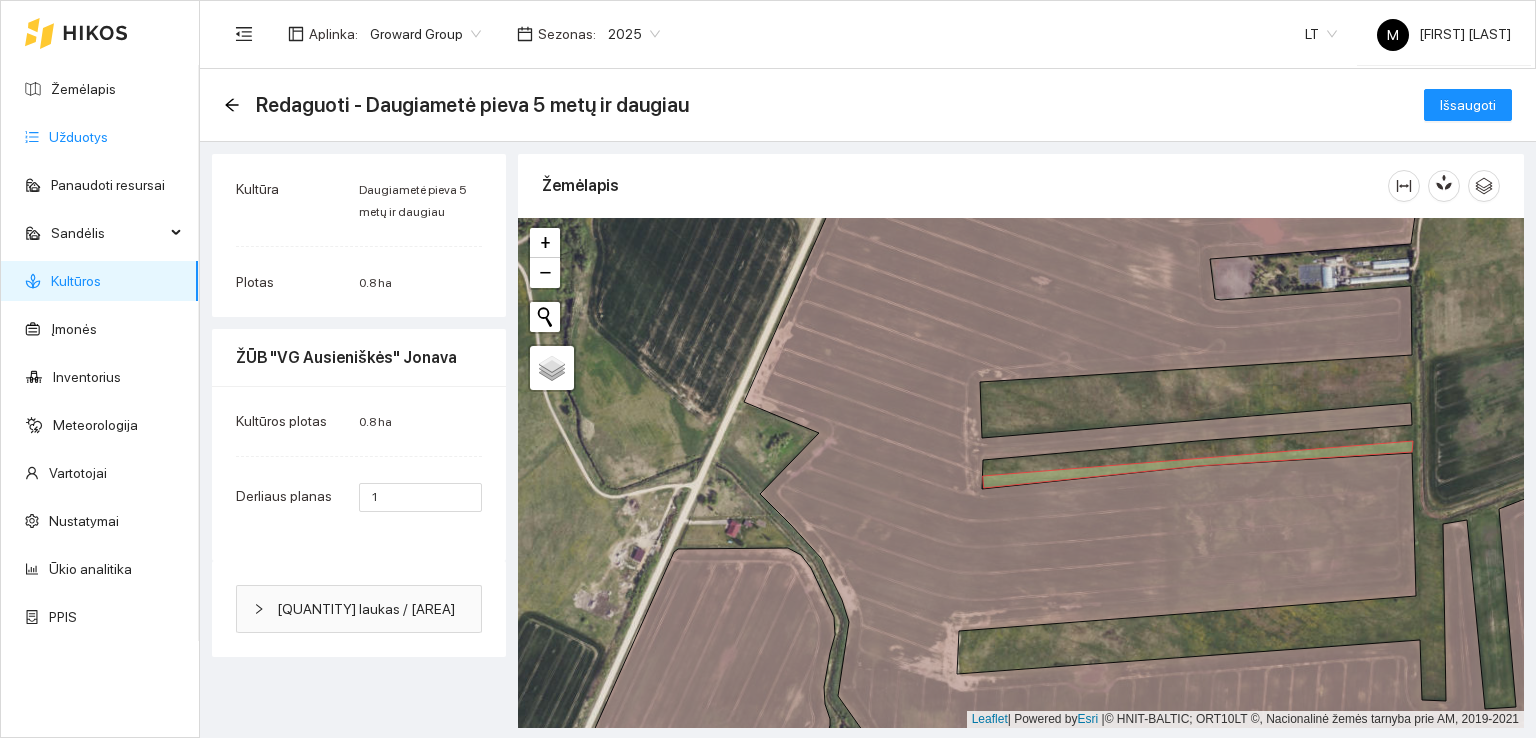 click on "Užduotys" at bounding box center [78, 137] 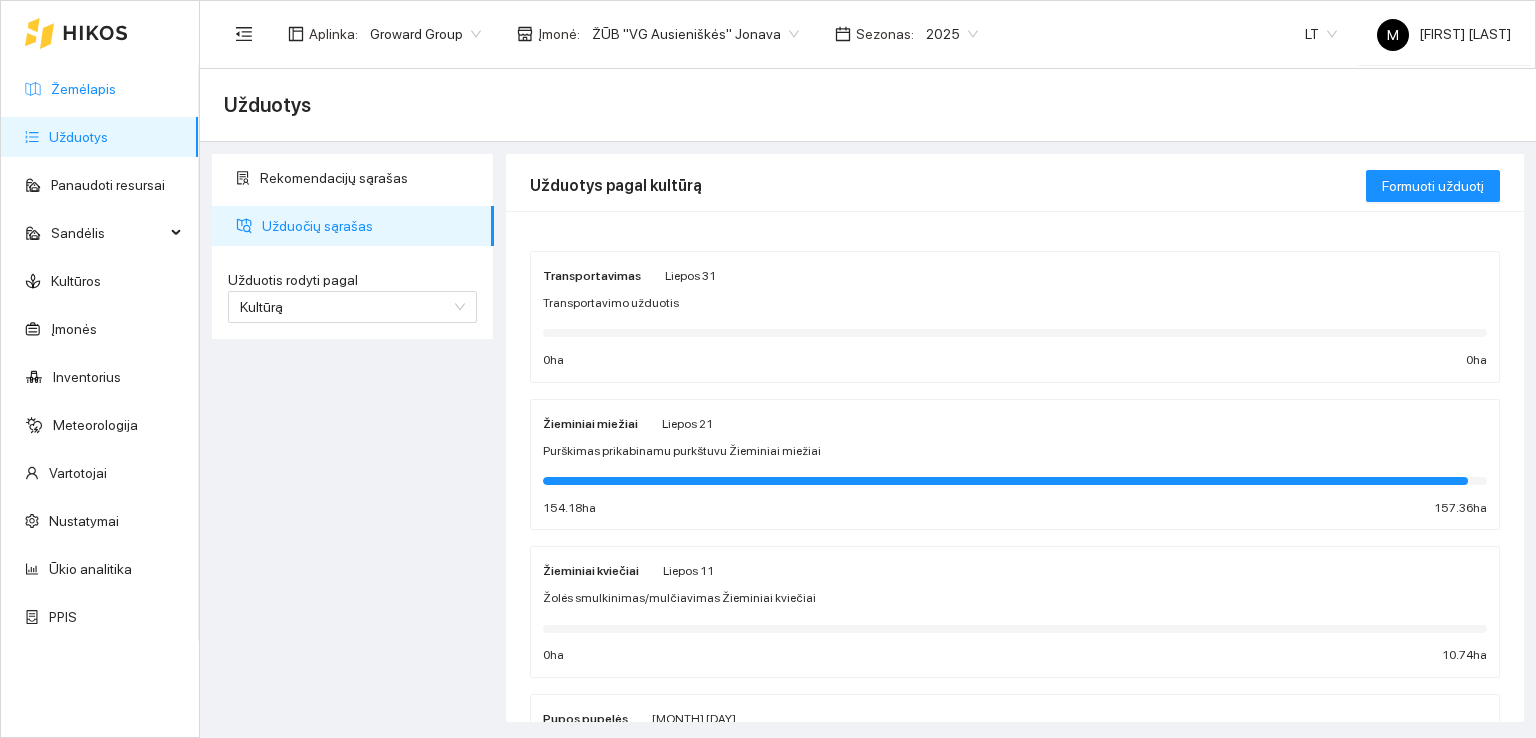 click on "Žemėlapis" at bounding box center [83, 89] 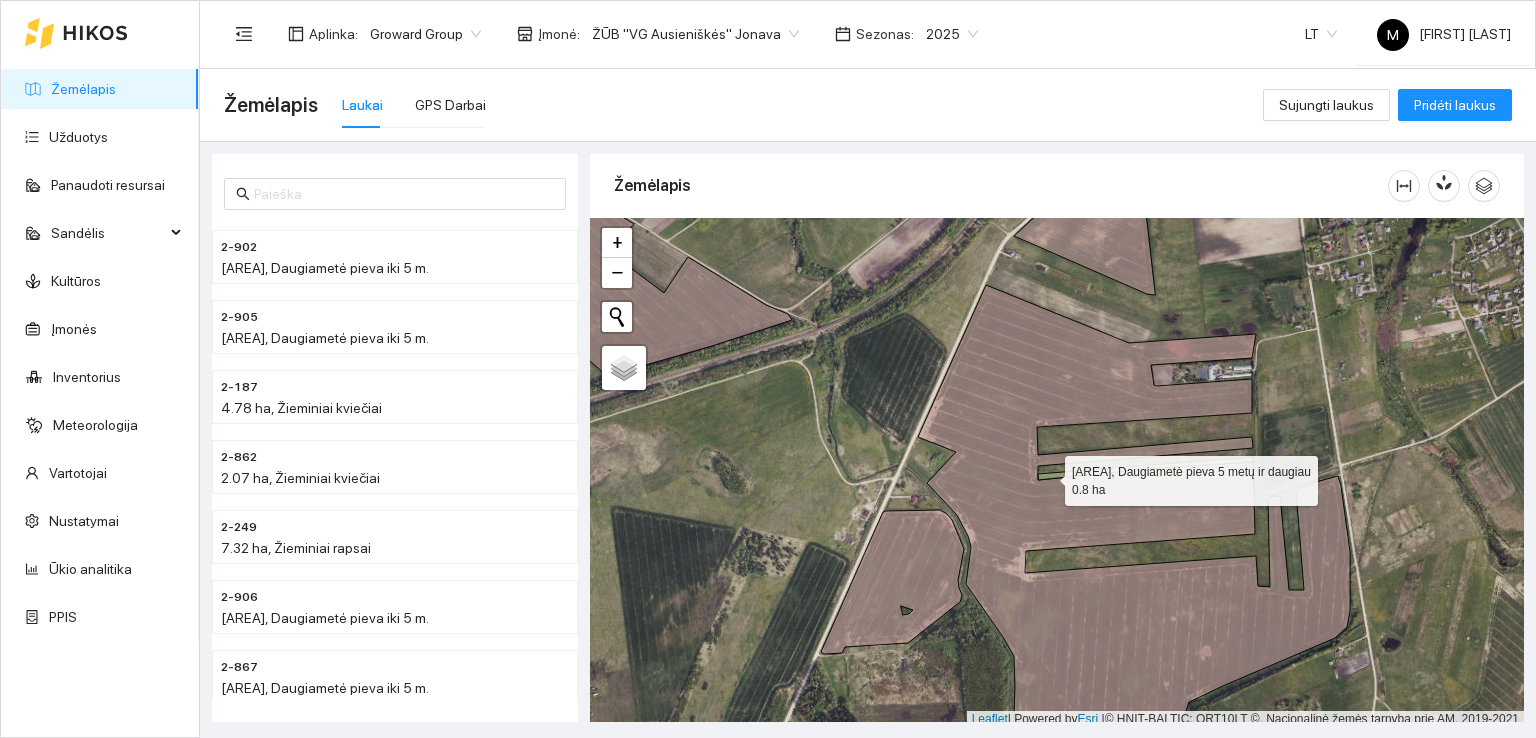 scroll, scrollTop: 5, scrollLeft: 0, axis: vertical 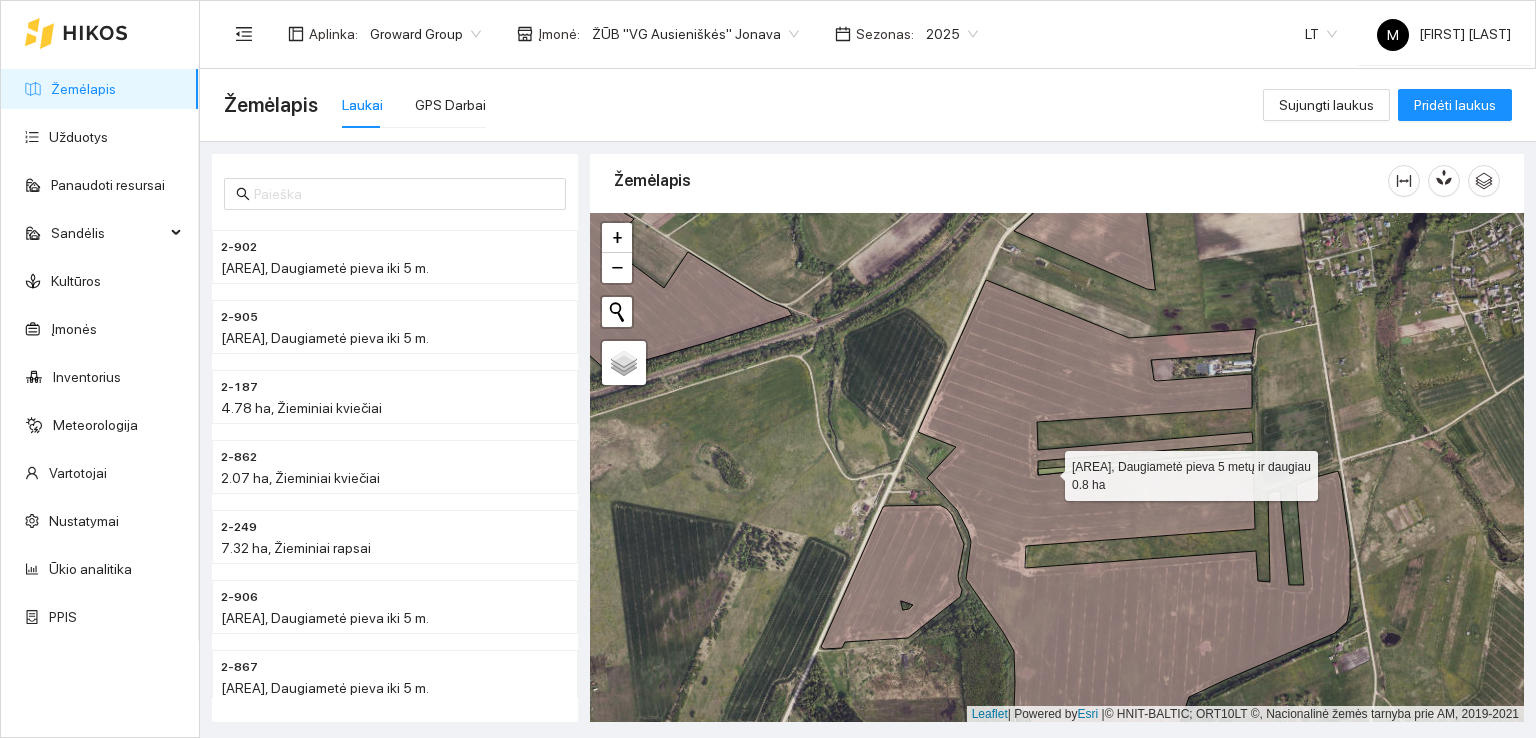 click 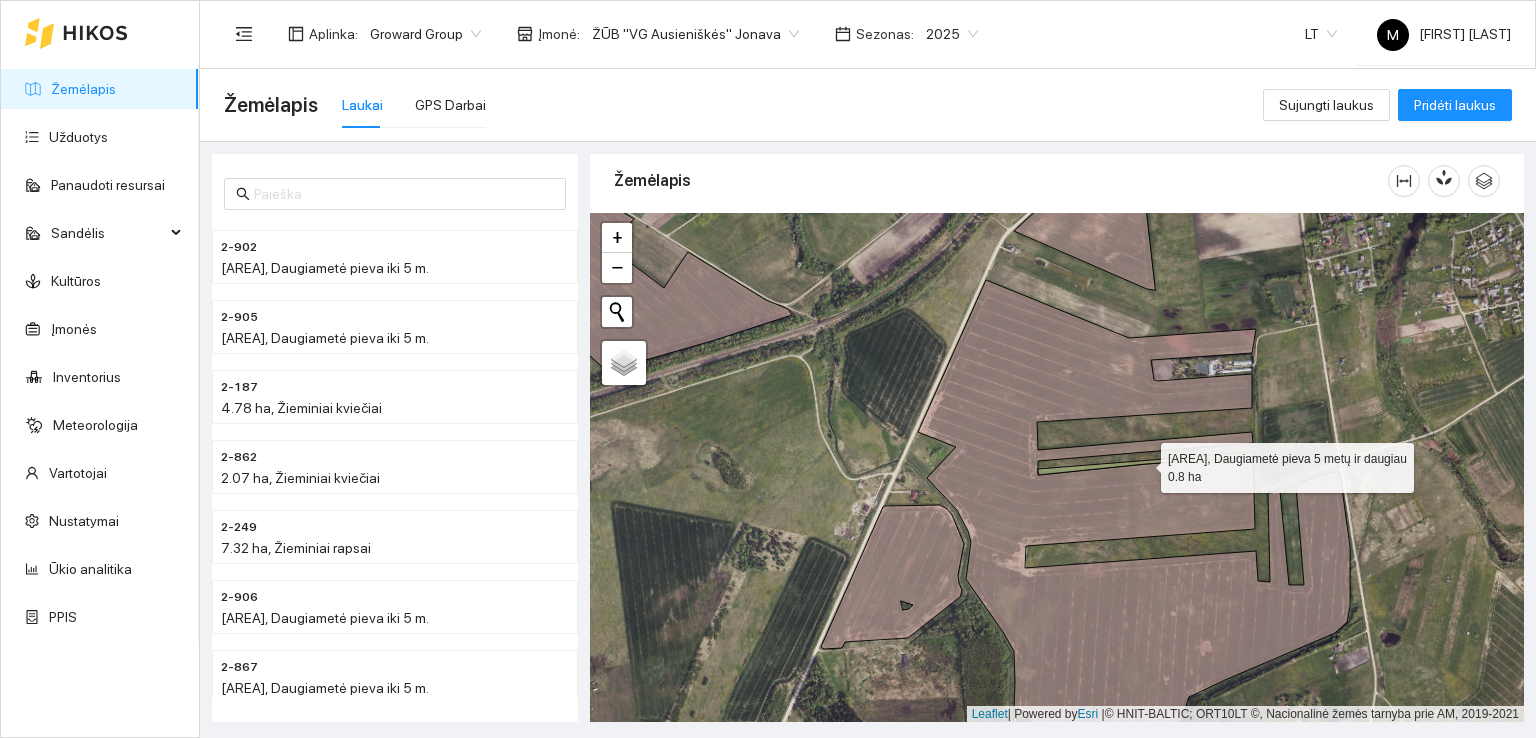 click 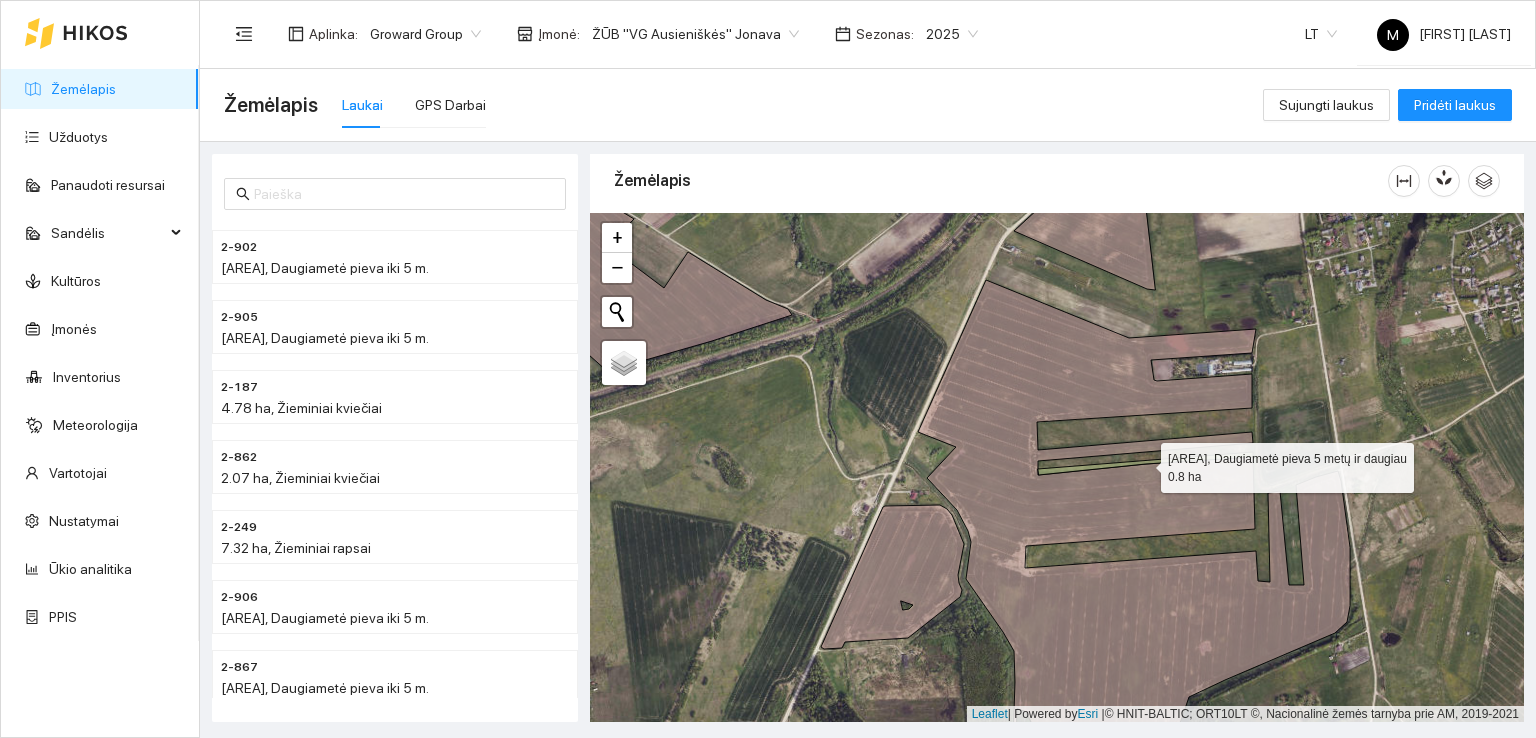 scroll, scrollTop: 7470, scrollLeft: 0, axis: vertical 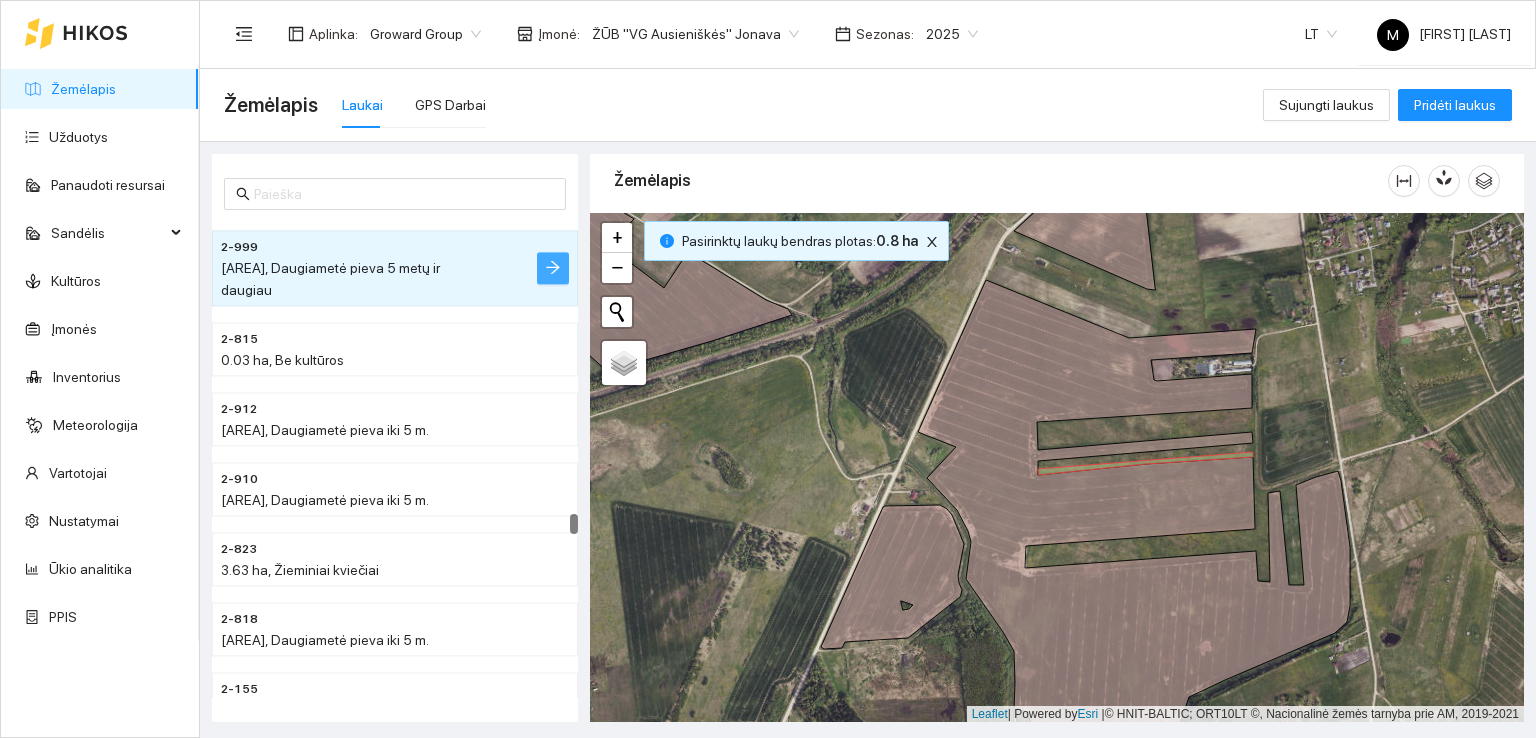 click 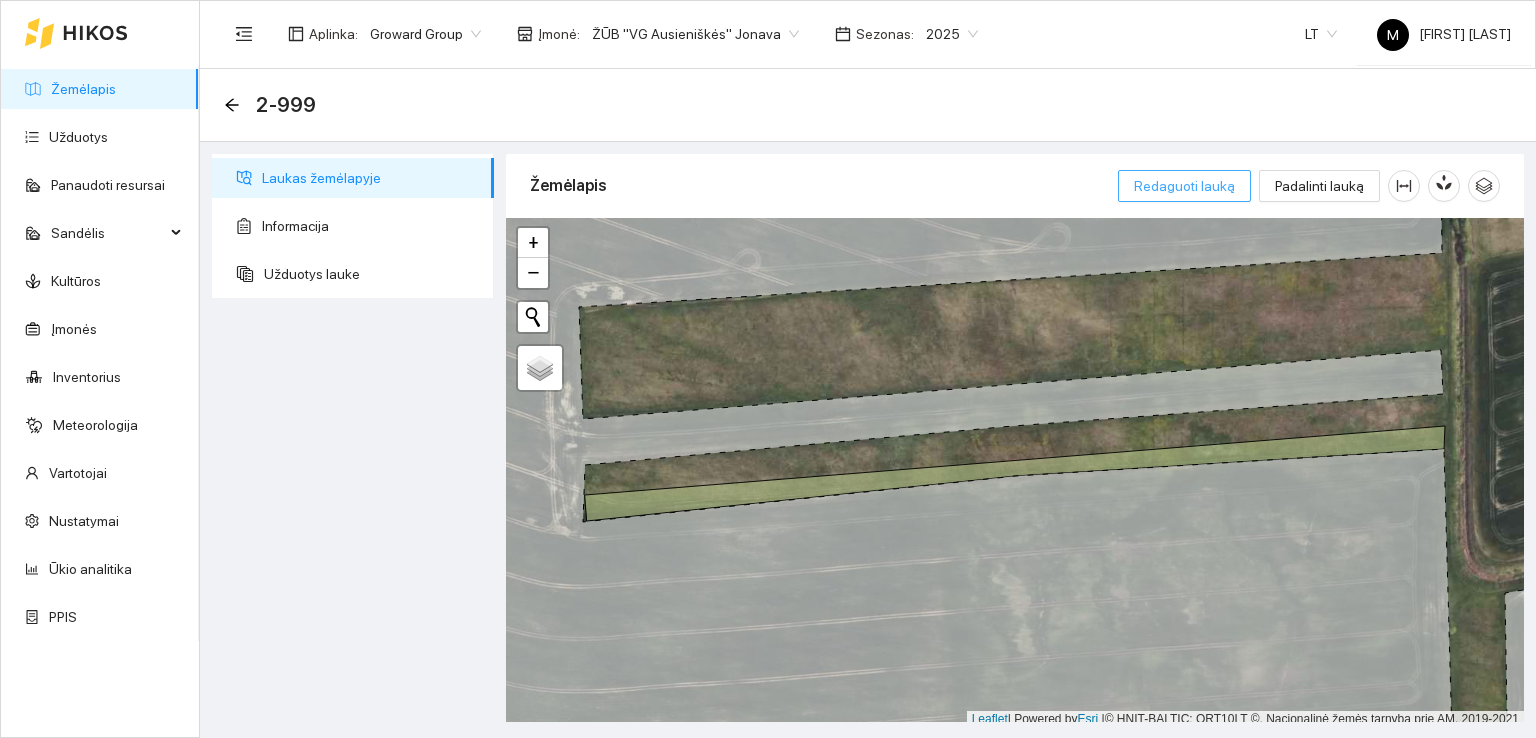 click on "Redaguoti lauką" at bounding box center (1184, 186) 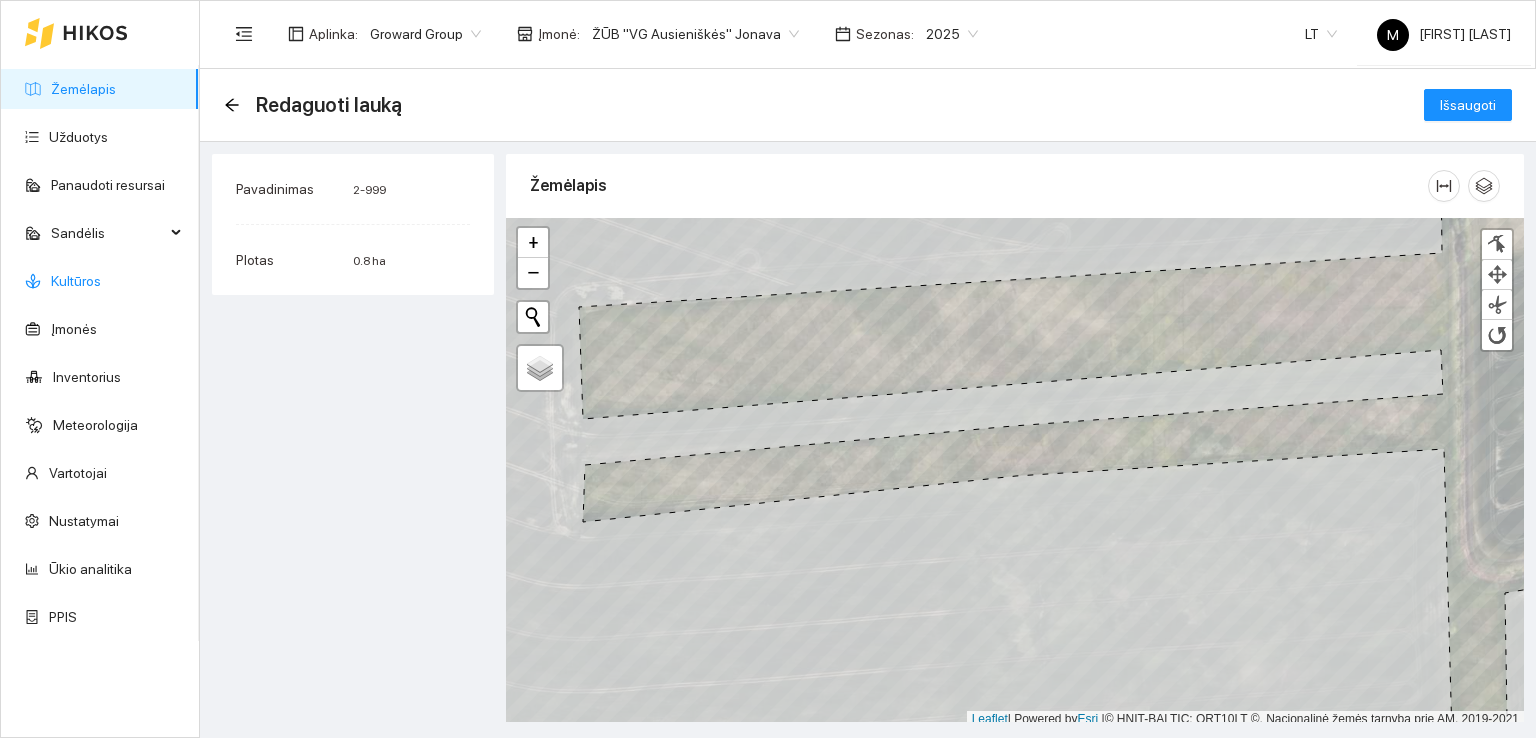 click on "Kultūros" at bounding box center (76, 281) 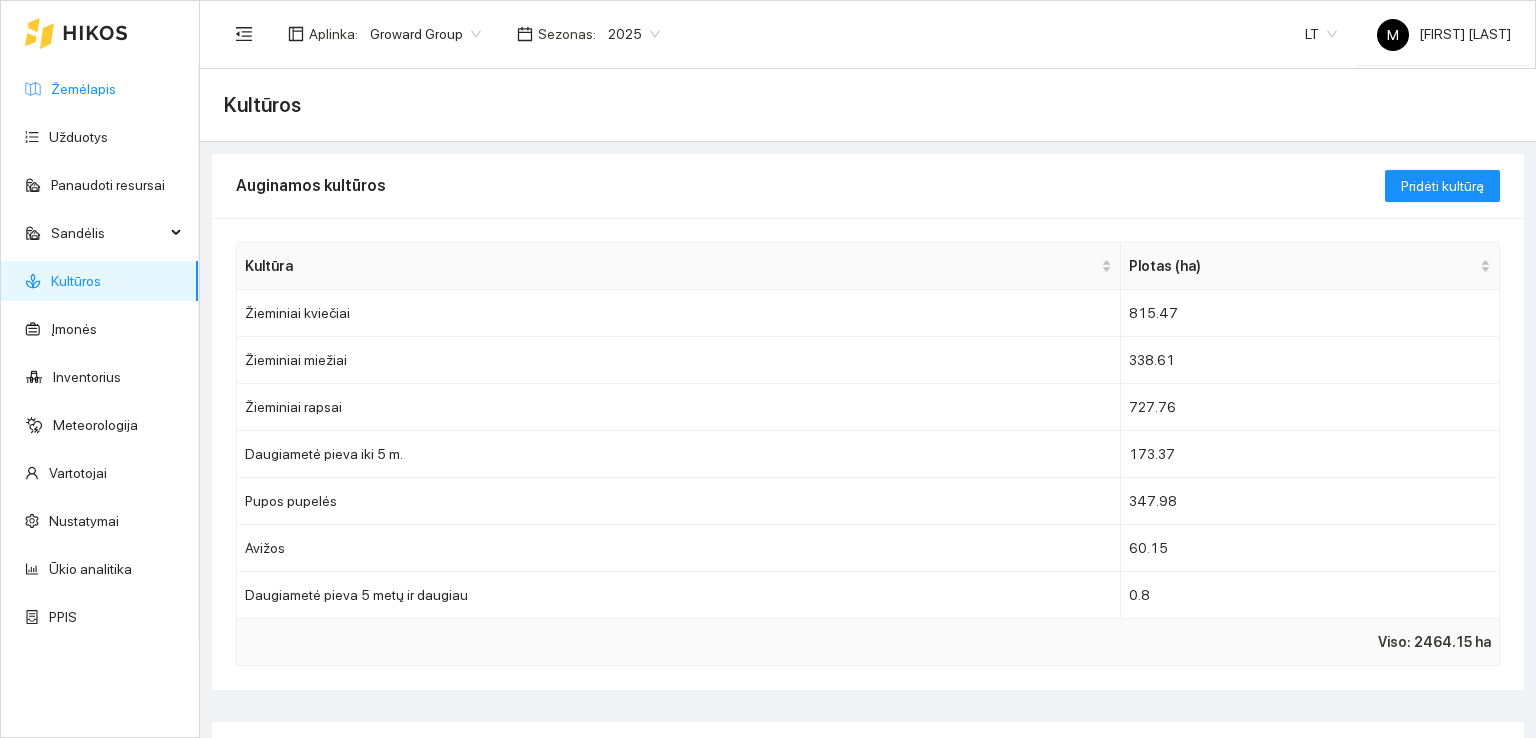 click on "Žemėlapis" at bounding box center (83, 89) 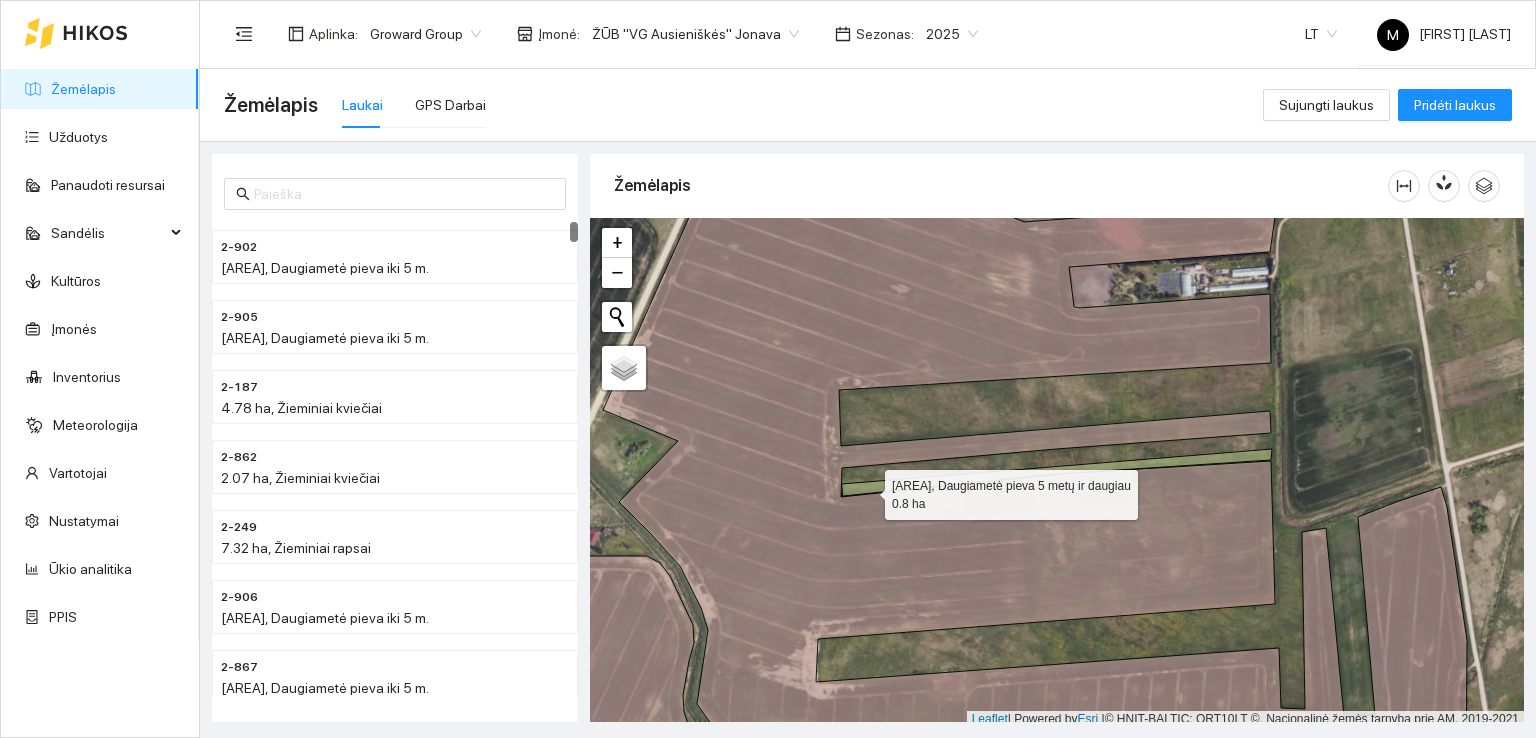 scroll, scrollTop: 5, scrollLeft: 0, axis: vertical 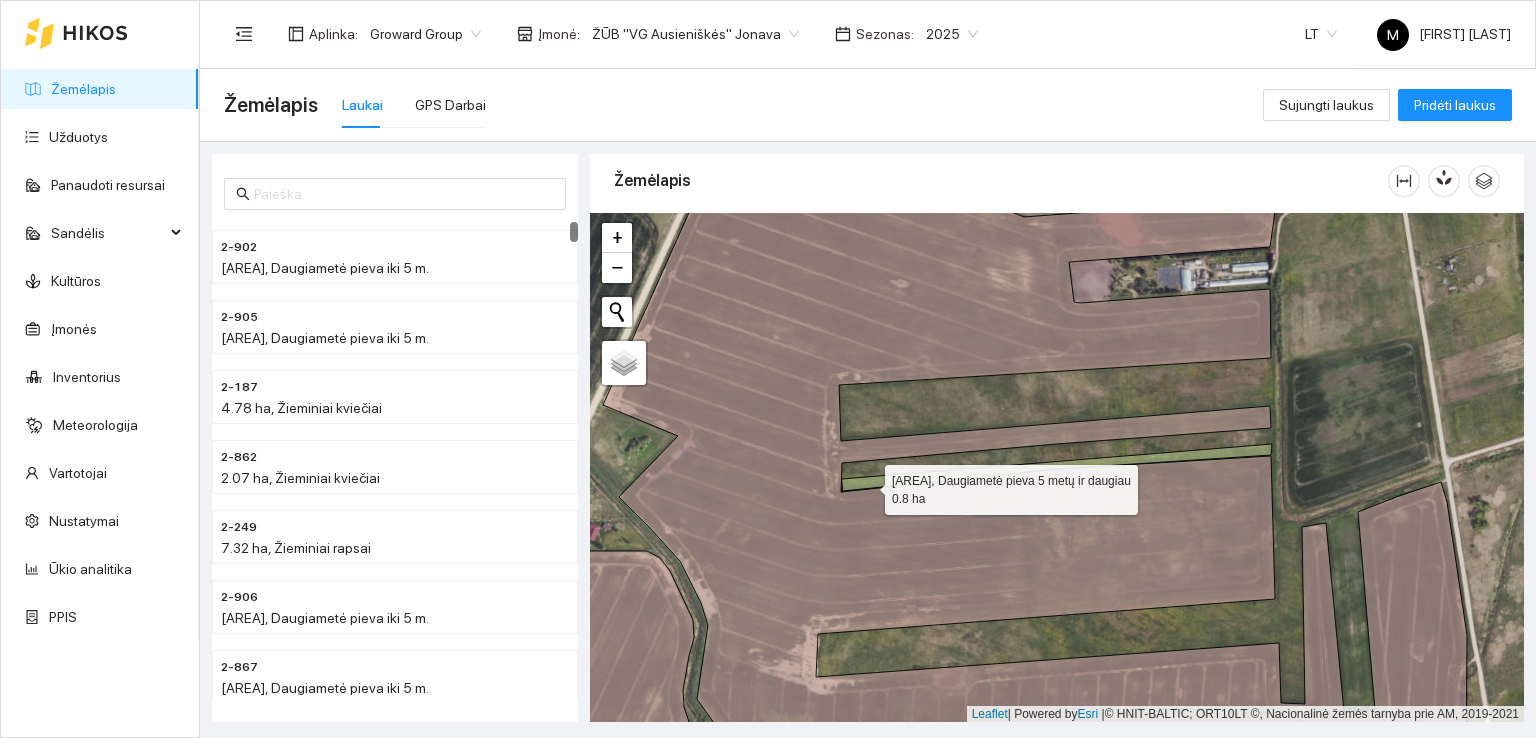 click 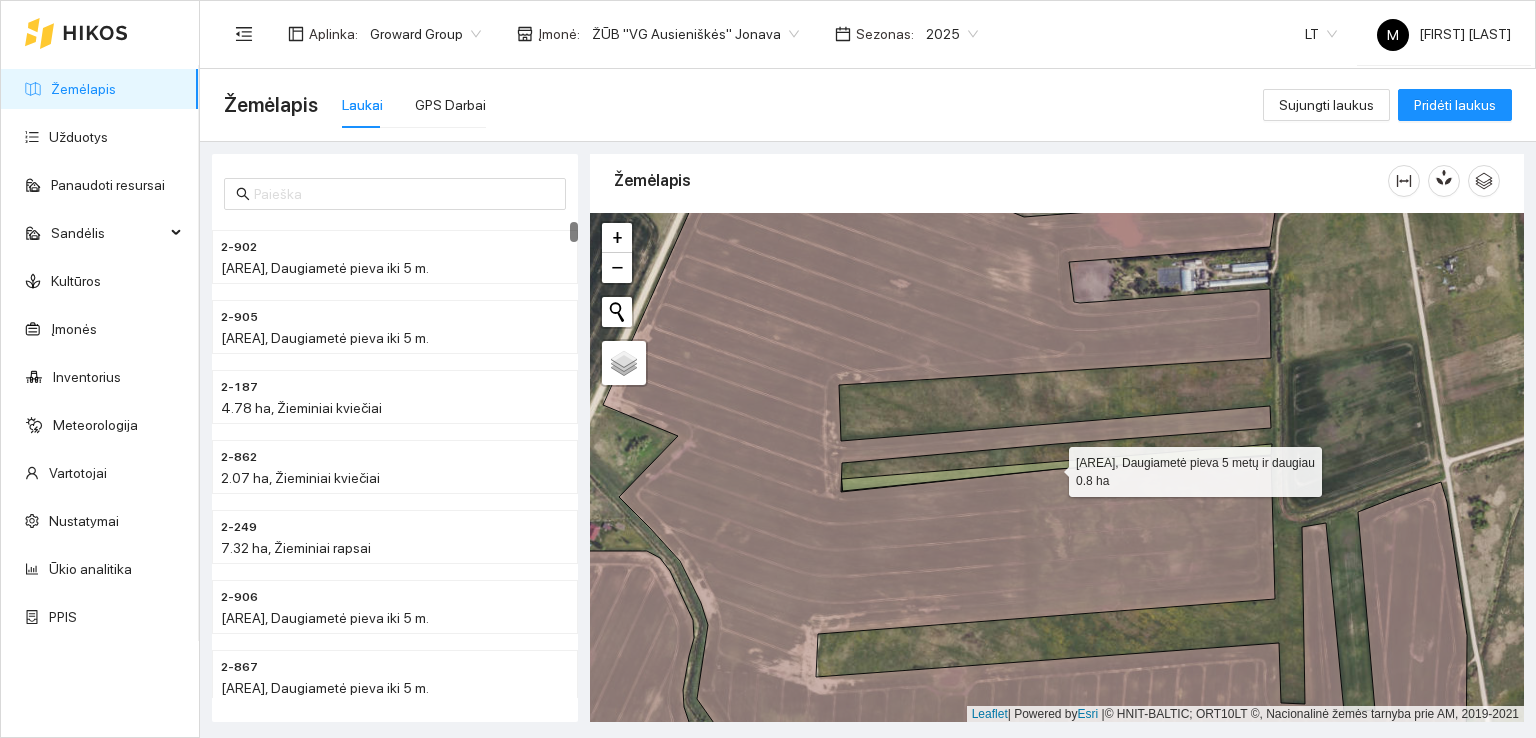 click 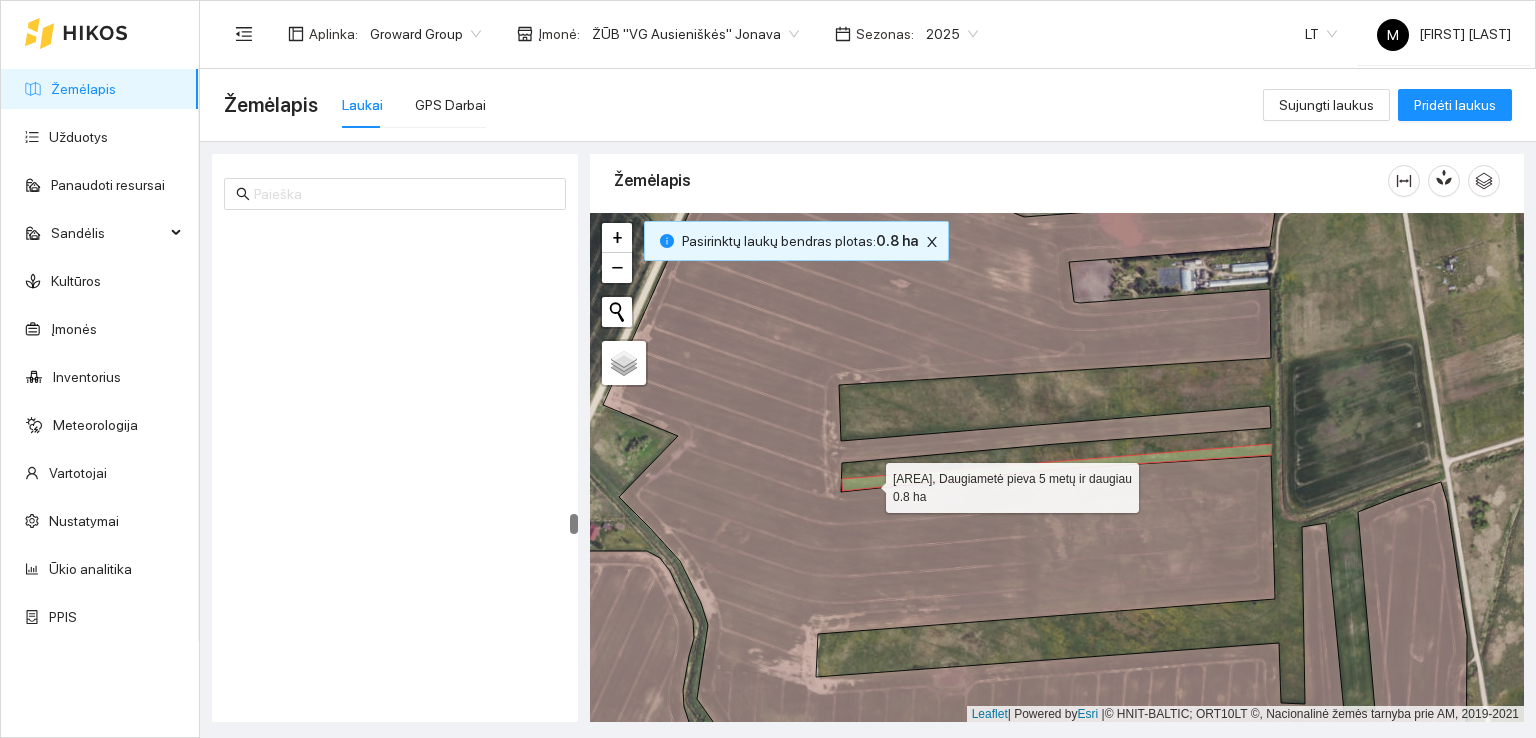 scroll, scrollTop: 7470, scrollLeft: 0, axis: vertical 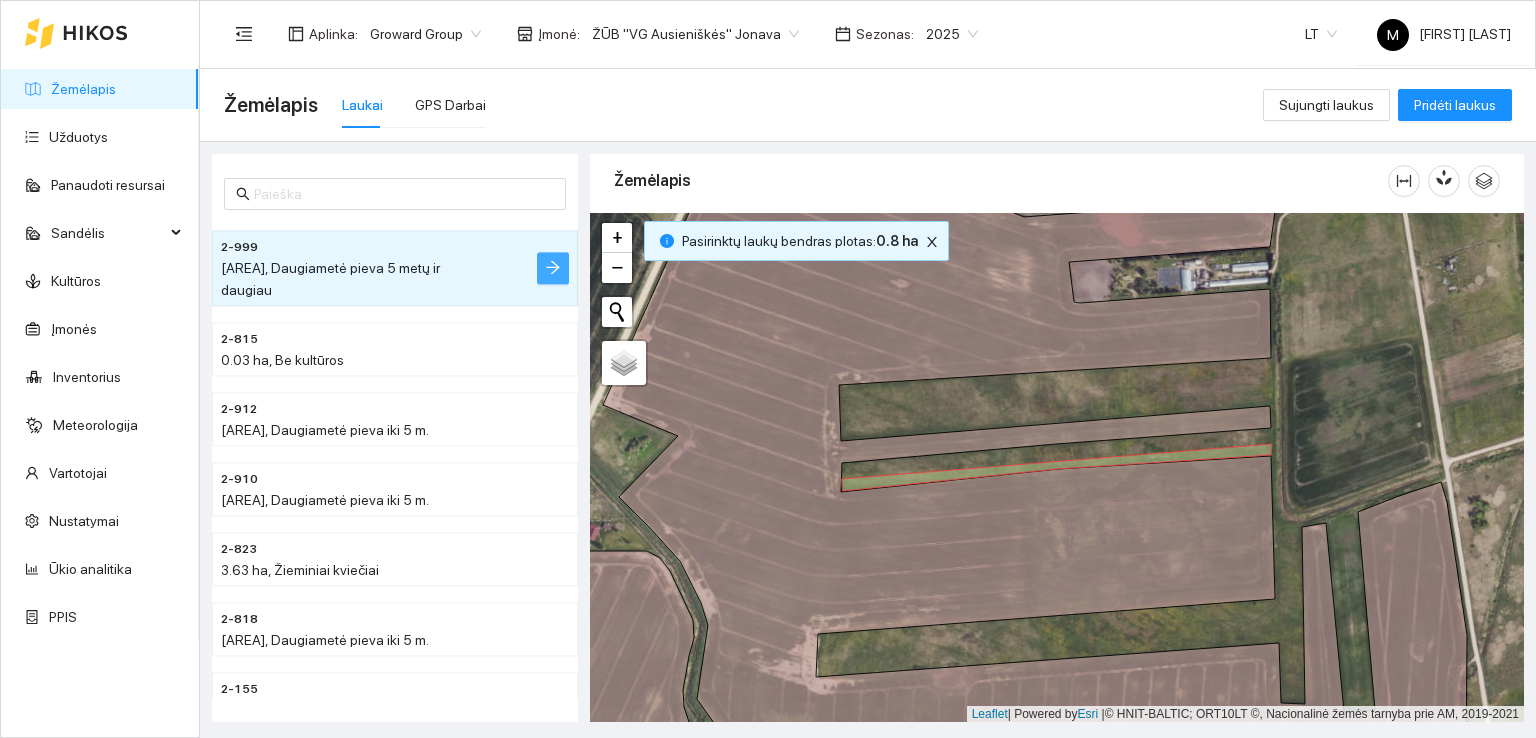 click 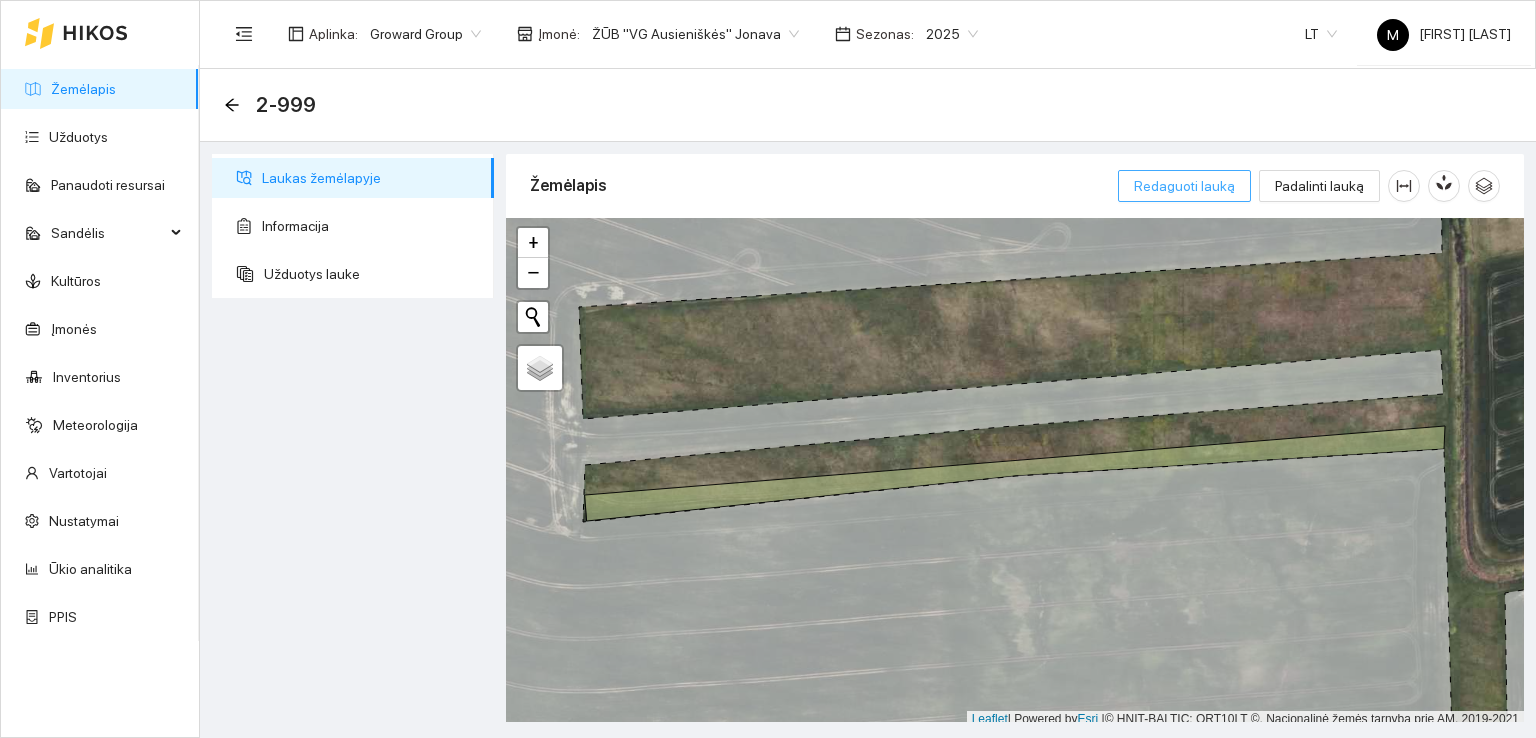 click on "Redaguoti lauką" at bounding box center (1184, 186) 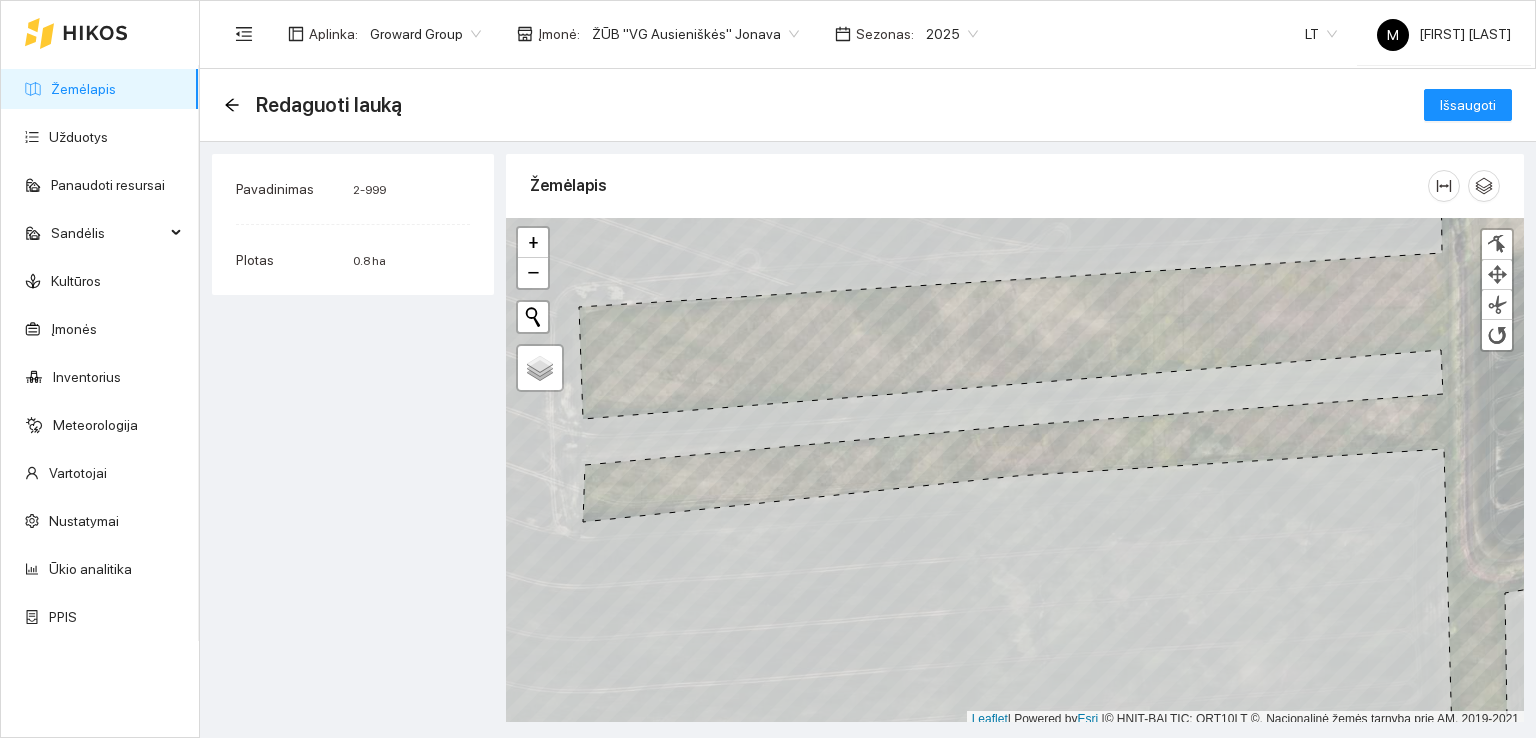 scroll, scrollTop: 5, scrollLeft: 0, axis: vertical 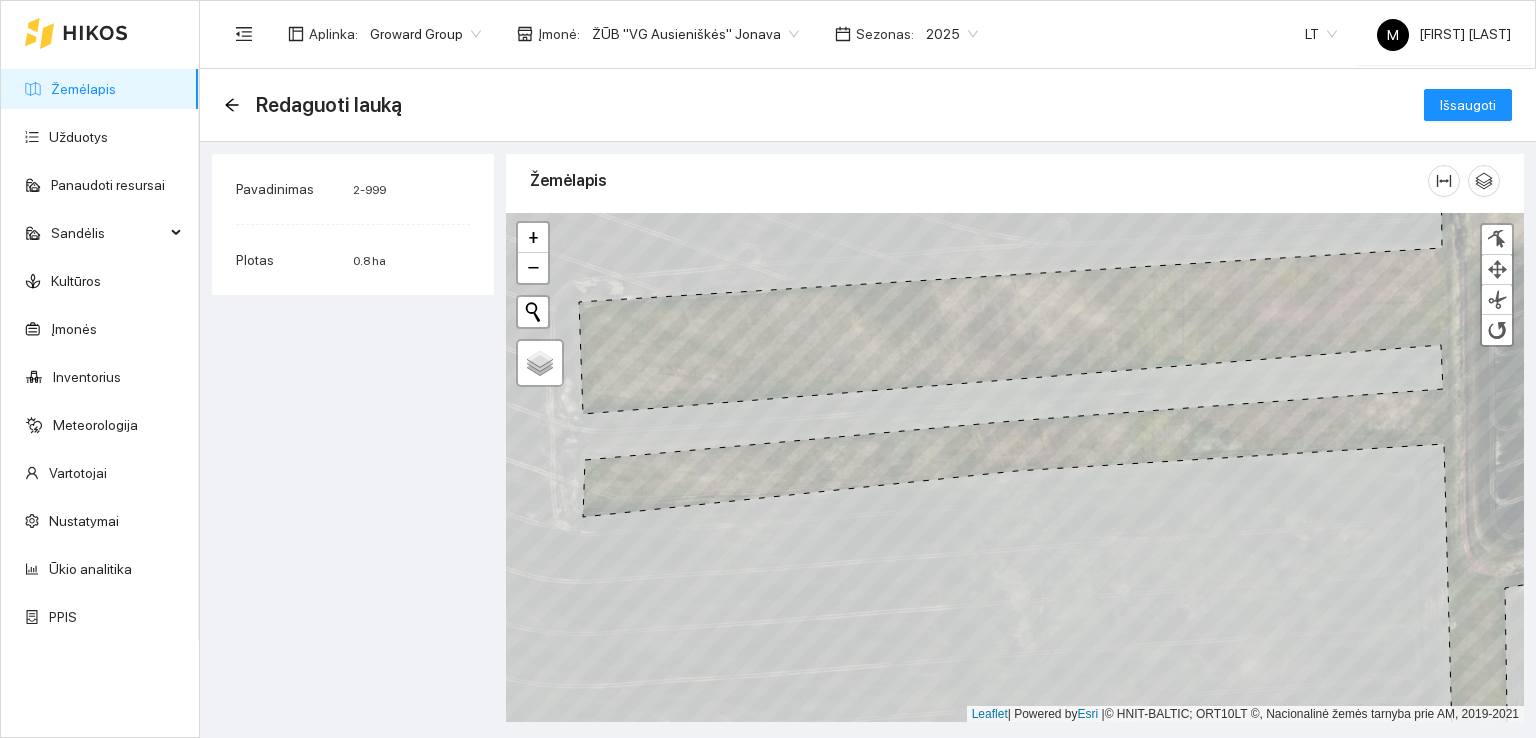 click on "2-999" at bounding box center (369, 190) 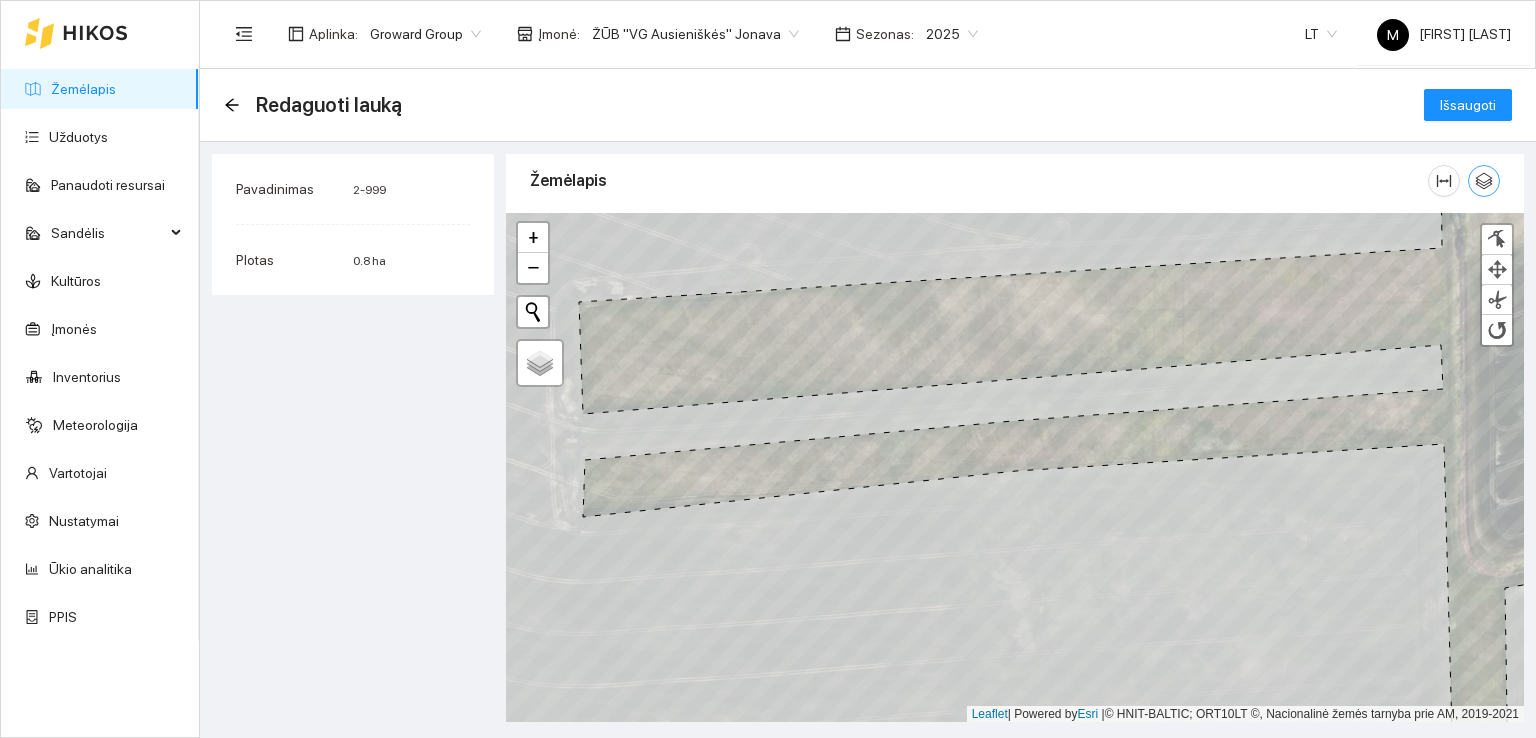 click 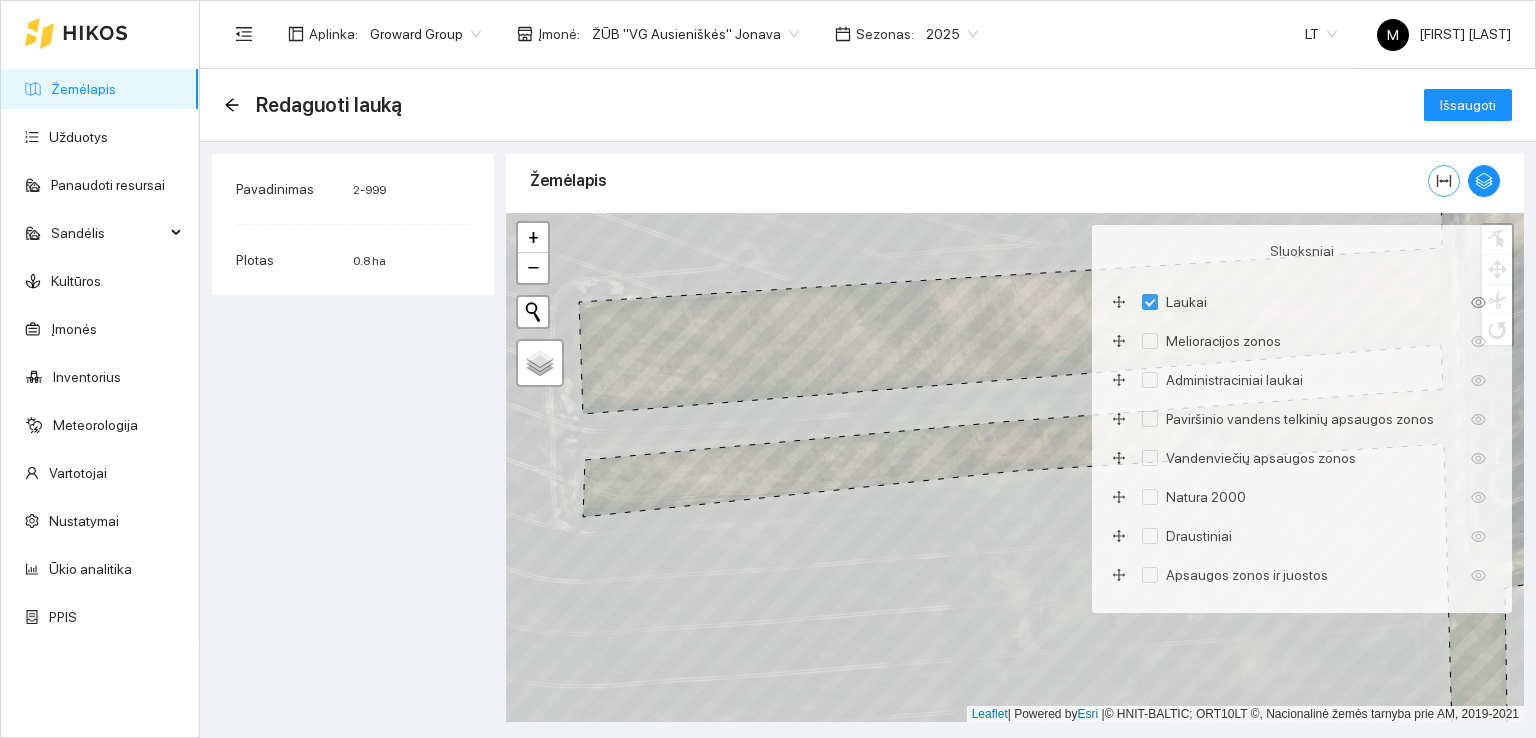 click 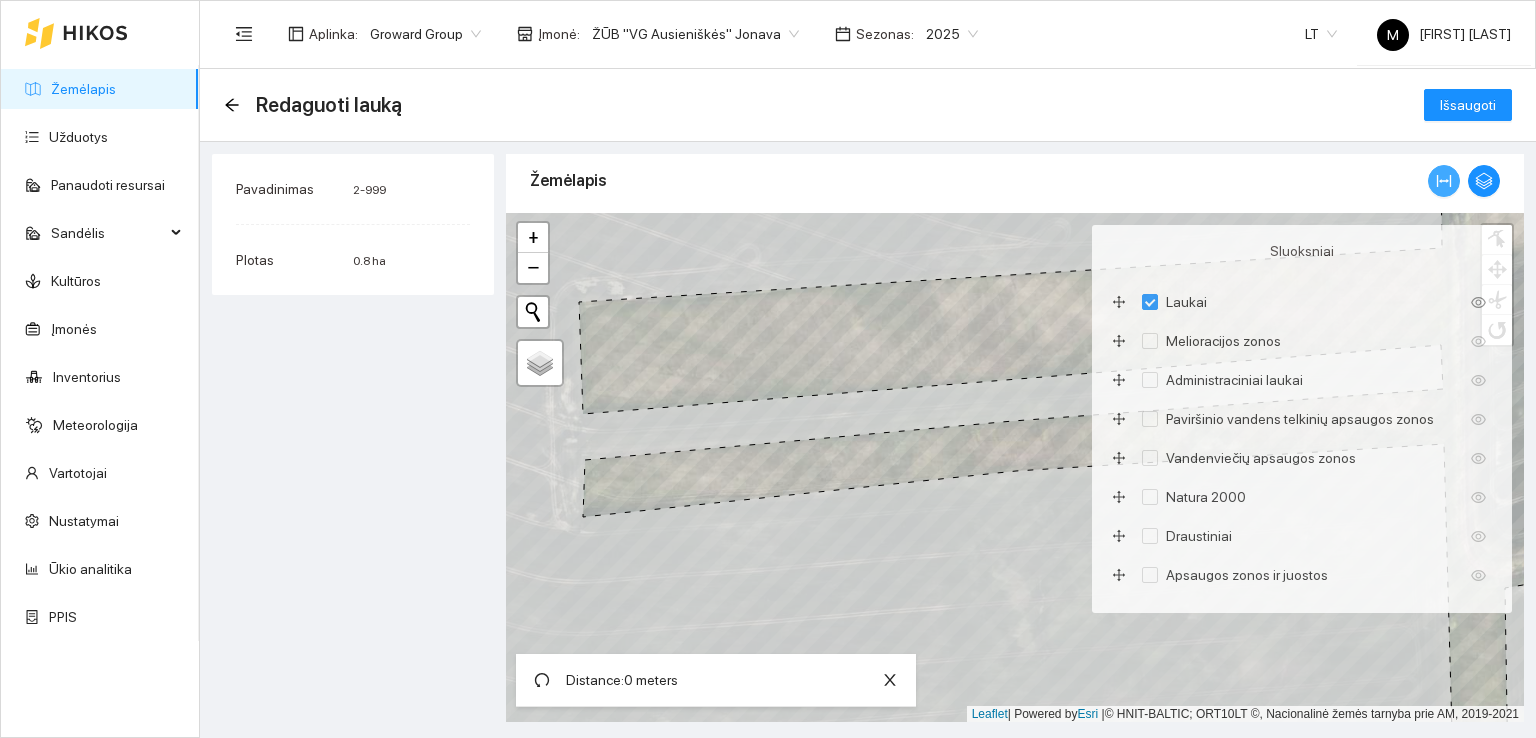 click at bounding box center [1444, 181] 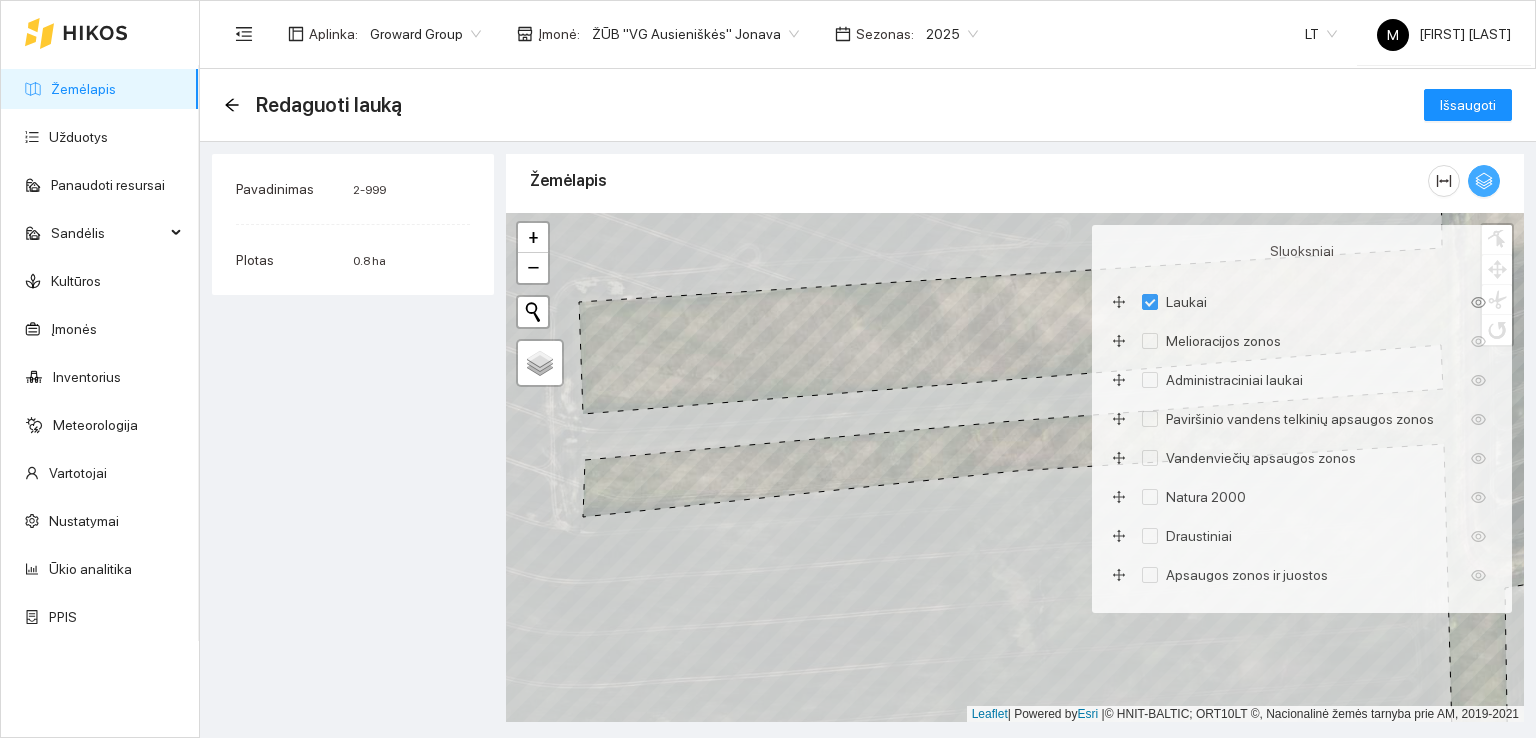 click 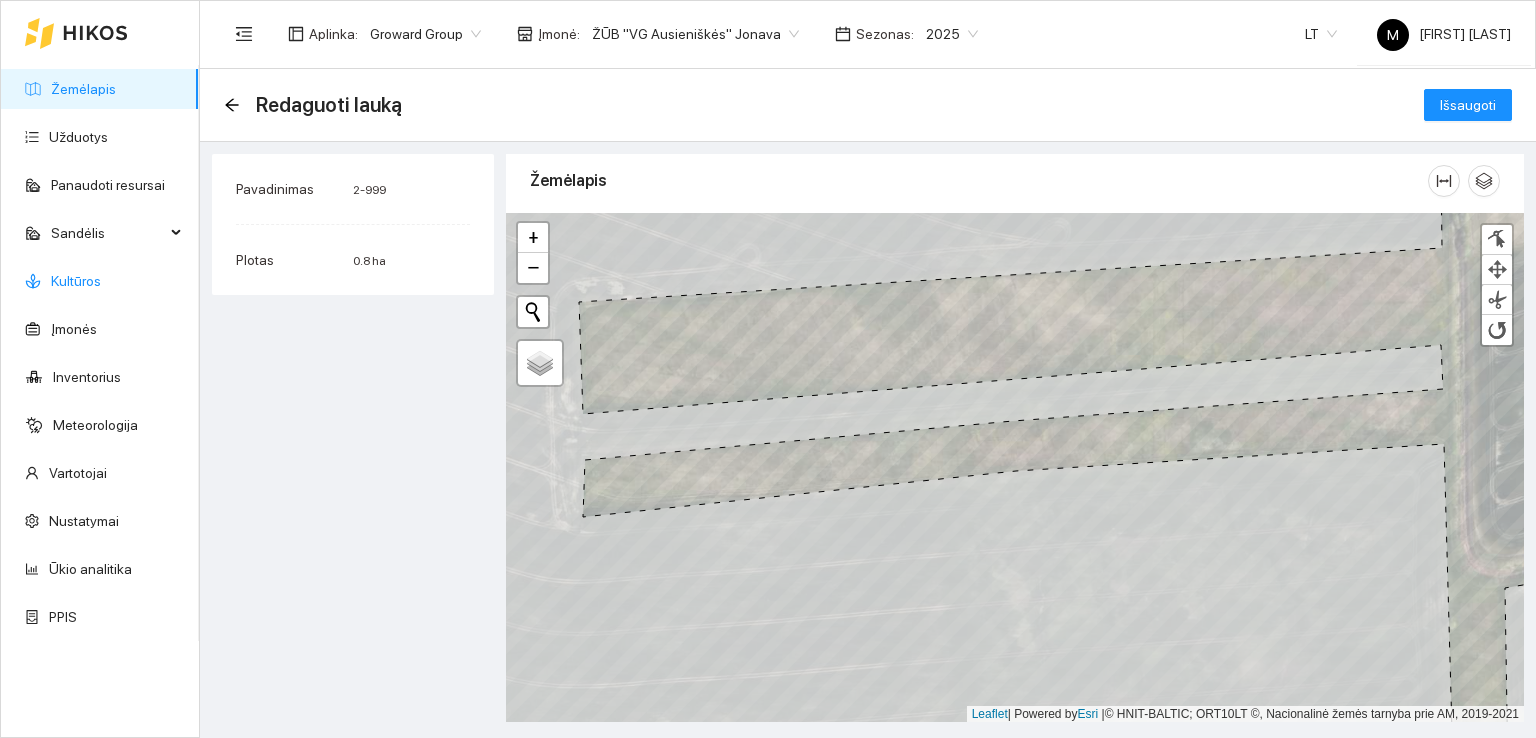 click on "Kultūros" at bounding box center (76, 281) 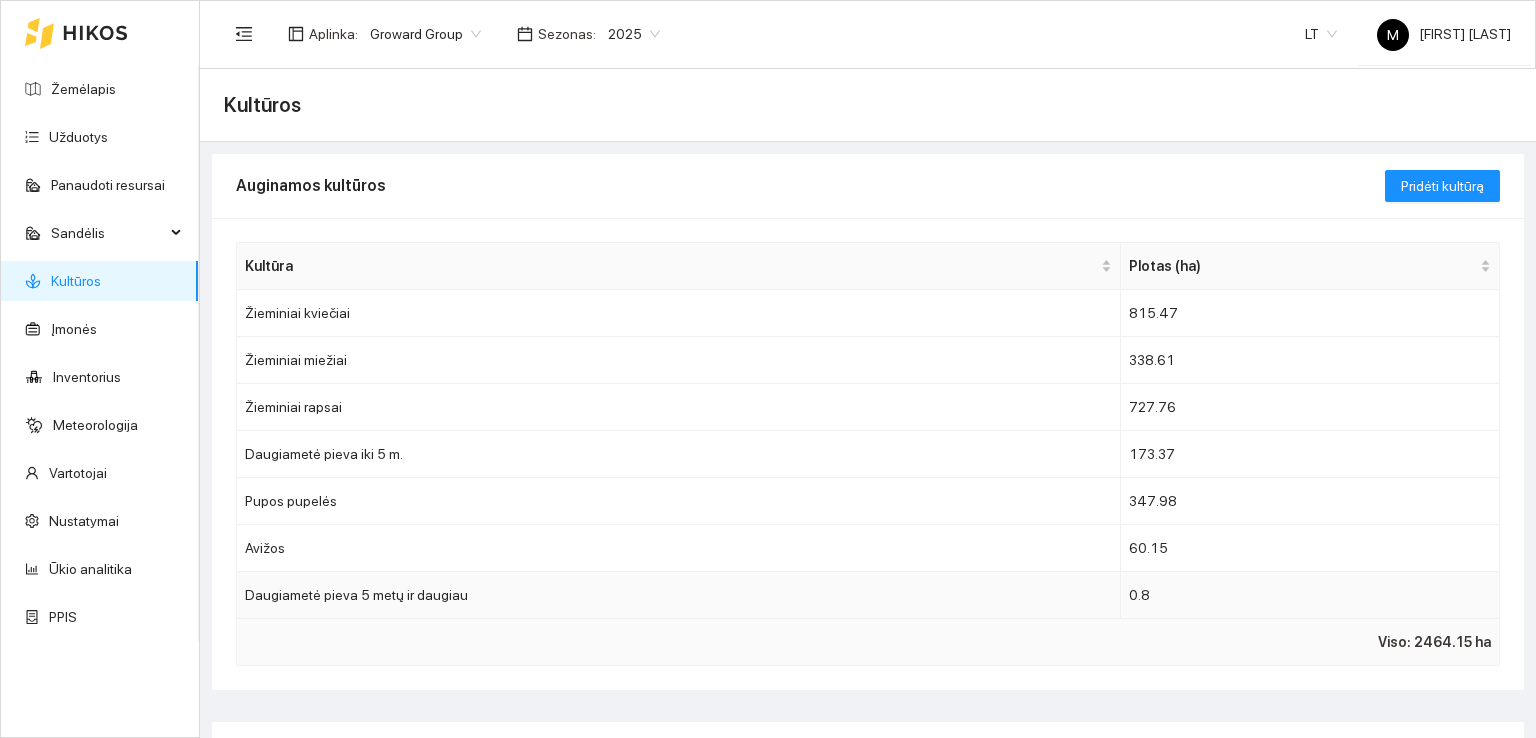 click on "Daugiametė pieva 5 metų ir daugiau" at bounding box center [679, 595] 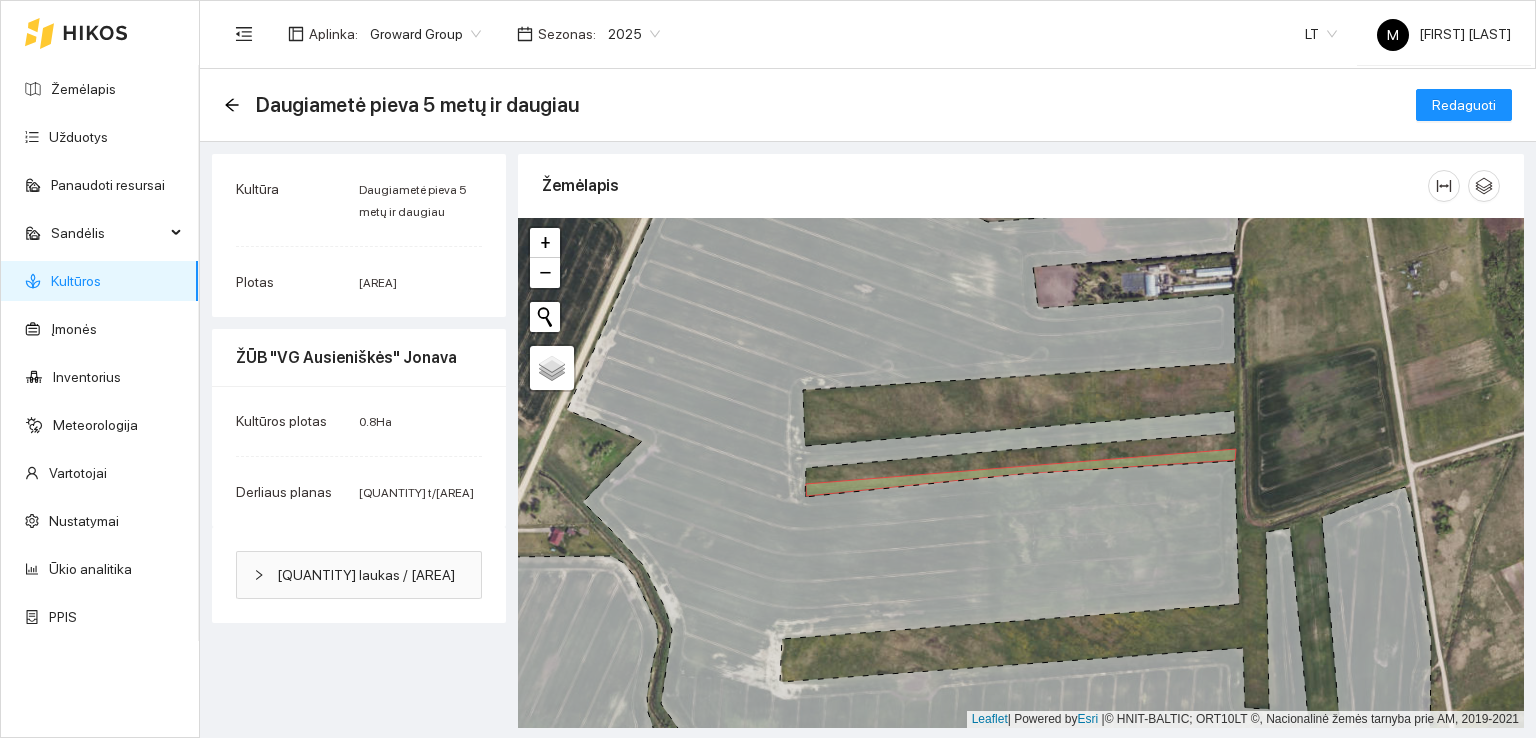 click on "Kultūra" at bounding box center [257, 189] 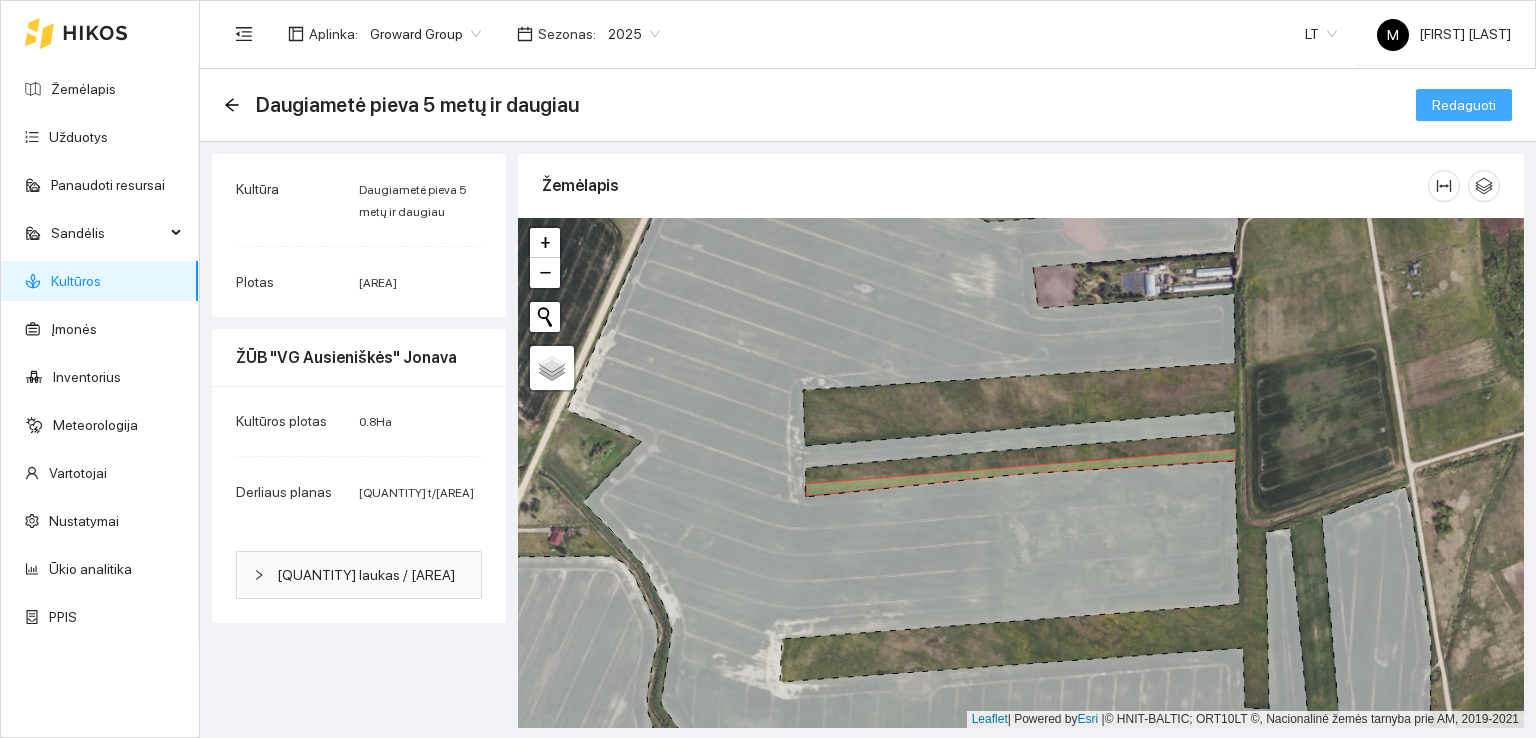 click on "Redaguoti" at bounding box center [1464, 105] 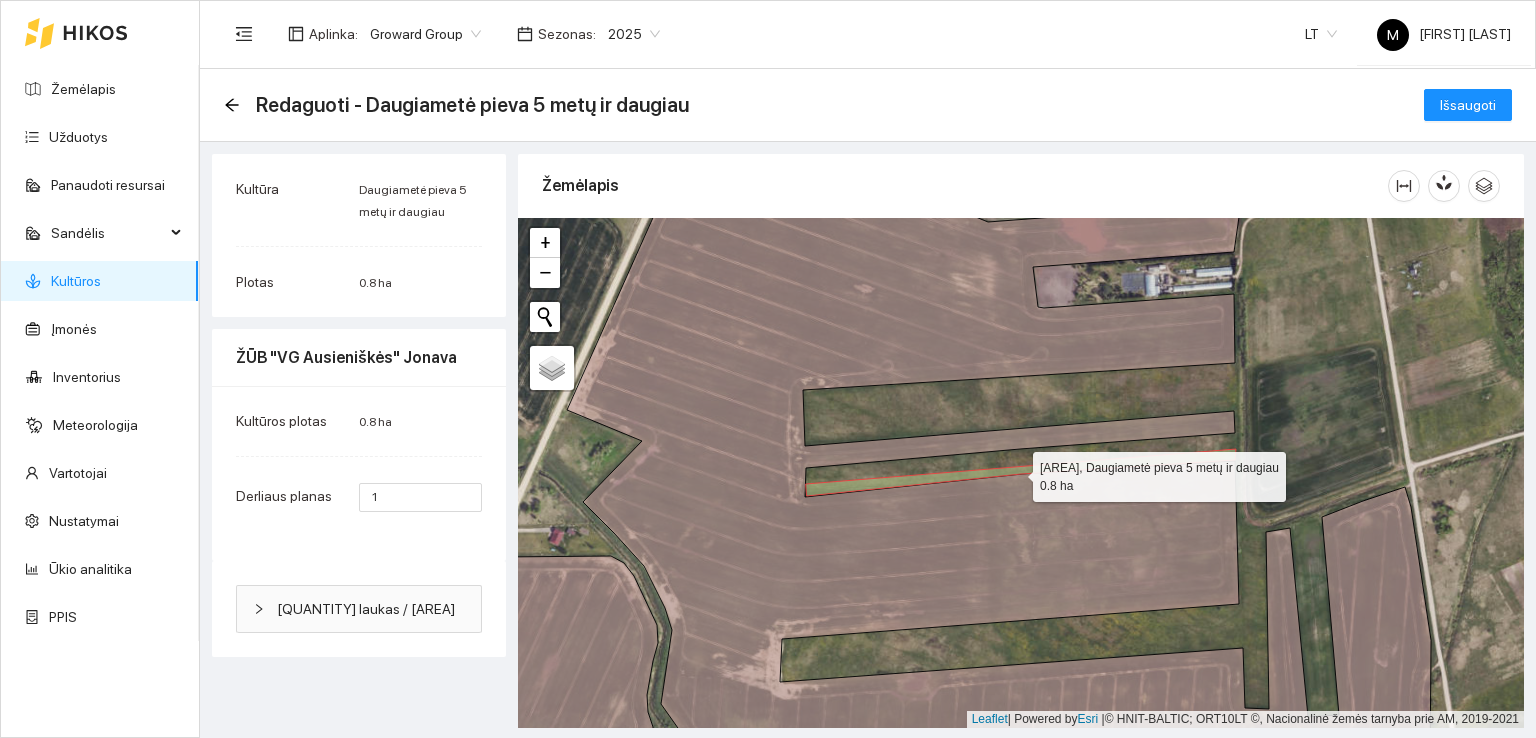 click 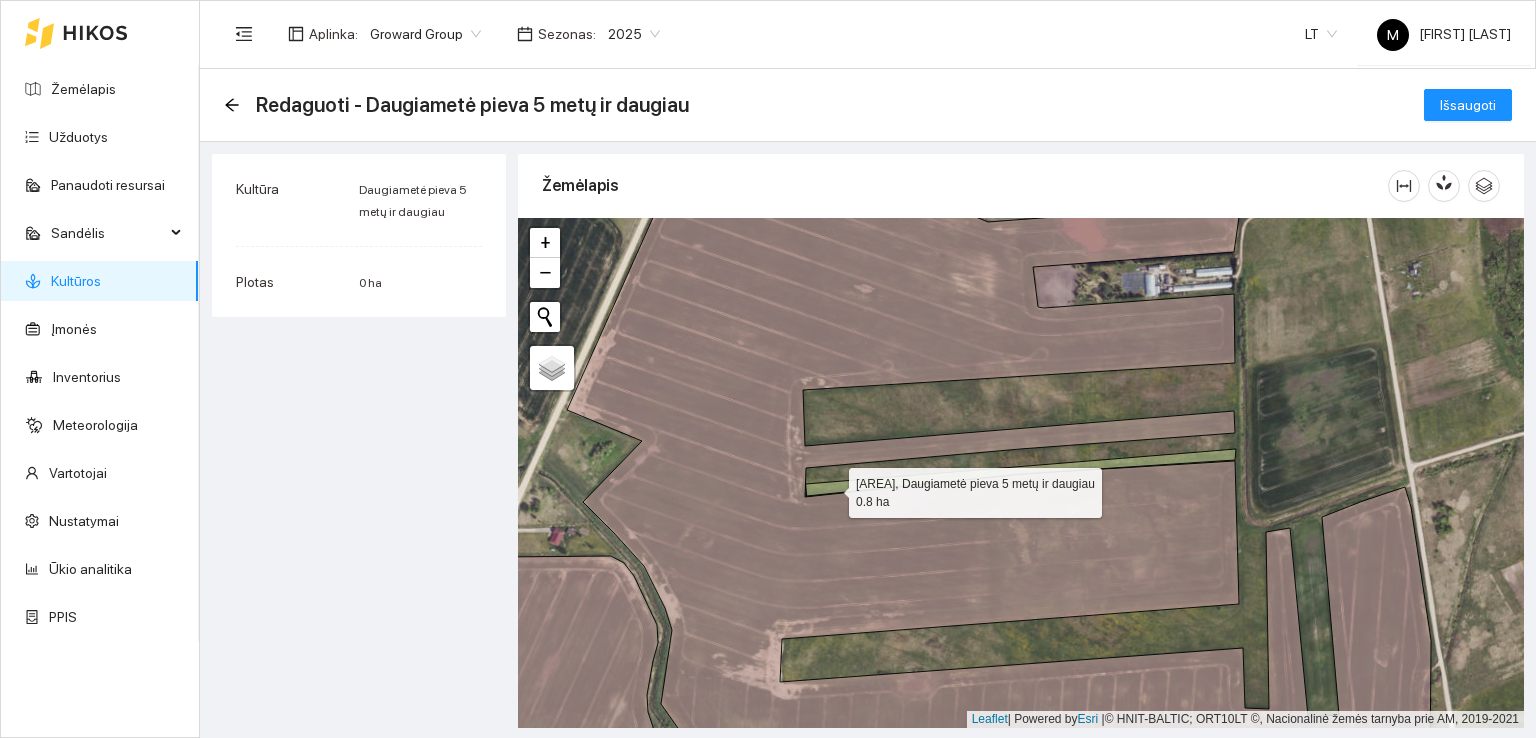 click 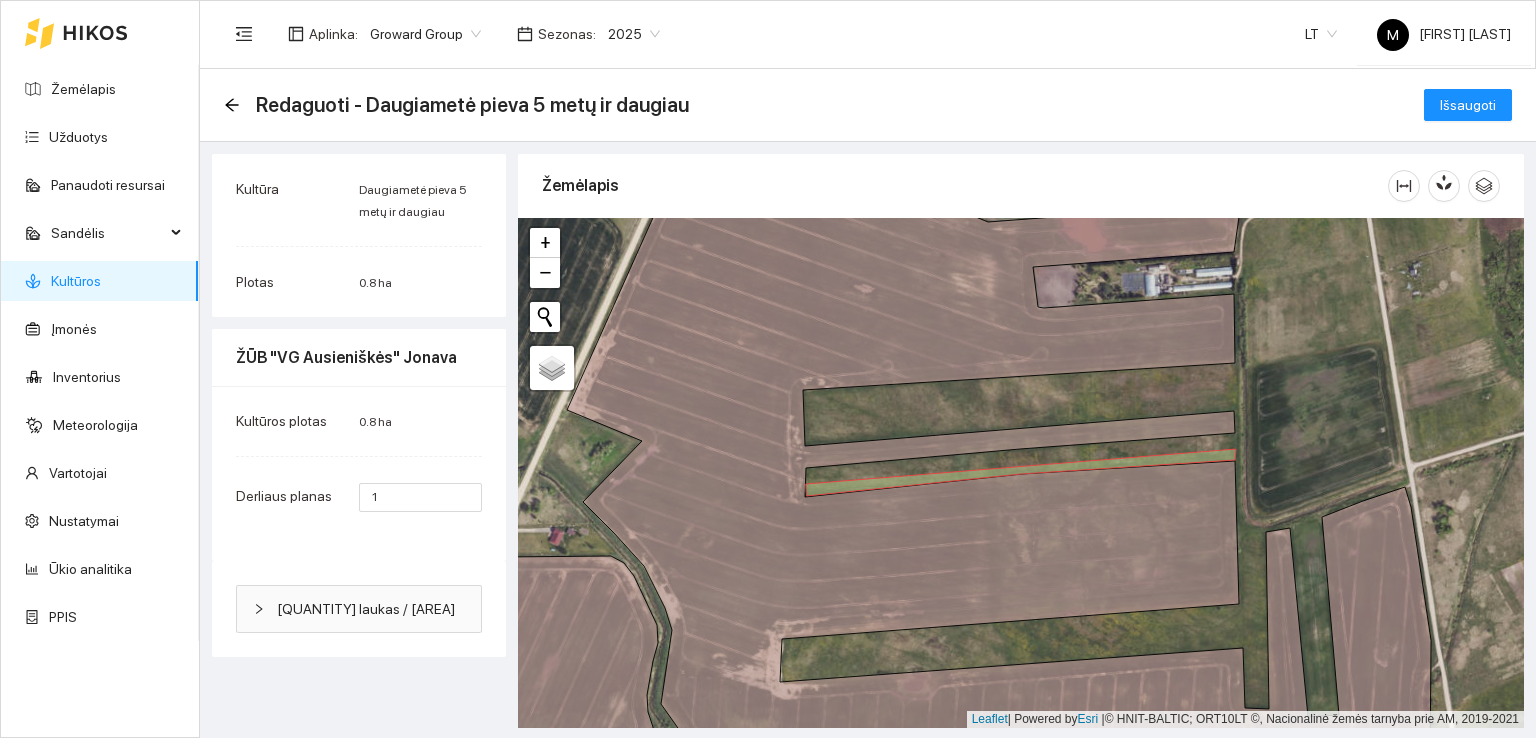 click on "[QUANTITY] laukas / [AREA]" at bounding box center (371, 609) 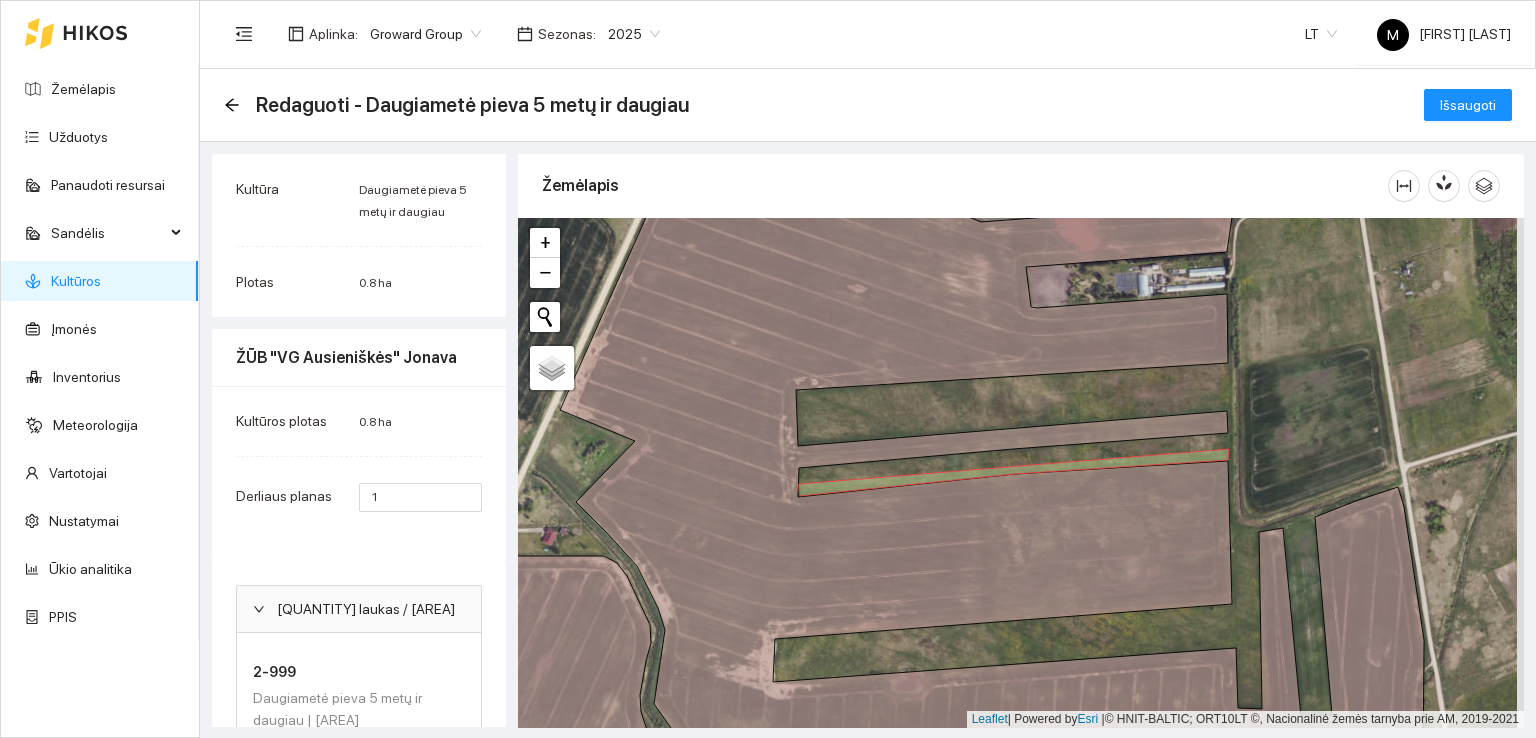 scroll, scrollTop: 57, scrollLeft: 0, axis: vertical 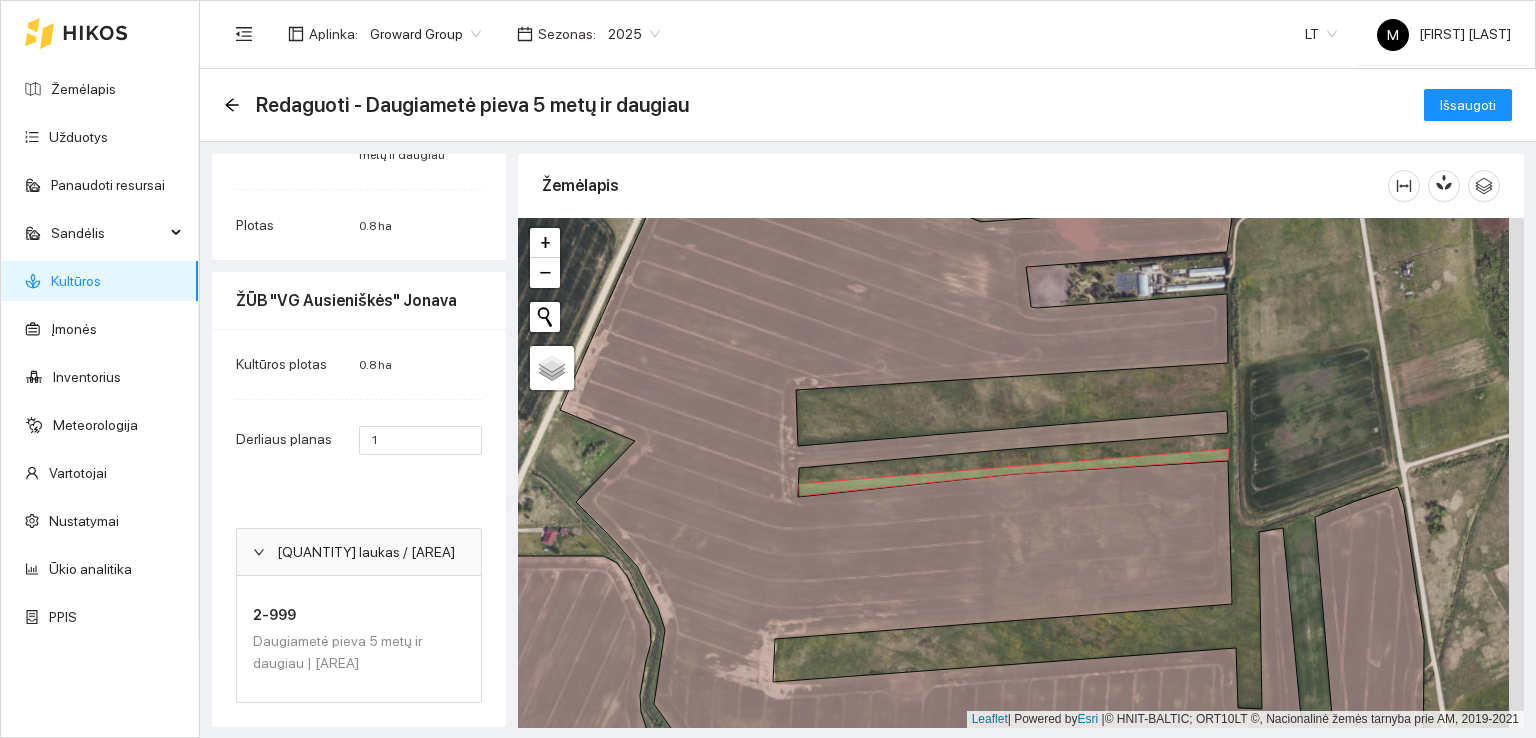 click on "Daugiametė pieva 5 metų ir daugiau | [AREA]" at bounding box center [359, 652] 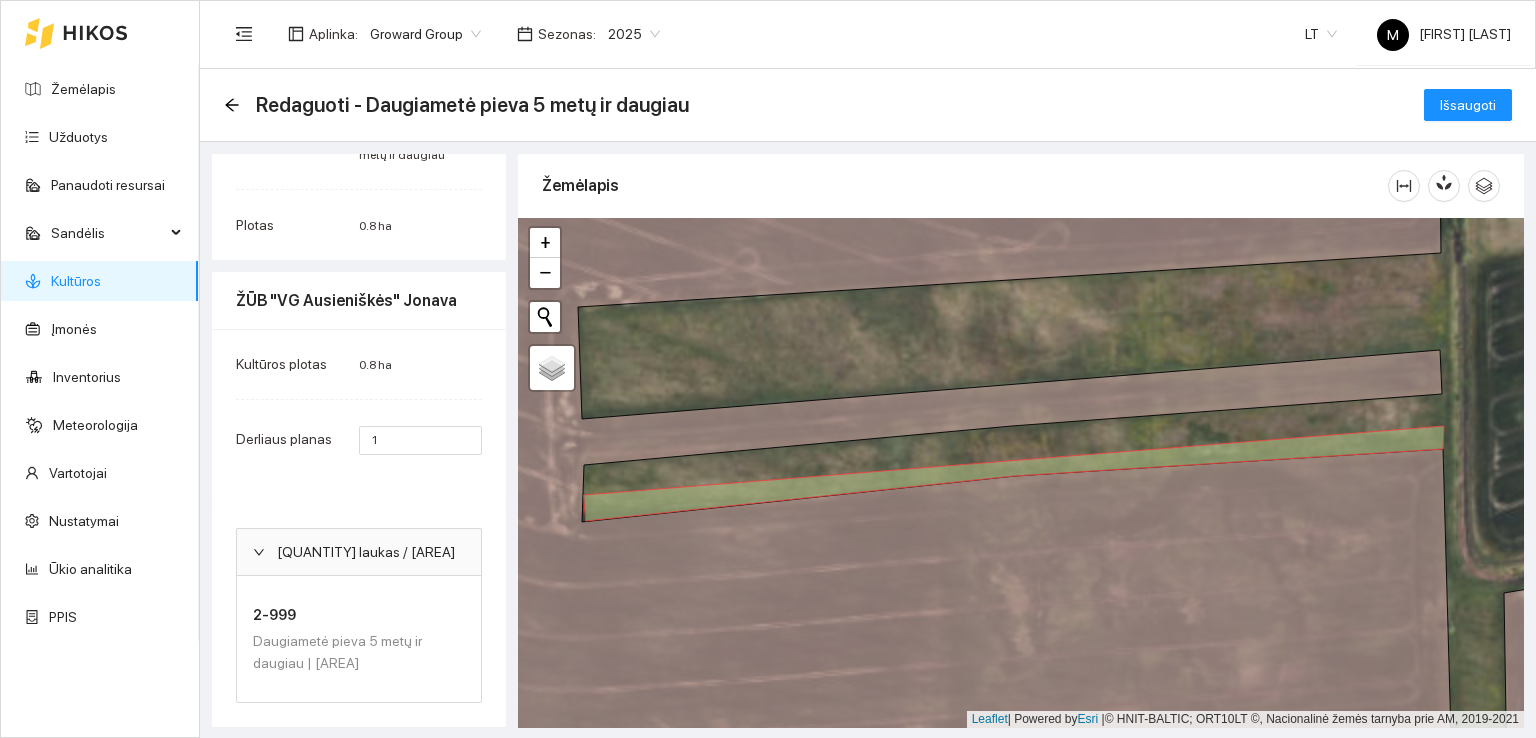 click on "Daugiametė pieva 5 metų ir daugiau | [AREA]" at bounding box center [359, 652] 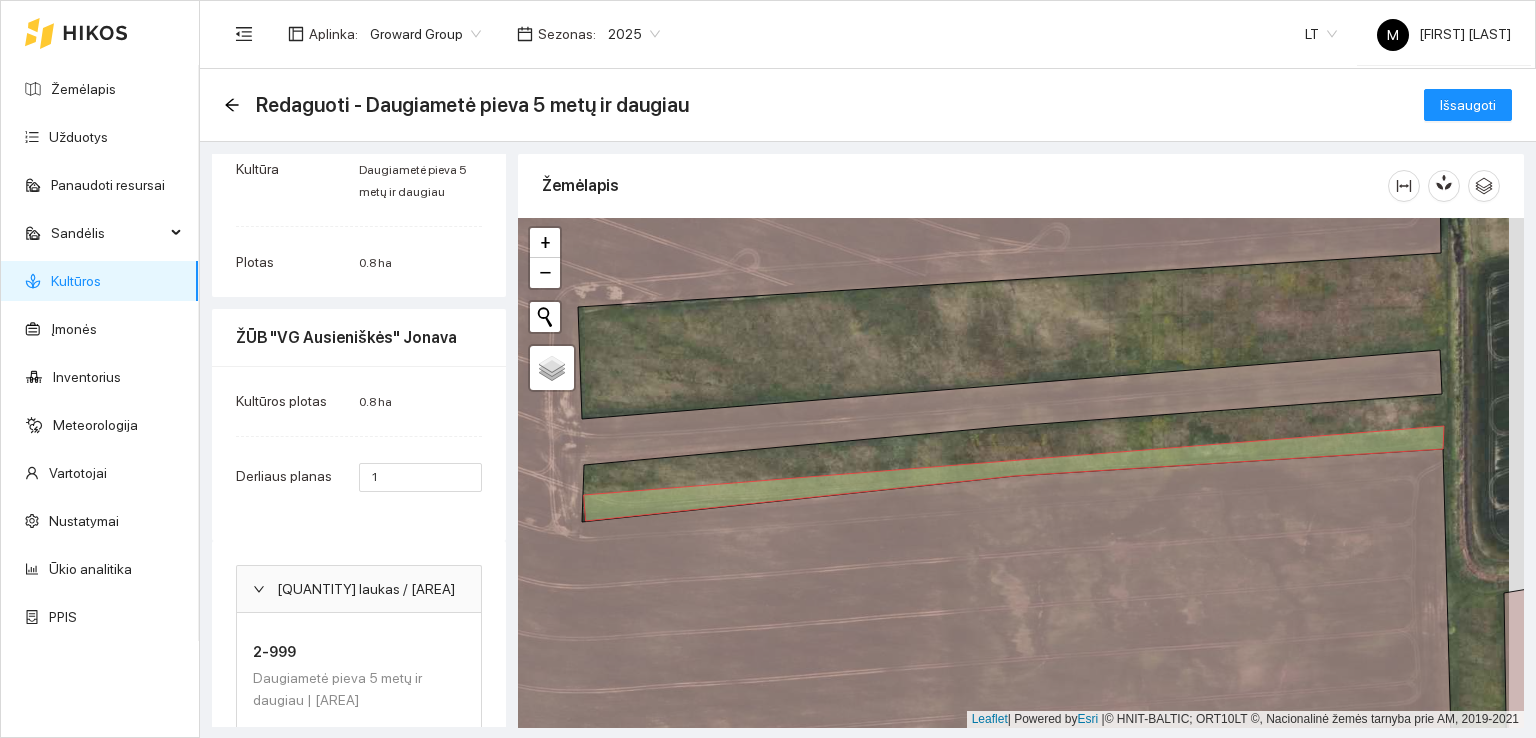scroll, scrollTop: 0, scrollLeft: 0, axis: both 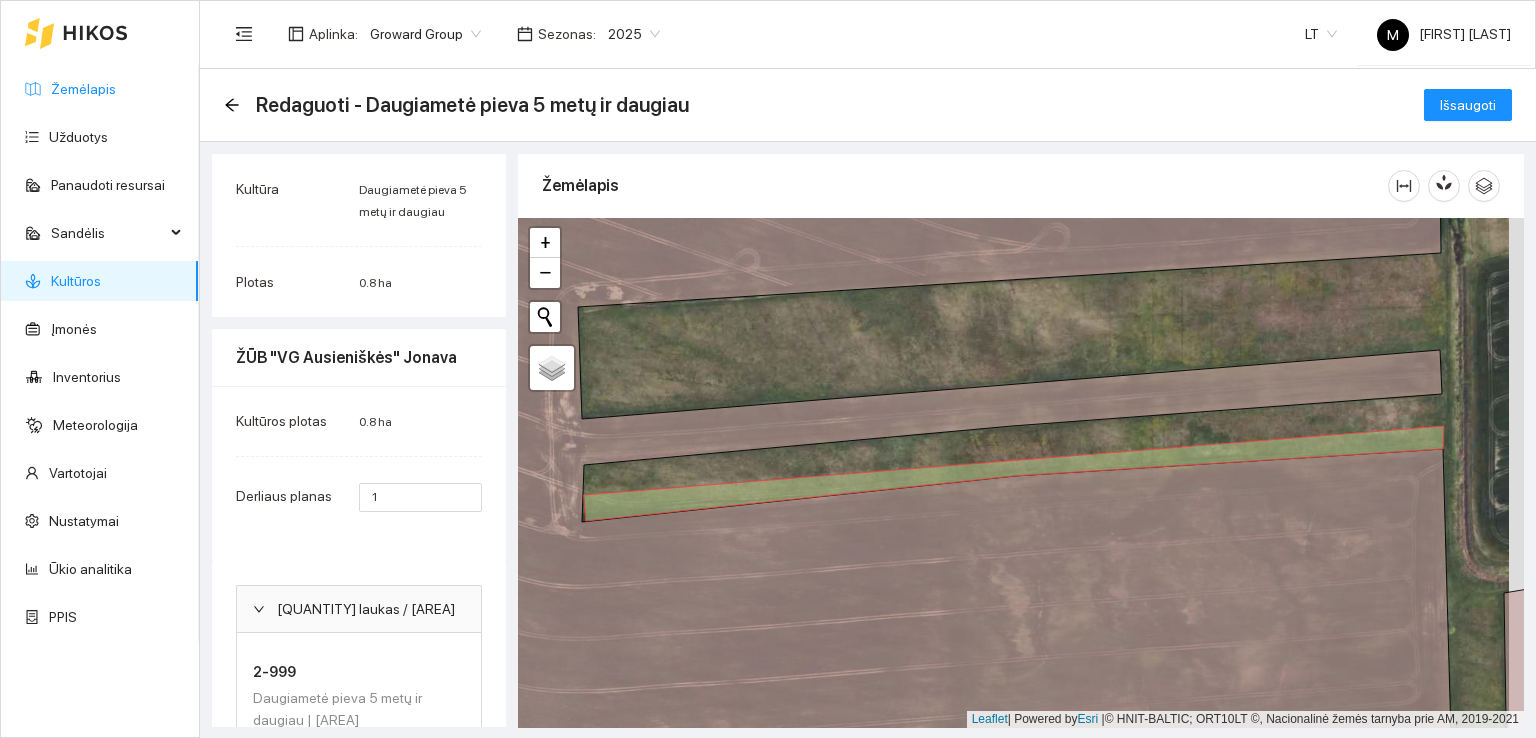 click on "Žemėlapis" at bounding box center [83, 89] 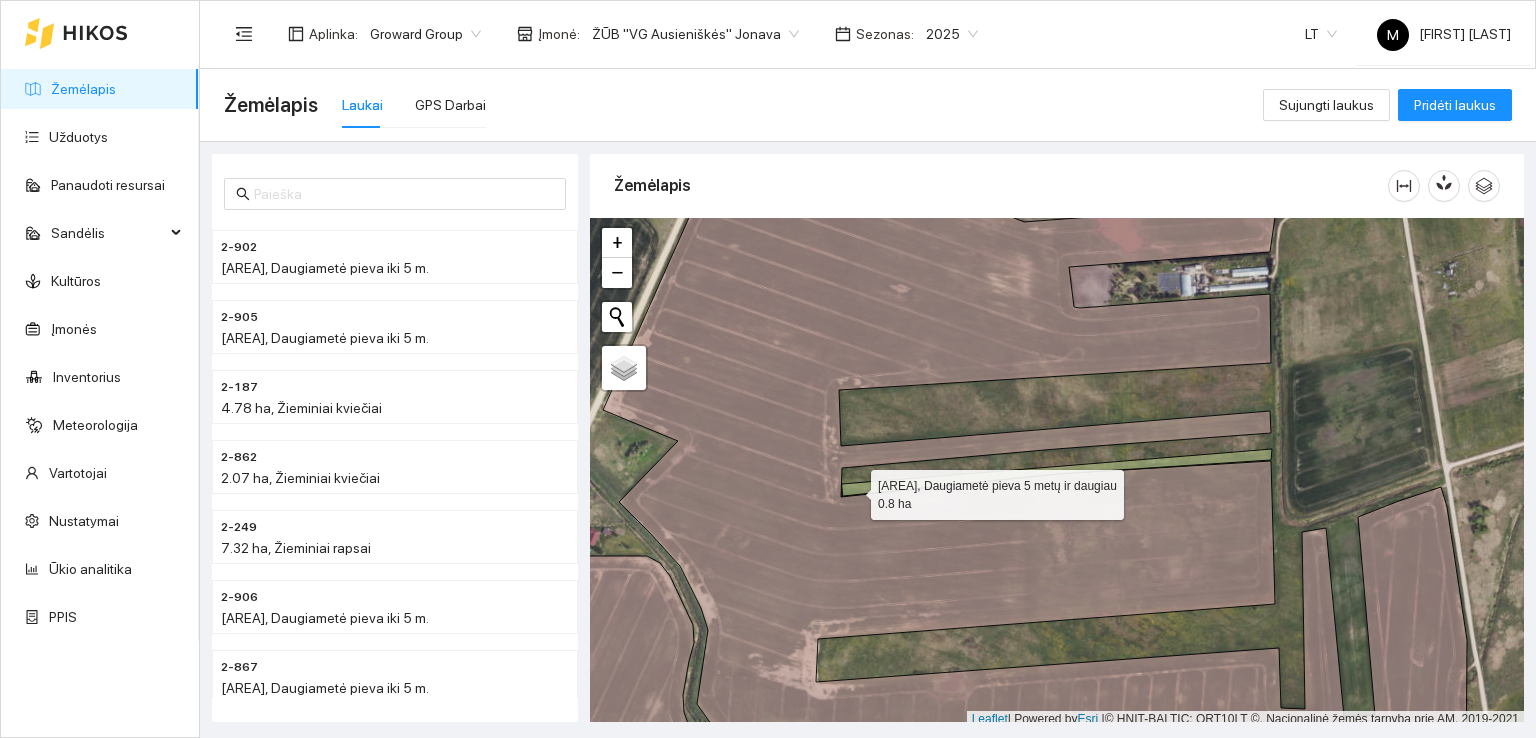scroll, scrollTop: 5, scrollLeft: 0, axis: vertical 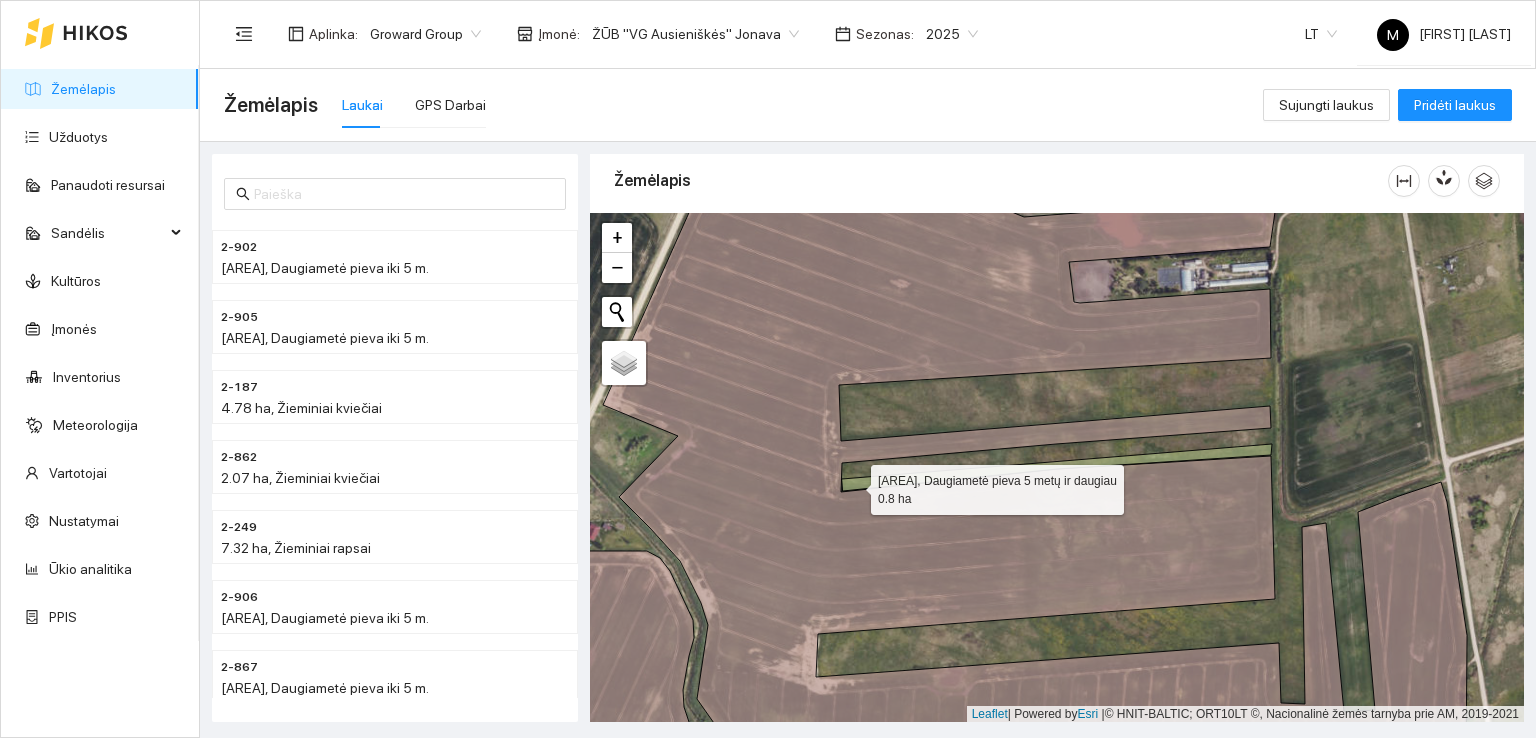 click 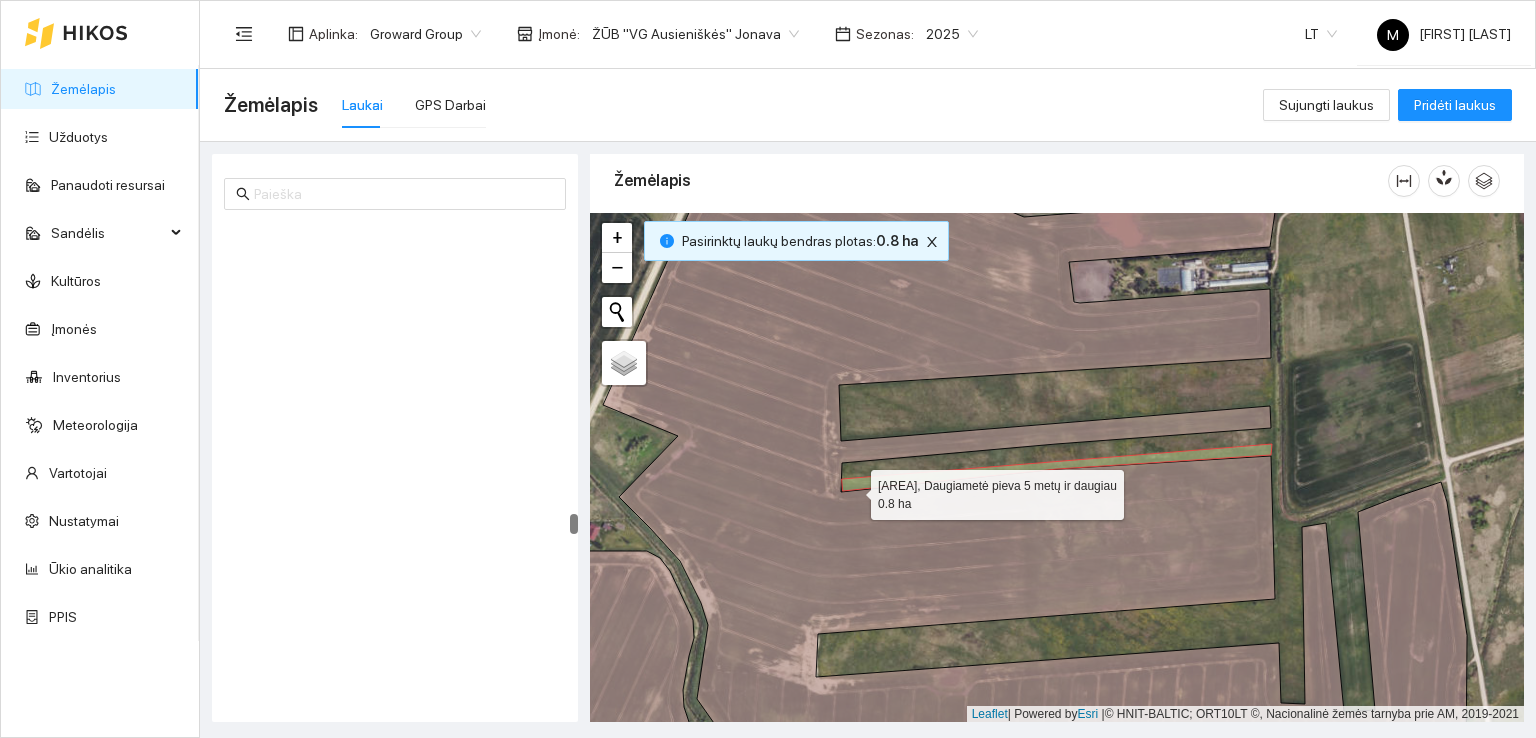 scroll, scrollTop: 7470, scrollLeft: 0, axis: vertical 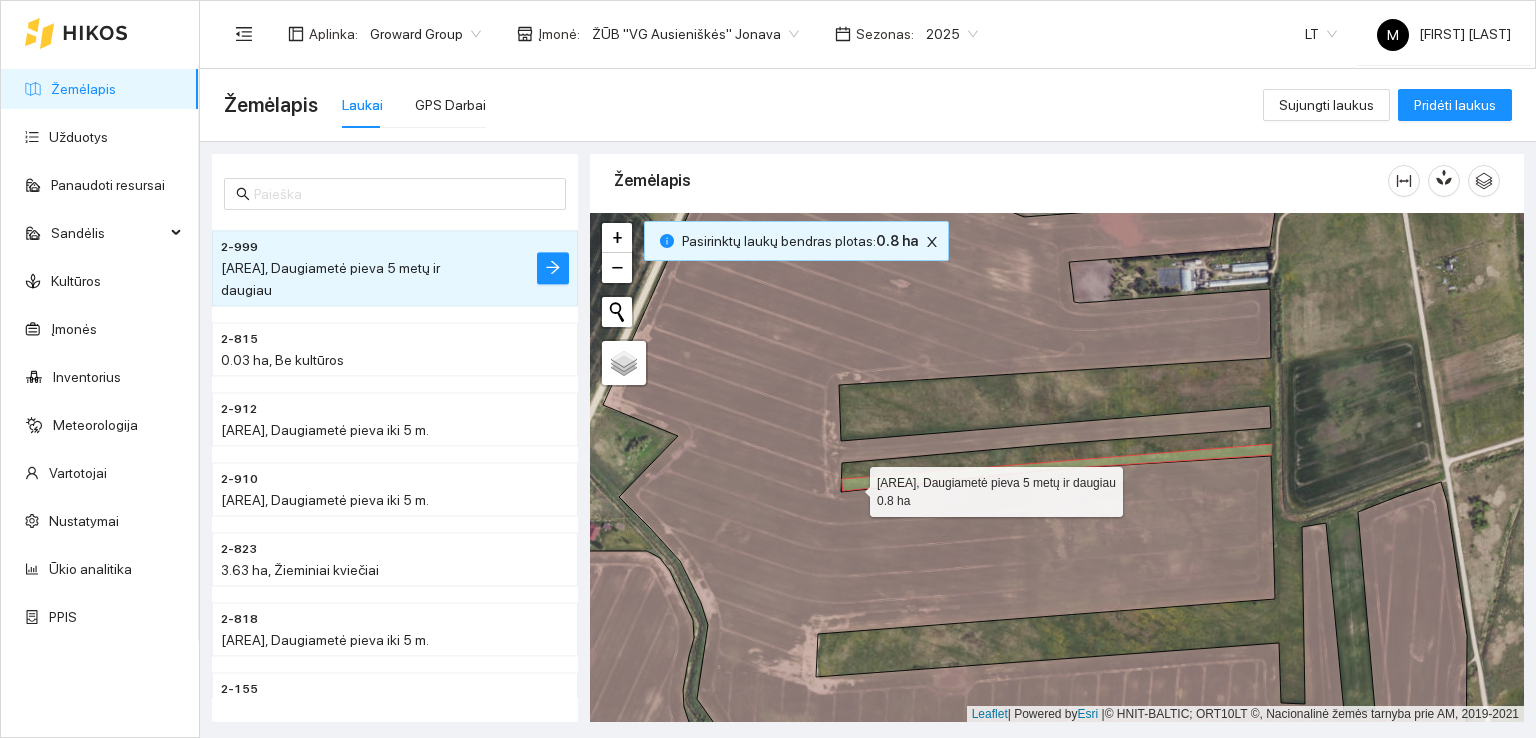 click 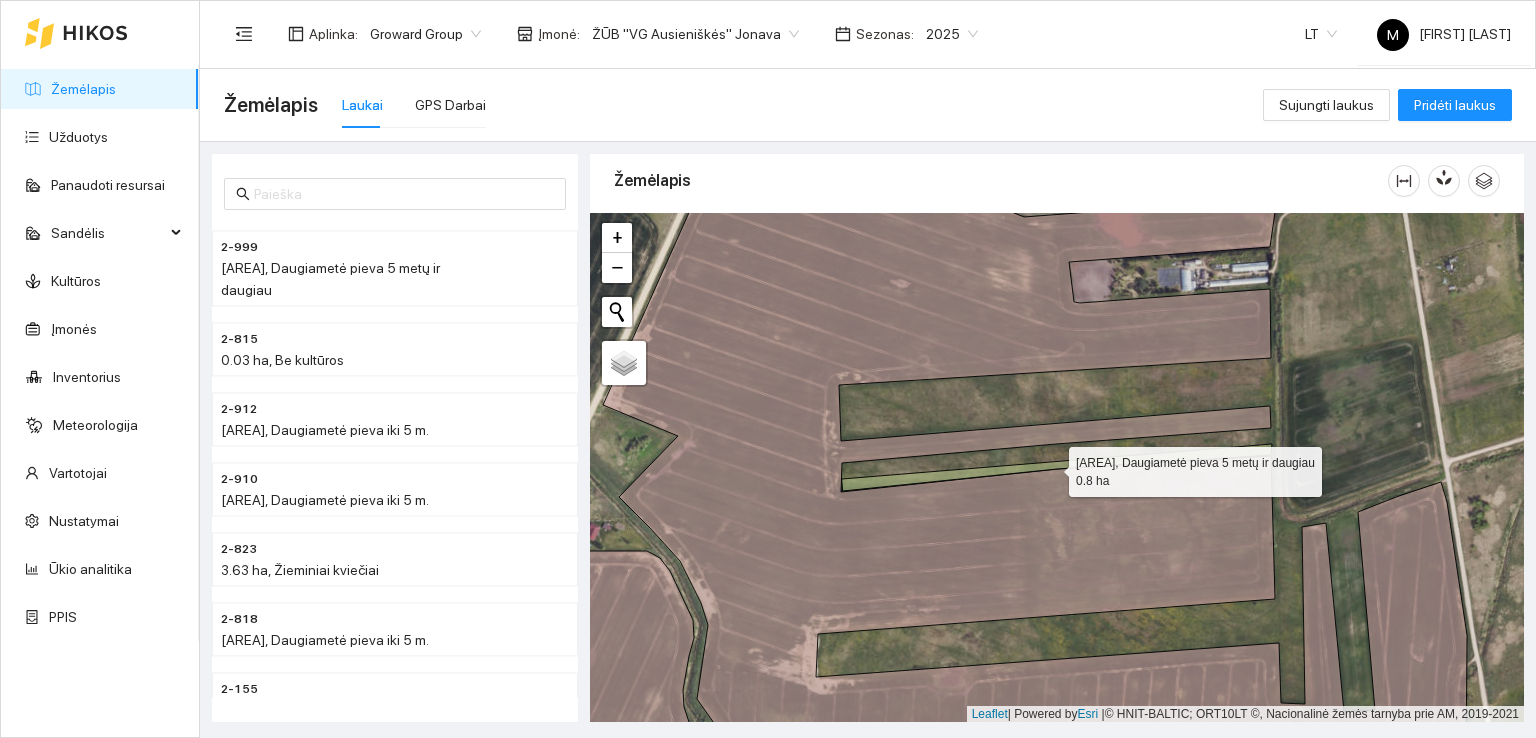 click 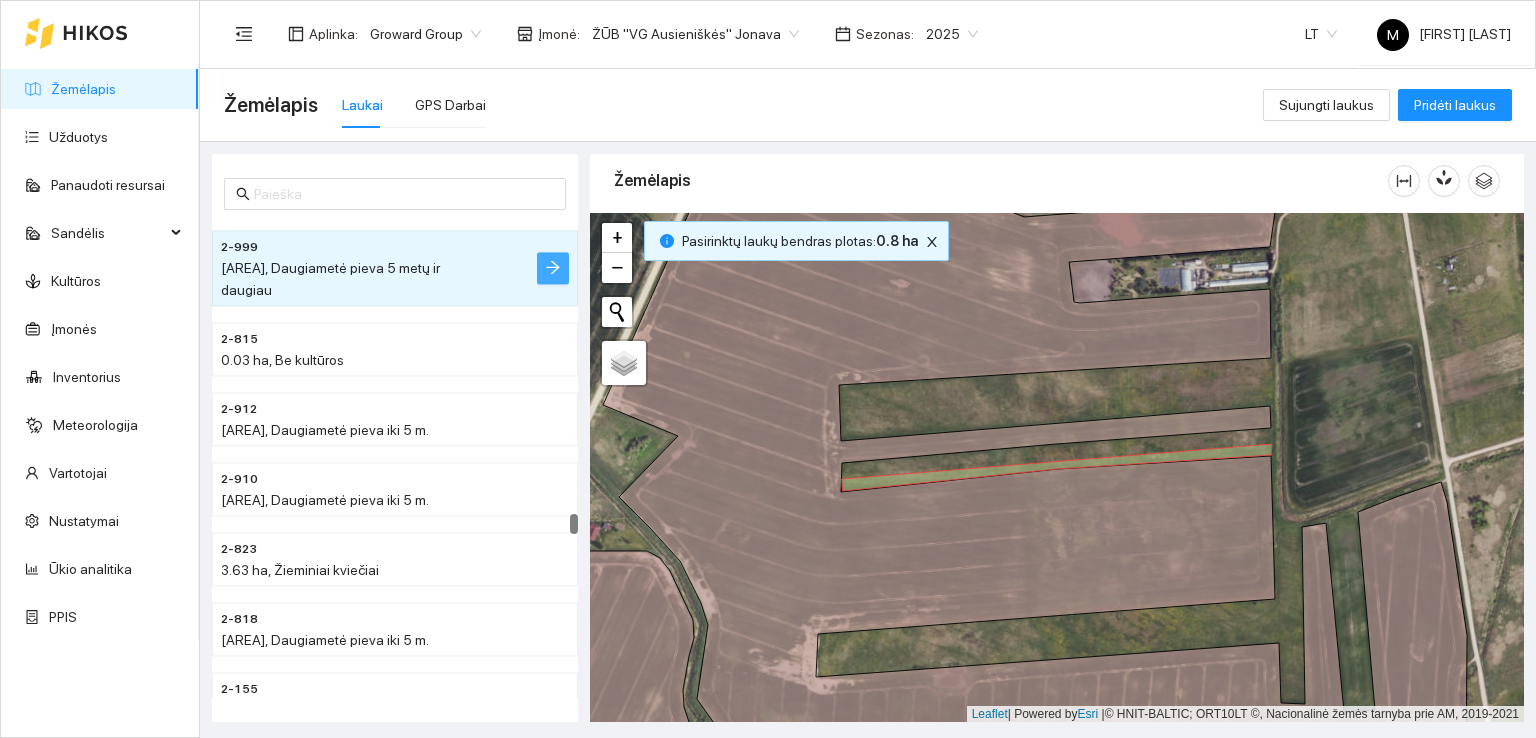click 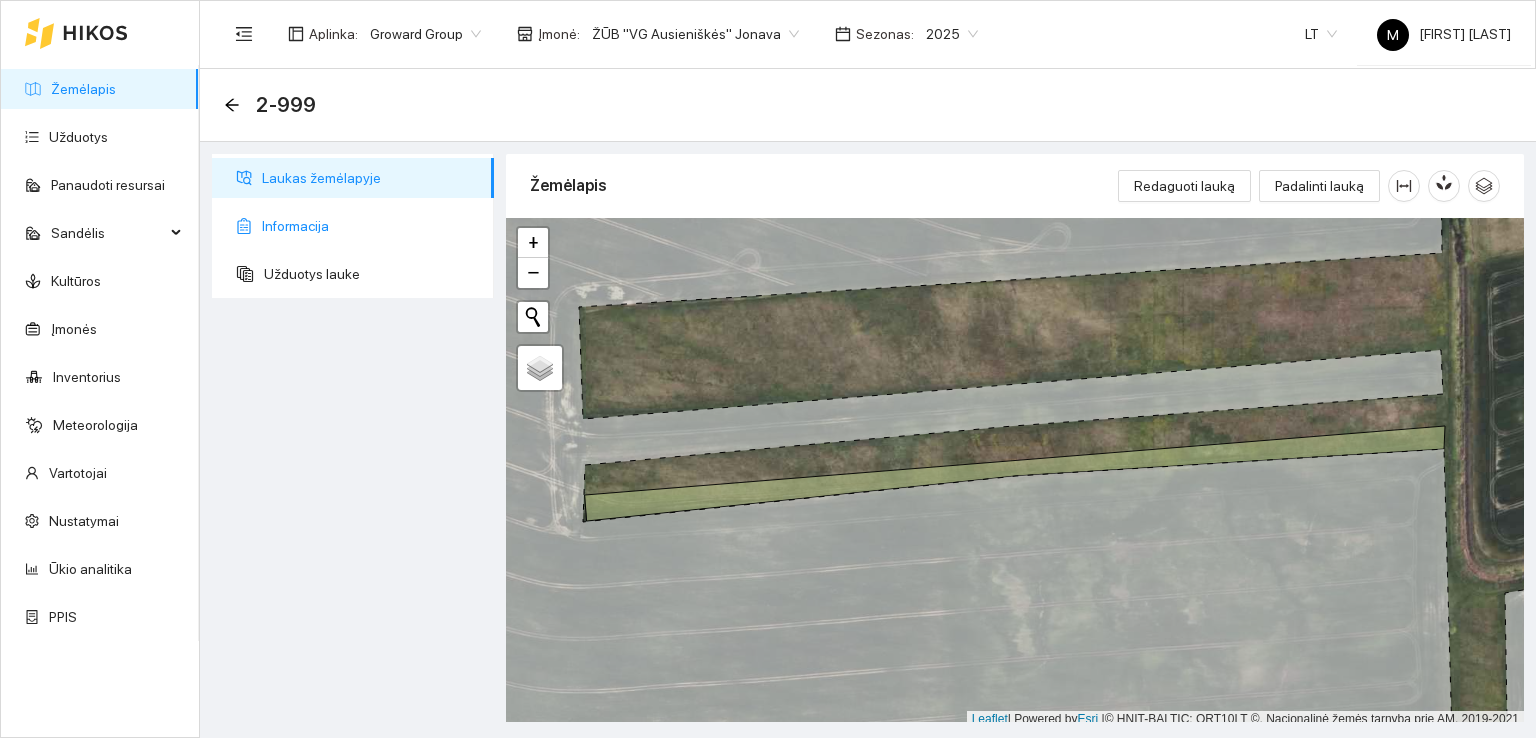 click on "Informacija" at bounding box center [370, 226] 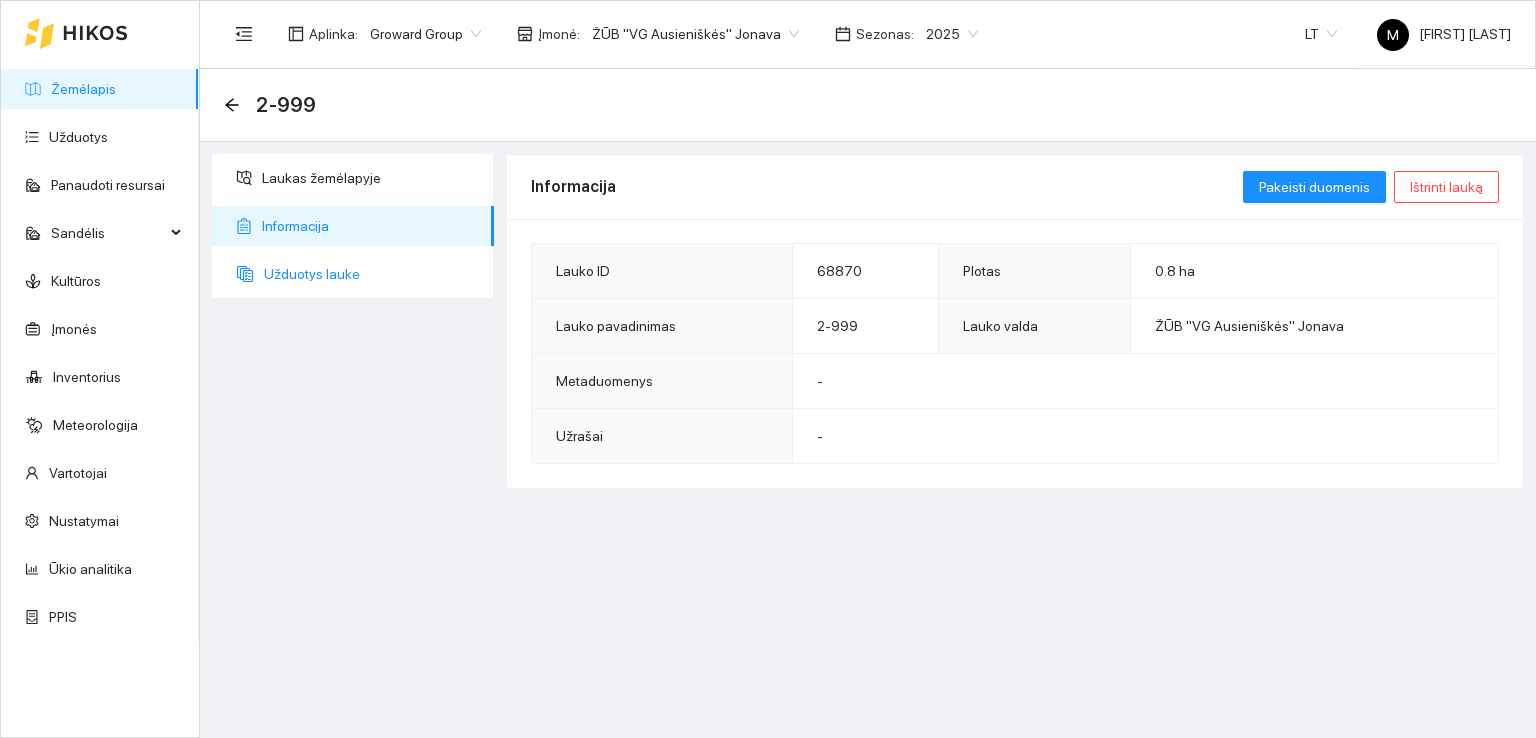 click on "Užduotys lauke" at bounding box center [371, 274] 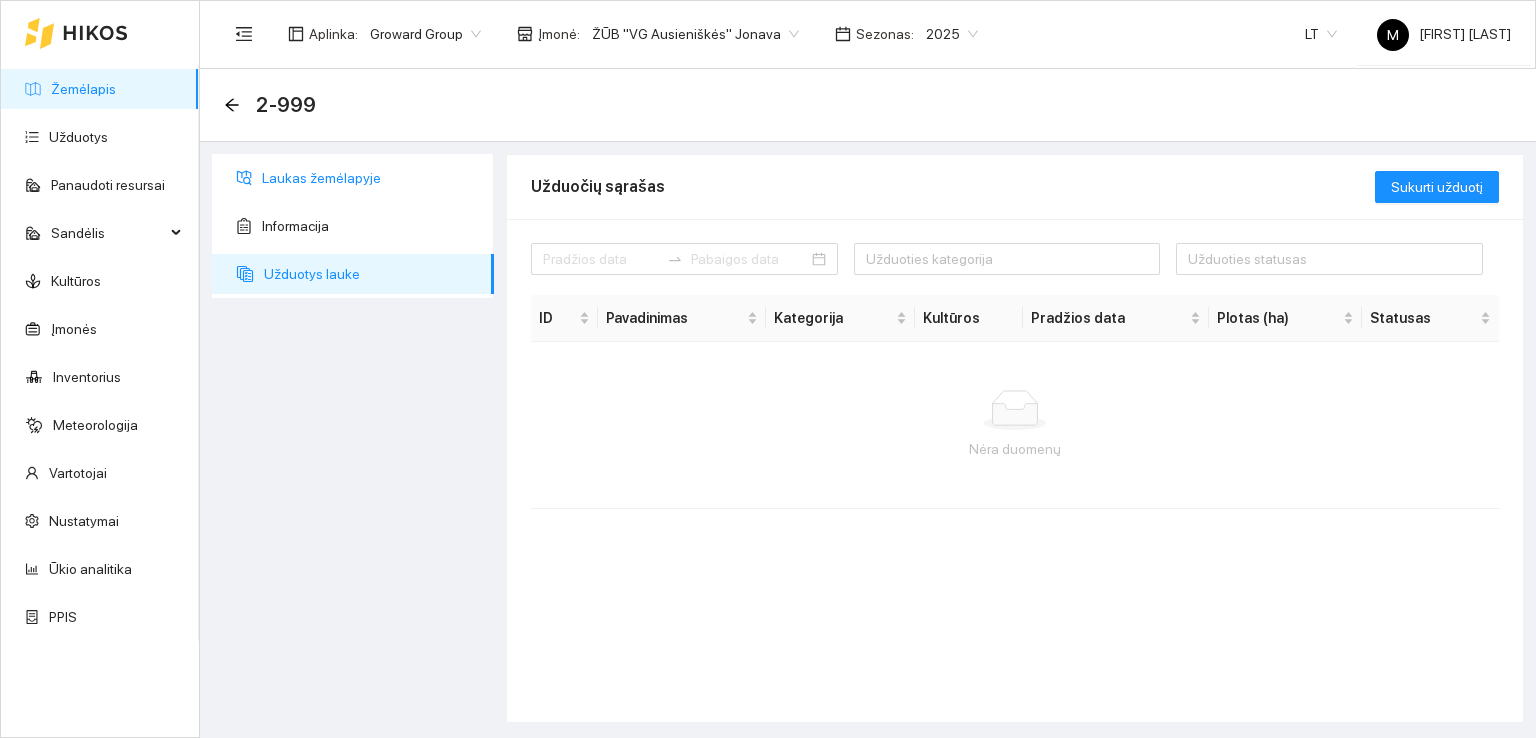 click on "Laukas žemėlapyje" at bounding box center (370, 178) 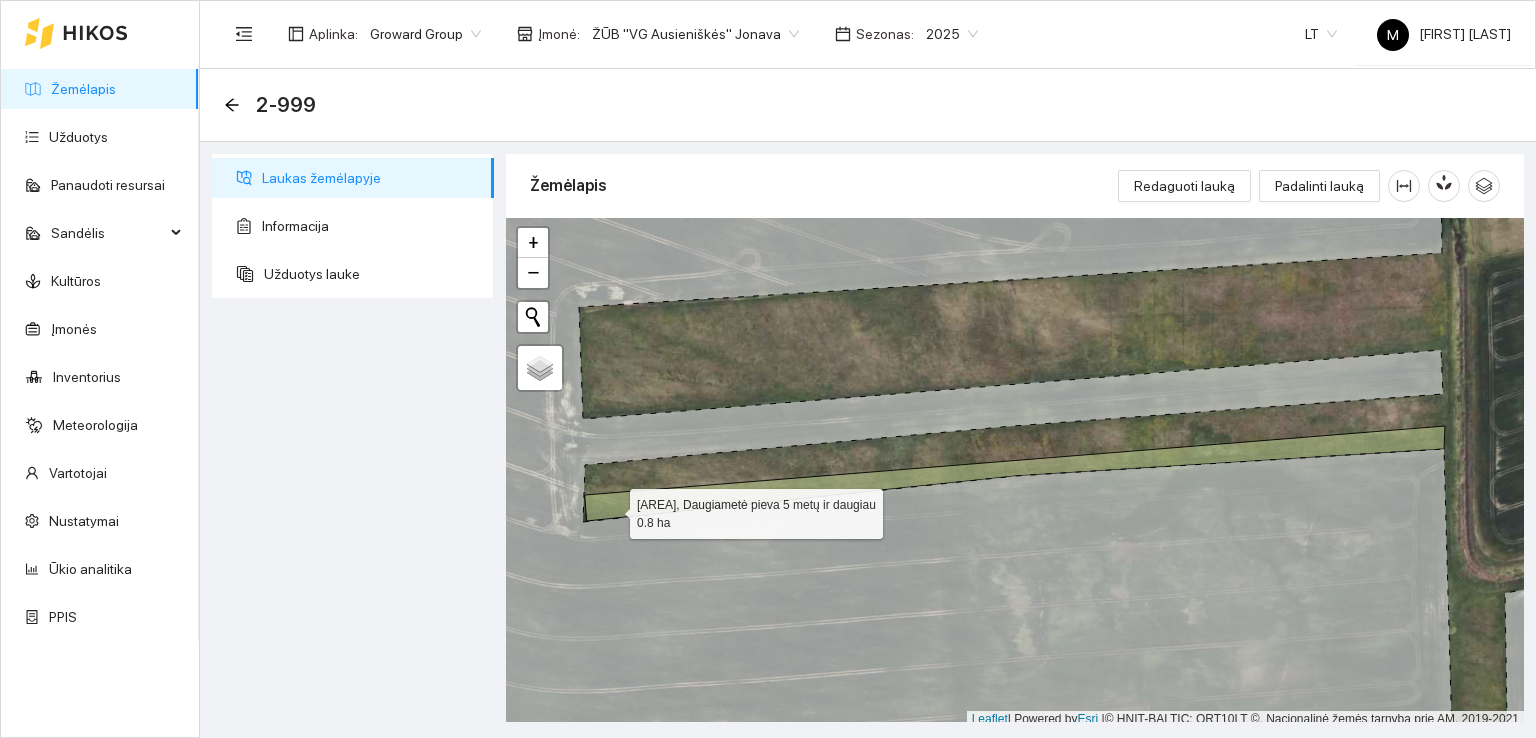 click 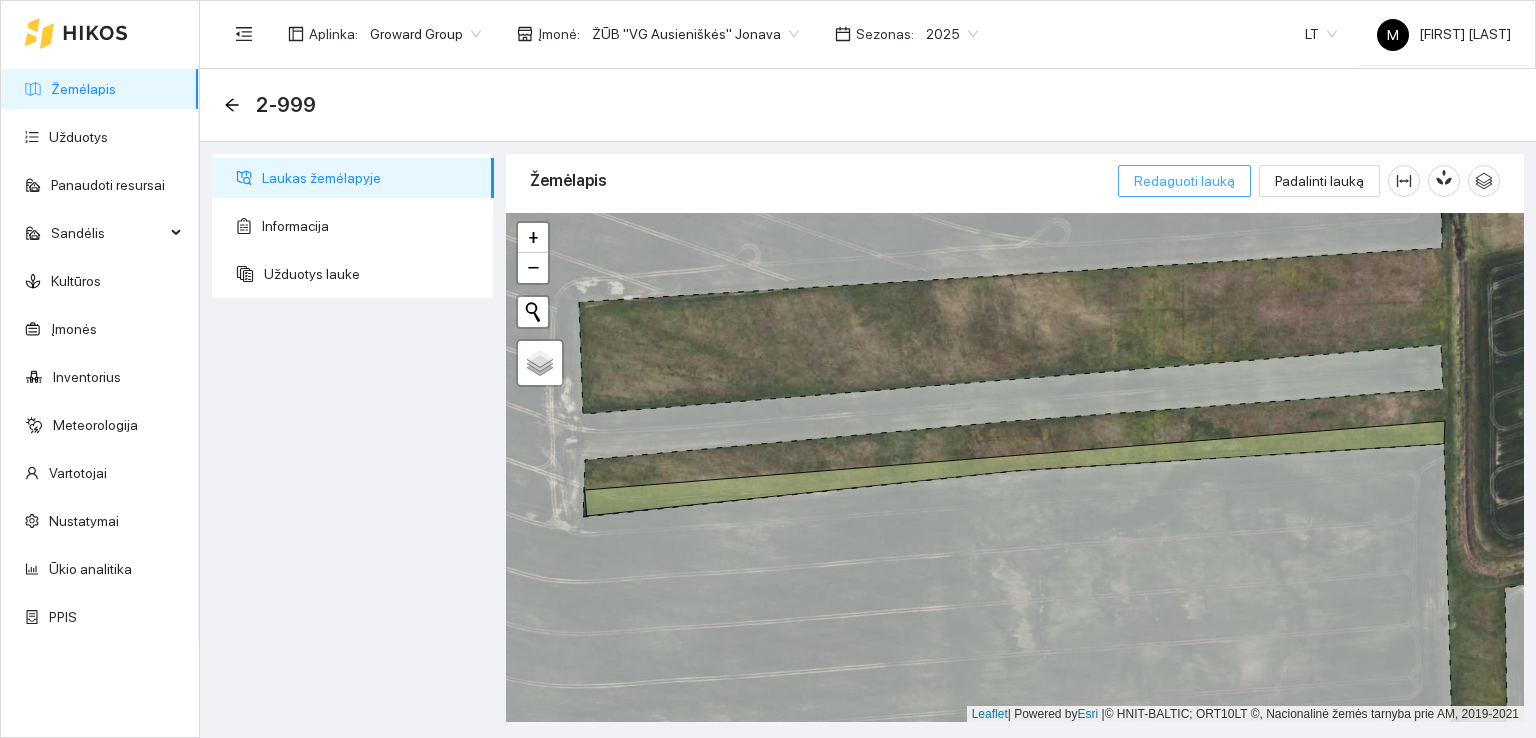 click on "Redaguoti lauką" at bounding box center (1184, 181) 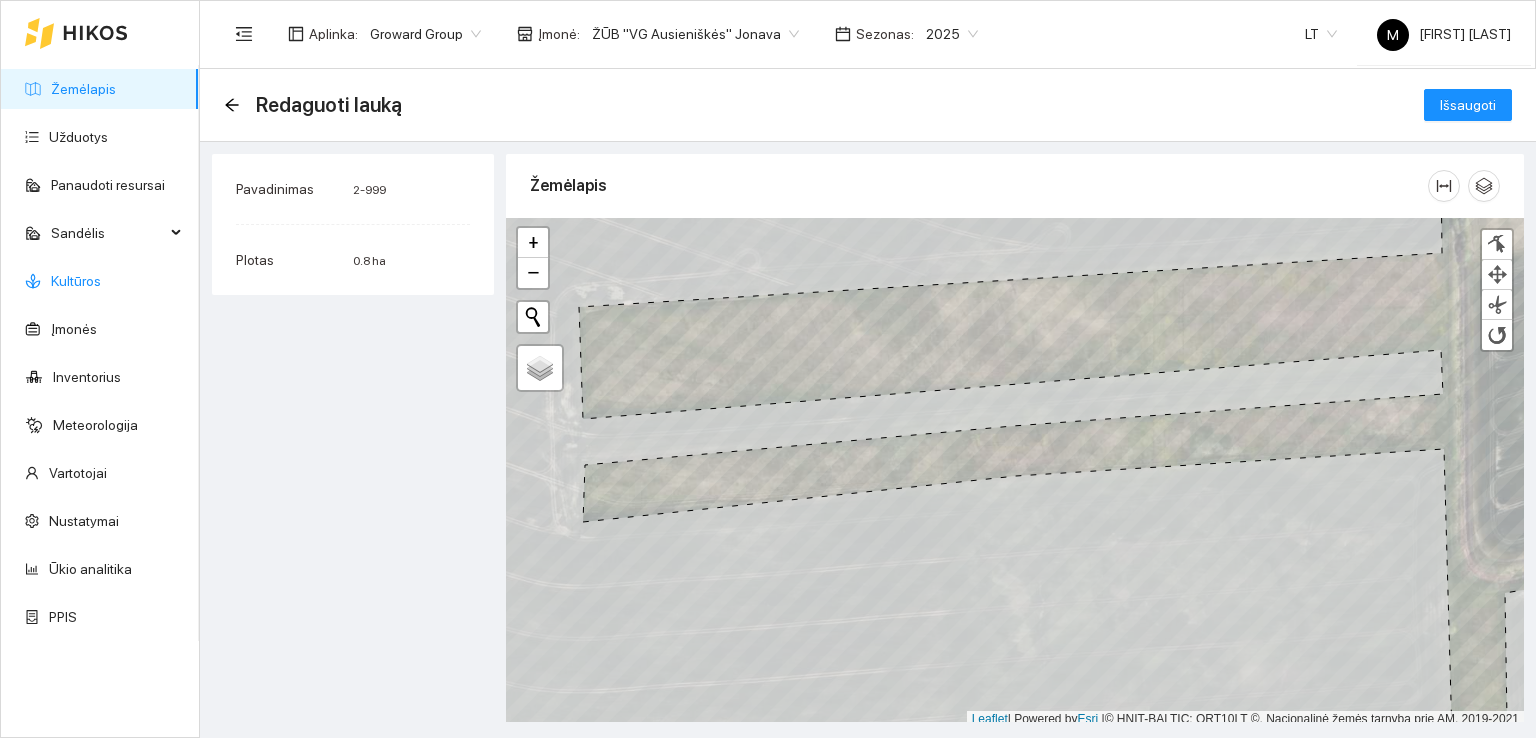 click on "Kultūros" at bounding box center (76, 281) 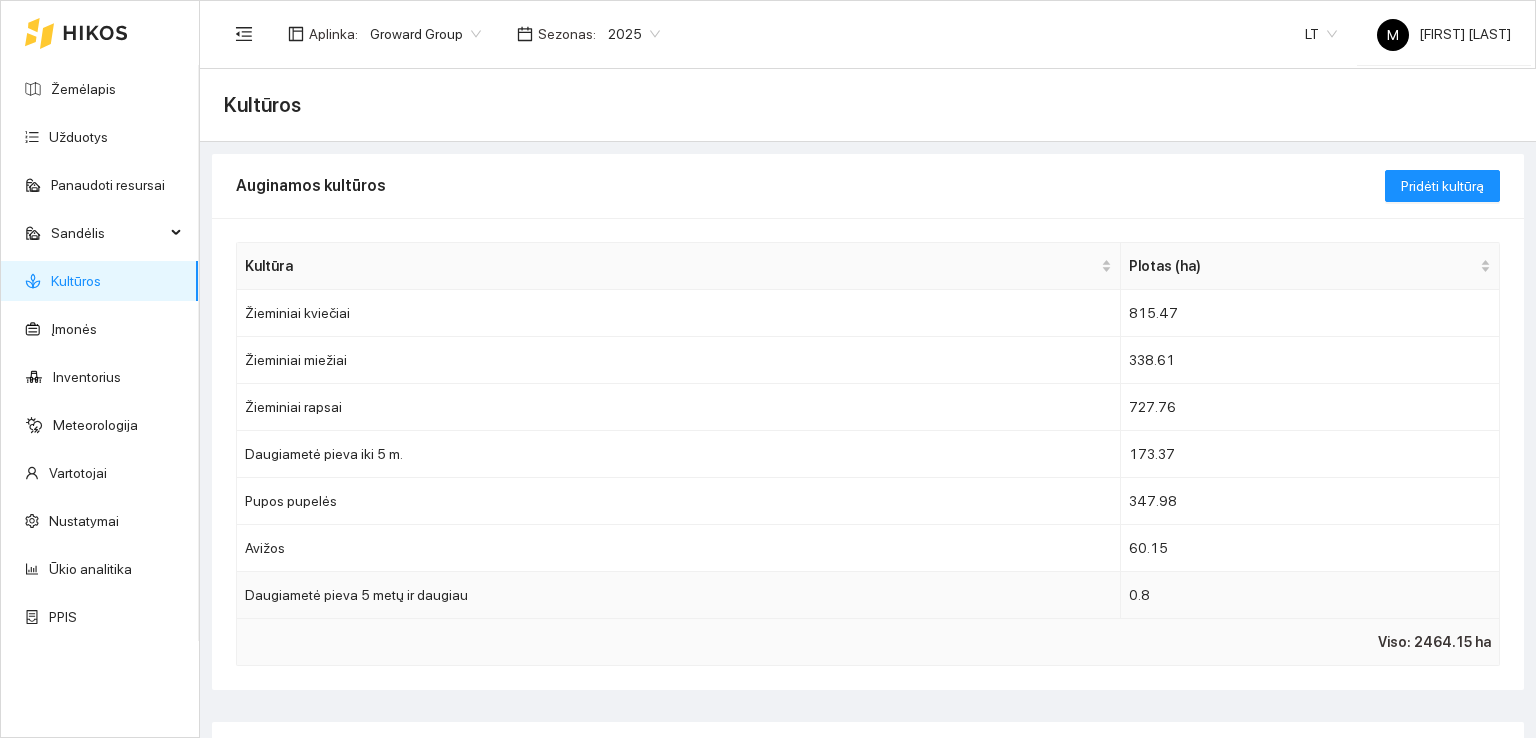 click on "Daugiametė pieva 5 metų ir daugiau" at bounding box center [679, 595] 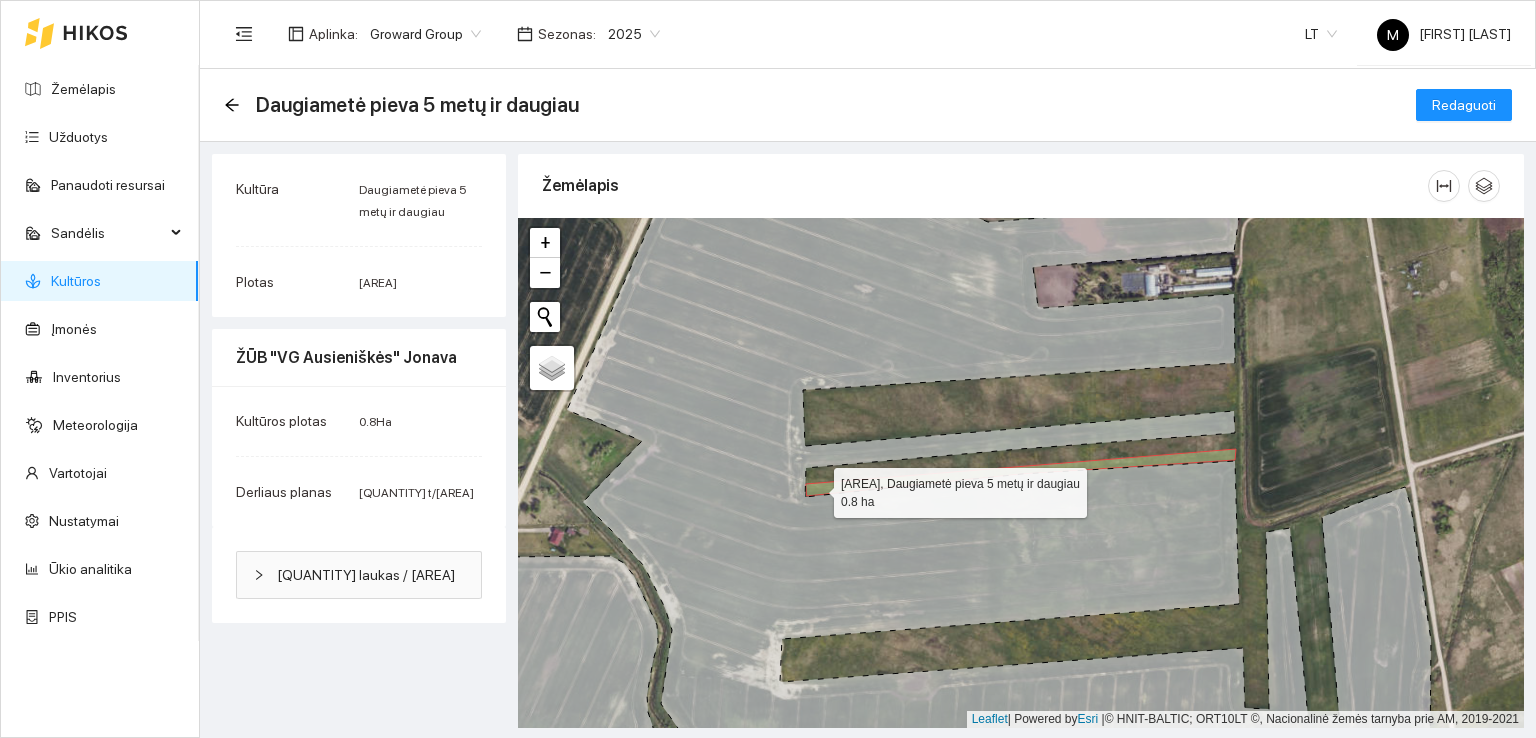 click 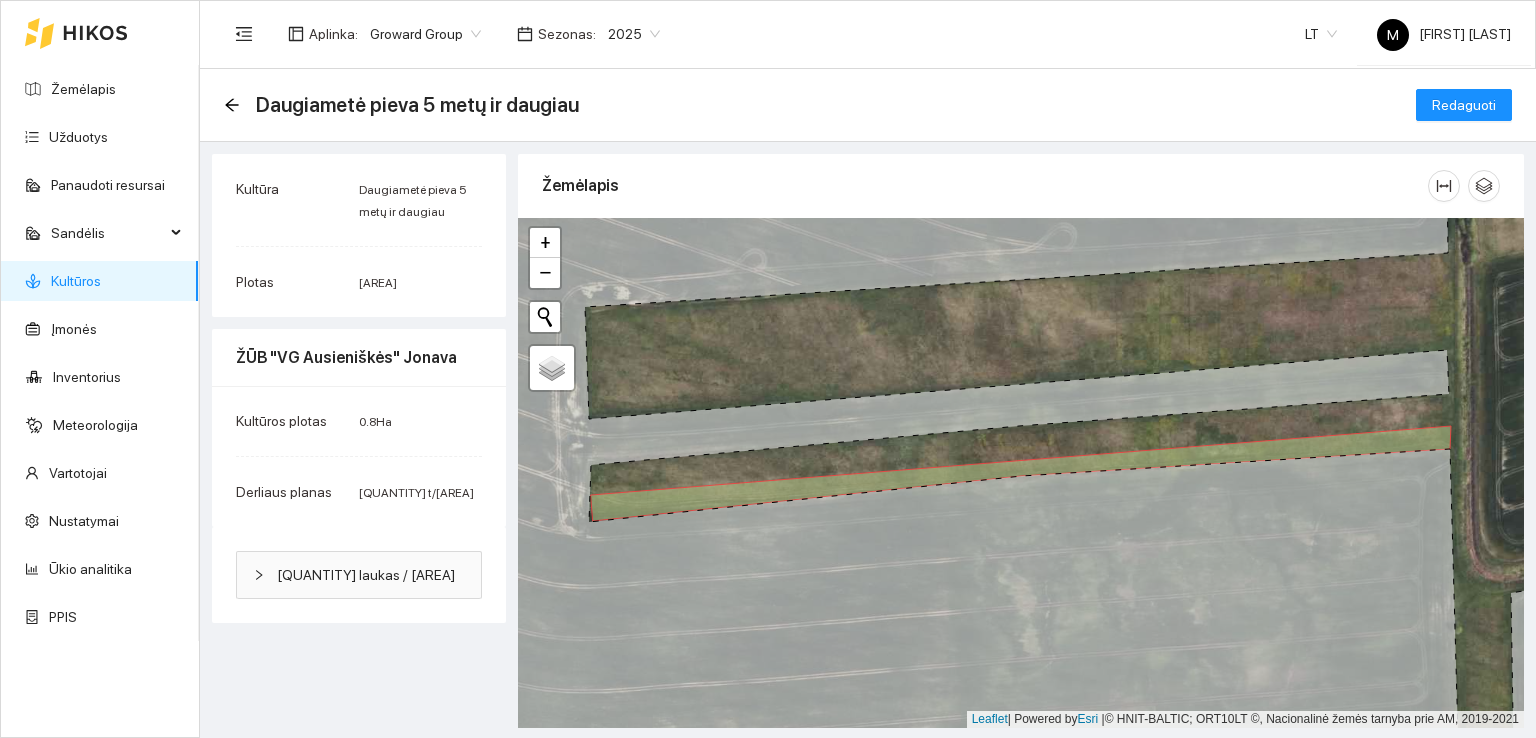 drag, startPoint x: 419, startPoint y: 215, endPoint x: 256, endPoint y: 197, distance: 163.99086 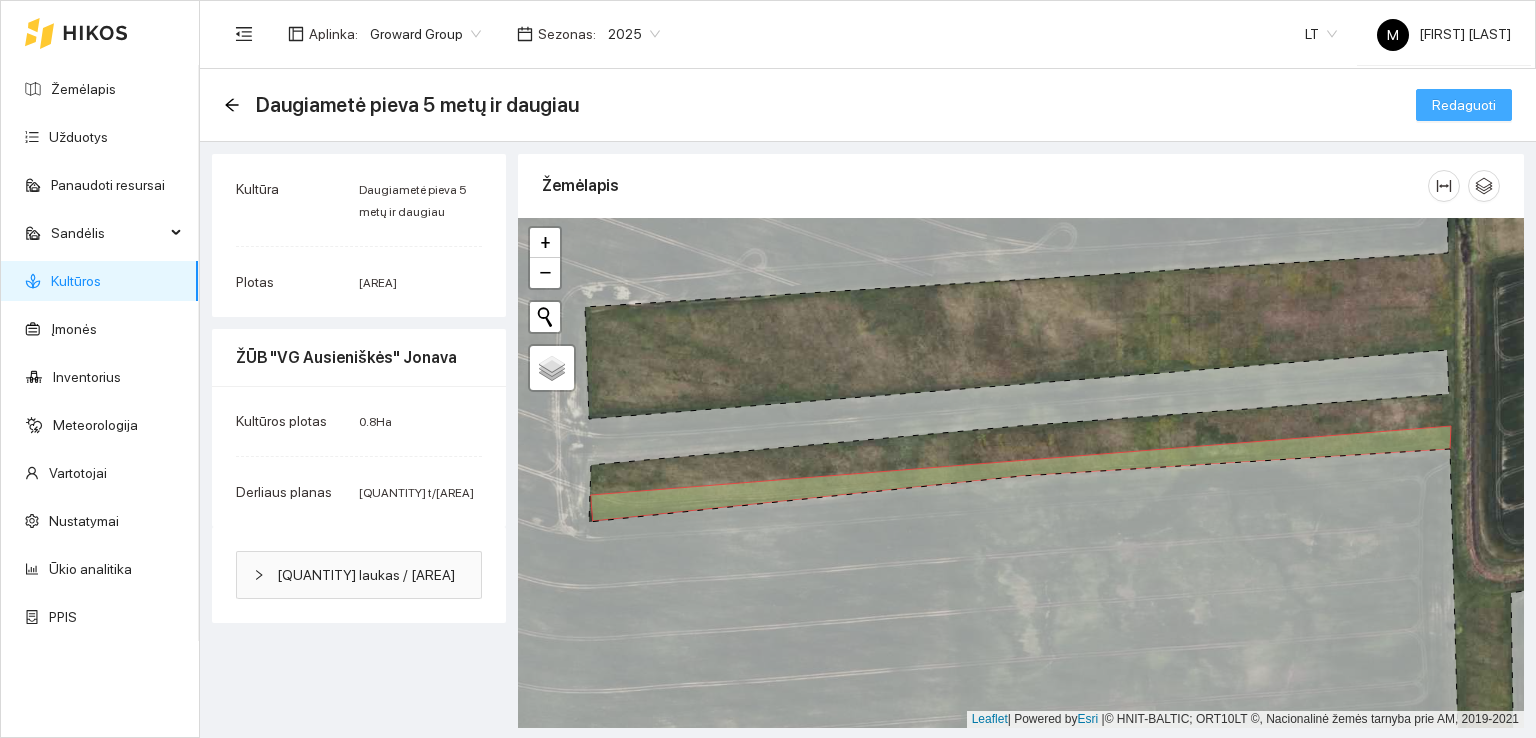 click on "Redaguoti" at bounding box center (1464, 105) 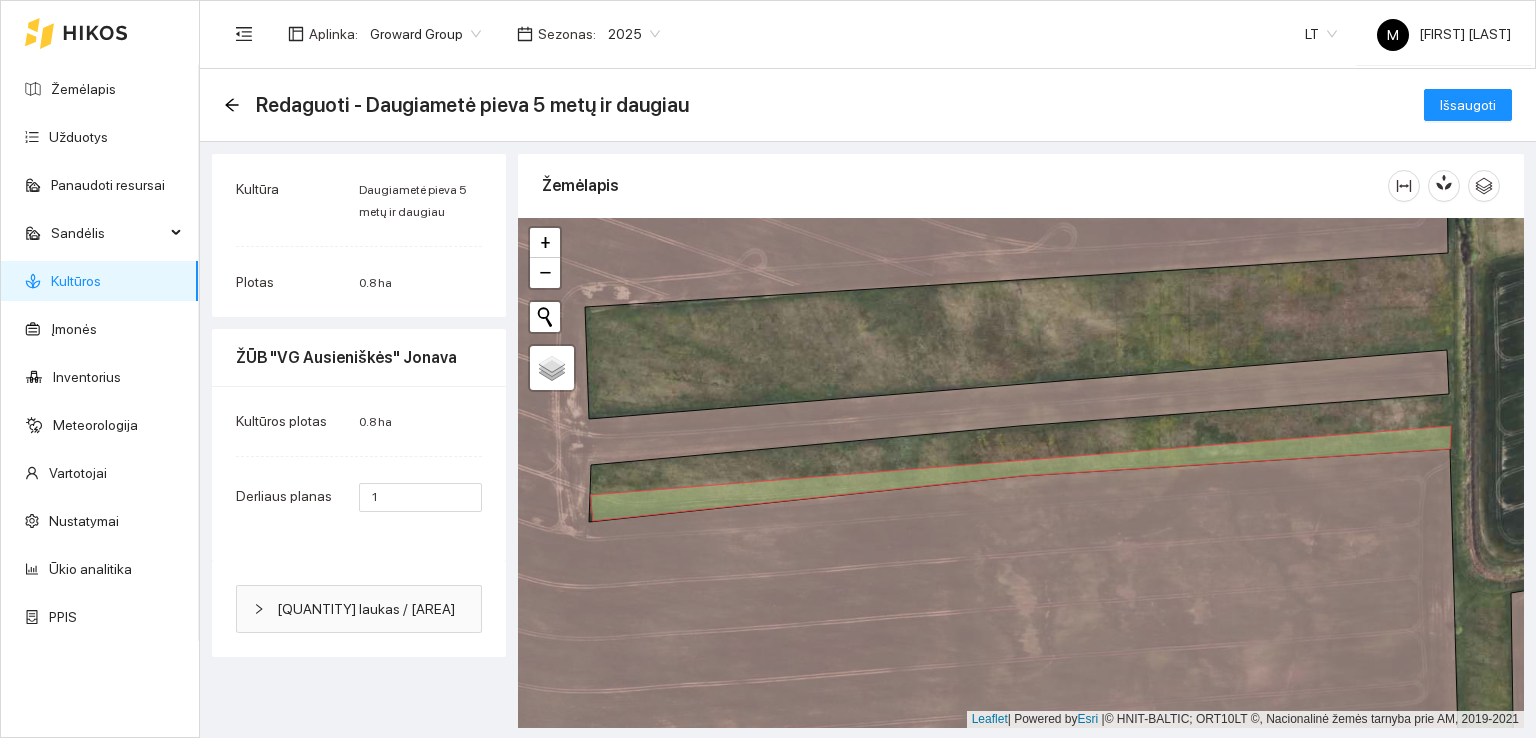 click on "Kultūra" at bounding box center [257, 189] 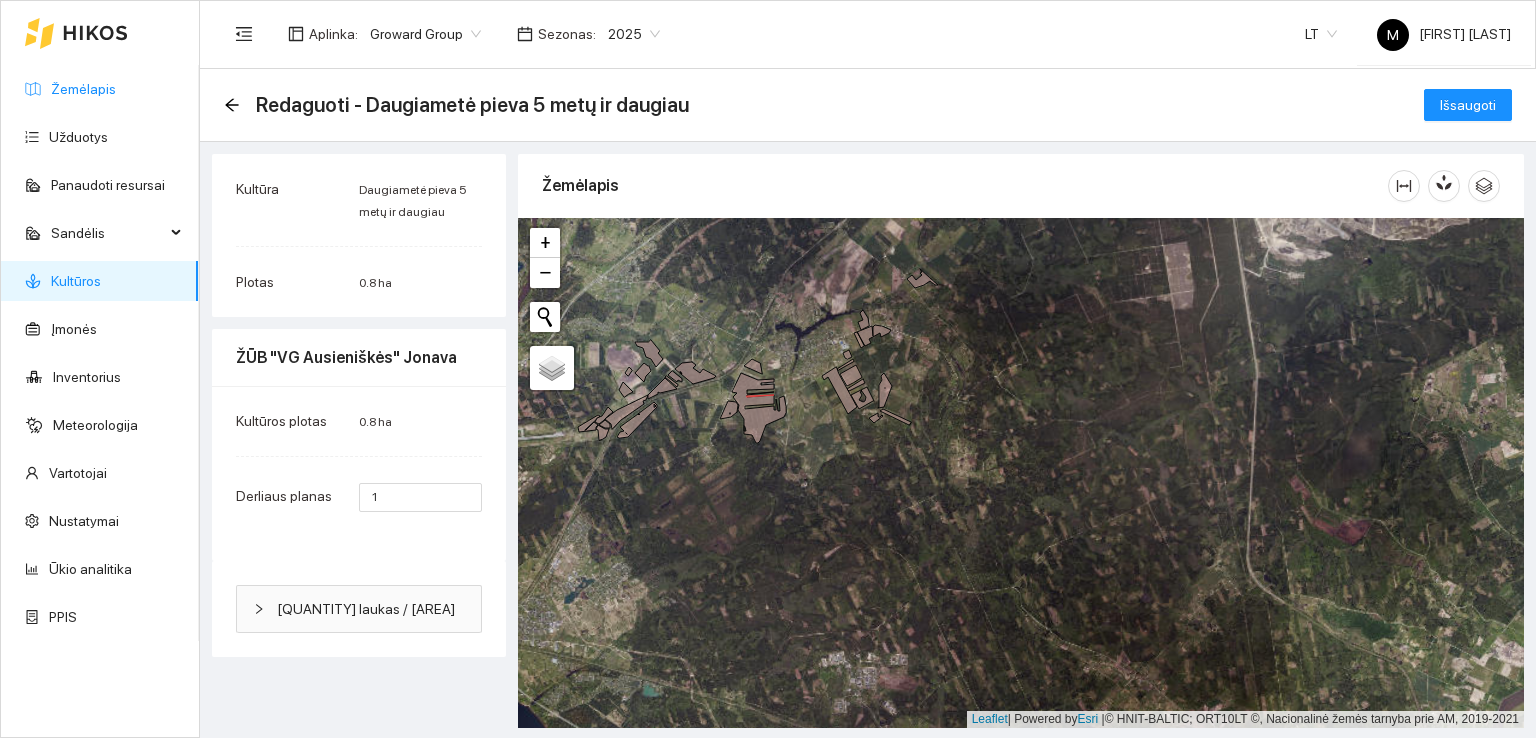 click on "Žemėlapis" at bounding box center [83, 89] 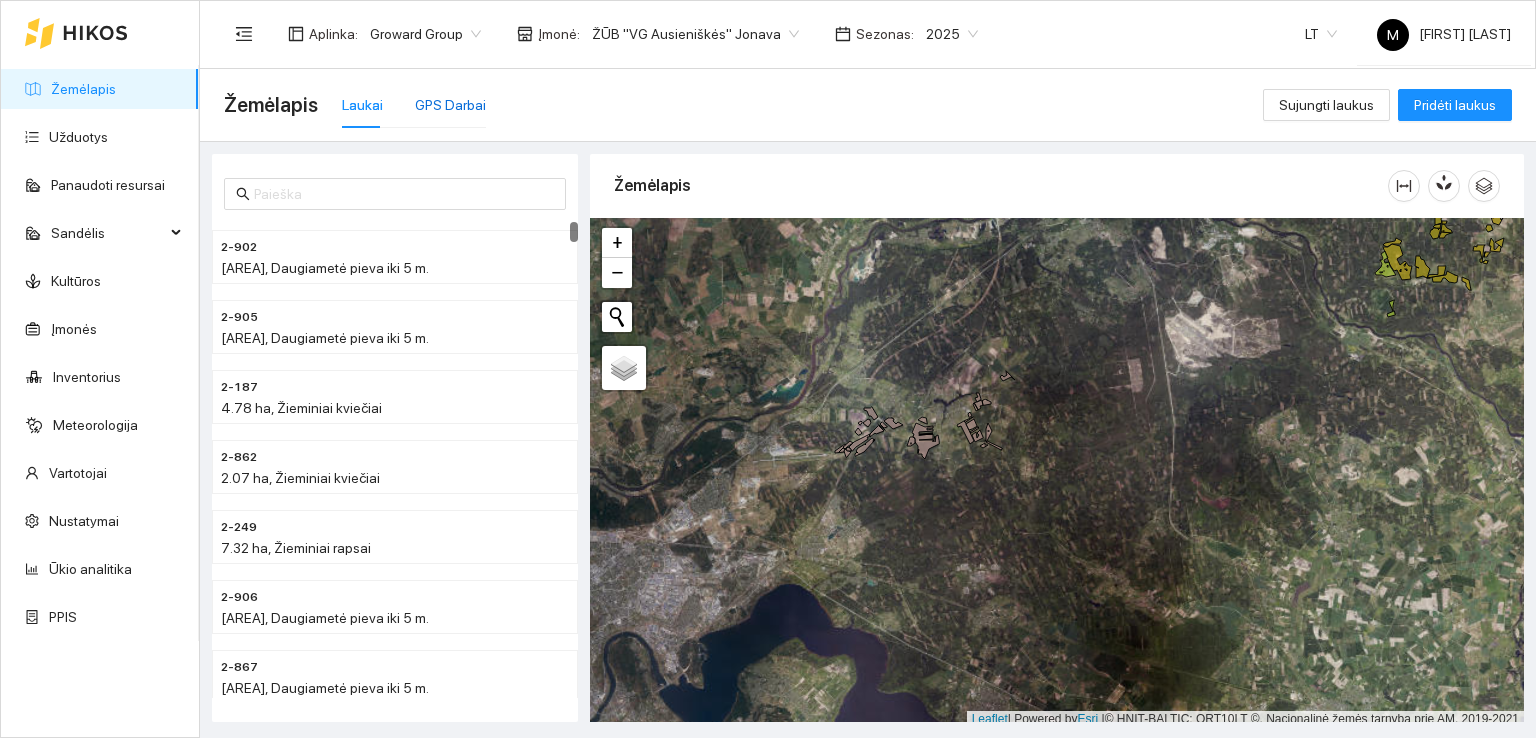 click on "GPS Darbai" at bounding box center (450, 105) 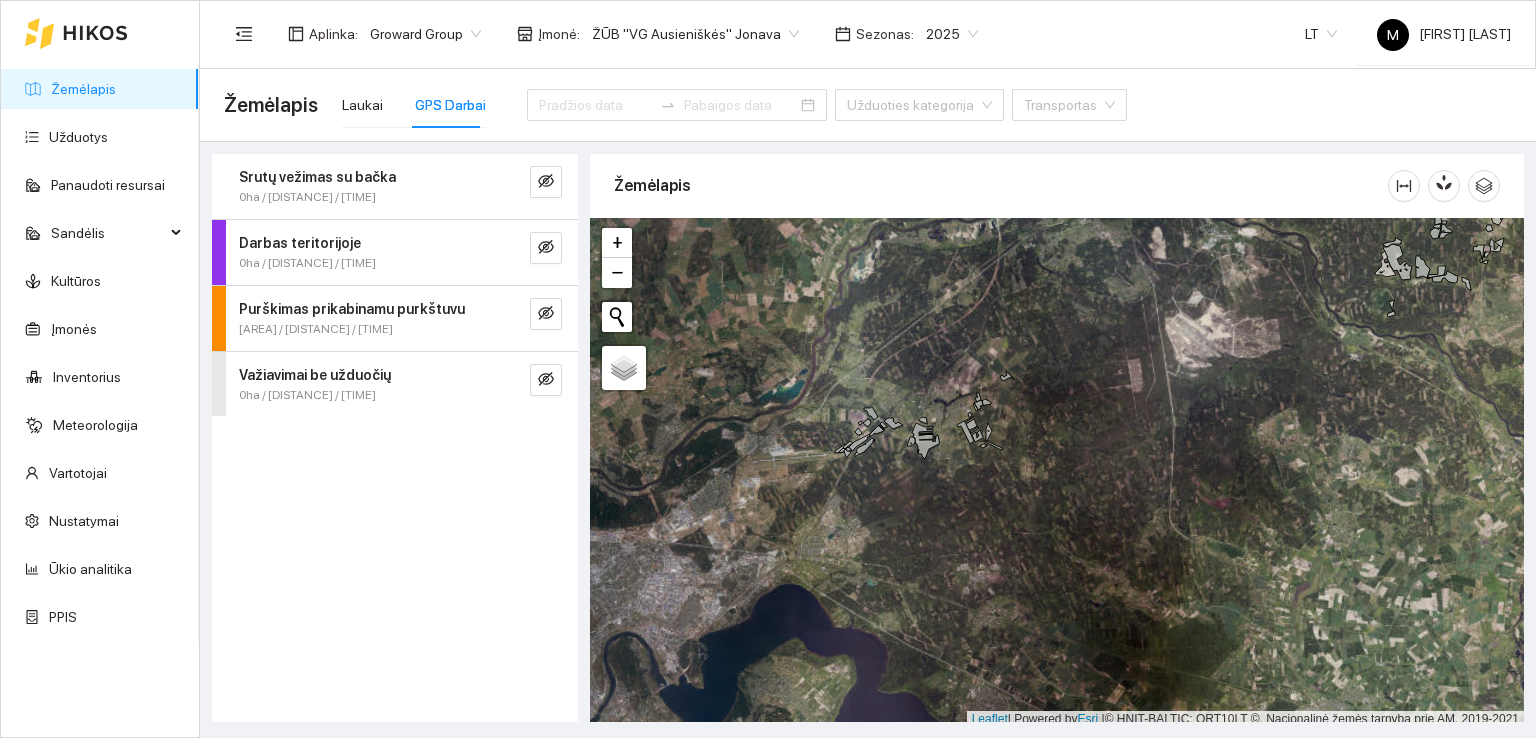 scroll, scrollTop: 5, scrollLeft: 0, axis: vertical 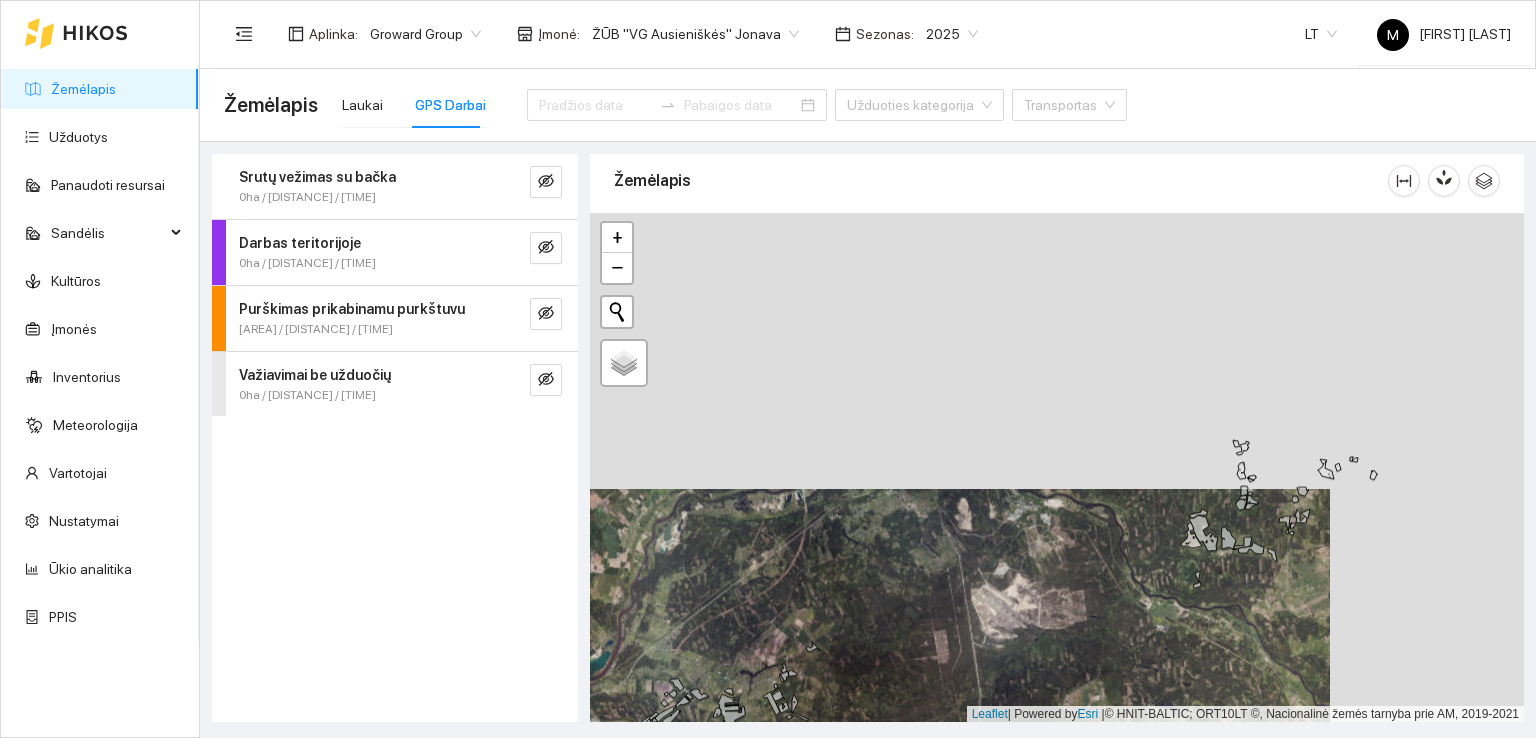 drag, startPoint x: 1132, startPoint y: 330, endPoint x: 875, endPoint y: 648, distance: 408.86795 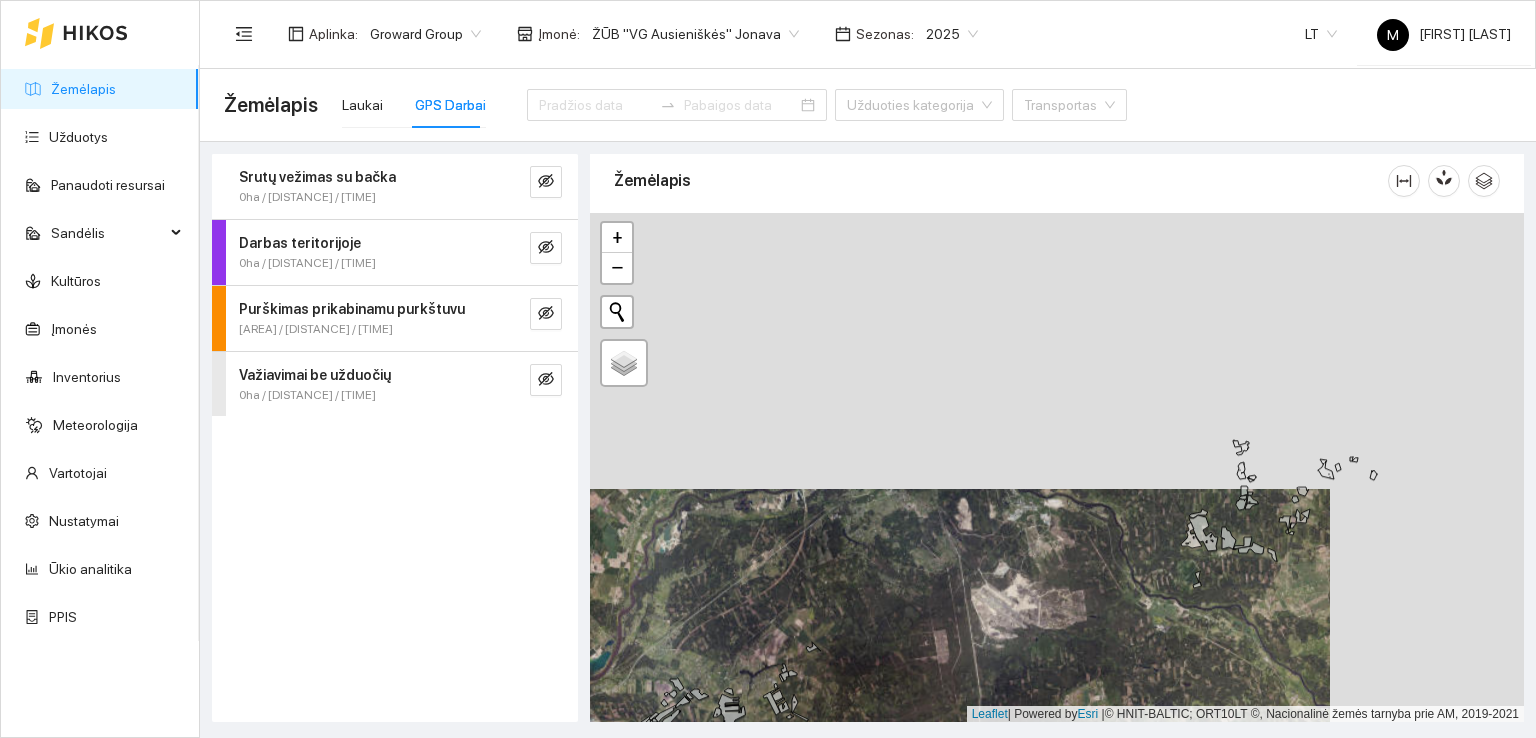 click at bounding box center (1057, 468) 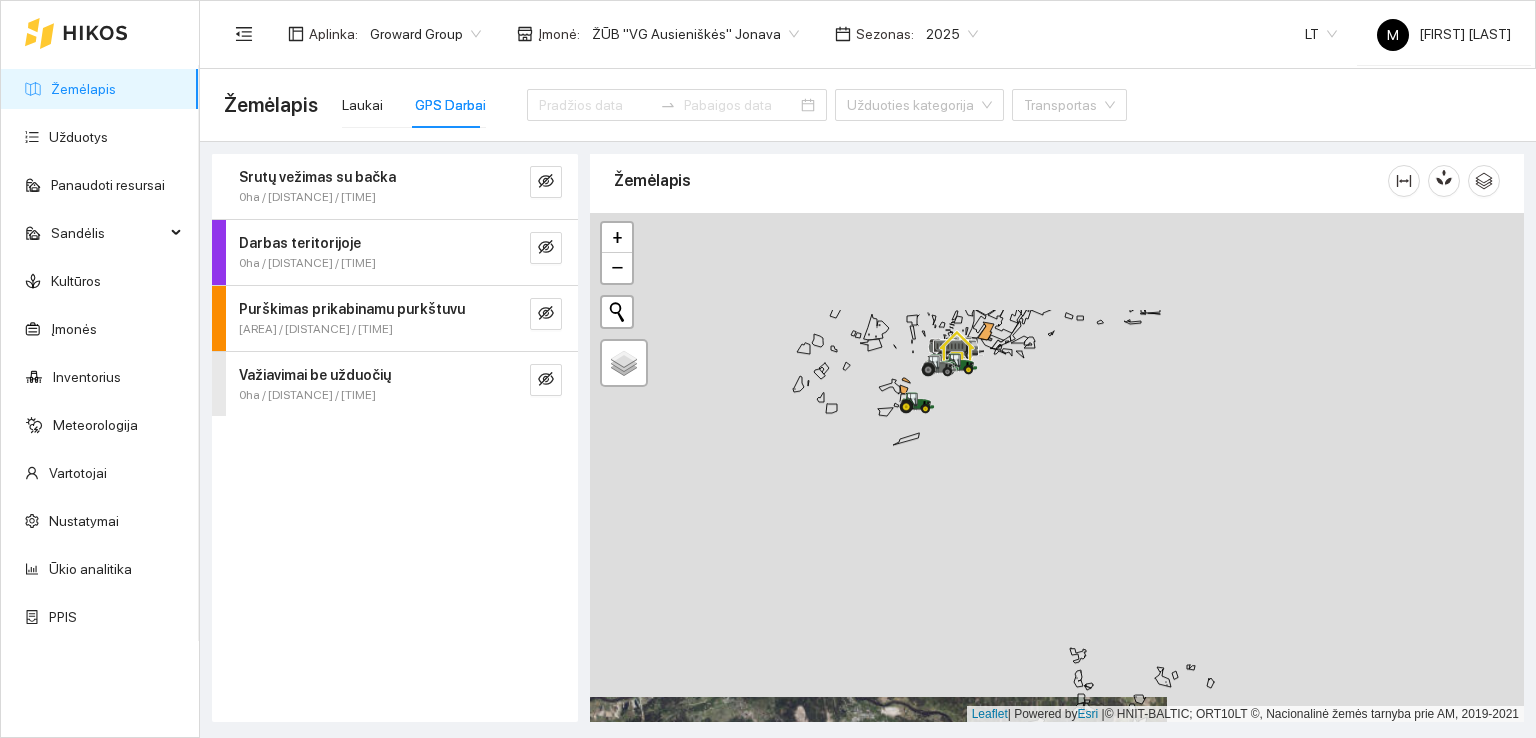 drag, startPoint x: 1006, startPoint y: 436, endPoint x: 931, endPoint y: 640, distance: 217.34995 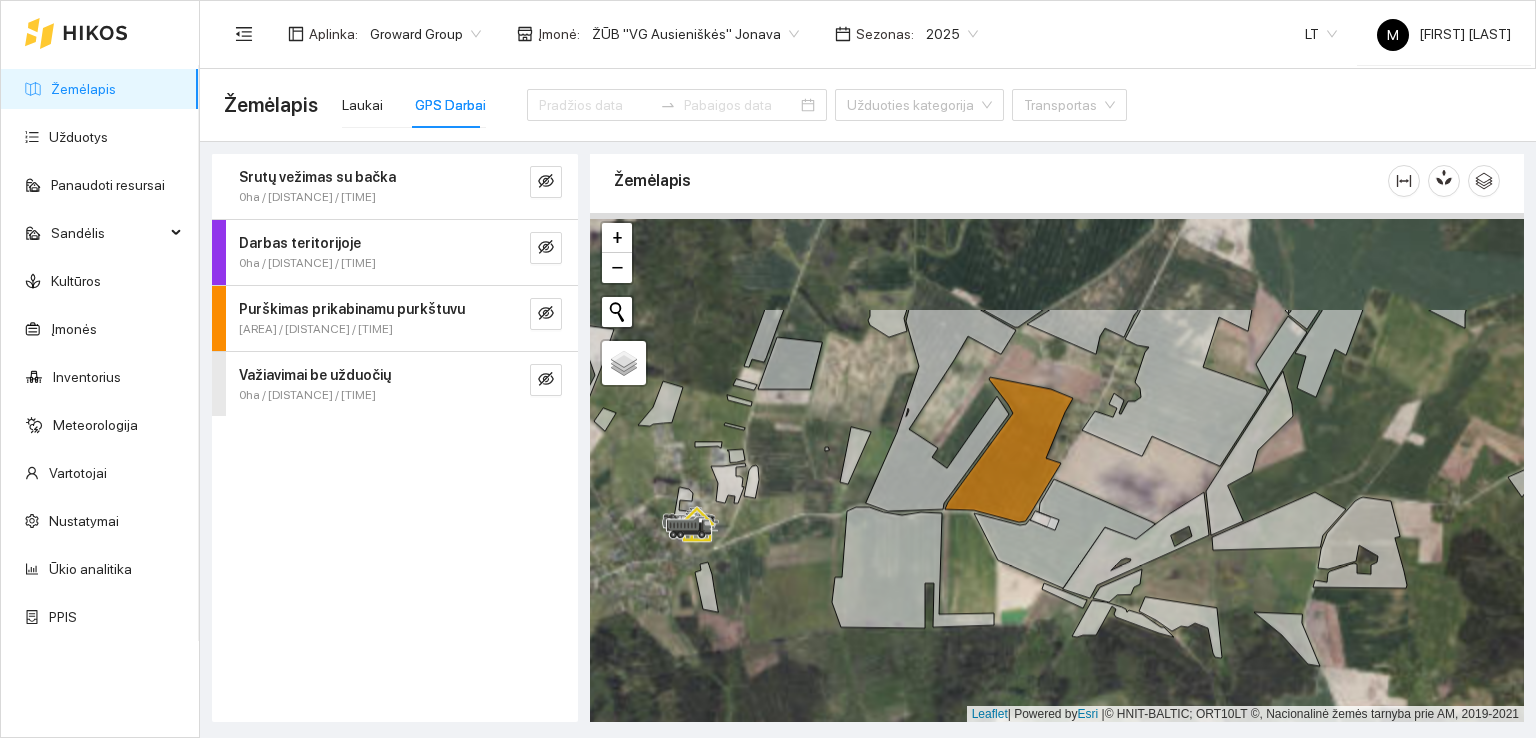 click 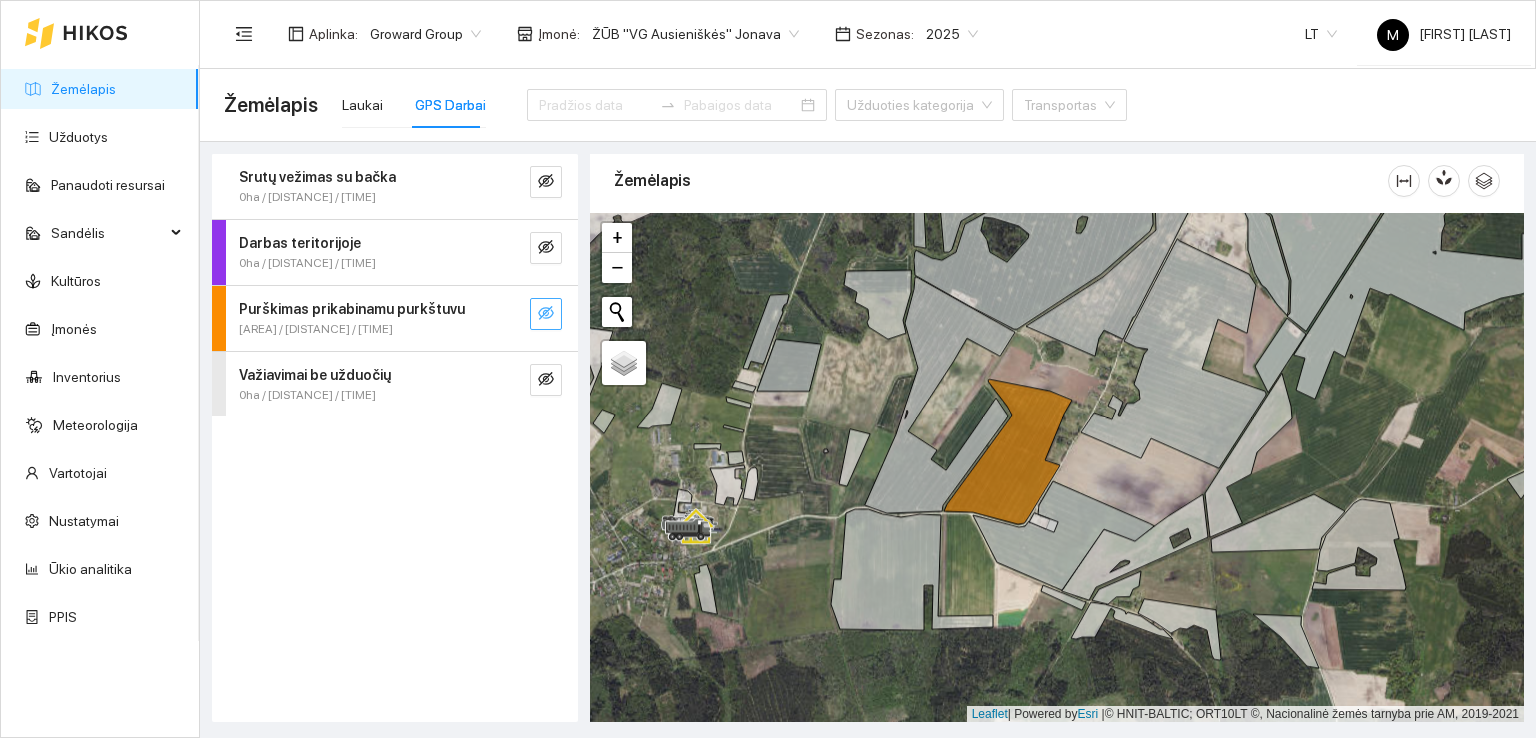 click 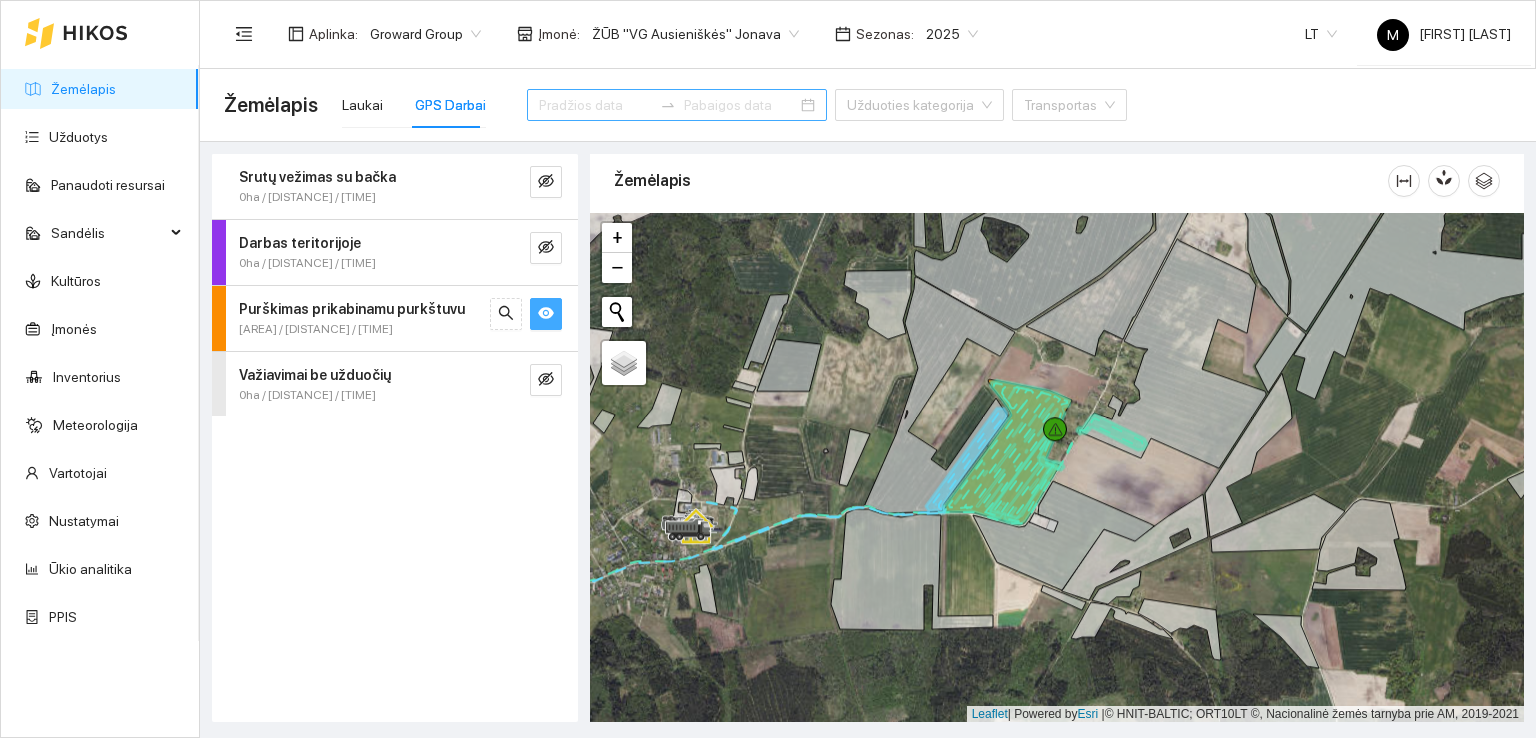 click at bounding box center [595, 105] 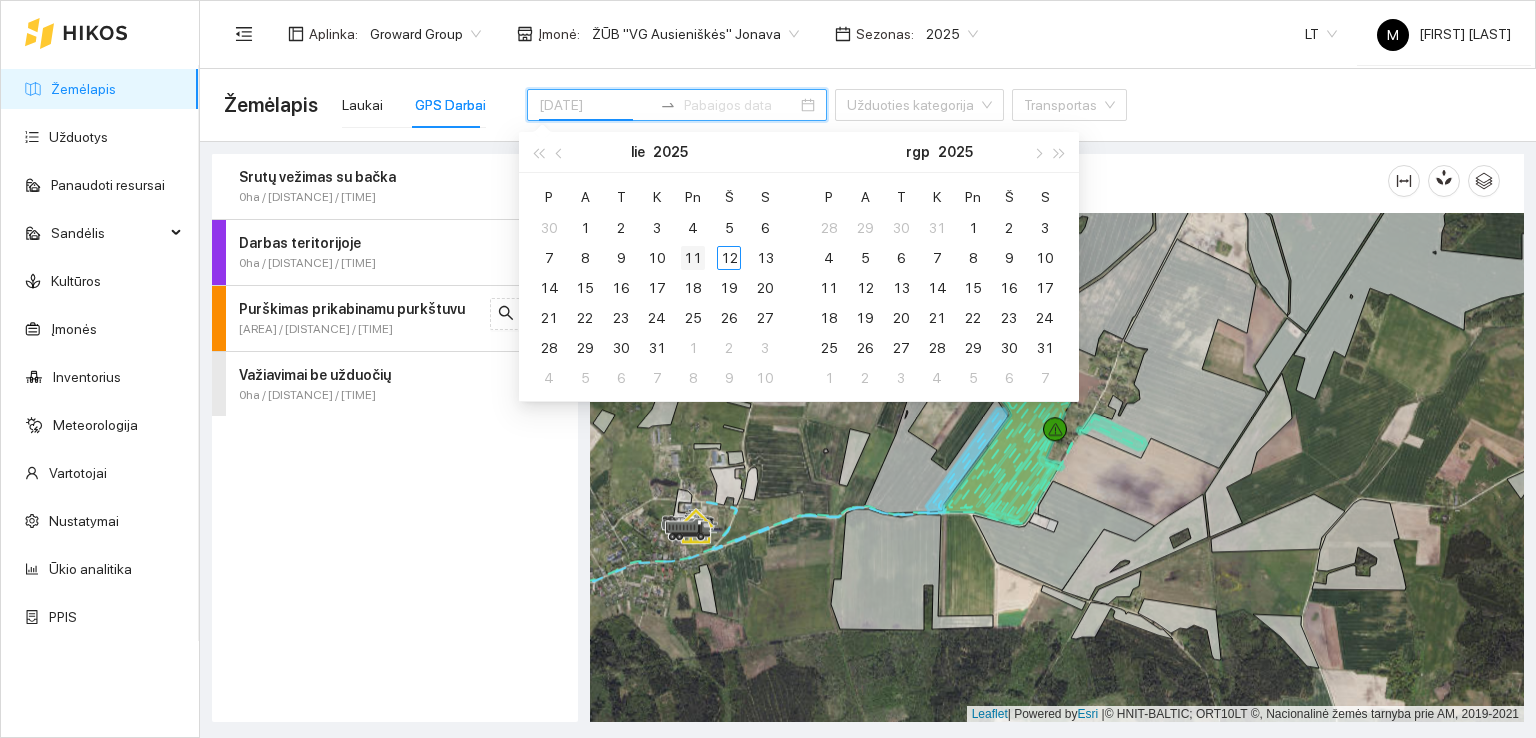 type on "[DATE]" 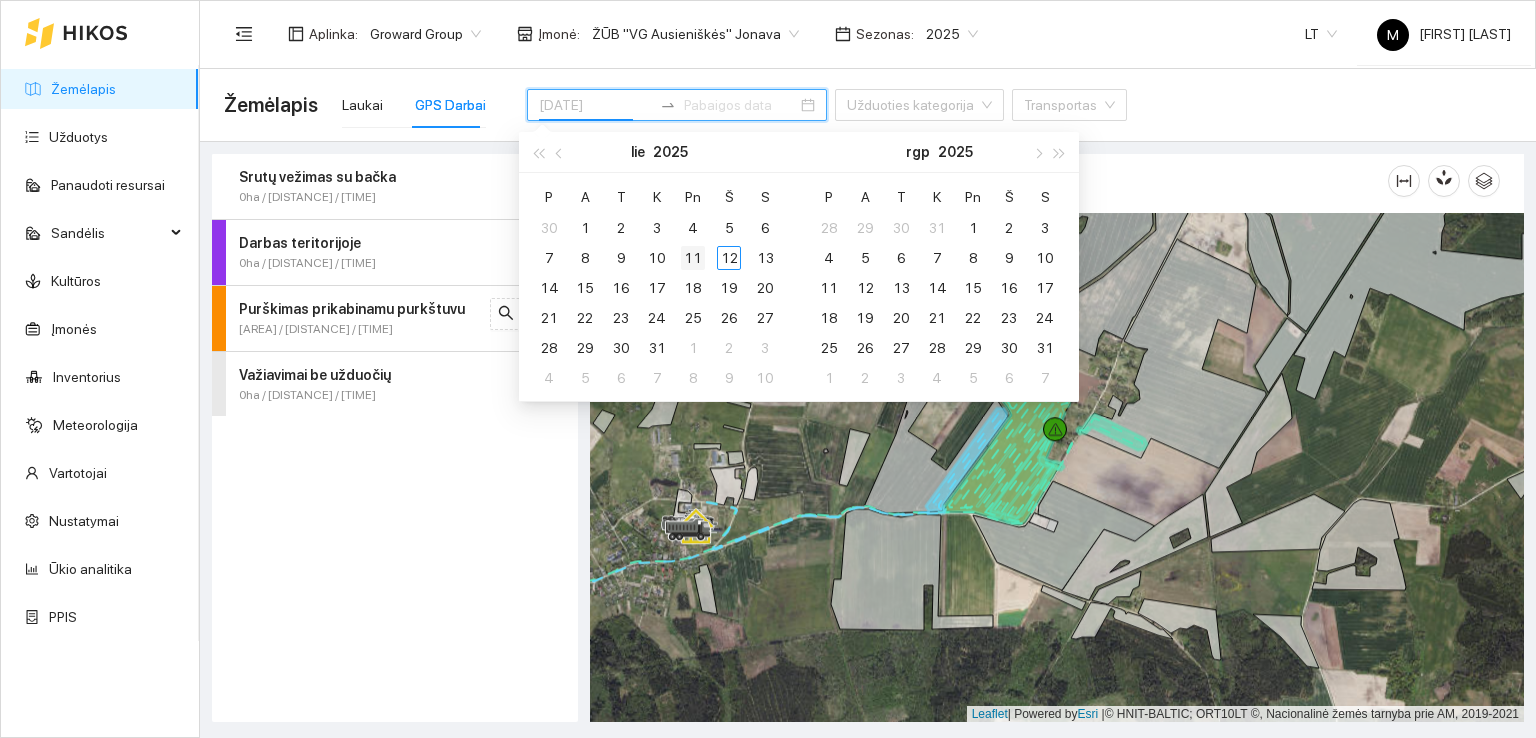 click on "11" at bounding box center (693, 258) 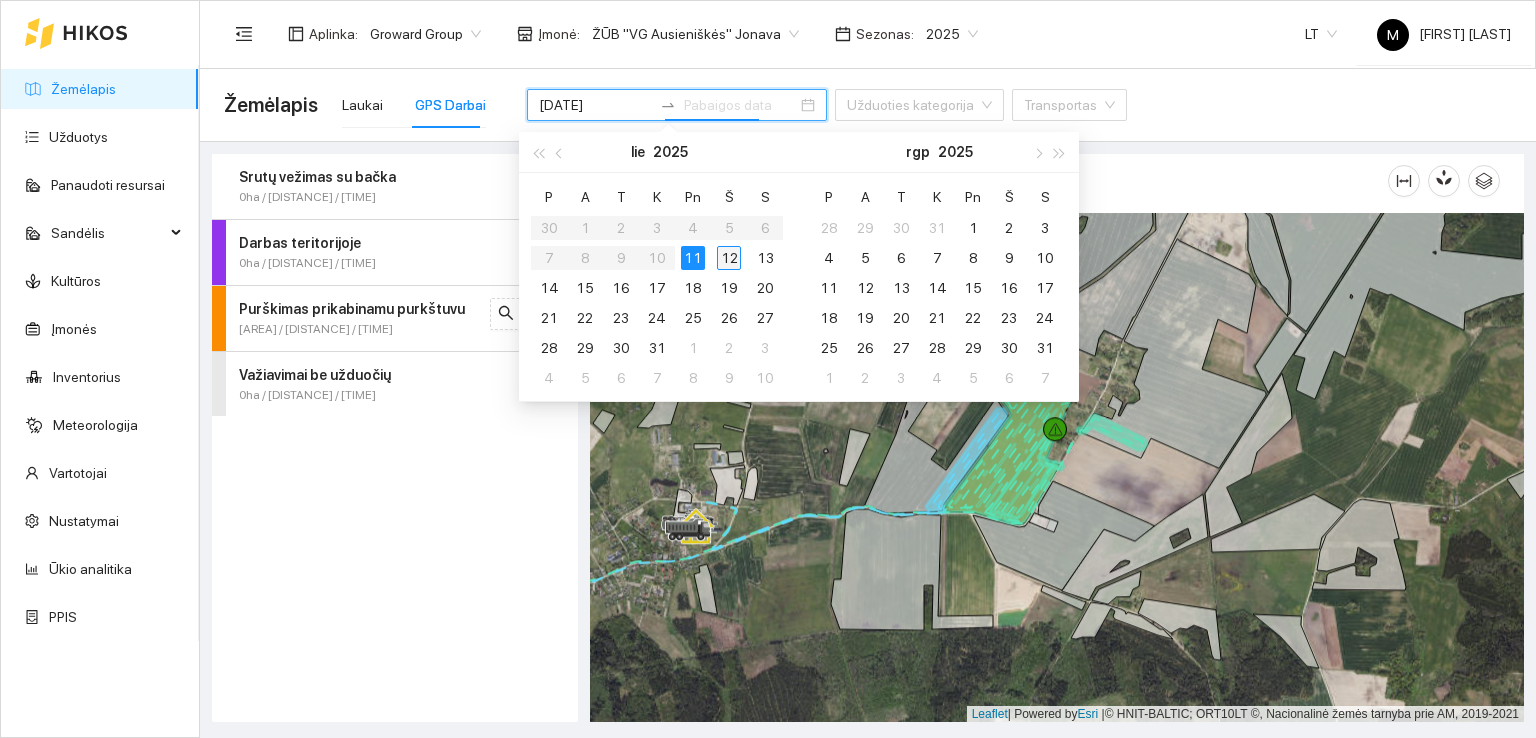type on "[DATE]" 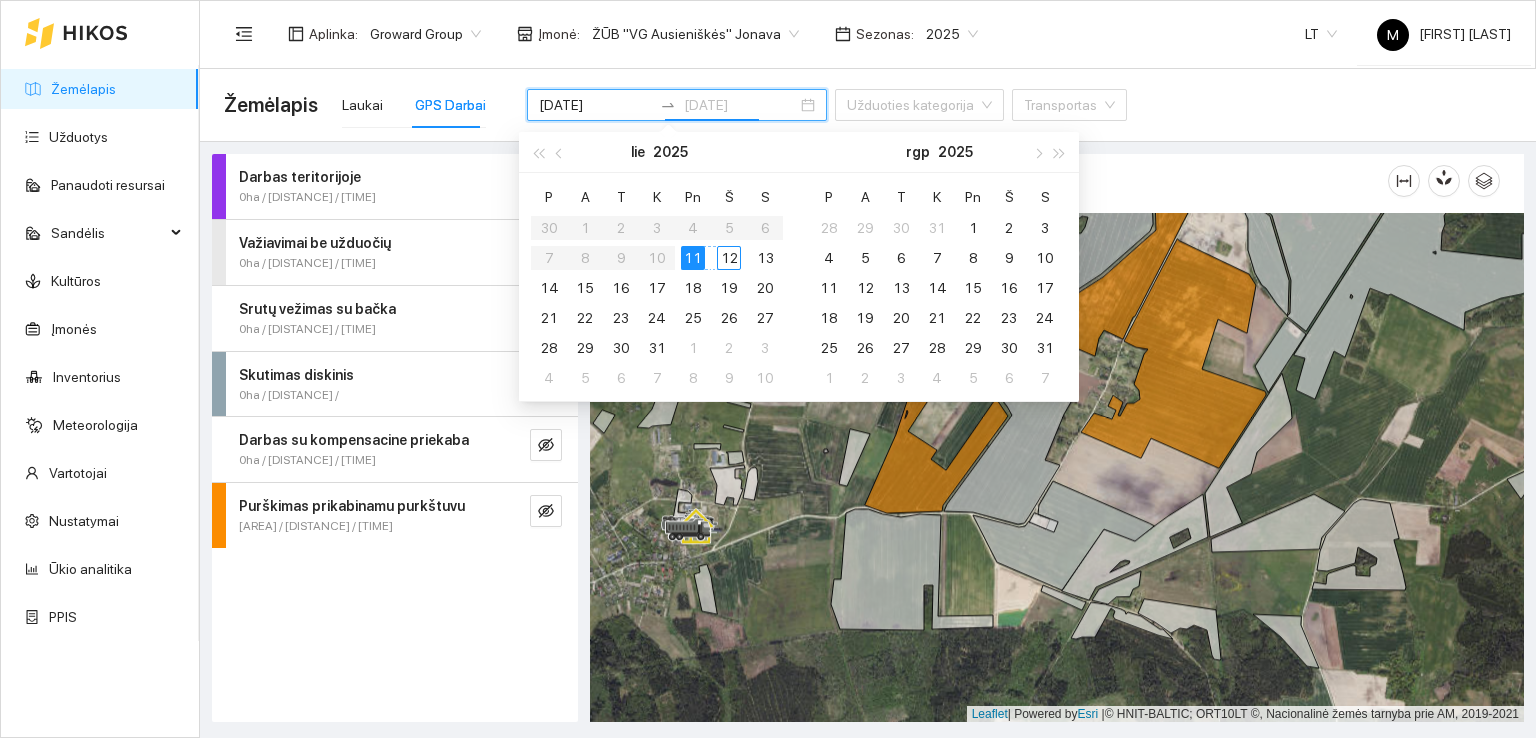 click on "12" at bounding box center [729, 258] 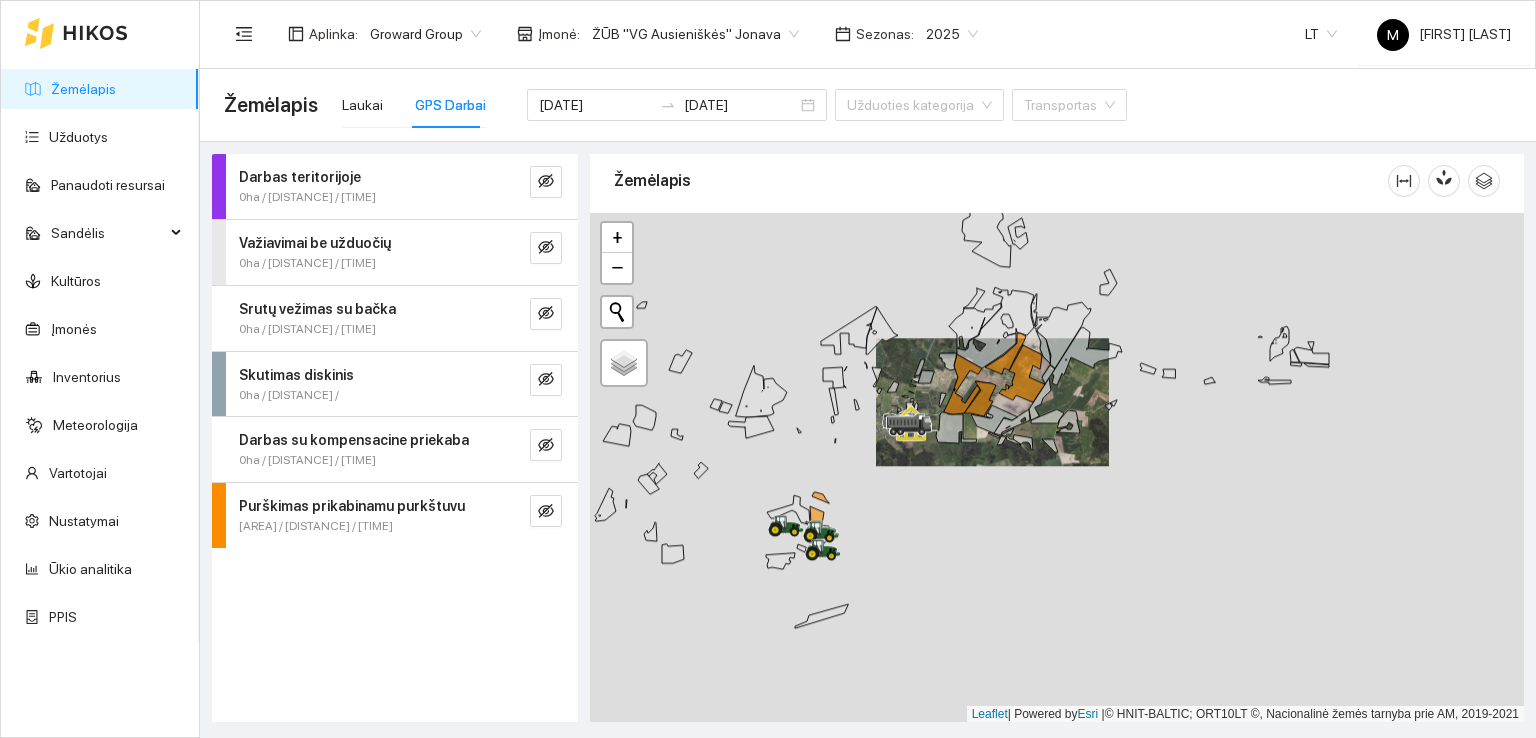 drag, startPoint x: 875, startPoint y: 497, endPoint x: 983, endPoint y: 387, distance: 154.15576 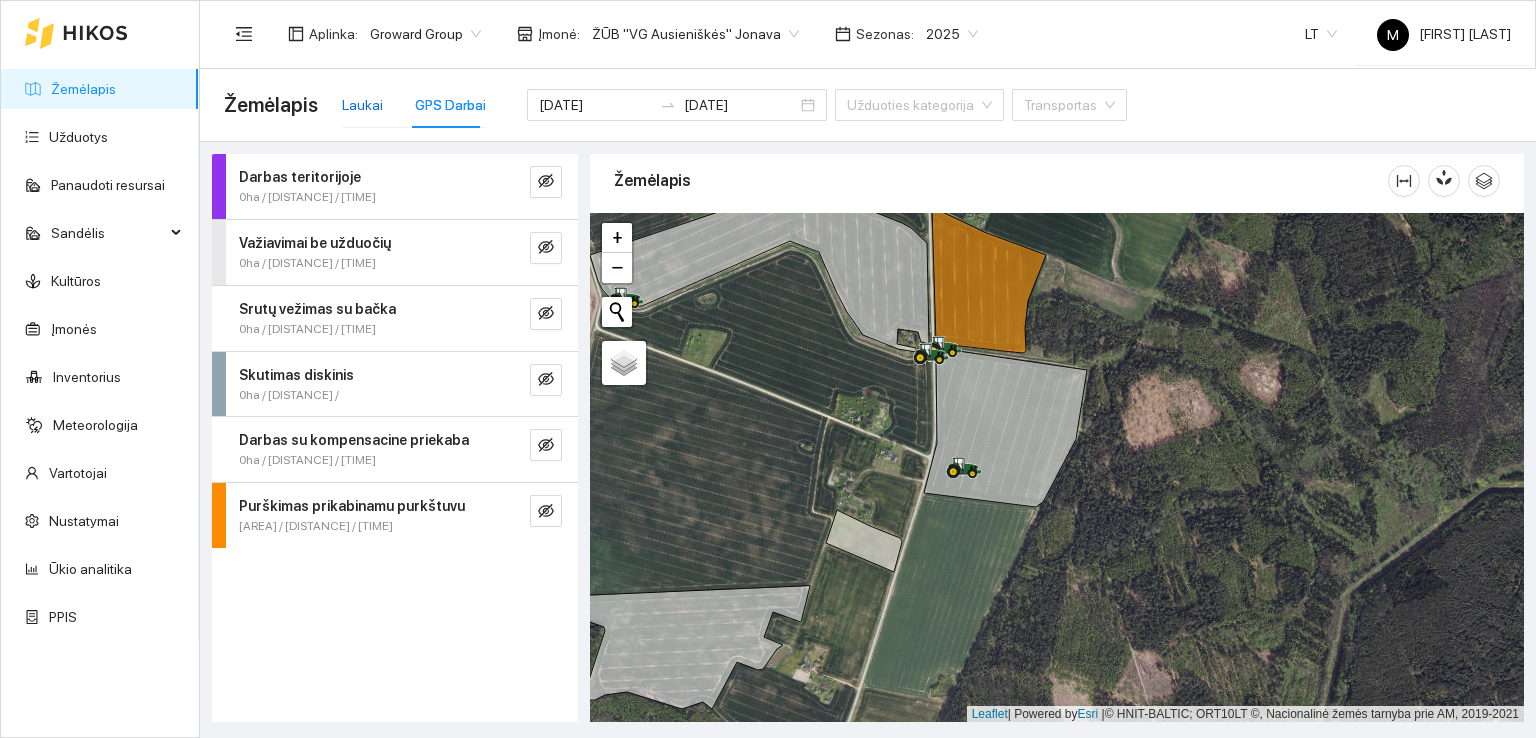 click on "Laukai" at bounding box center (362, 105) 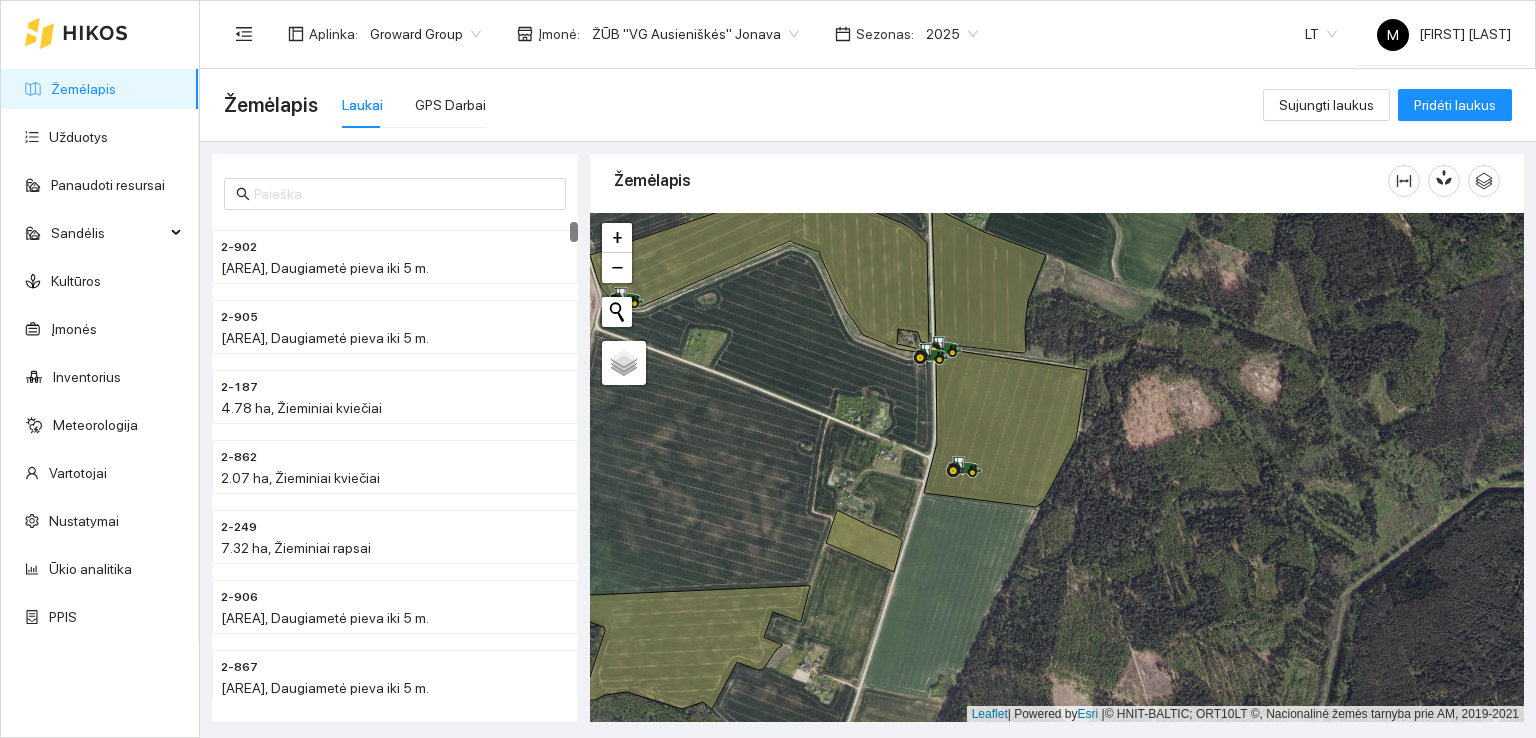 click on "Laukai" at bounding box center (362, 105) 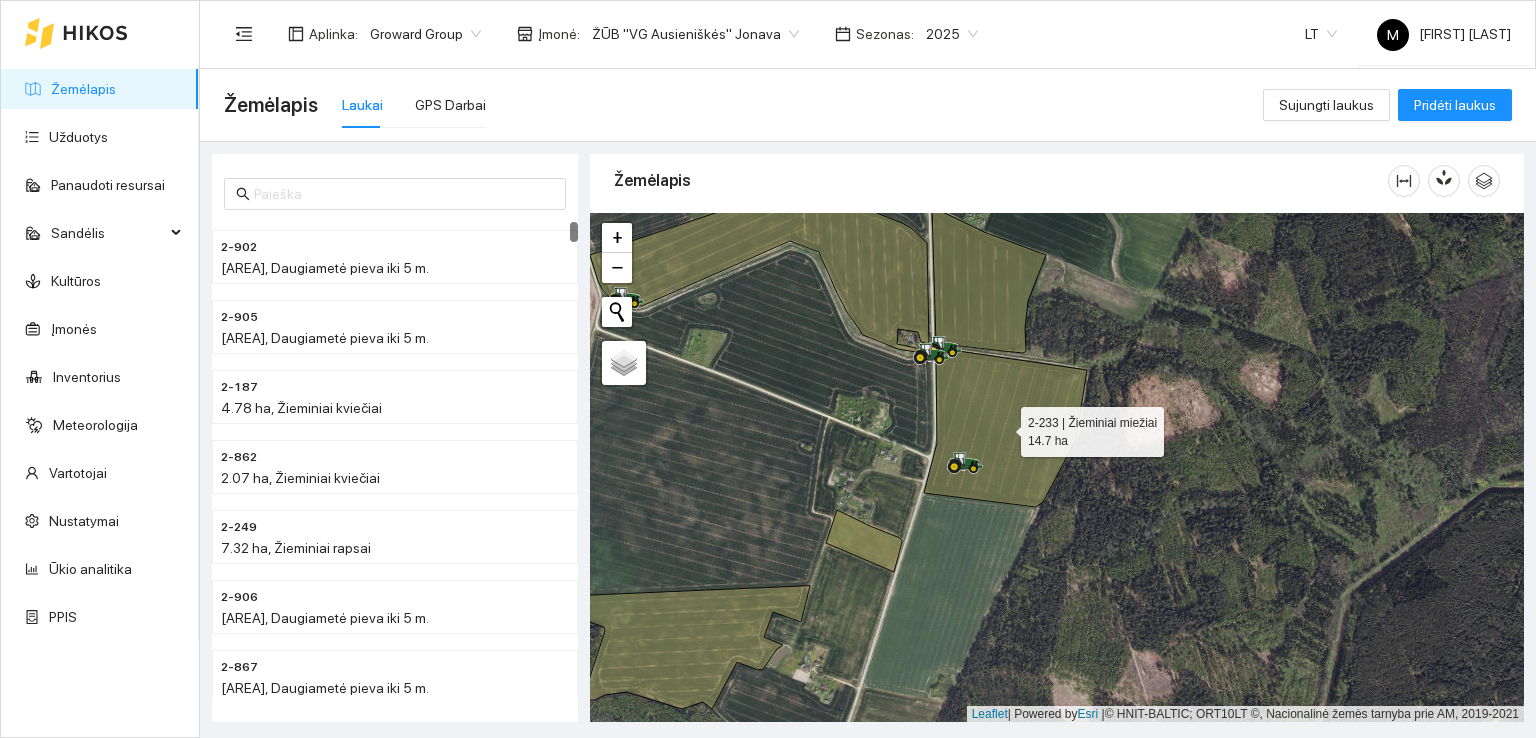 click 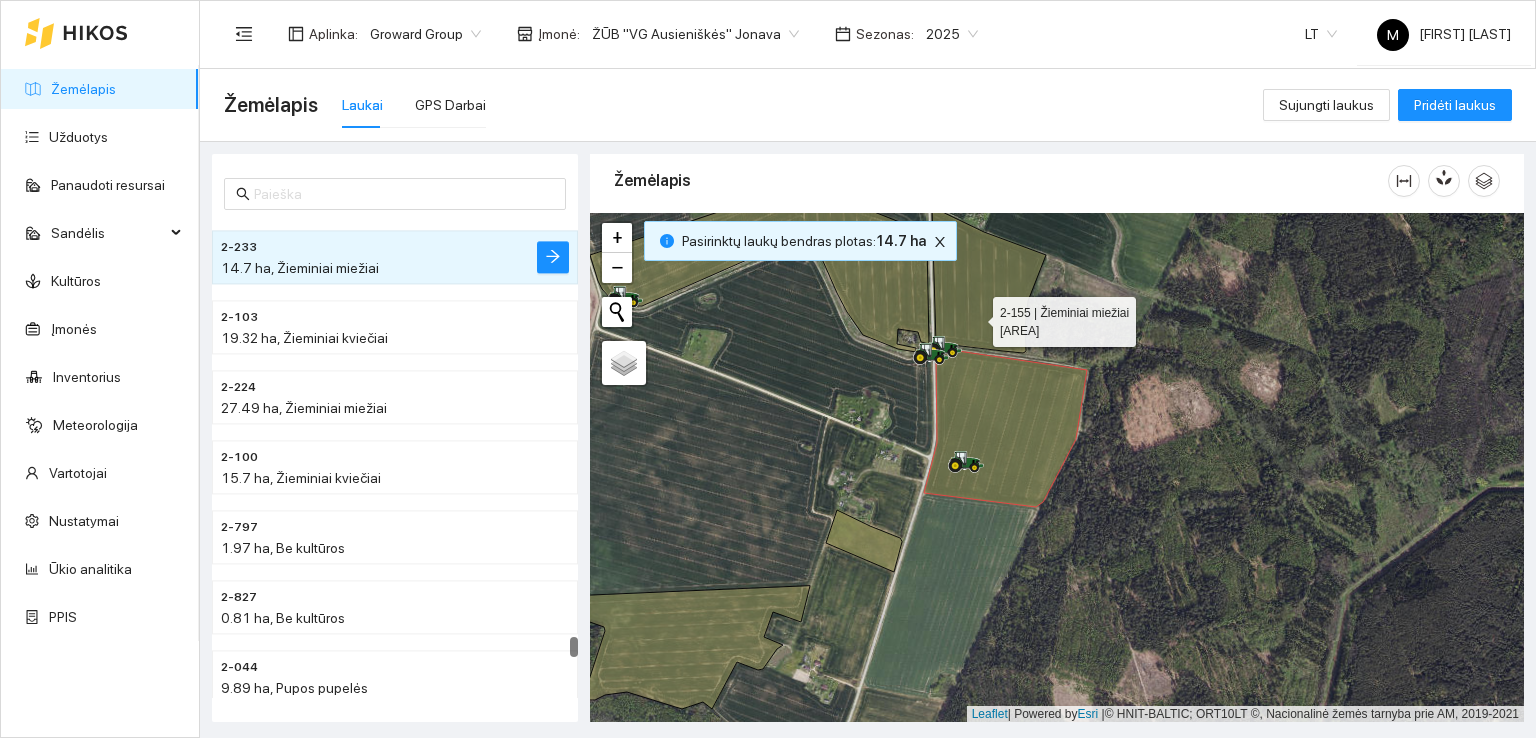 click 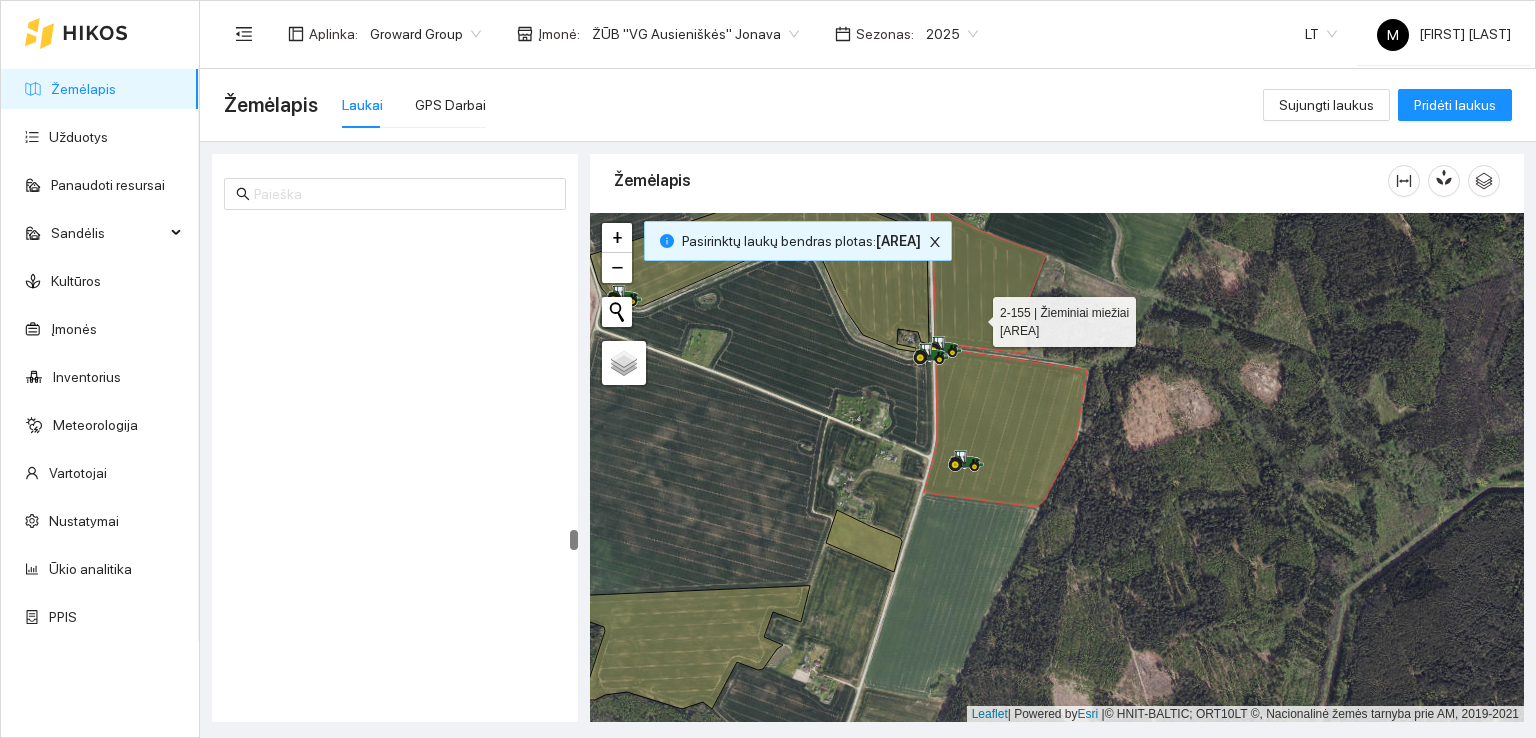 scroll, scrollTop: 7889, scrollLeft: 0, axis: vertical 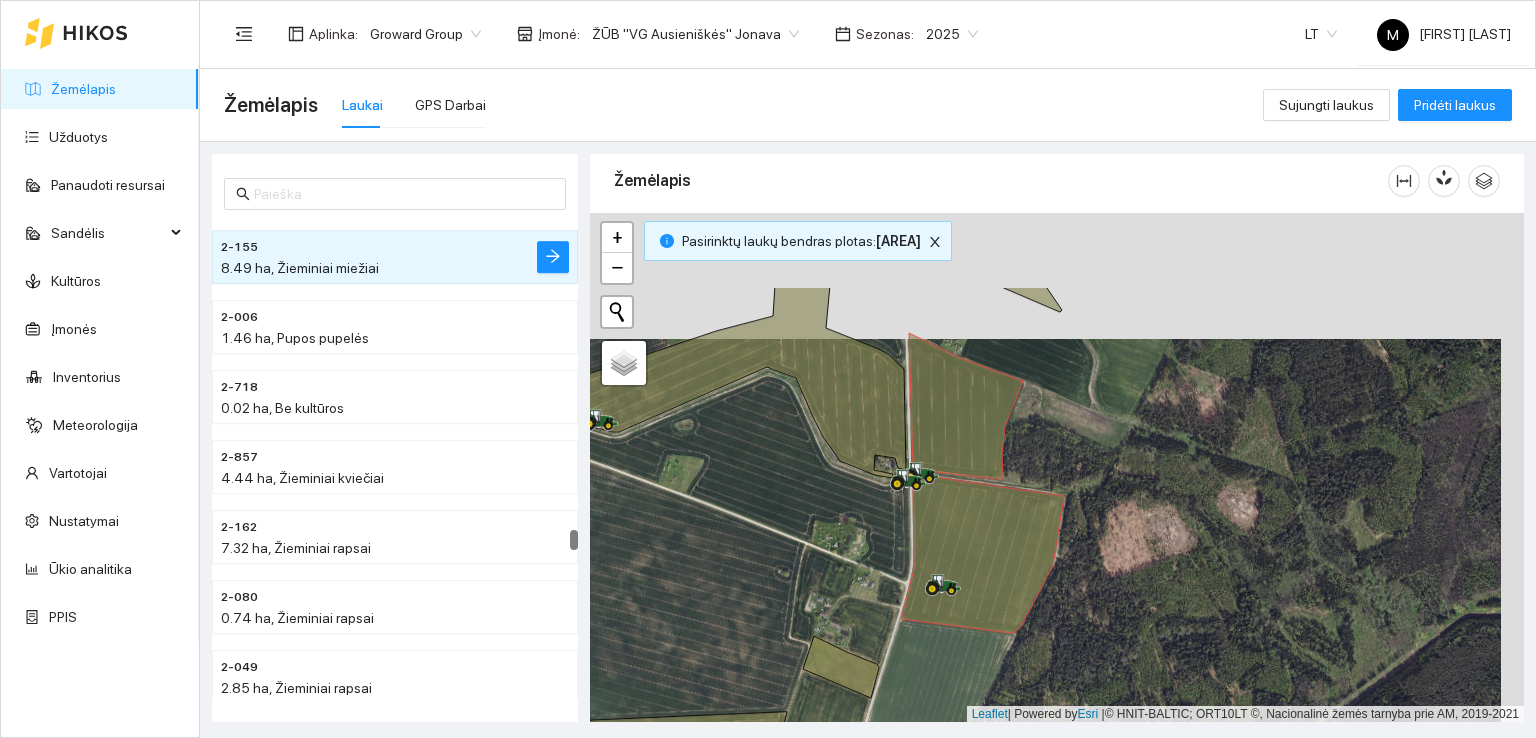 drag, startPoint x: 1147, startPoint y: 306, endPoint x: 1123, endPoint y: 435, distance: 131.21356 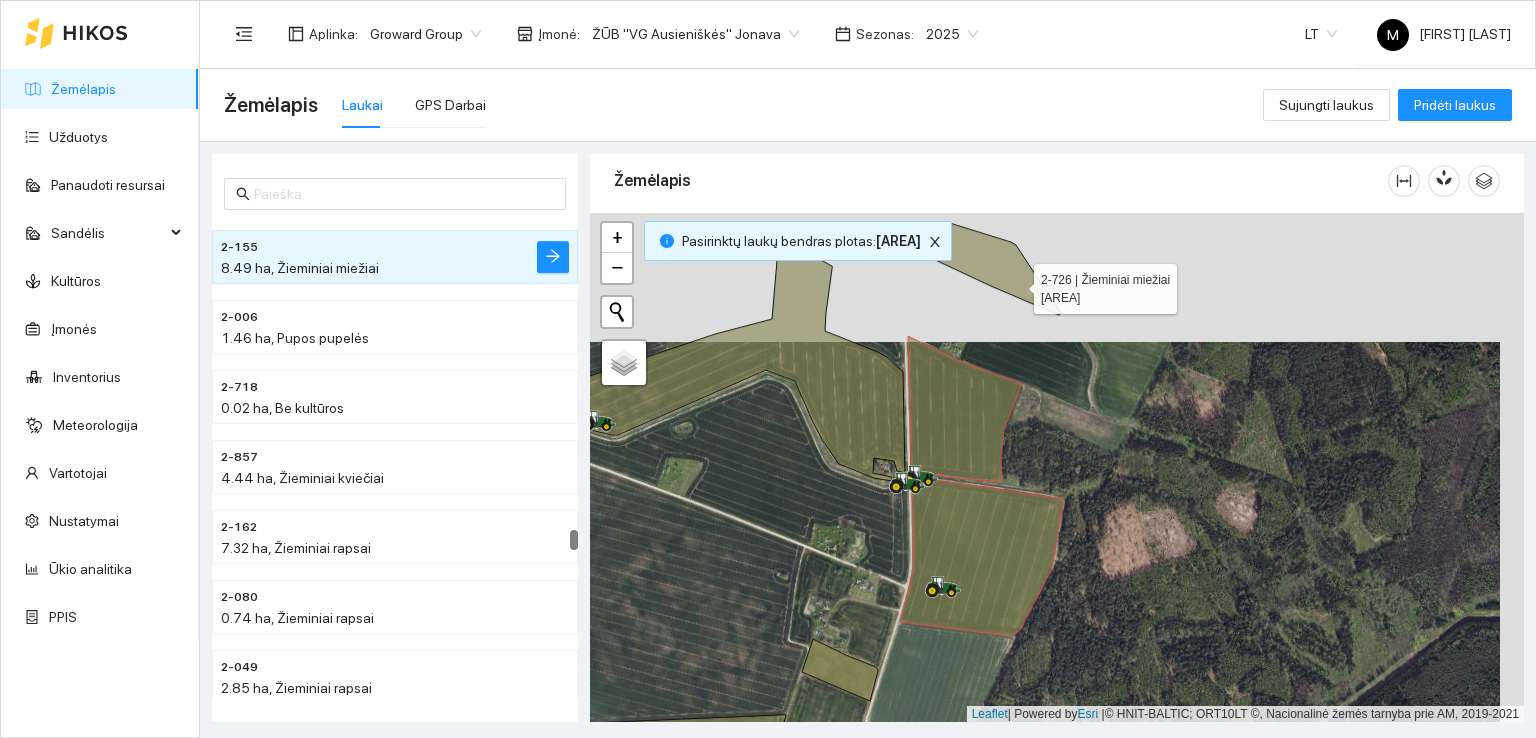 click 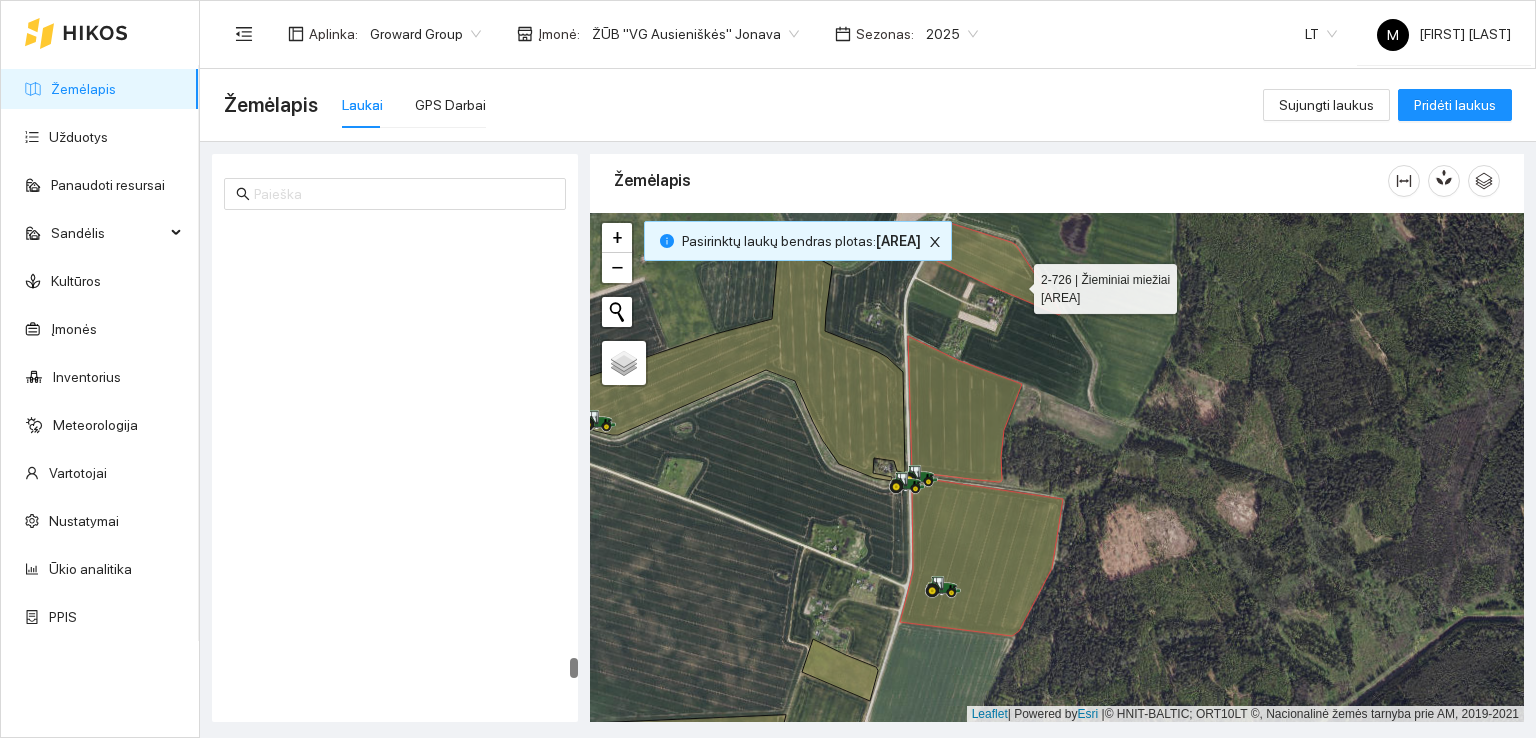 scroll, scrollTop: 11173, scrollLeft: 0, axis: vertical 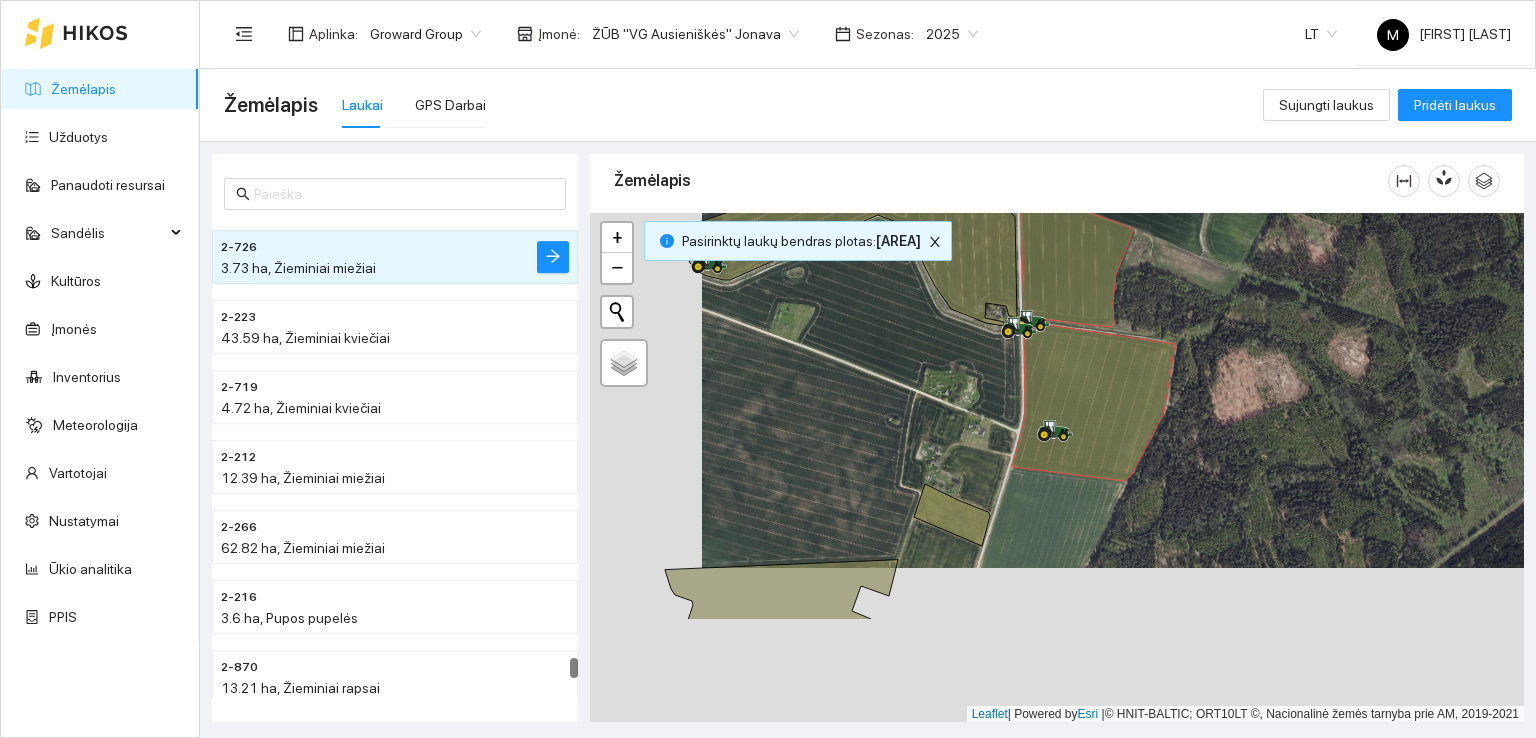 drag, startPoint x: 888, startPoint y: 447, endPoint x: 935, endPoint y: 358, distance: 100.6479 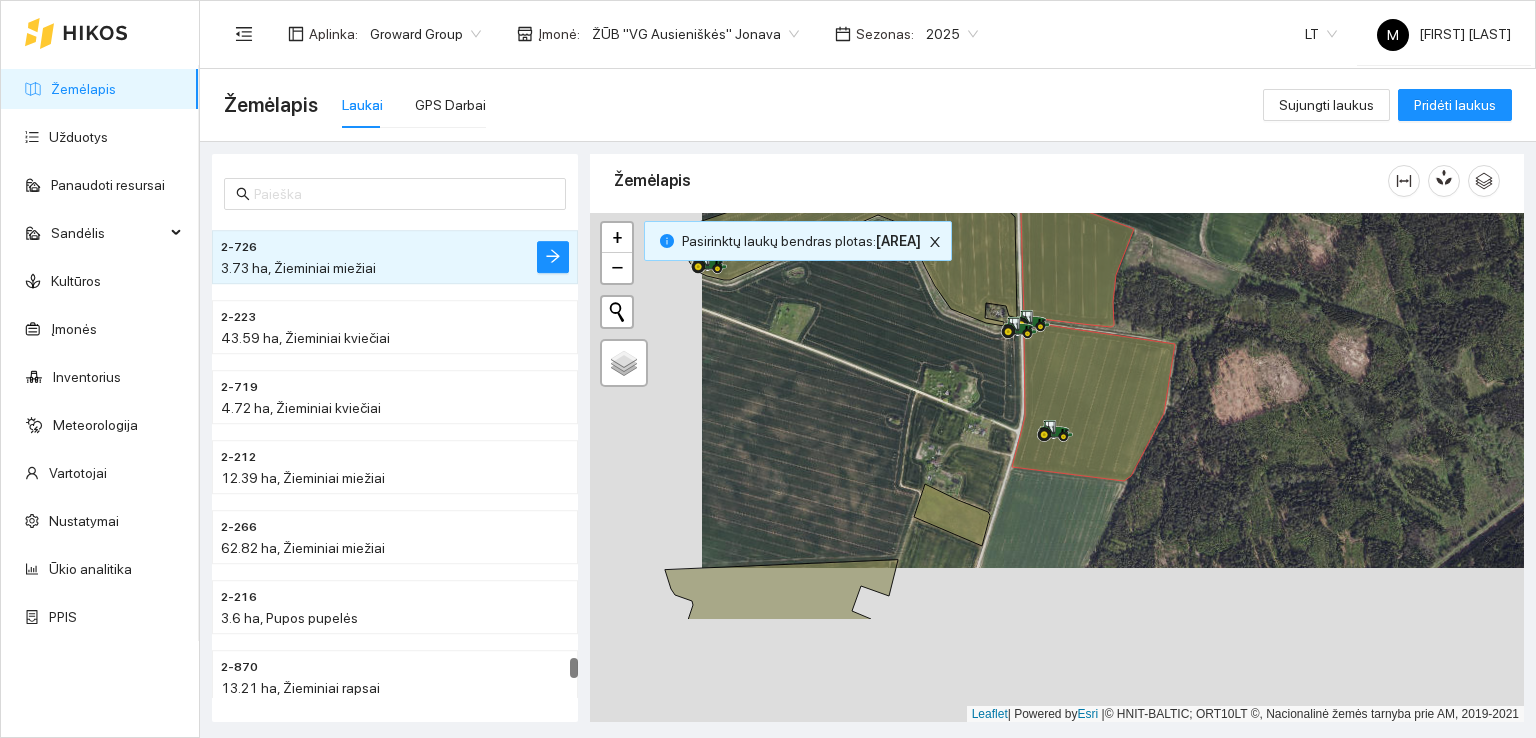 click at bounding box center [1057, 468] 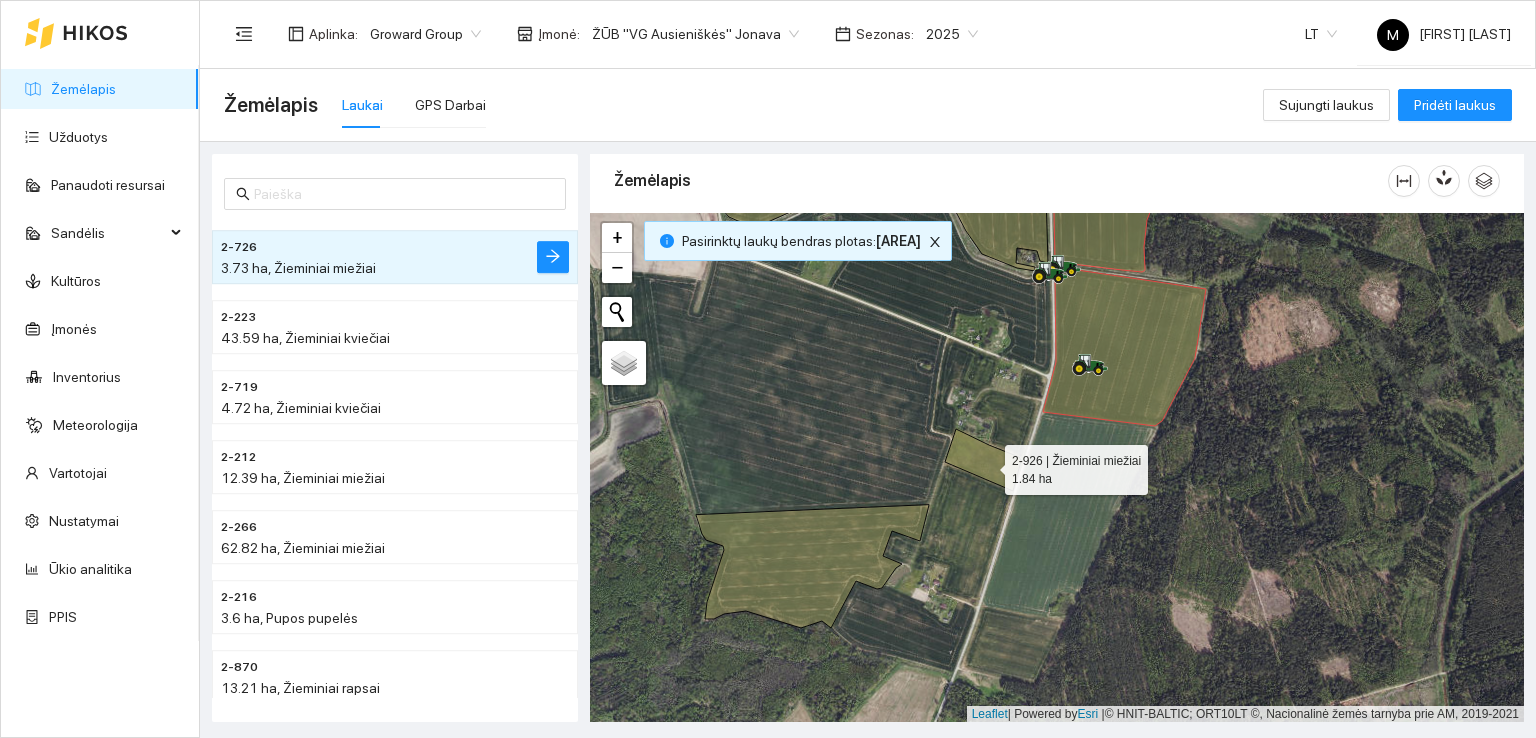 click 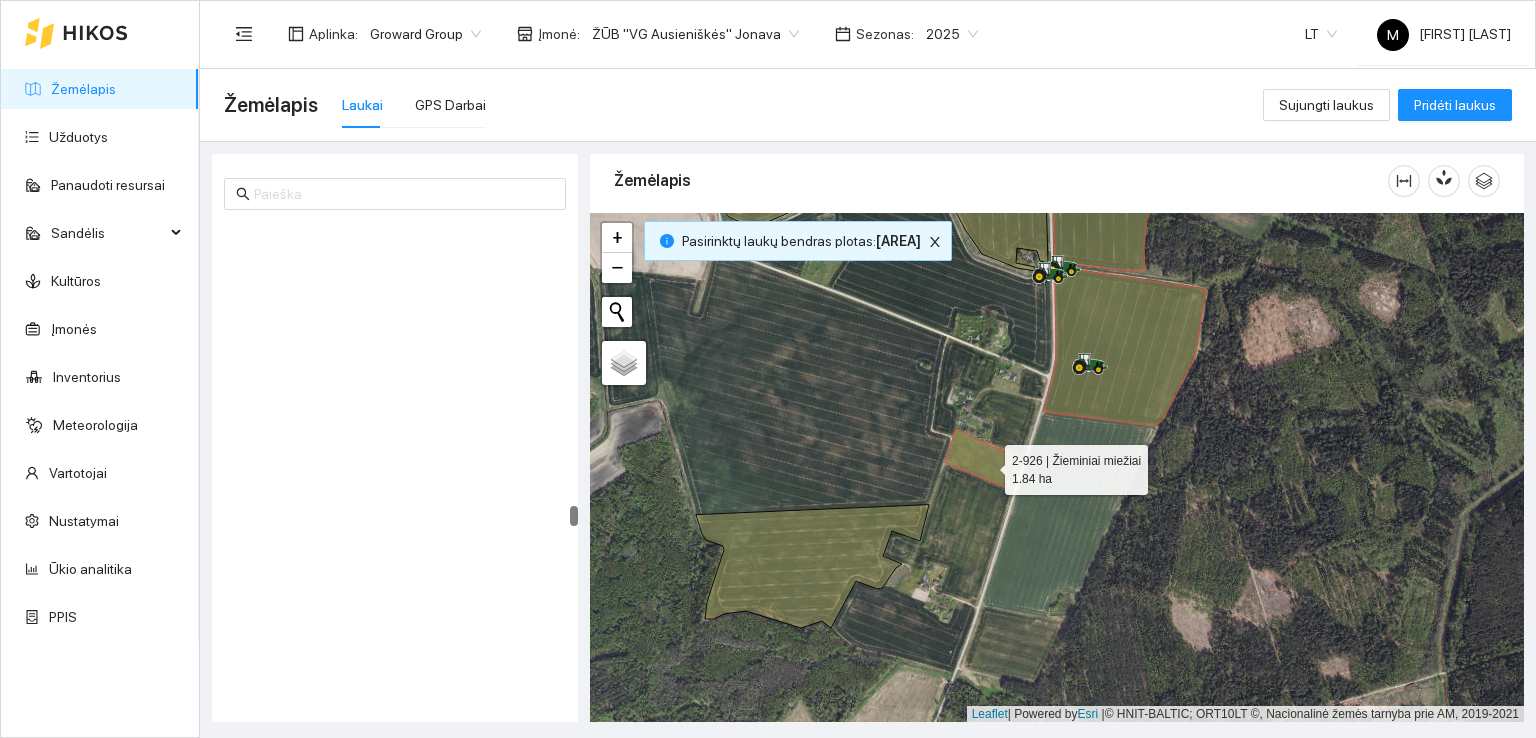 scroll, scrollTop: 7260, scrollLeft: 0, axis: vertical 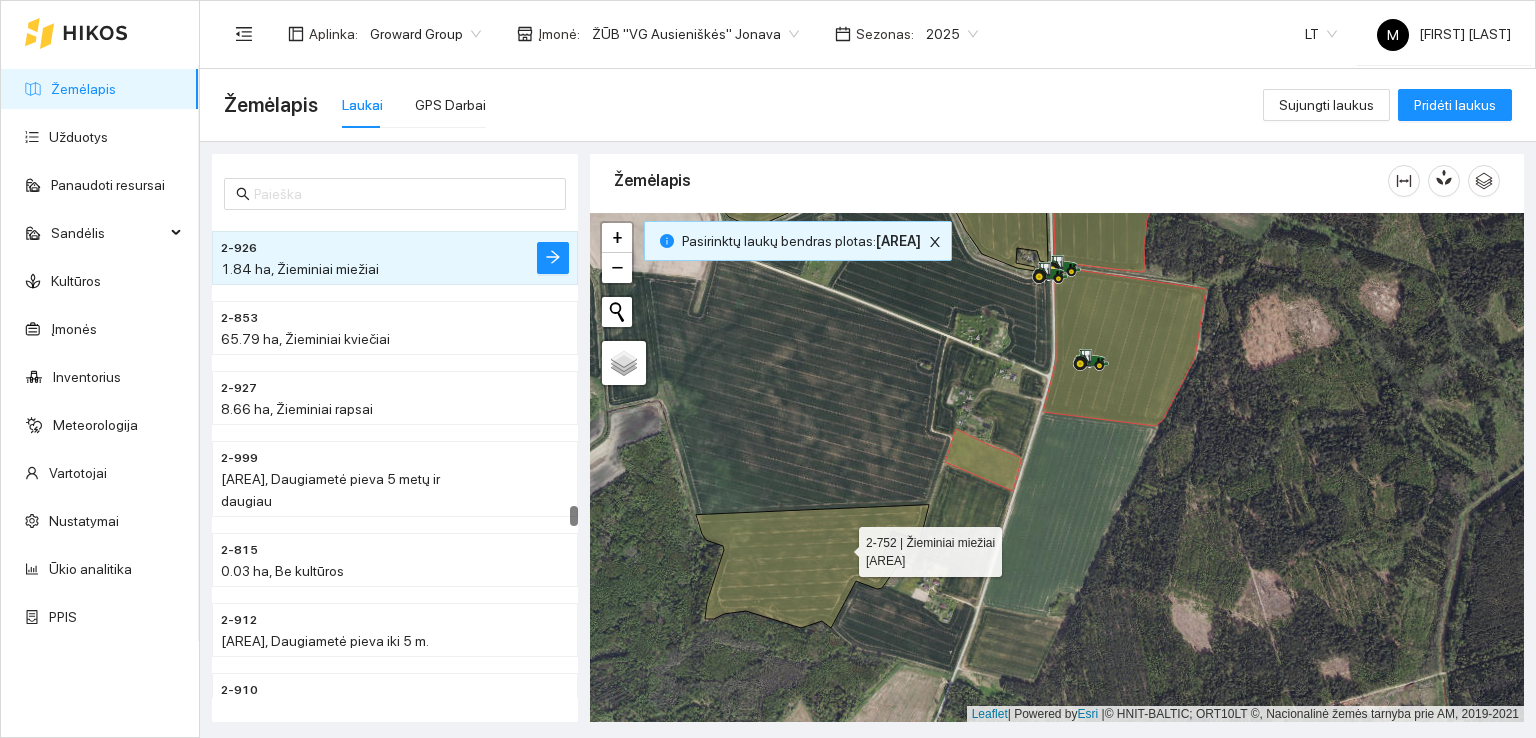 click 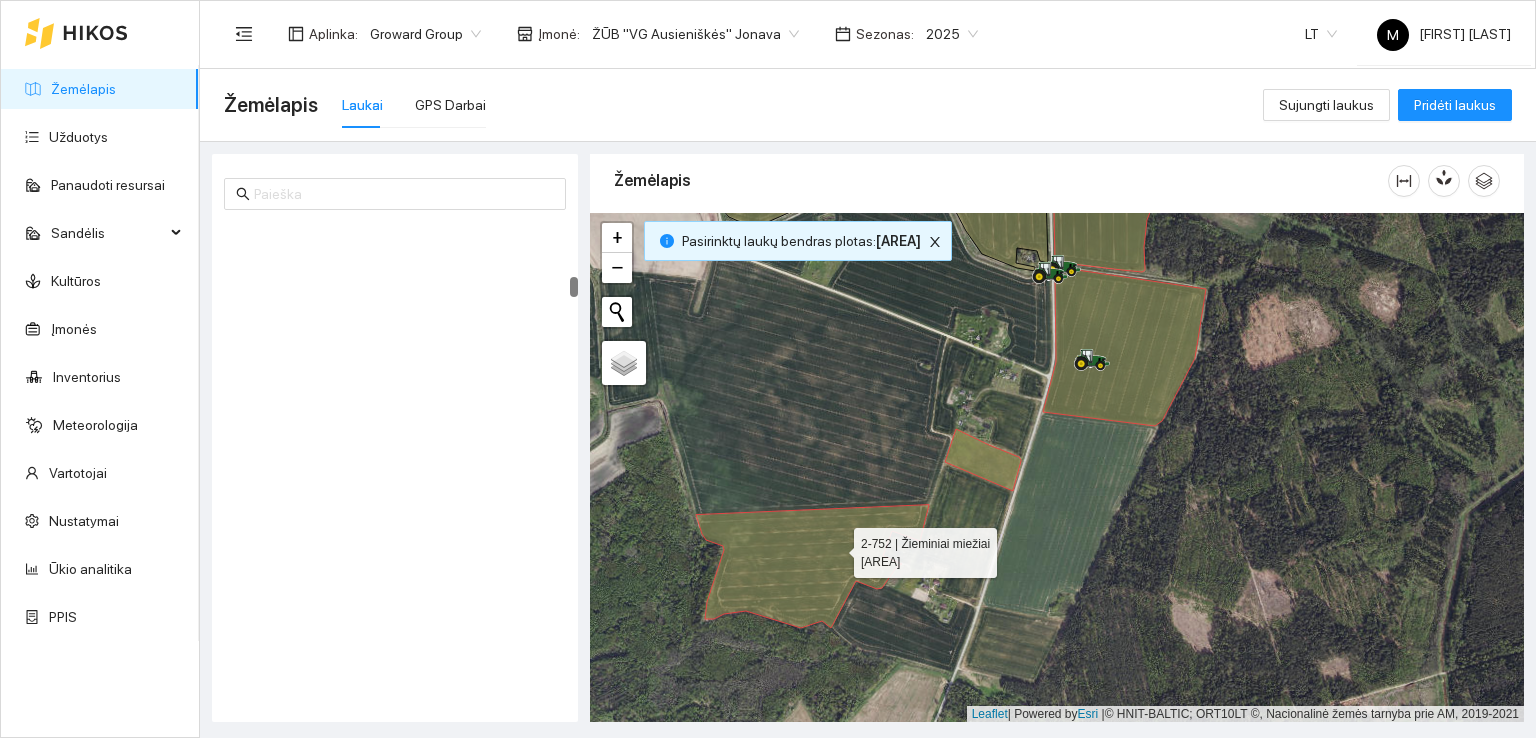 scroll, scrollTop: 1397, scrollLeft: 0, axis: vertical 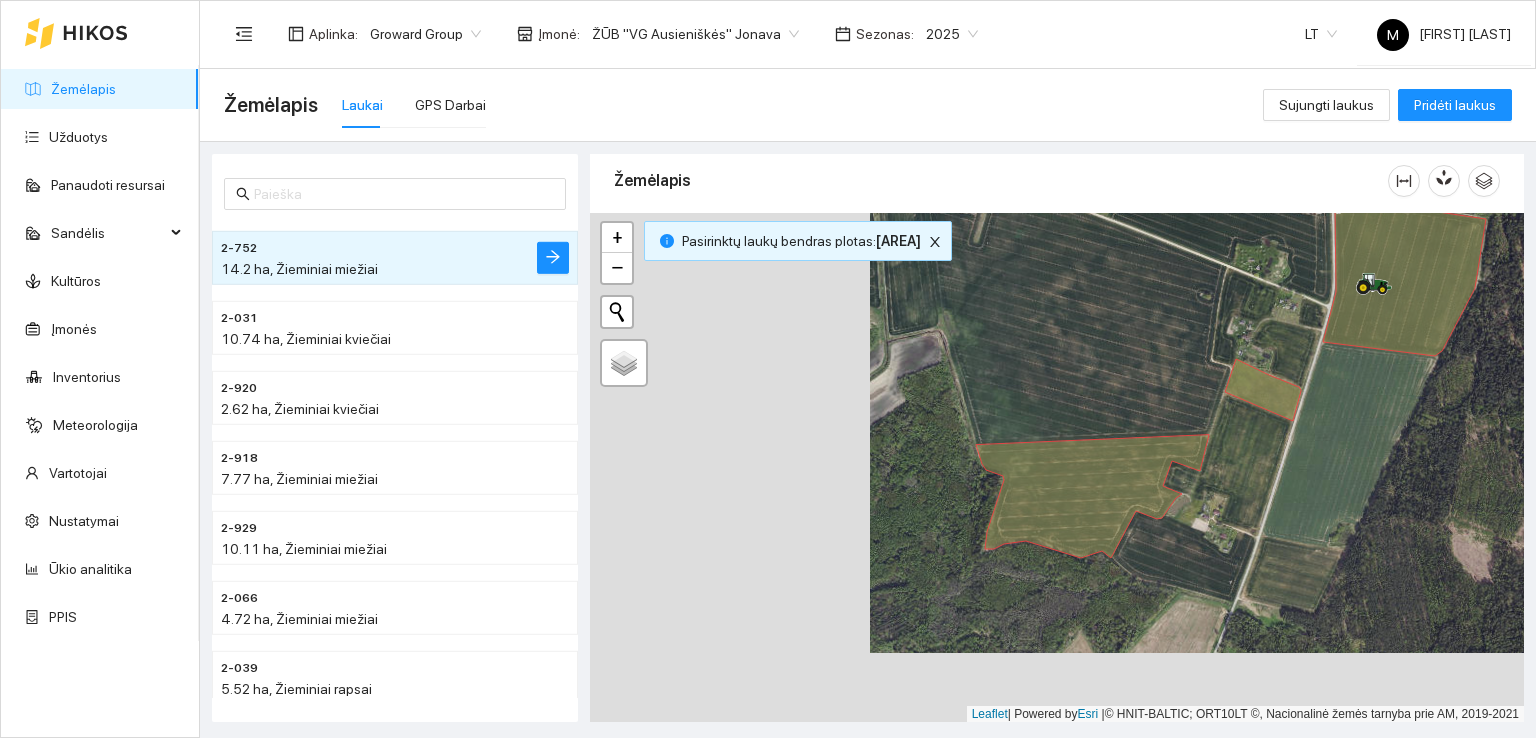 drag, startPoint x: 640, startPoint y: 555, endPoint x: 1048, endPoint y: 441, distance: 423.6272 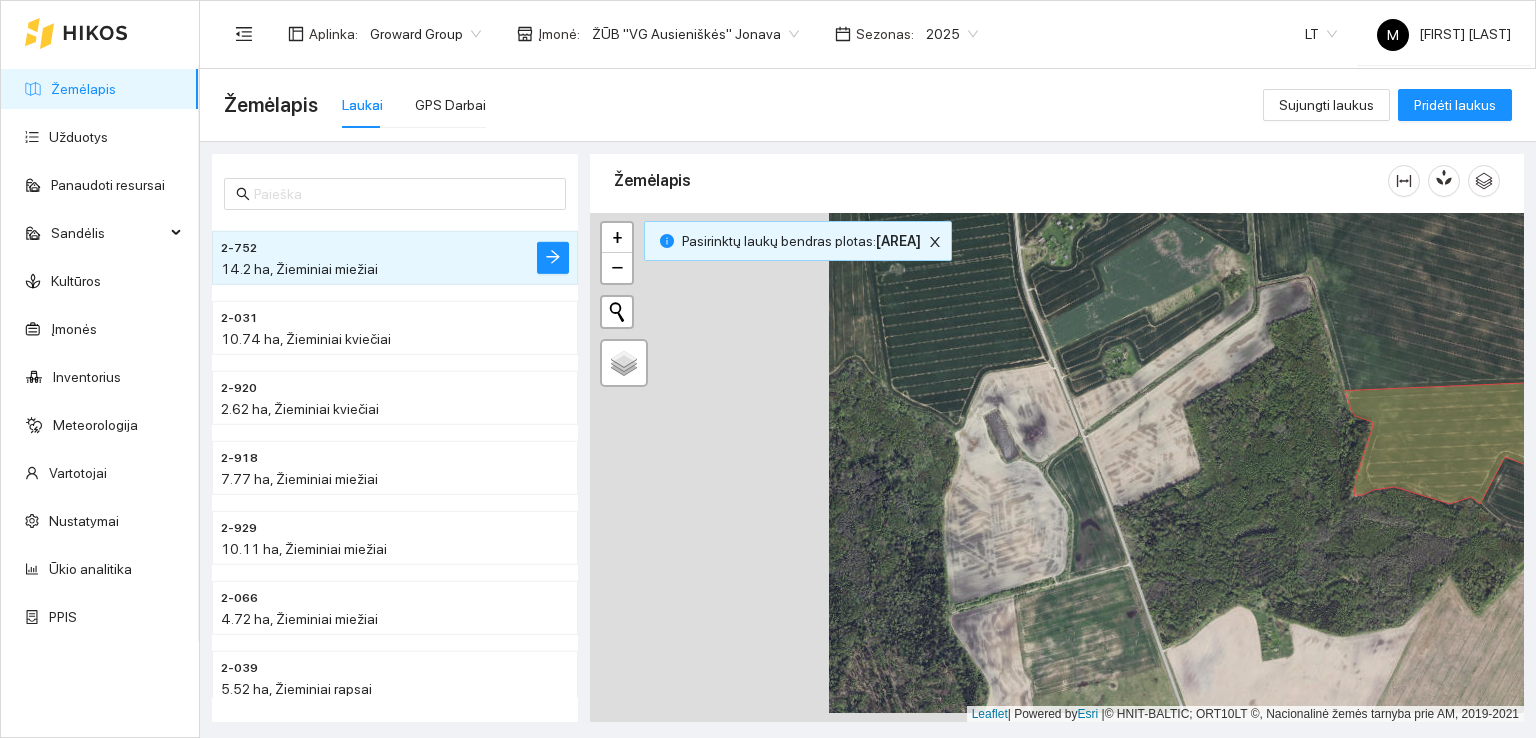 drag, startPoint x: 767, startPoint y: 535, endPoint x: 1068, endPoint y: 507, distance: 302.29953 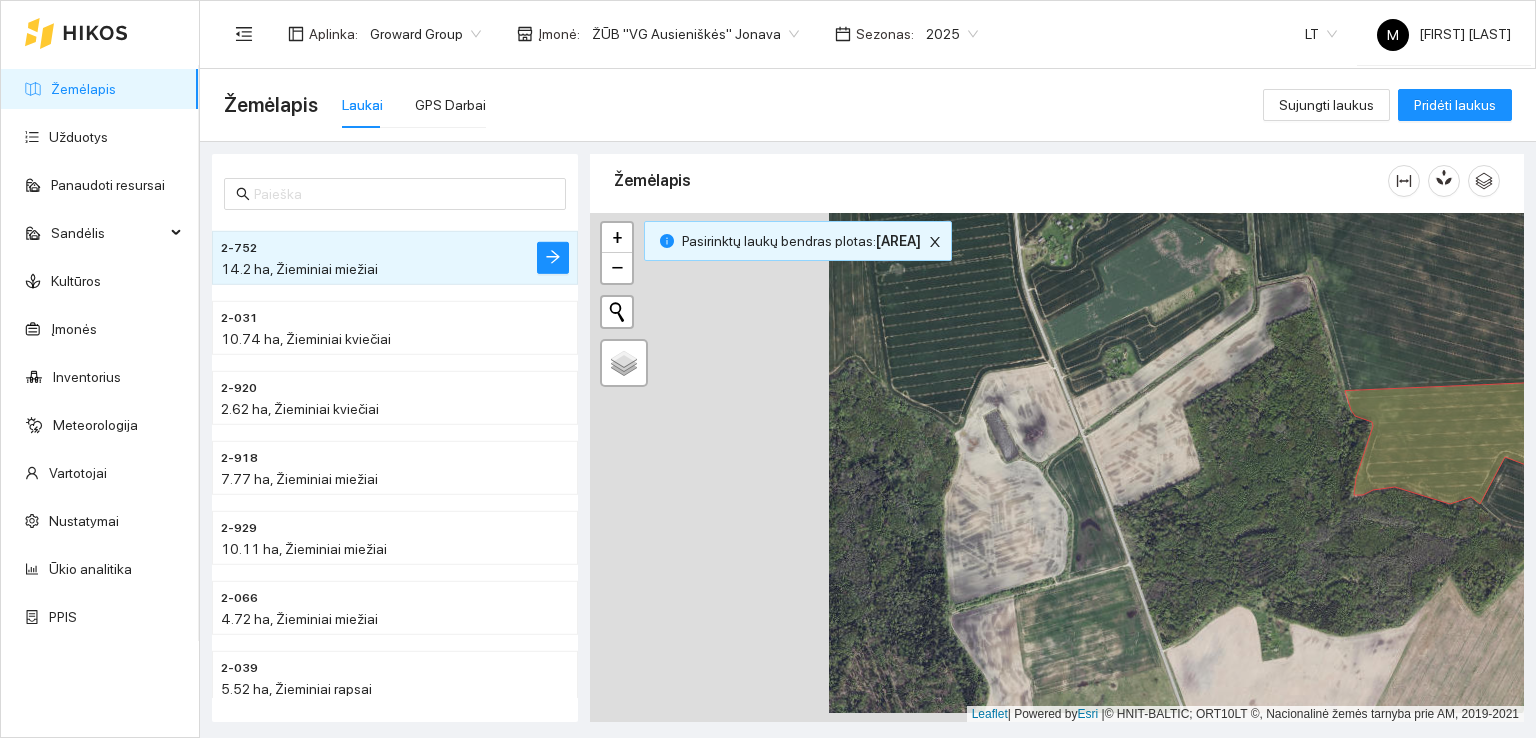 click at bounding box center (1057, 468) 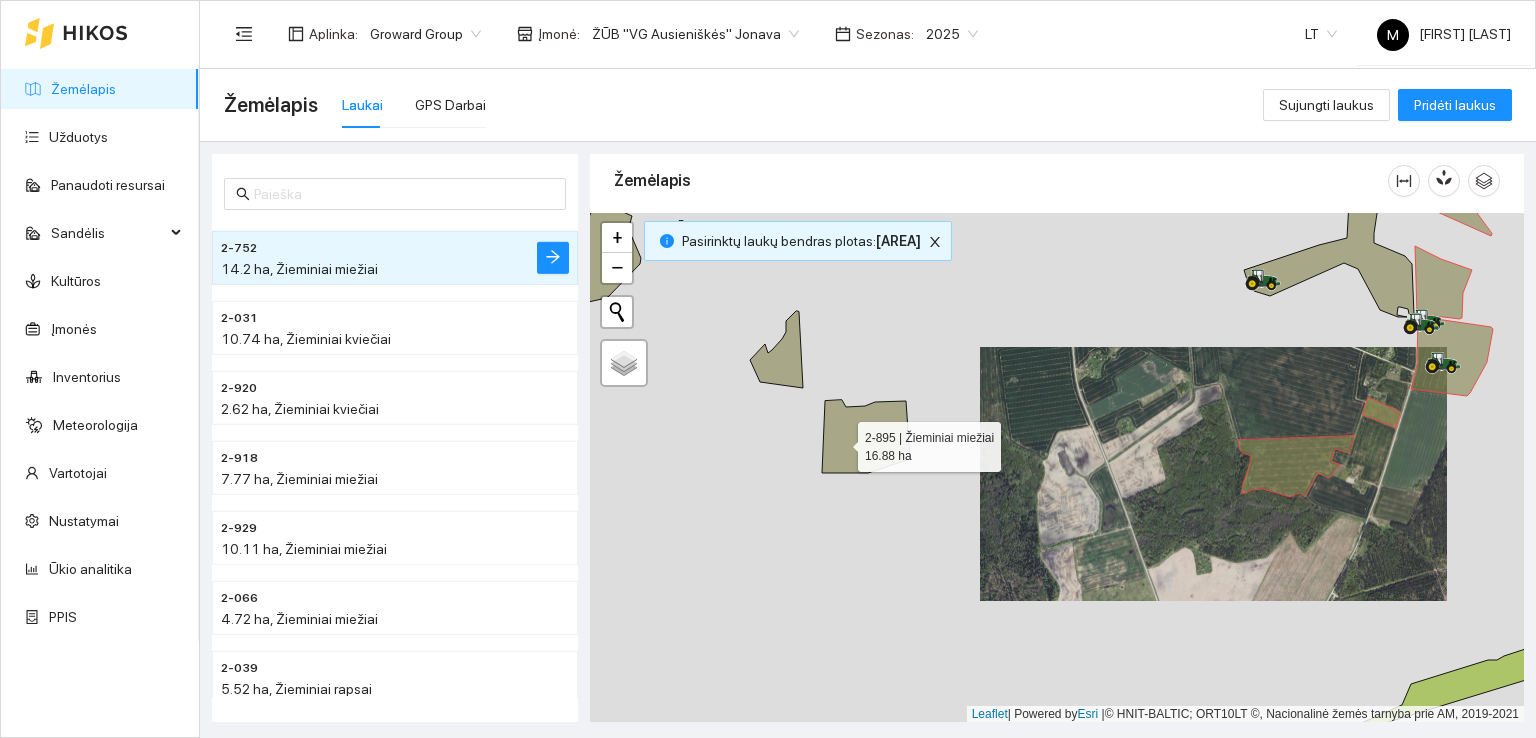 click 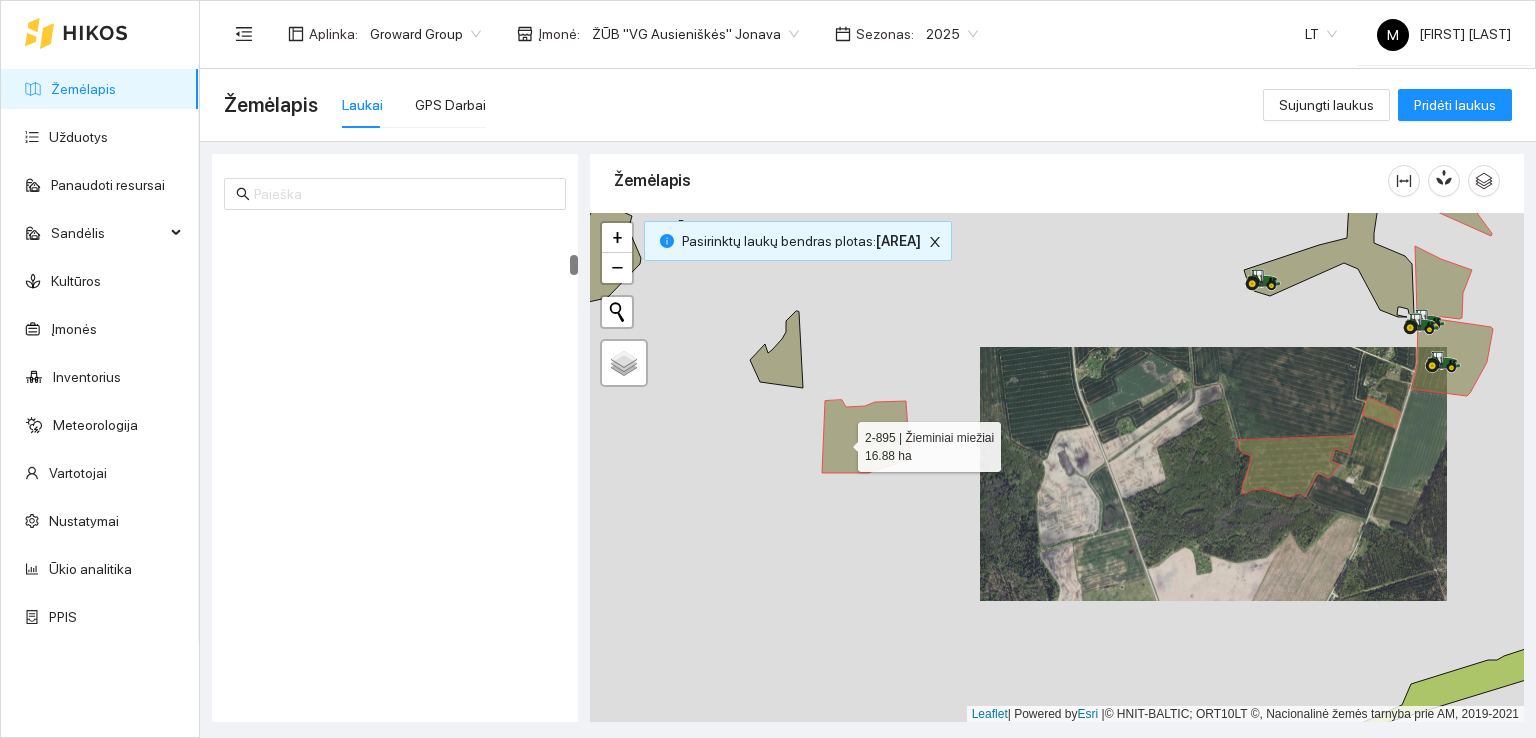 scroll, scrollTop: 839, scrollLeft: 0, axis: vertical 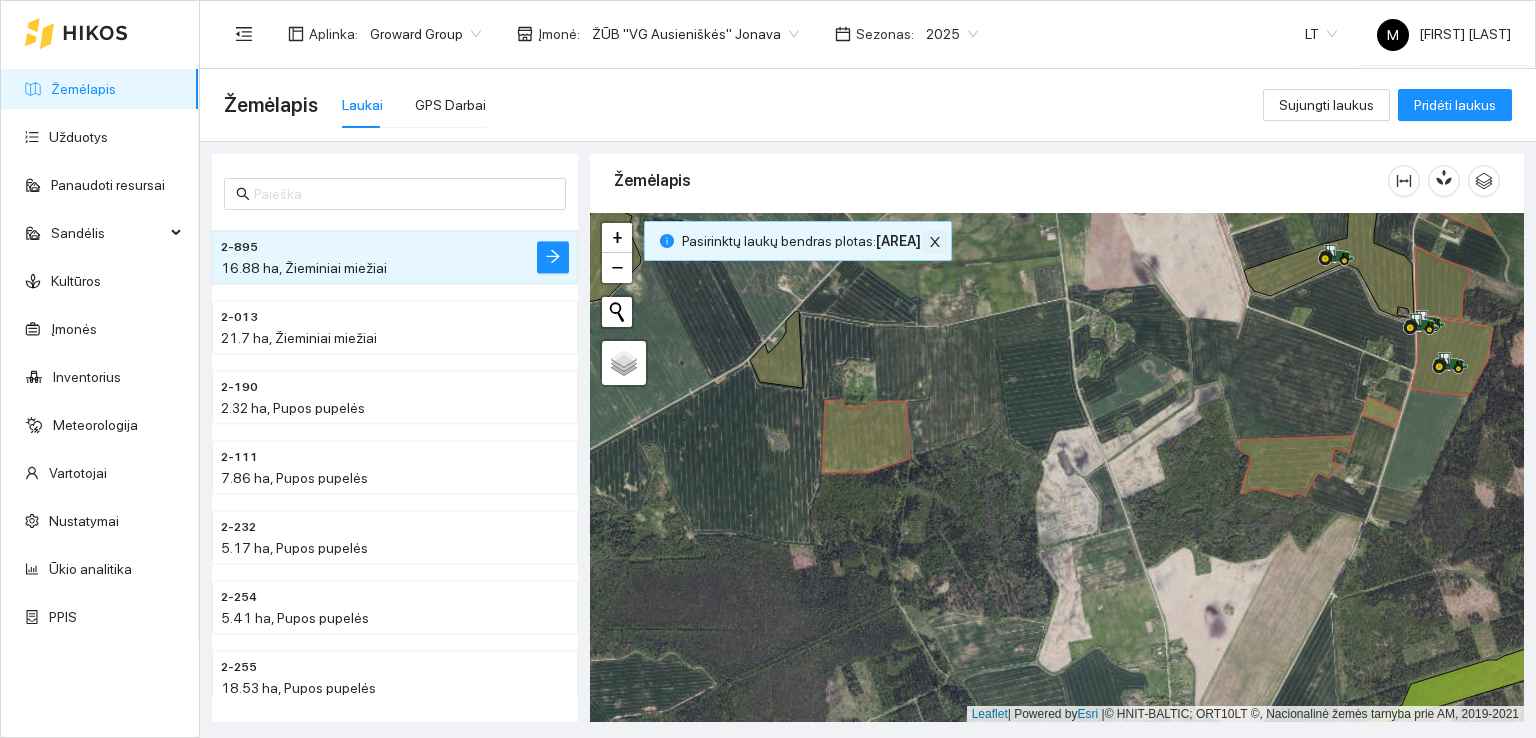 click 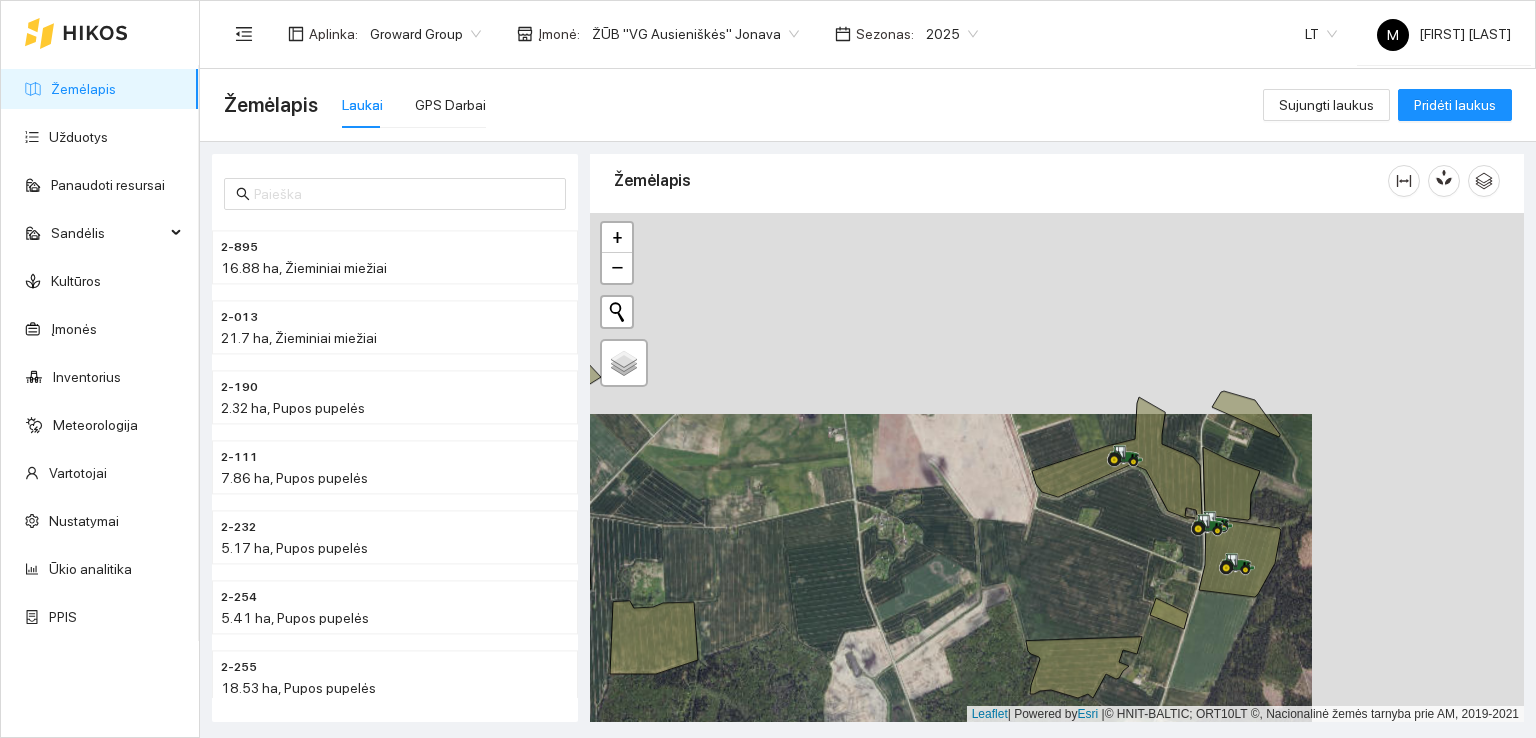 drag, startPoint x: 1060, startPoint y: 320, endPoint x: 796, endPoint y: 542, distance: 344.93478 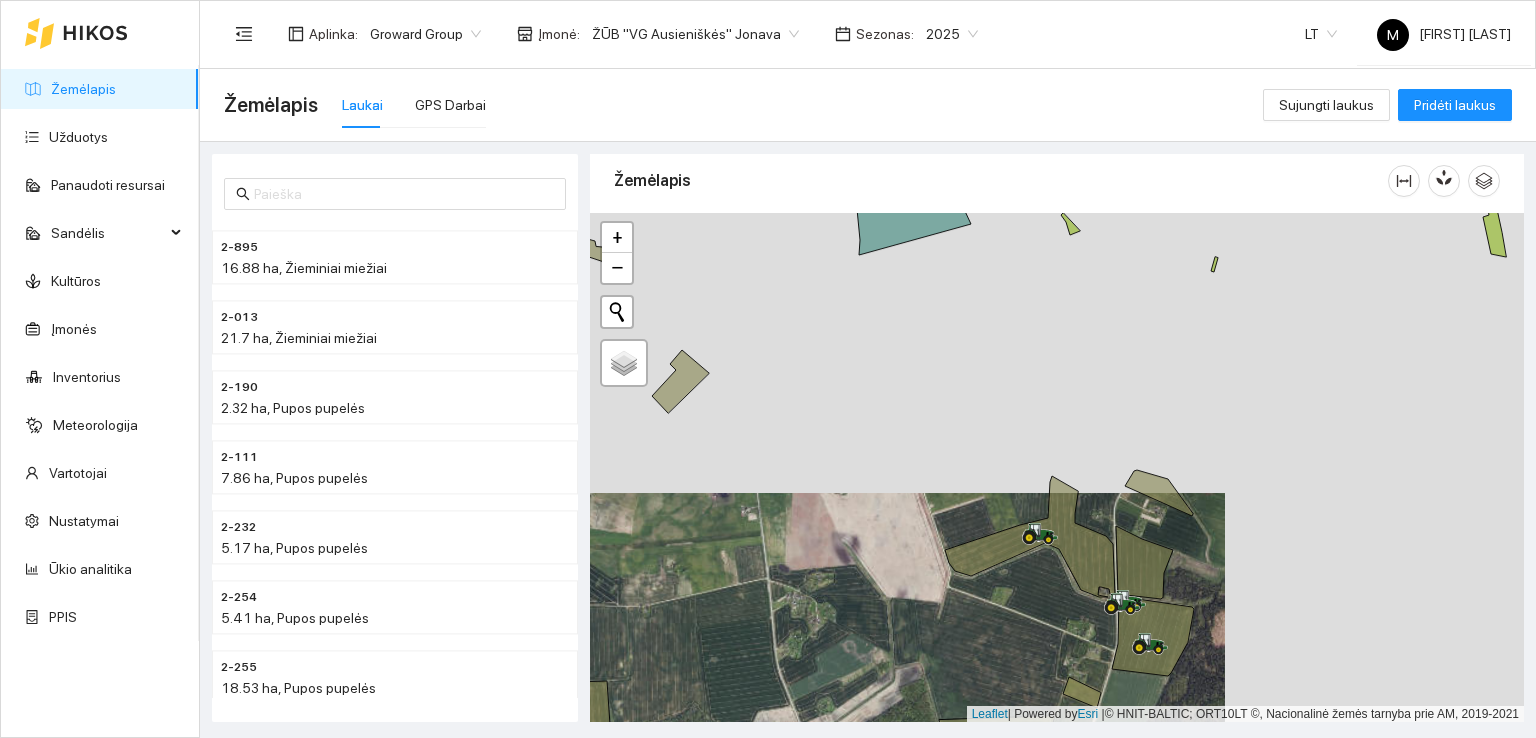 drag, startPoint x: 1123, startPoint y: 293, endPoint x: 1032, endPoint y: 497, distance: 223.37636 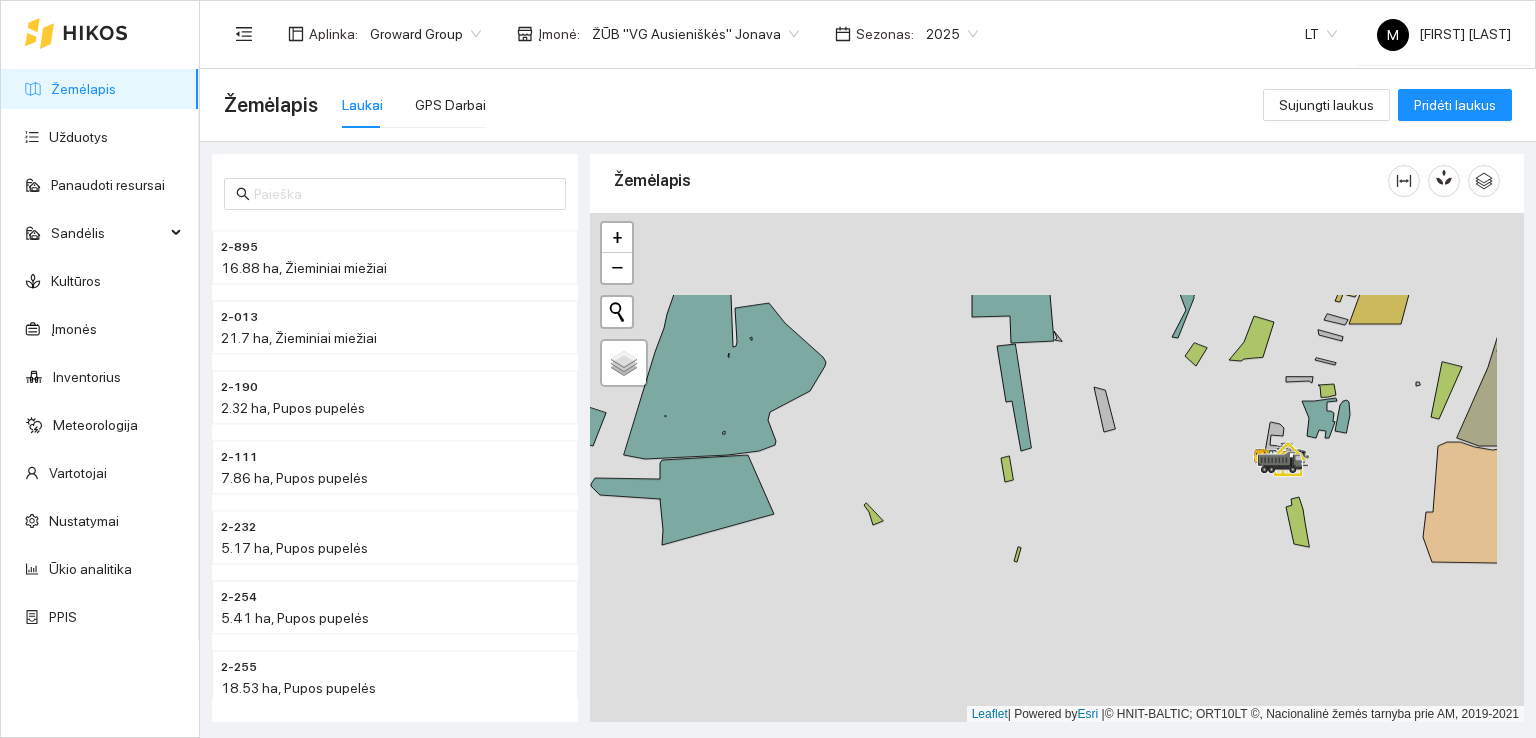 drag, startPoint x: 1195, startPoint y: 356, endPoint x: 1032, endPoint y: 518, distance: 229.81079 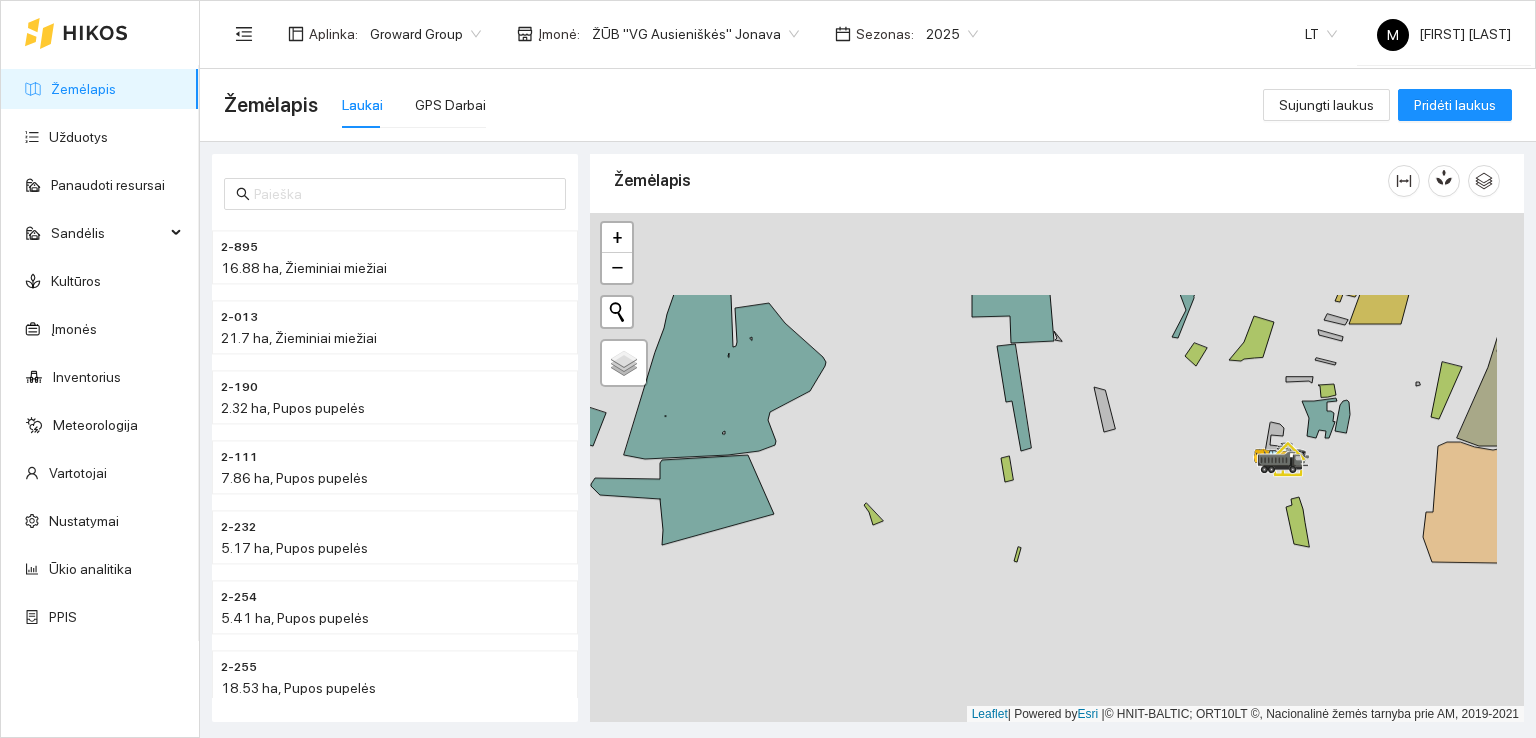 click at bounding box center (1057, 468) 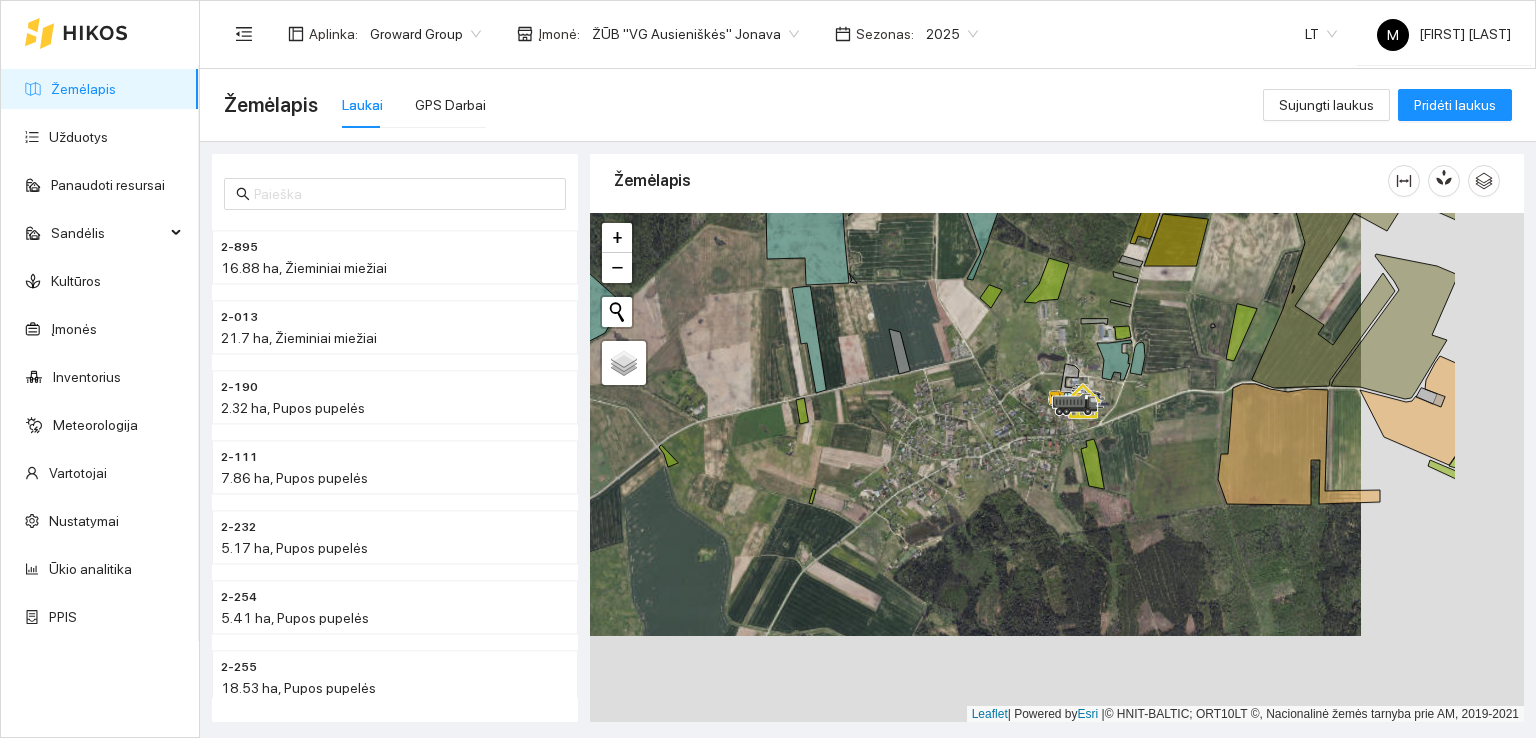 drag, startPoint x: 1214, startPoint y: 445, endPoint x: 1000, endPoint y: 329, distance: 243.41734 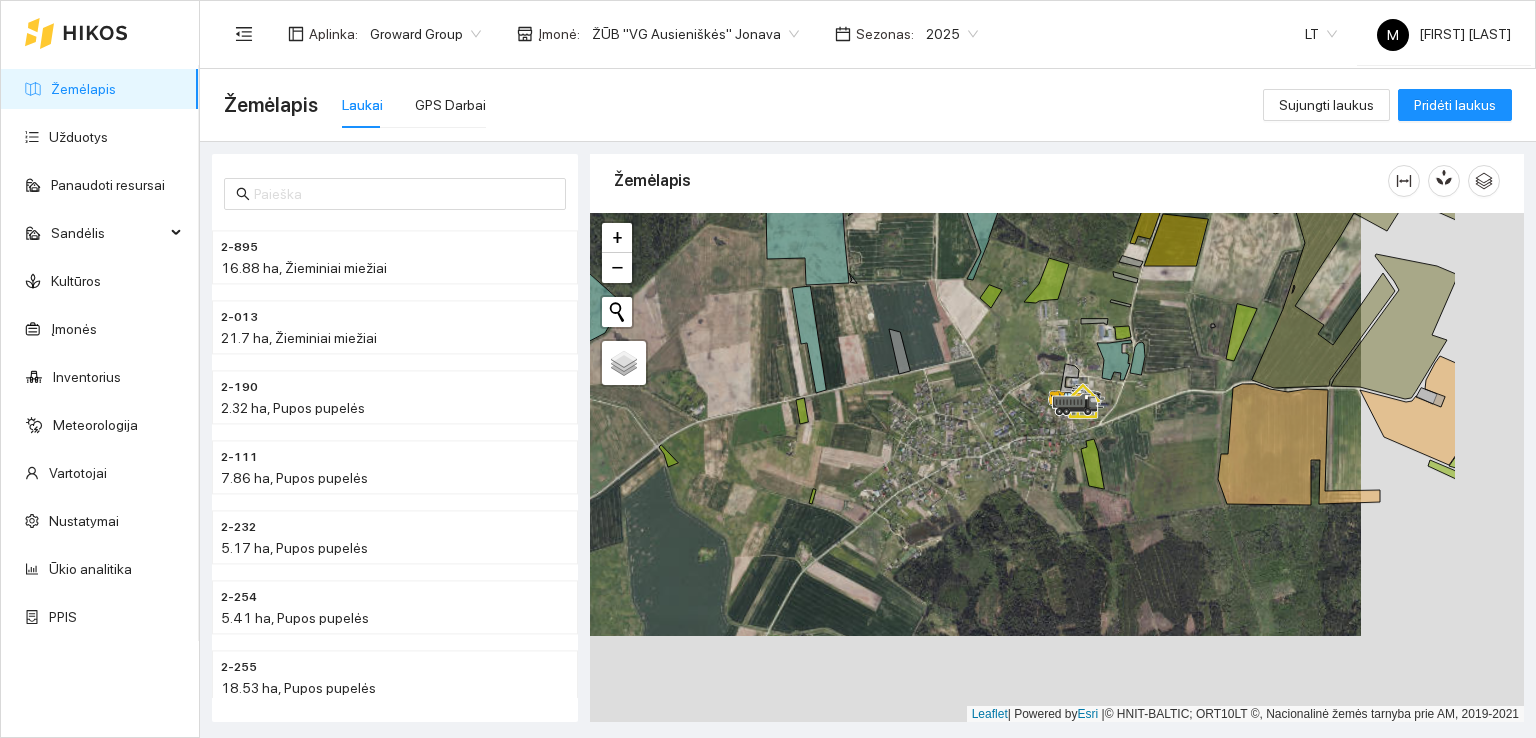 click at bounding box center (1057, 468) 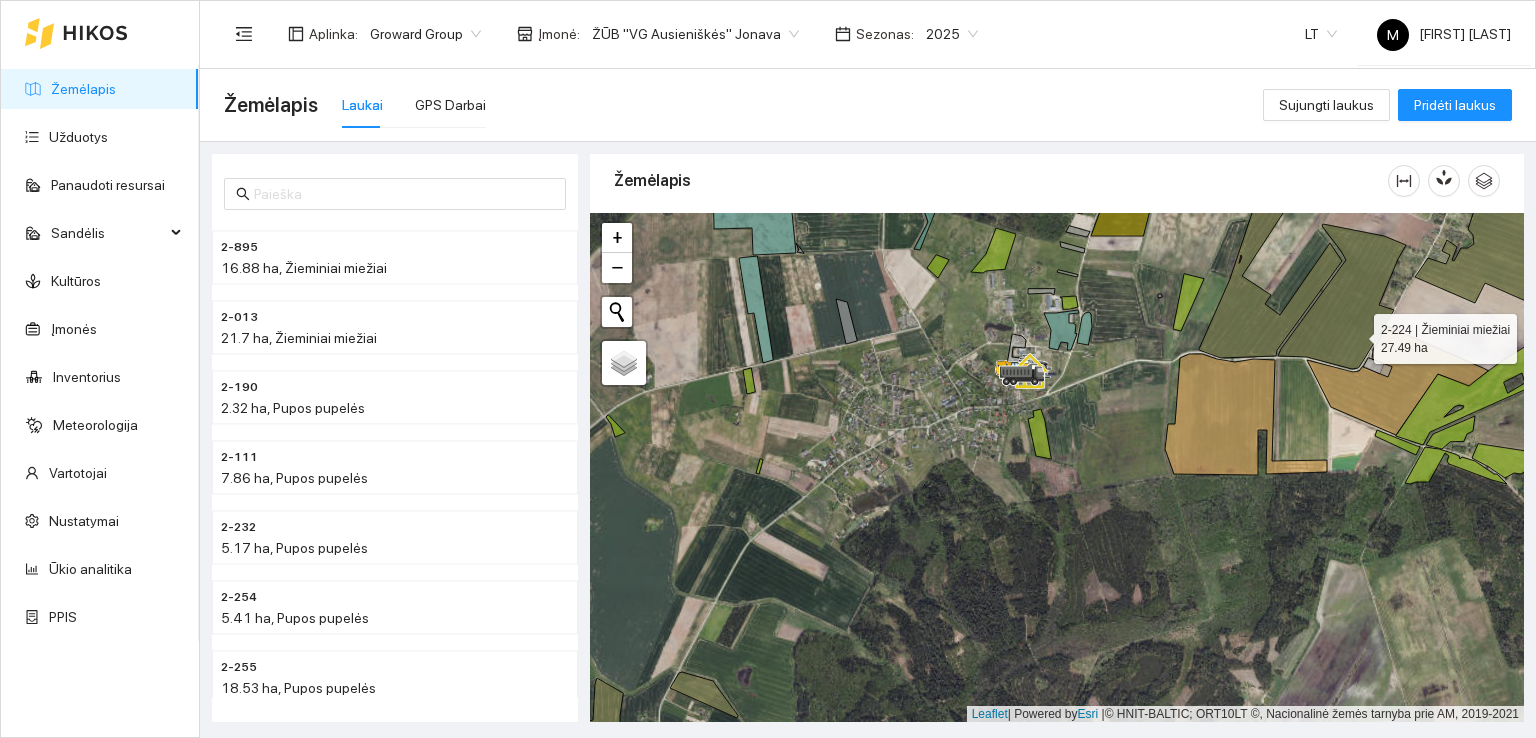 click 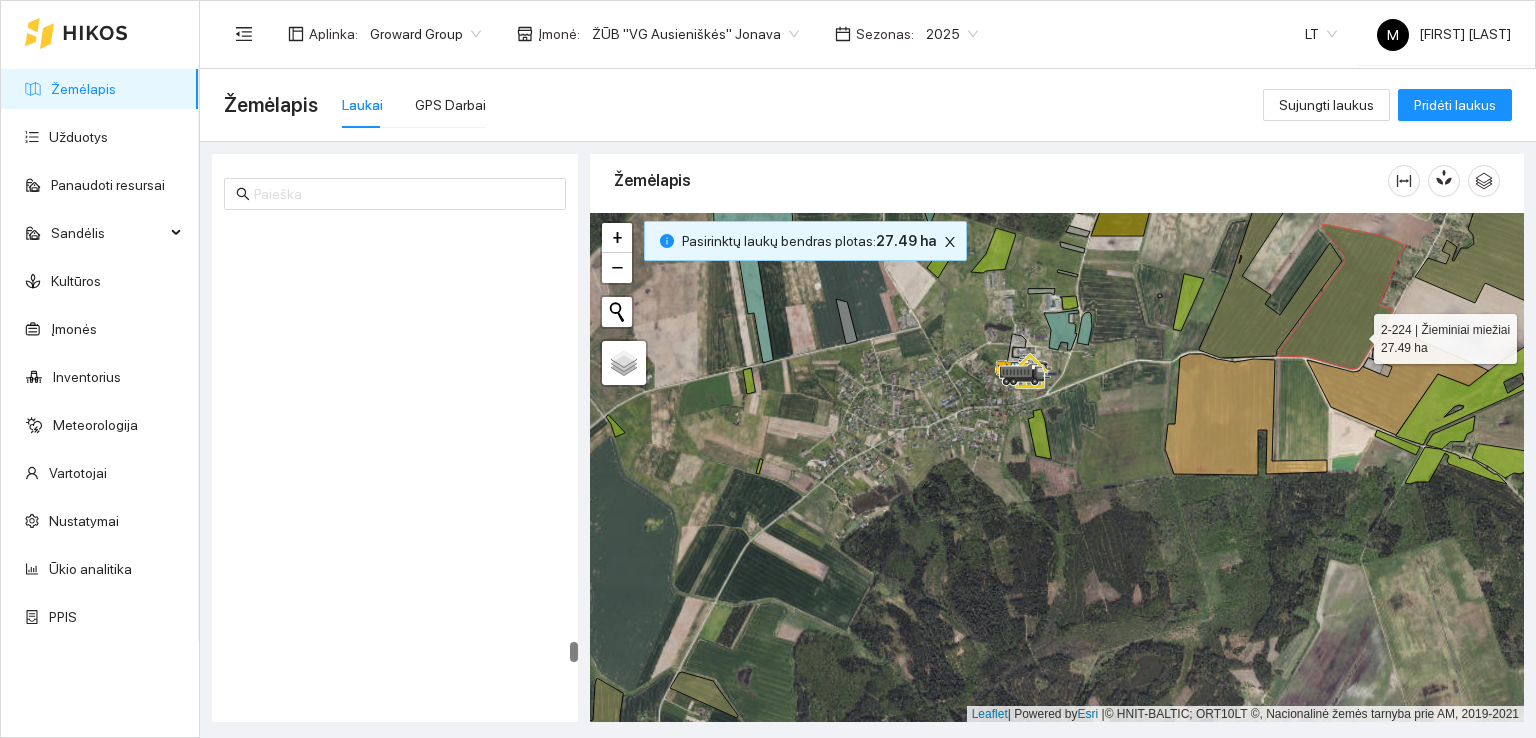 scroll, scrollTop: 10758, scrollLeft: 0, axis: vertical 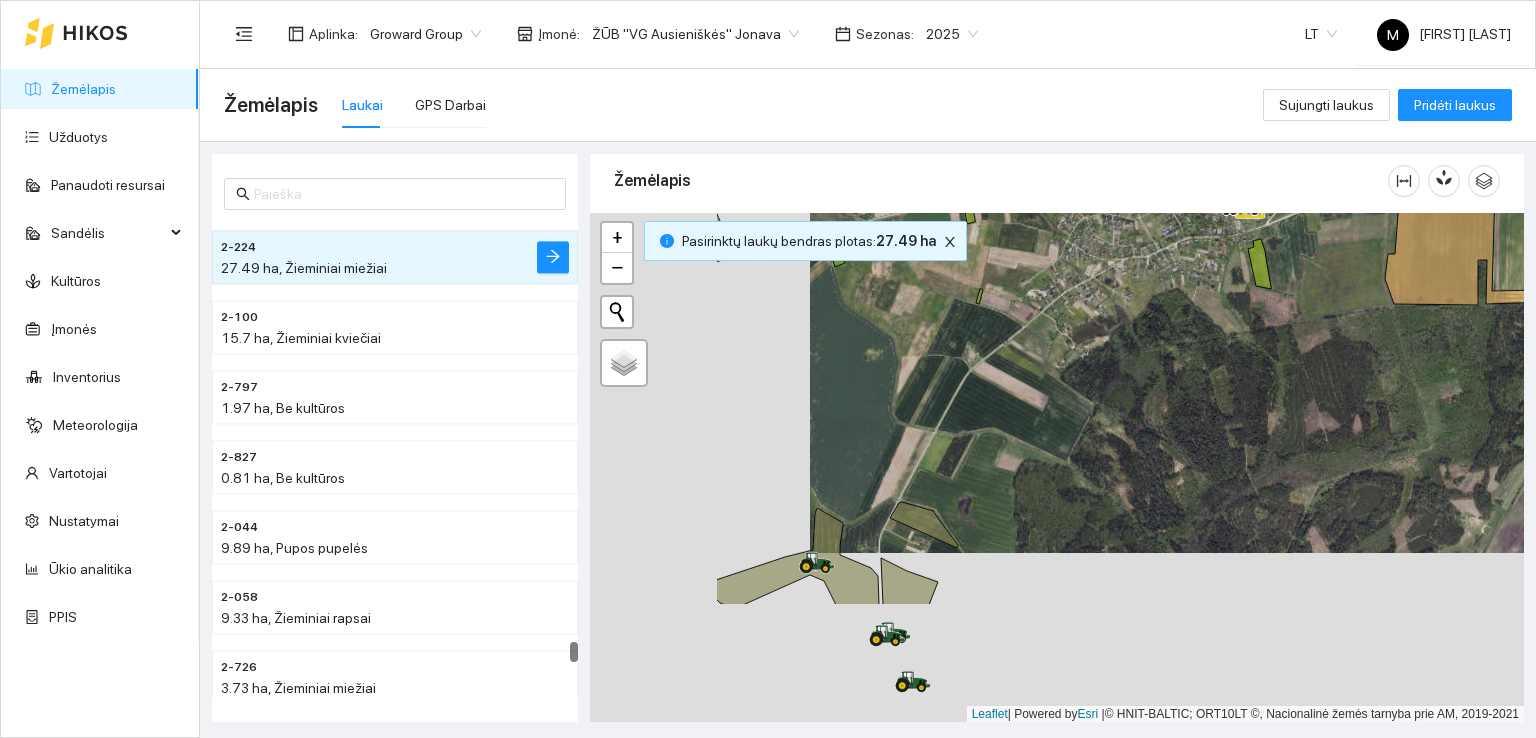 drag, startPoint x: 888, startPoint y: 519, endPoint x: 1108, endPoint y: 349, distance: 278.02878 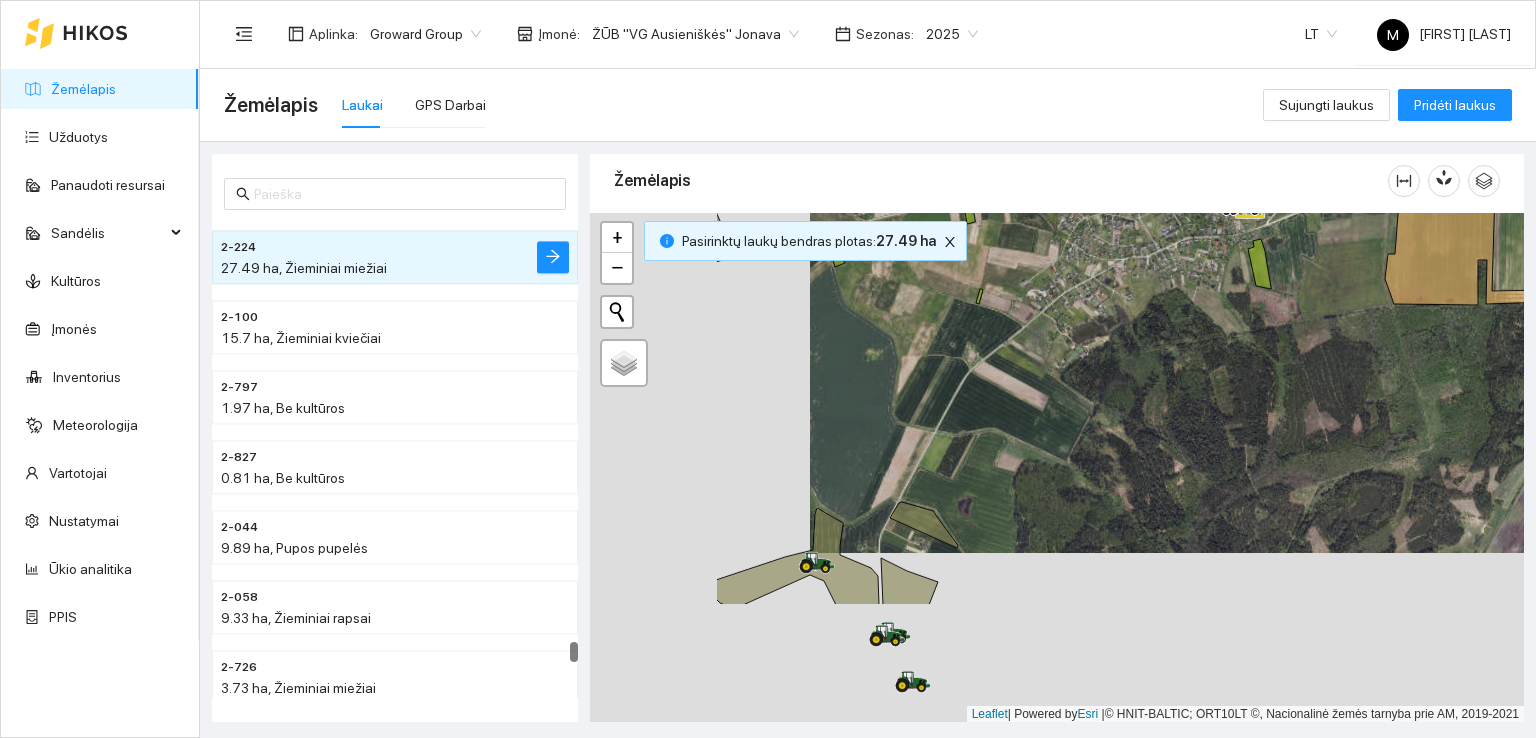 click at bounding box center (1057, 468) 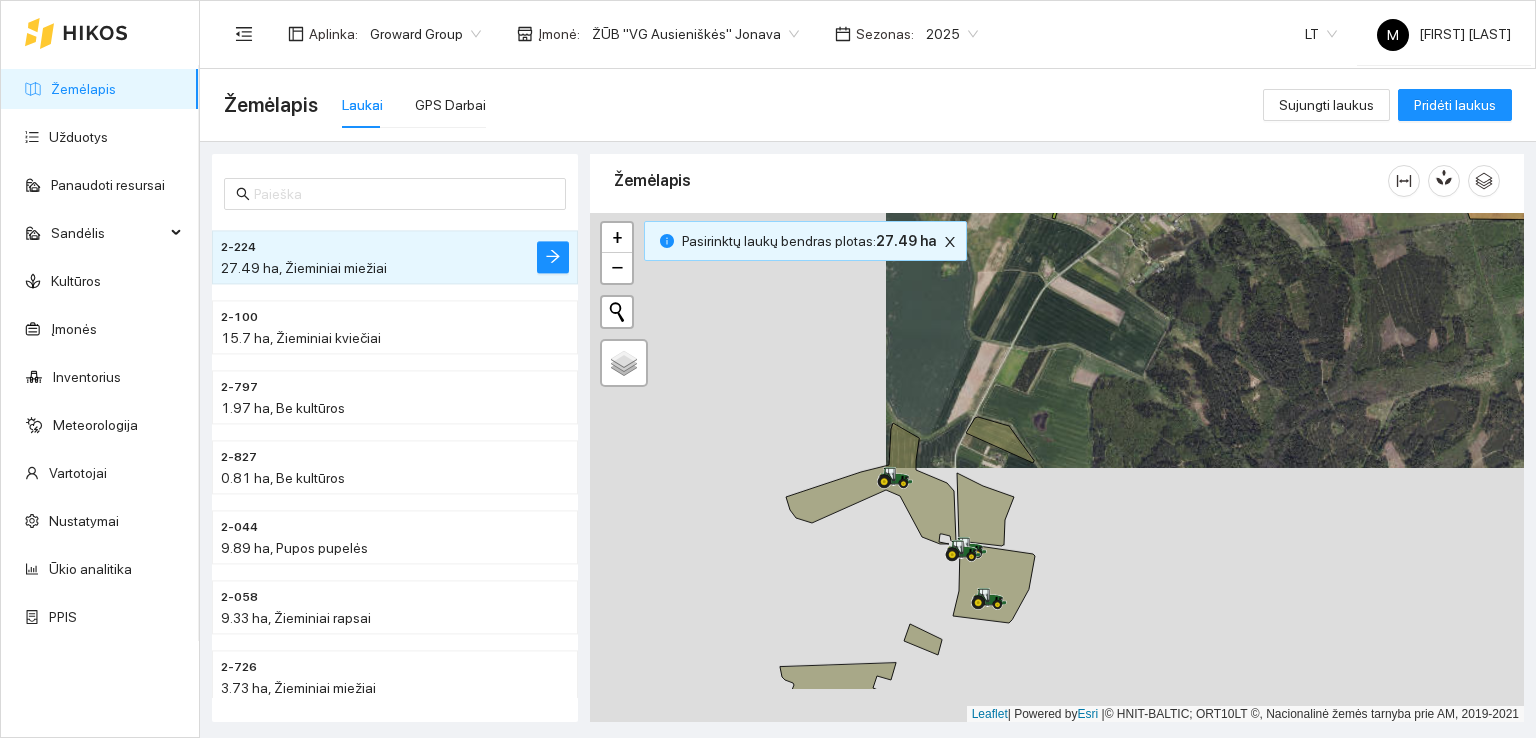 drag, startPoint x: 988, startPoint y: 490, endPoint x: 1090, endPoint y: 366, distance: 160.56151 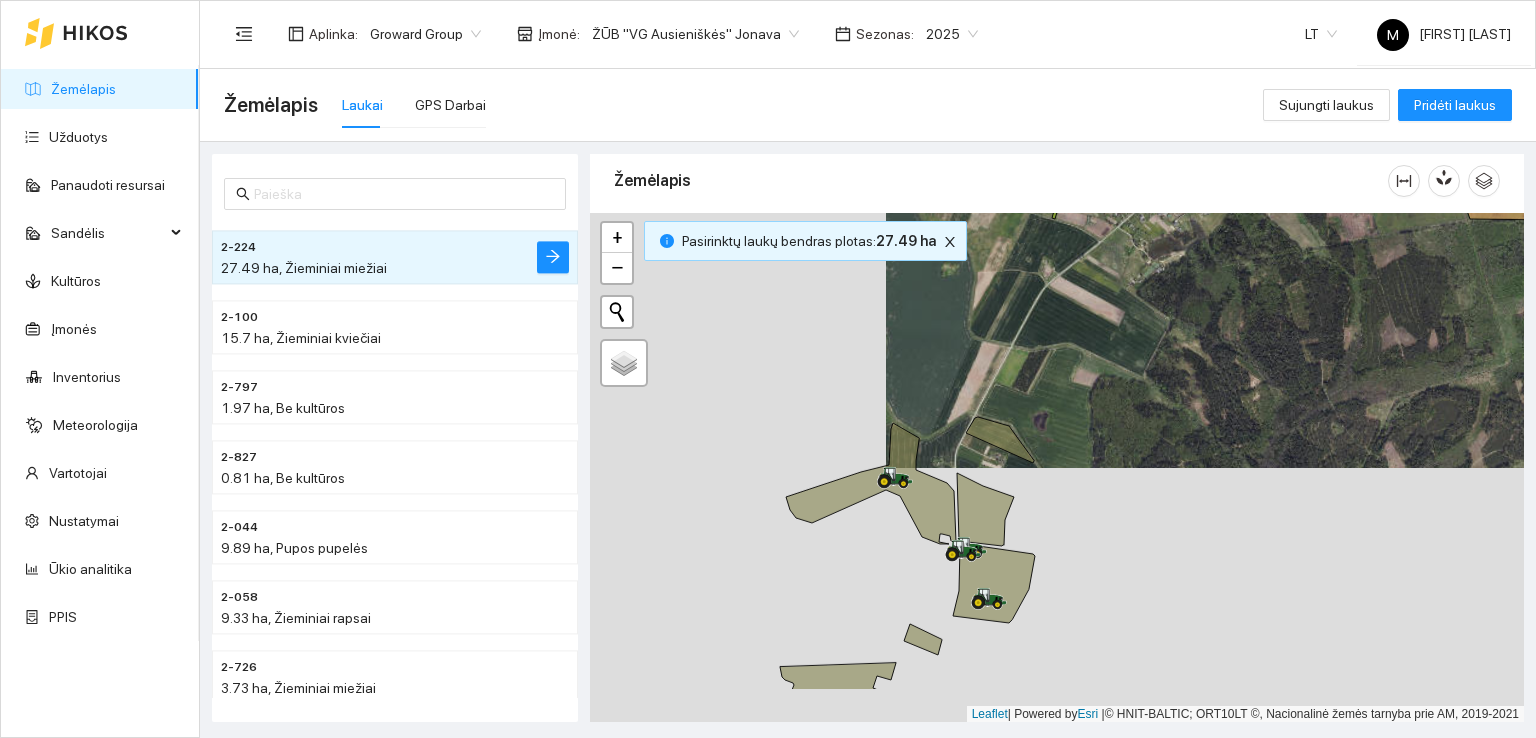 click at bounding box center [1057, 468] 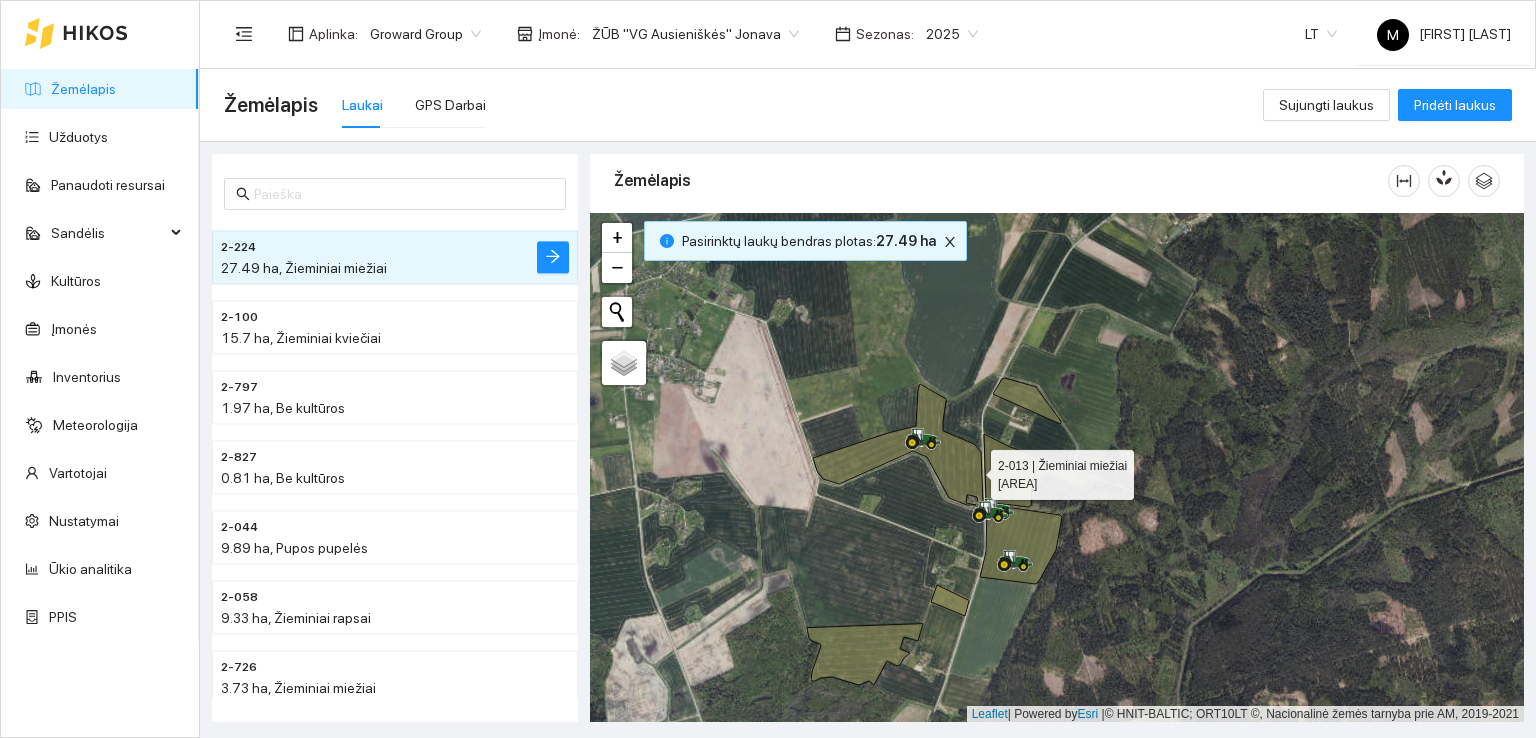 click 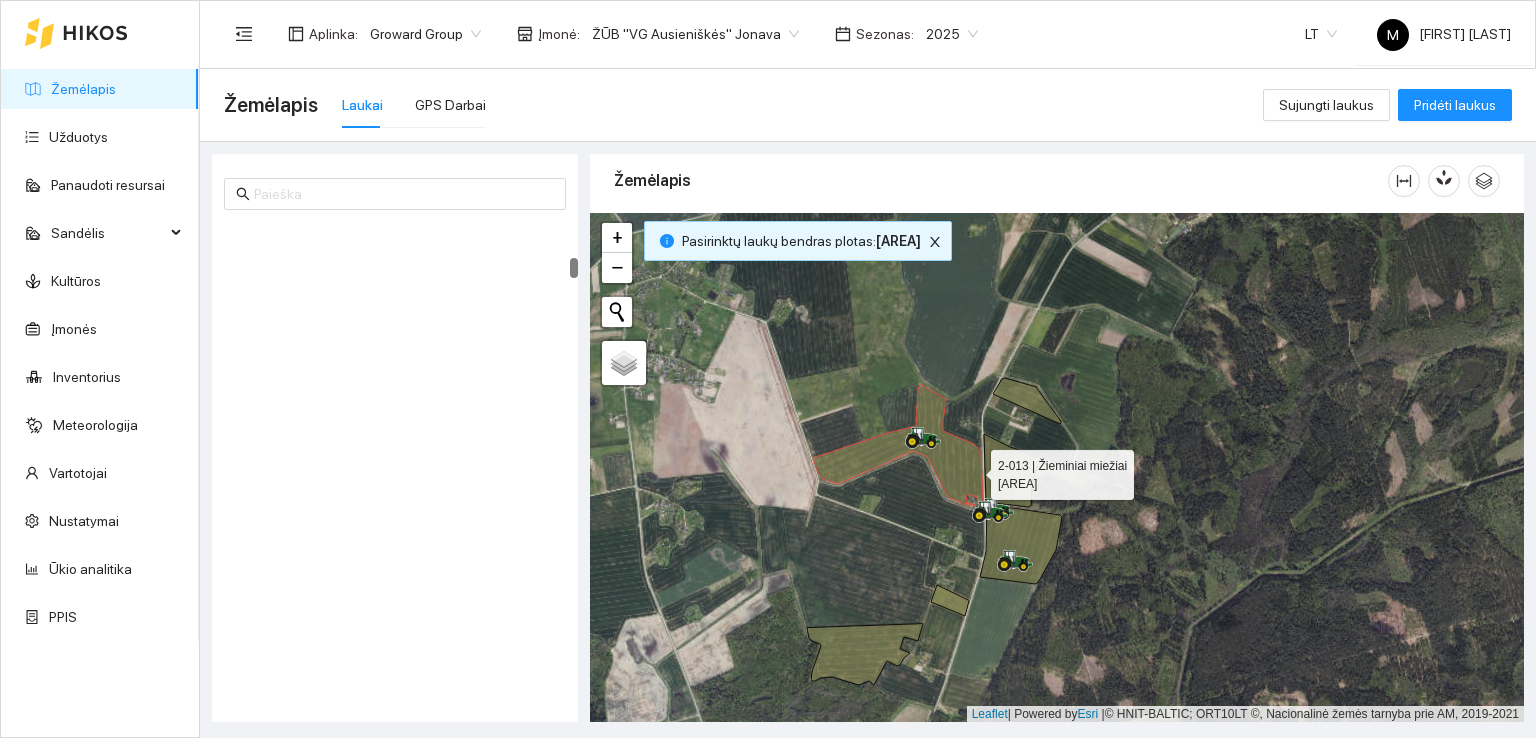 scroll, scrollTop: 909, scrollLeft: 0, axis: vertical 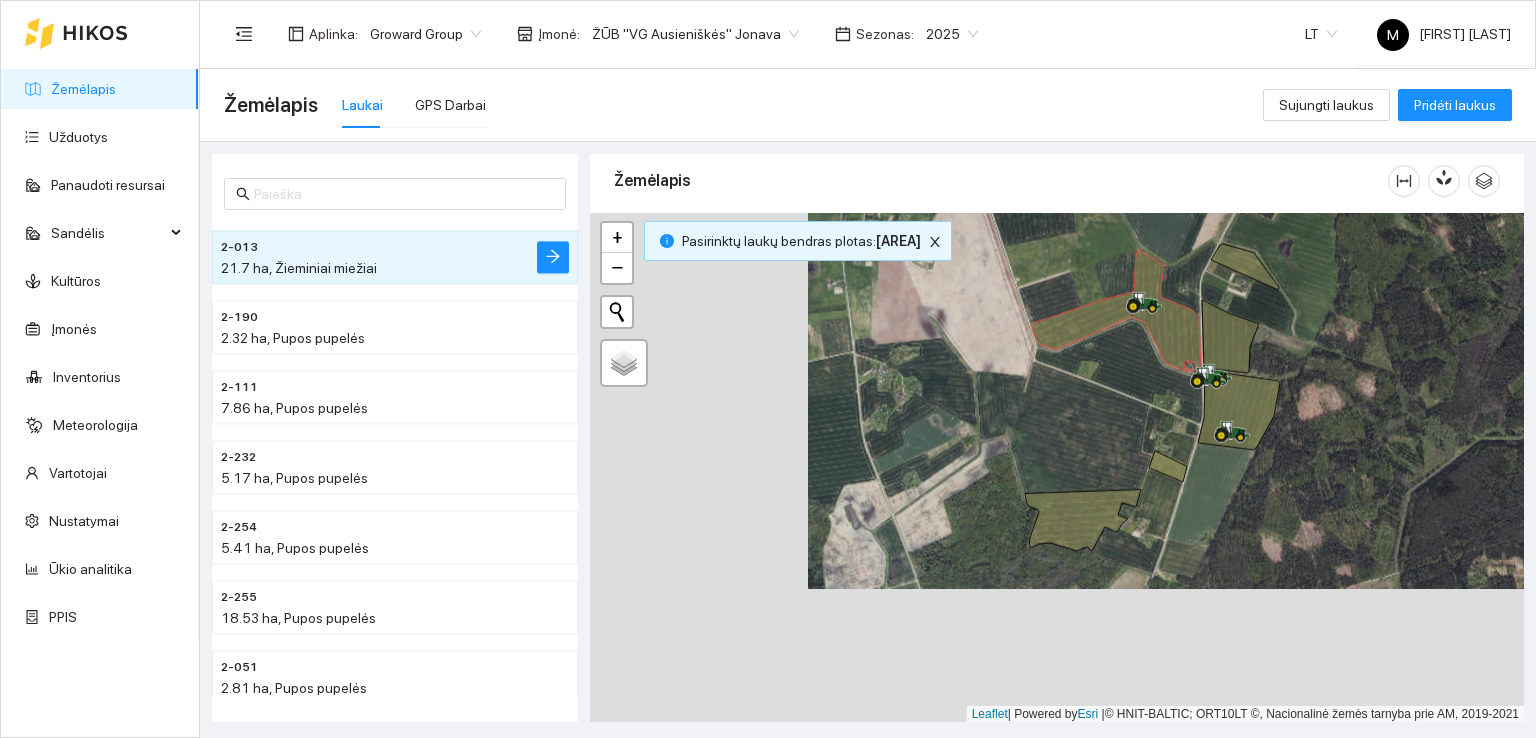 drag, startPoint x: 870, startPoint y: 544, endPoint x: 1095, endPoint y: 399, distance: 267.67517 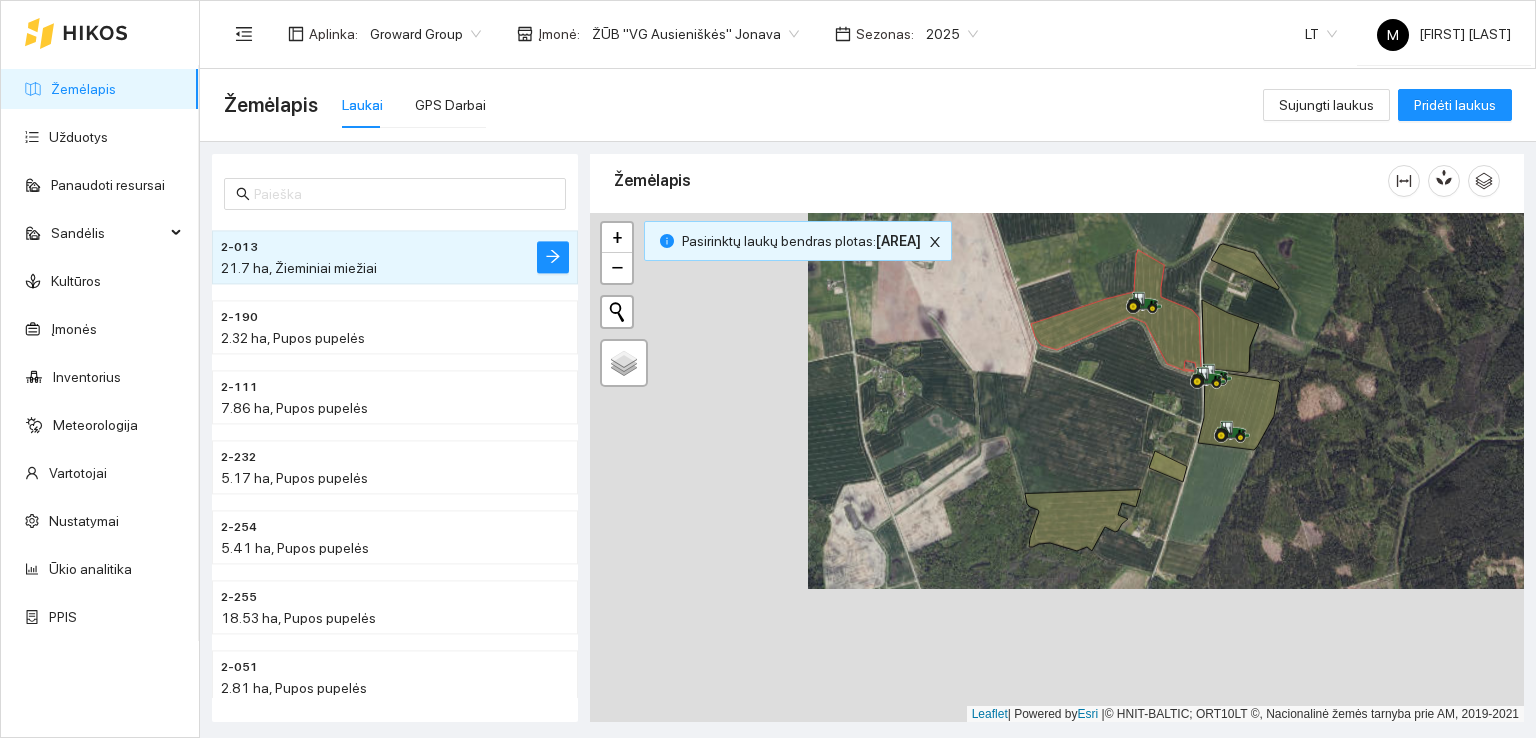 click at bounding box center [1057, 468] 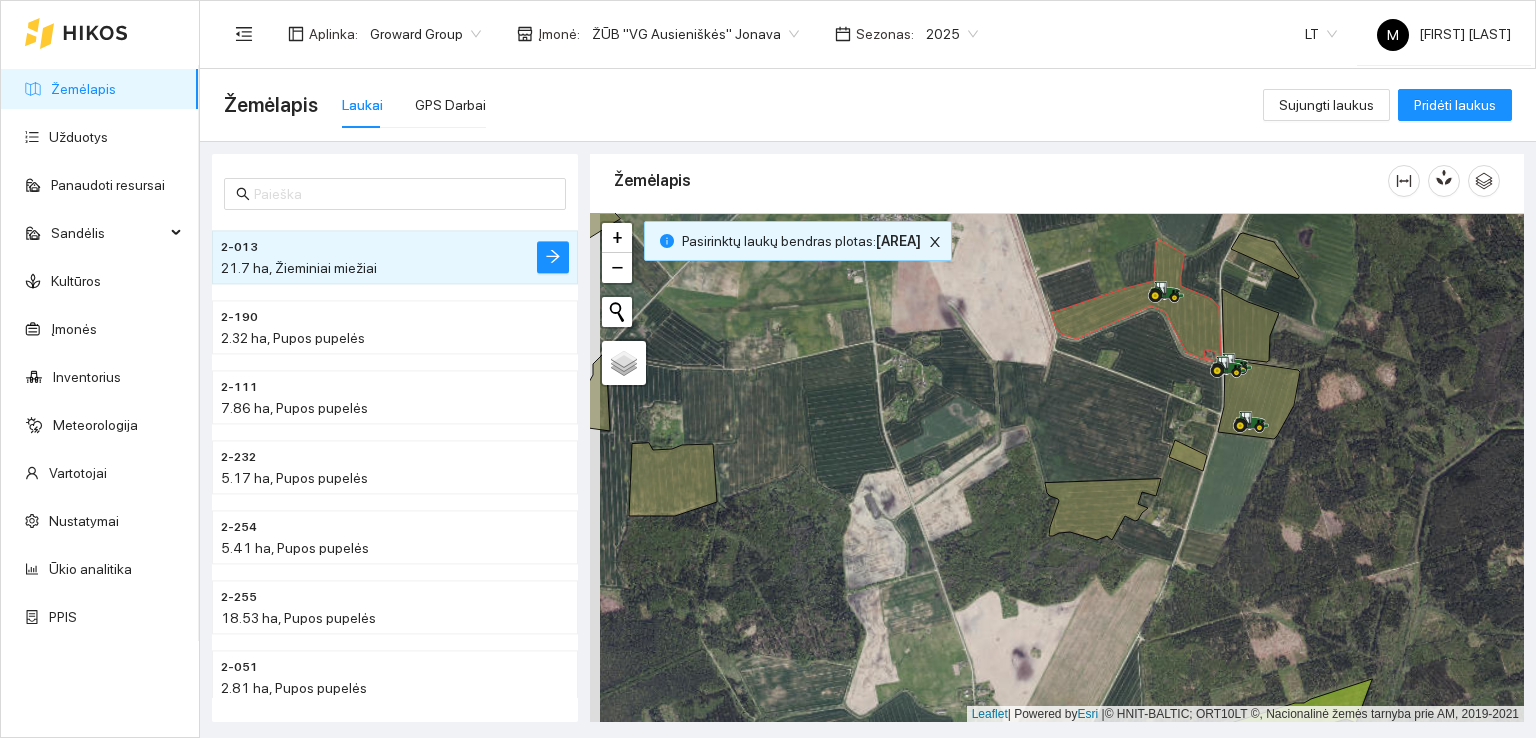 drag, startPoint x: 664, startPoint y: 386, endPoint x: 762, endPoint y: 419, distance: 103.40696 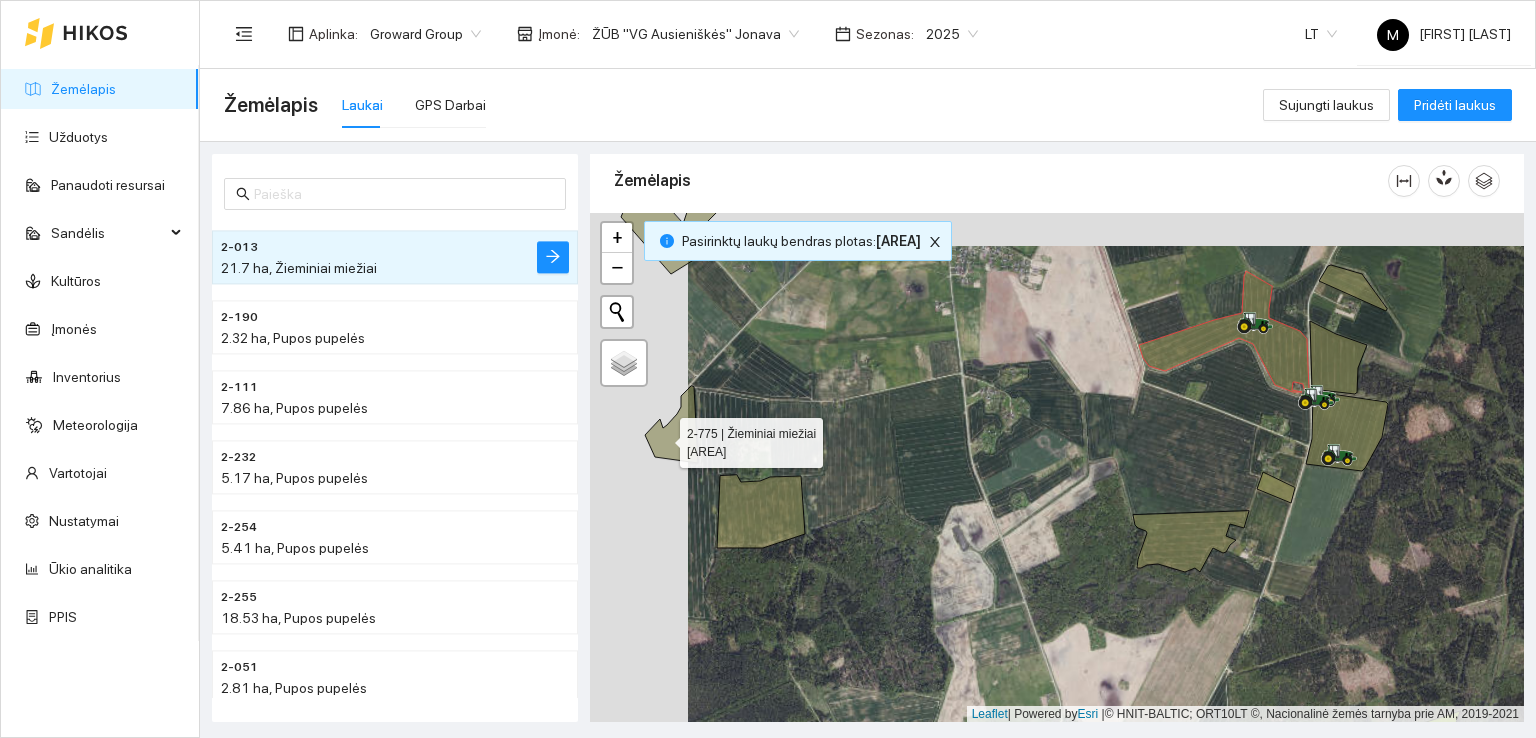 click 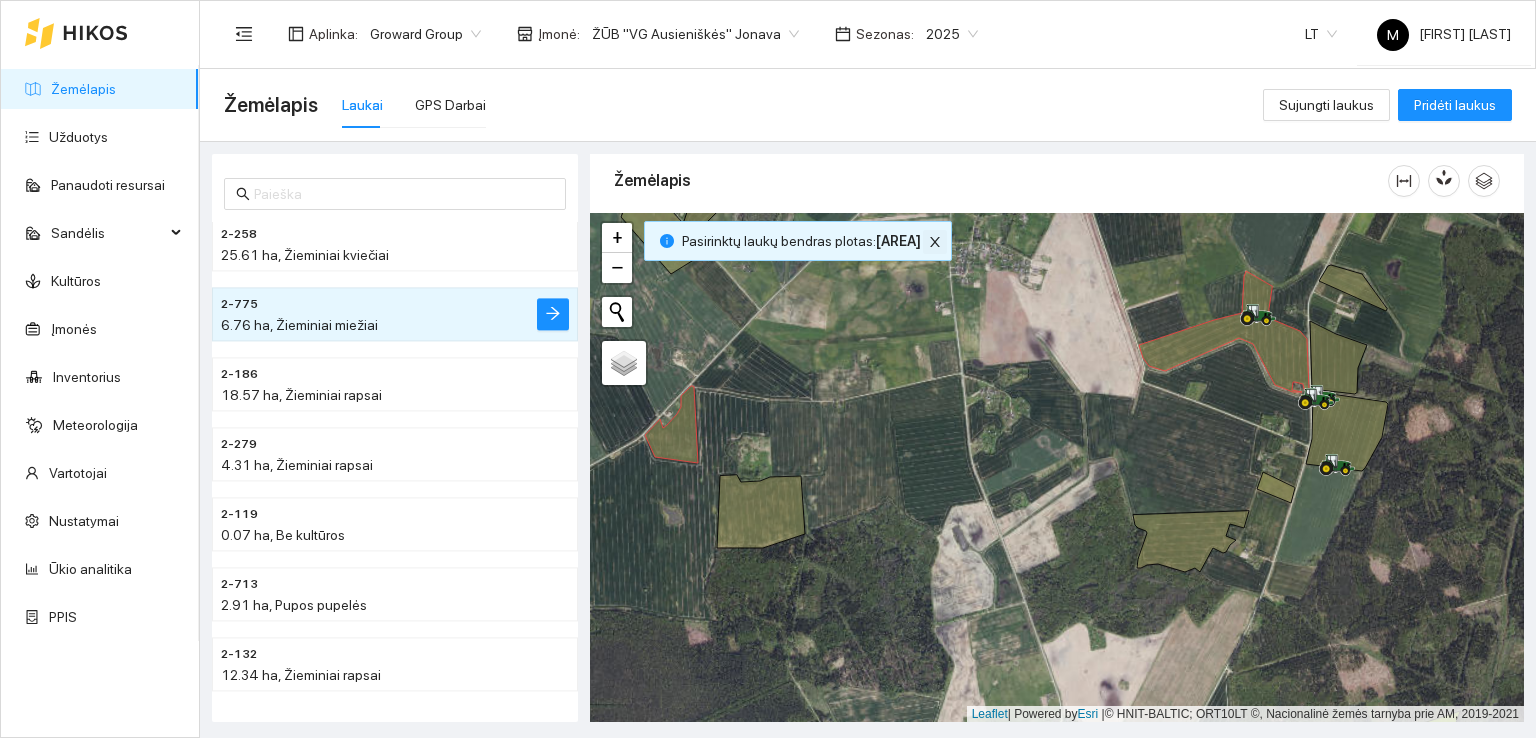 click 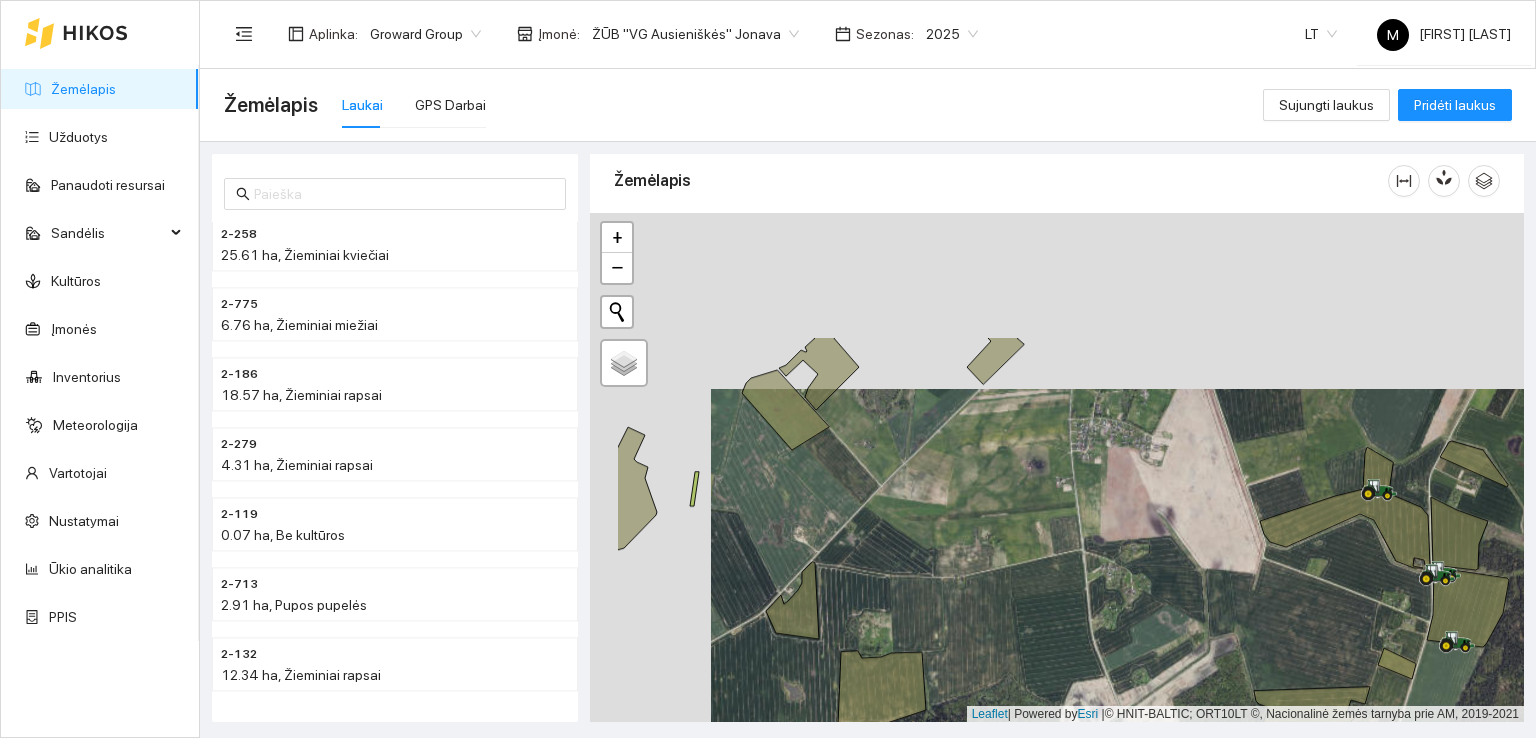 drag, startPoint x: 747, startPoint y: 345, endPoint x: 887, endPoint y: 545, distance: 244.13112 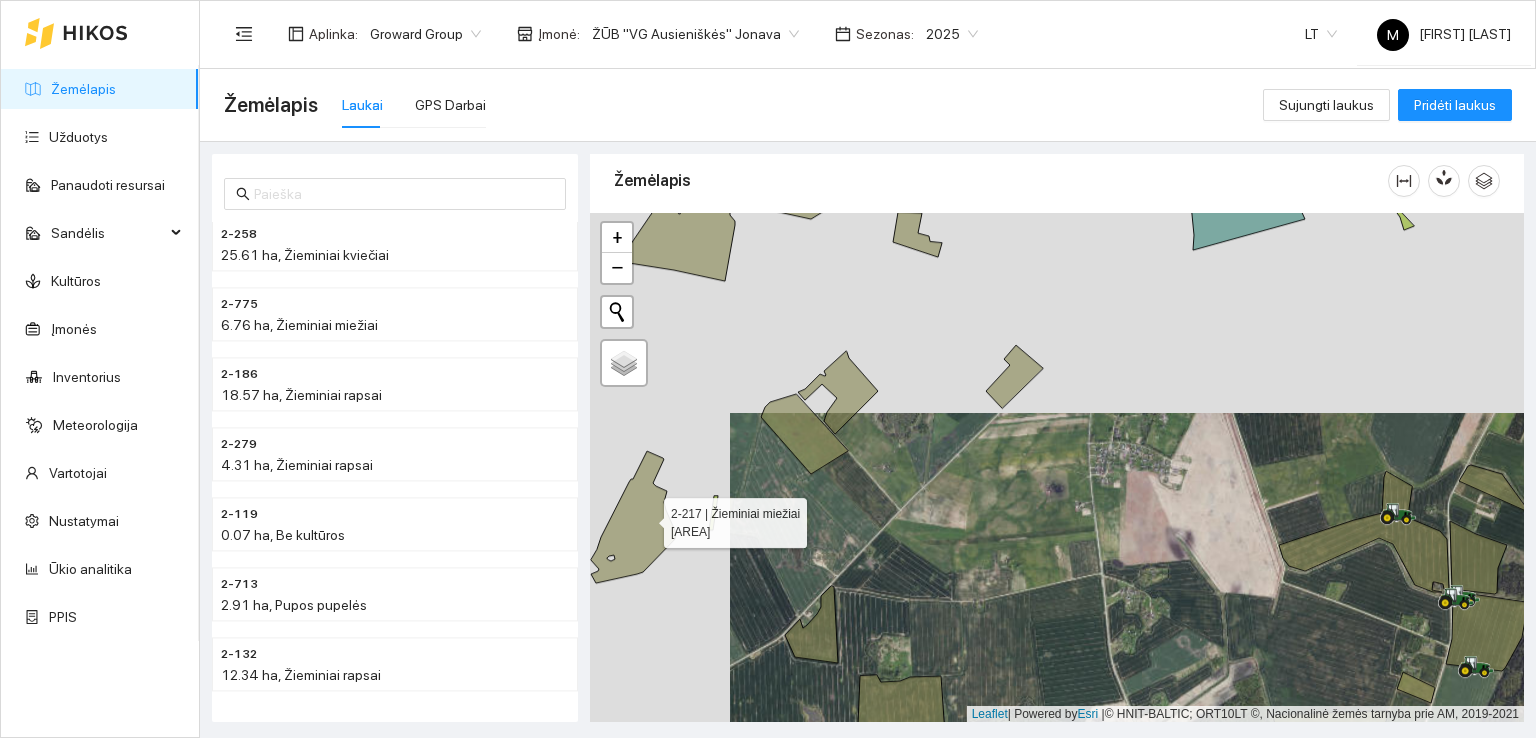 click 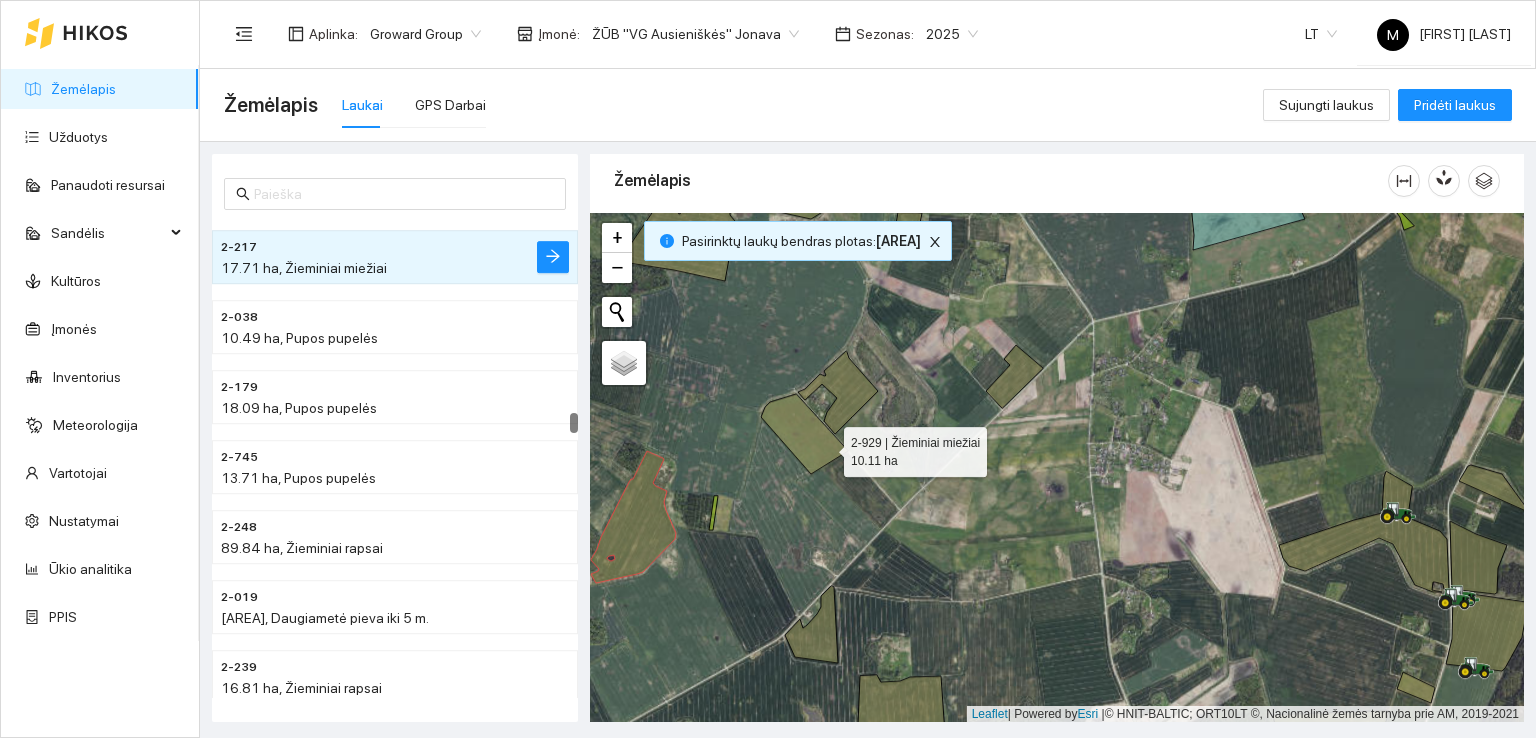 click 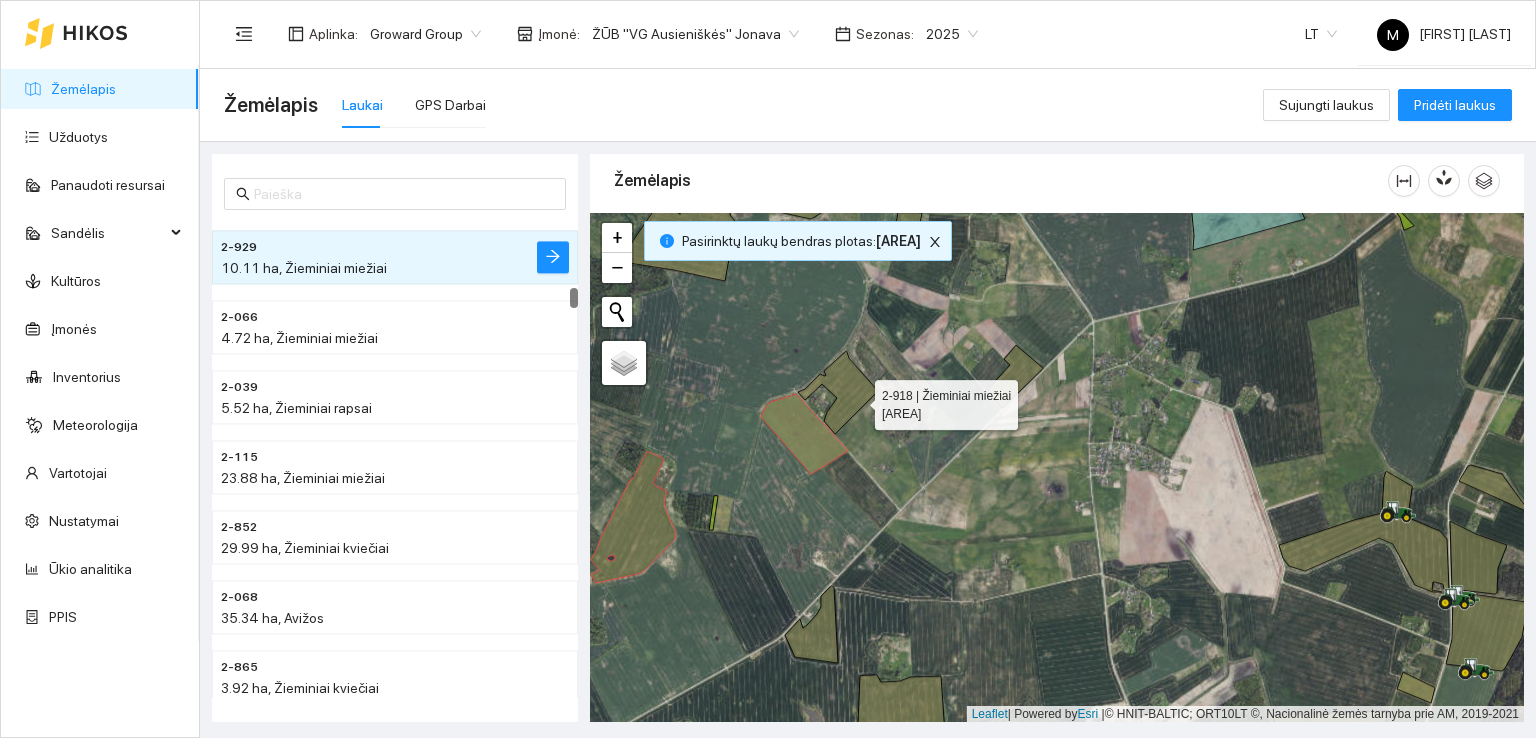 click 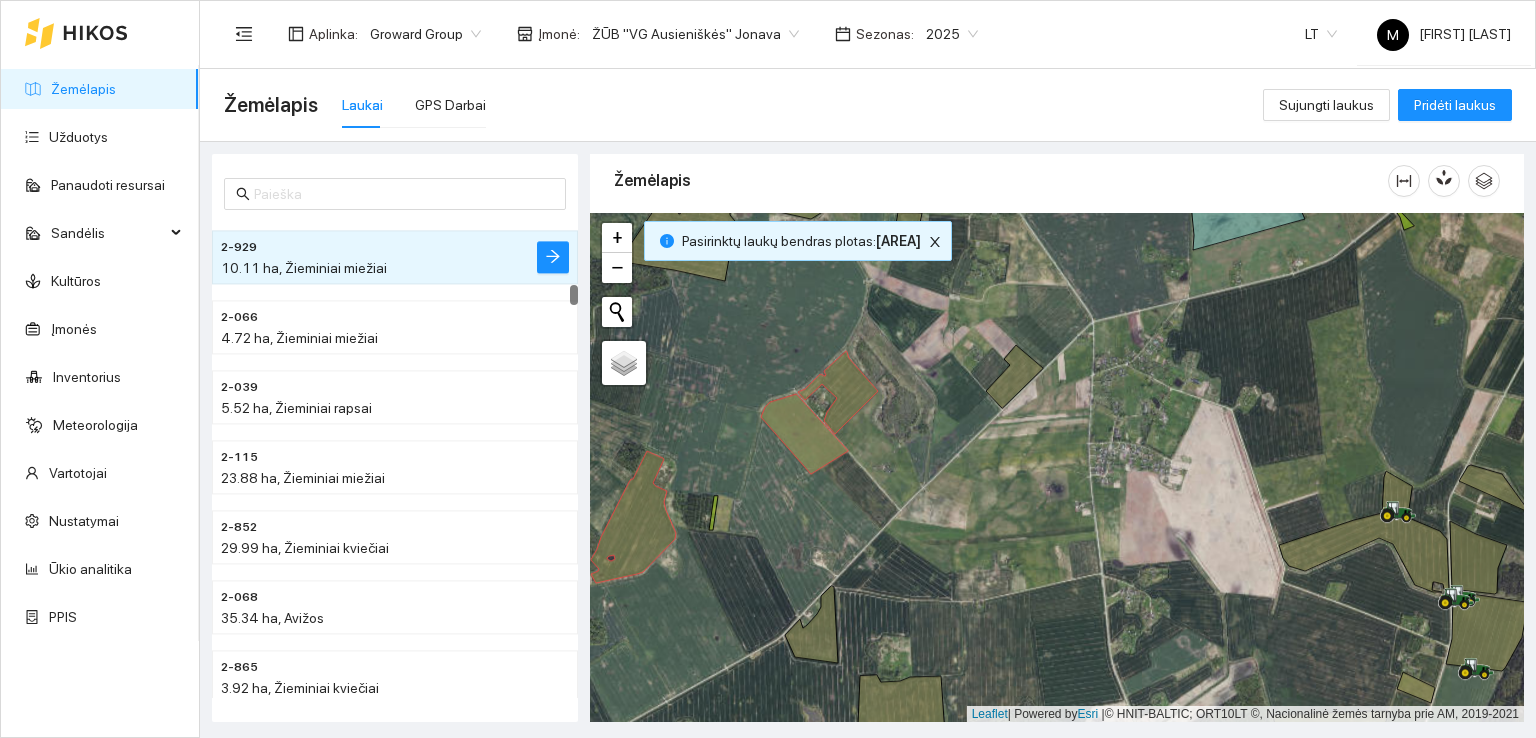 scroll, scrollTop: 1609, scrollLeft: 0, axis: vertical 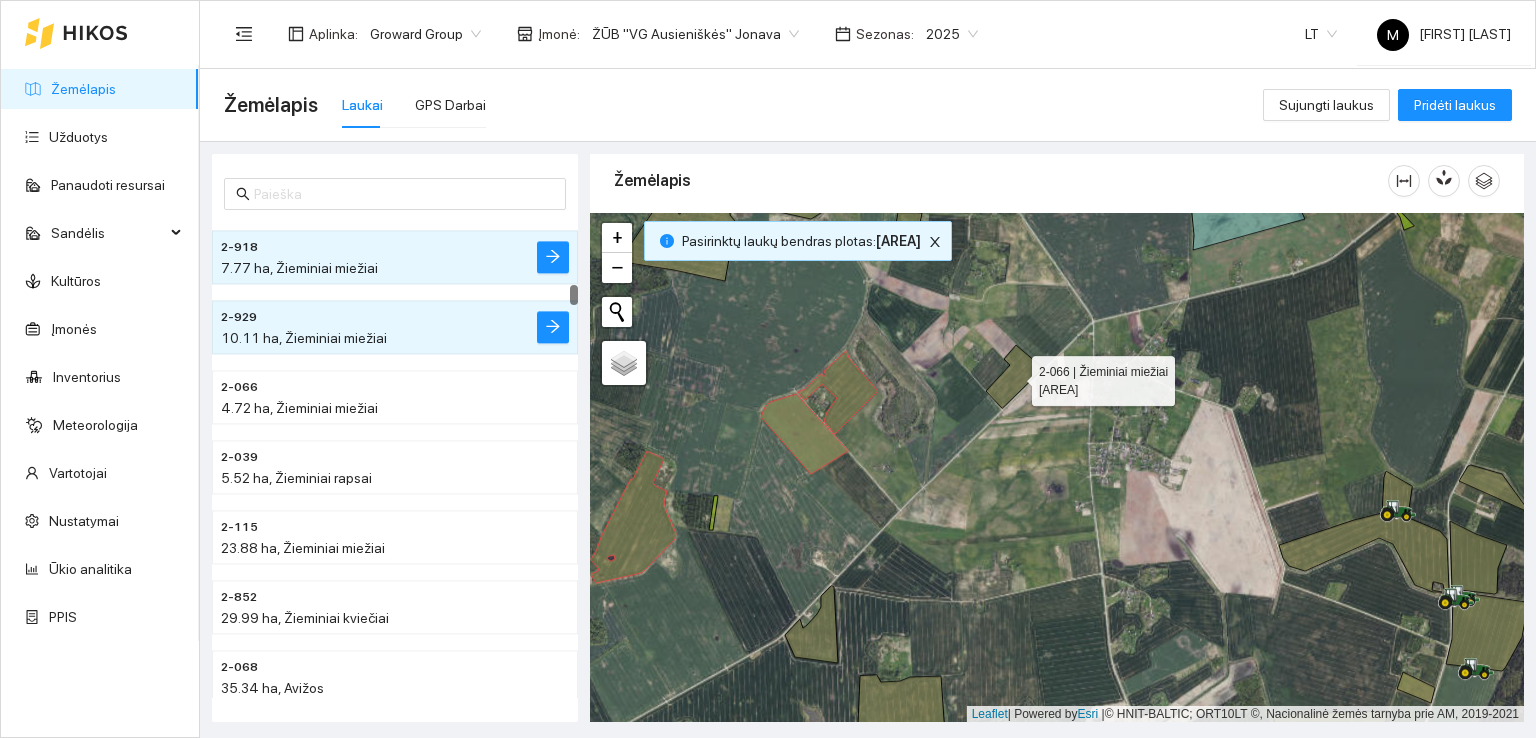 click 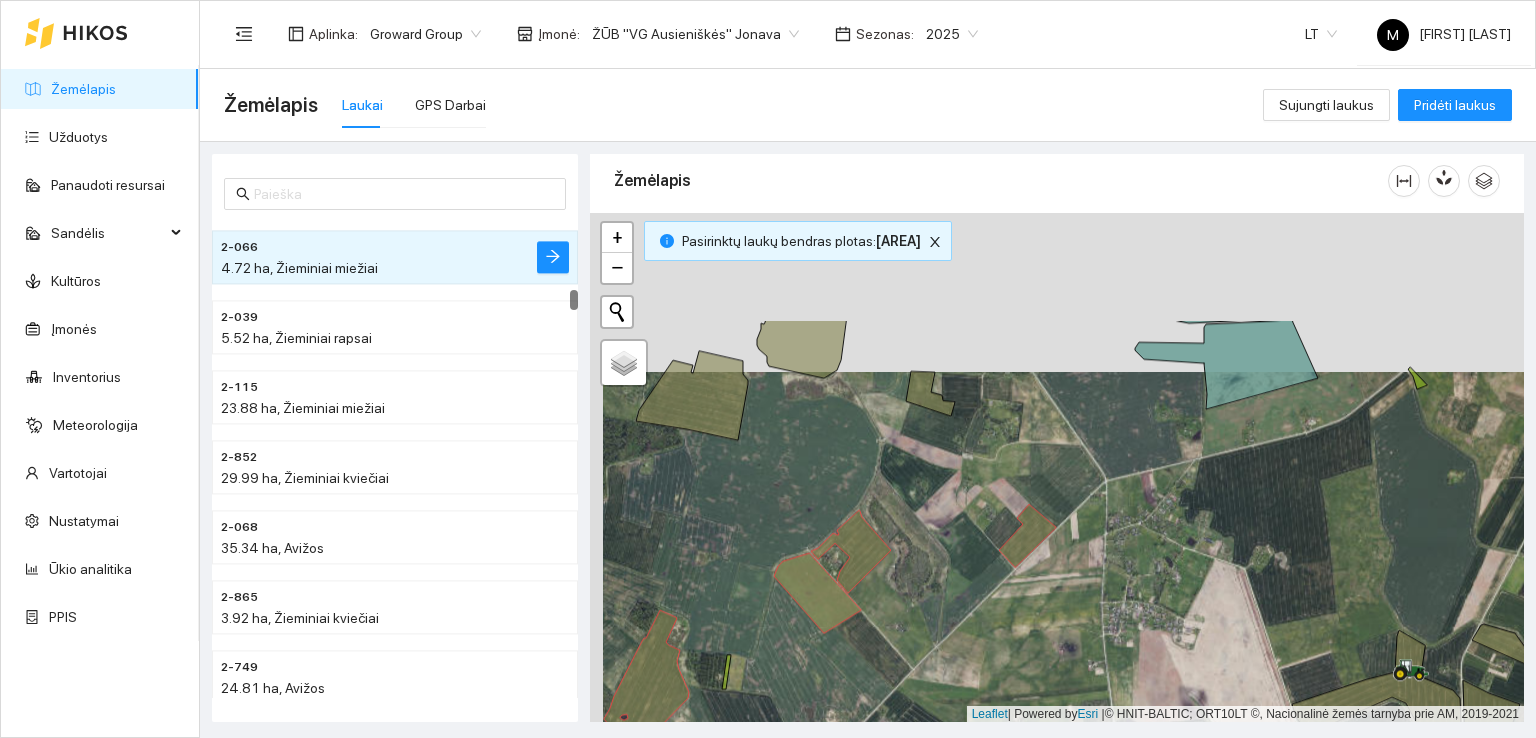 drag, startPoint x: 896, startPoint y: 359, endPoint x: 916, endPoint y: 531, distance: 173.15889 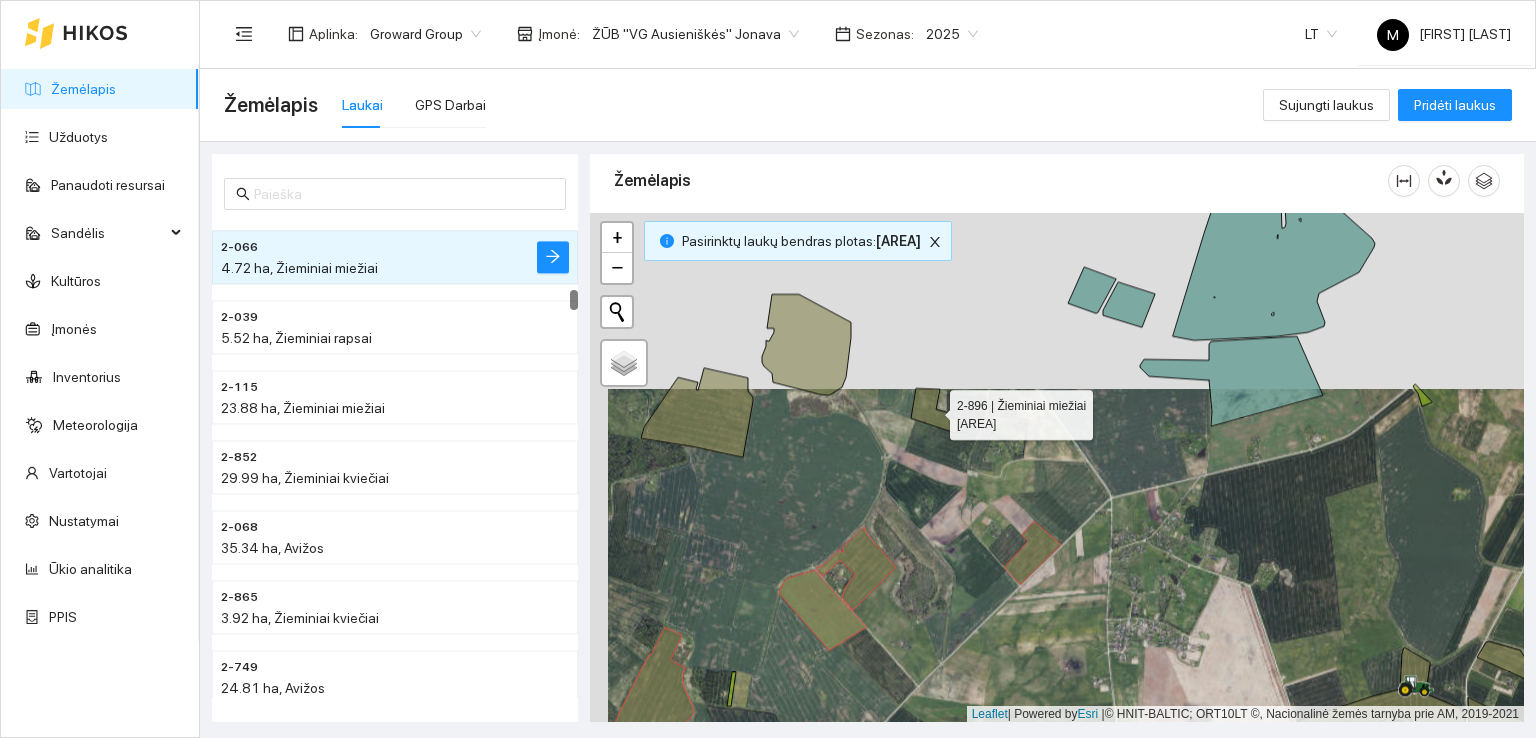 click 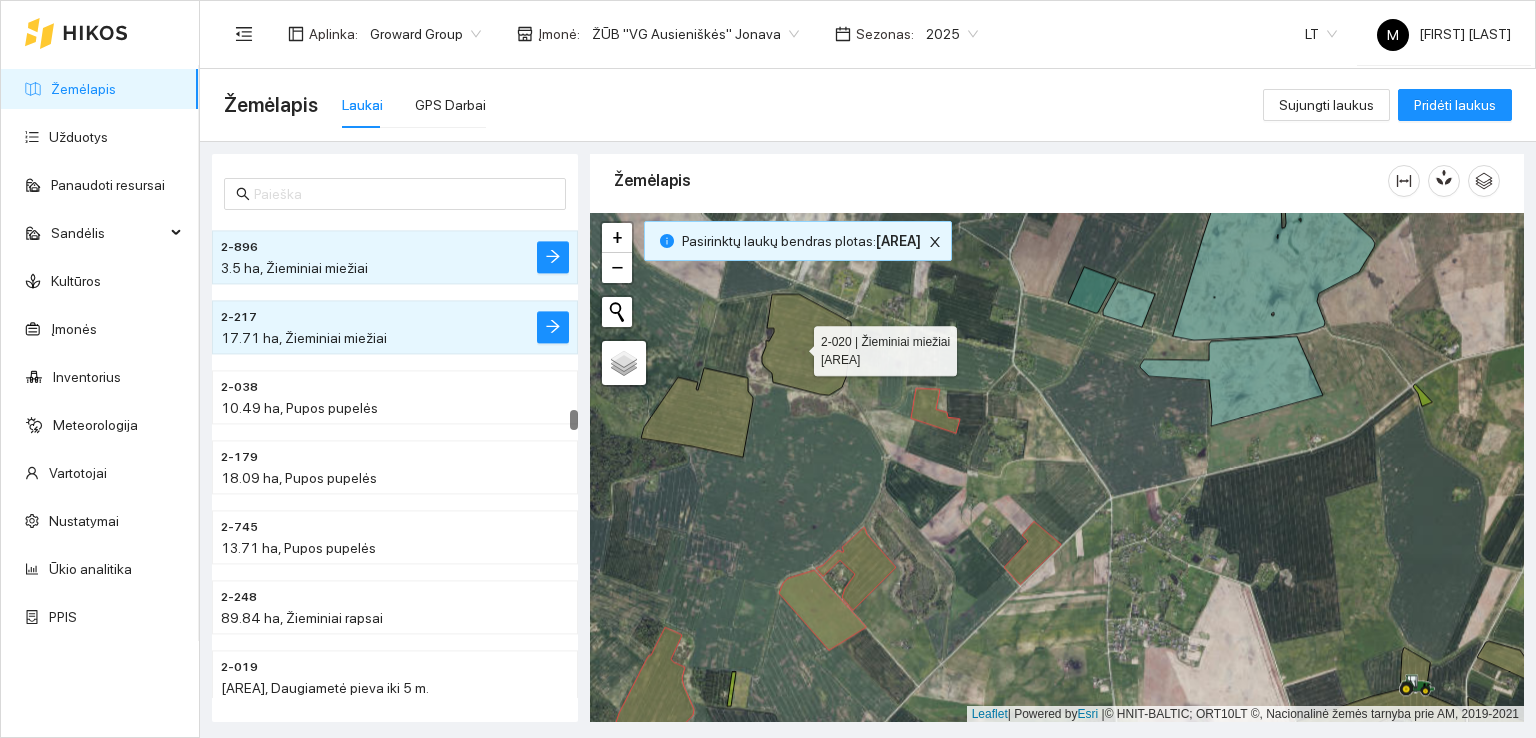 click 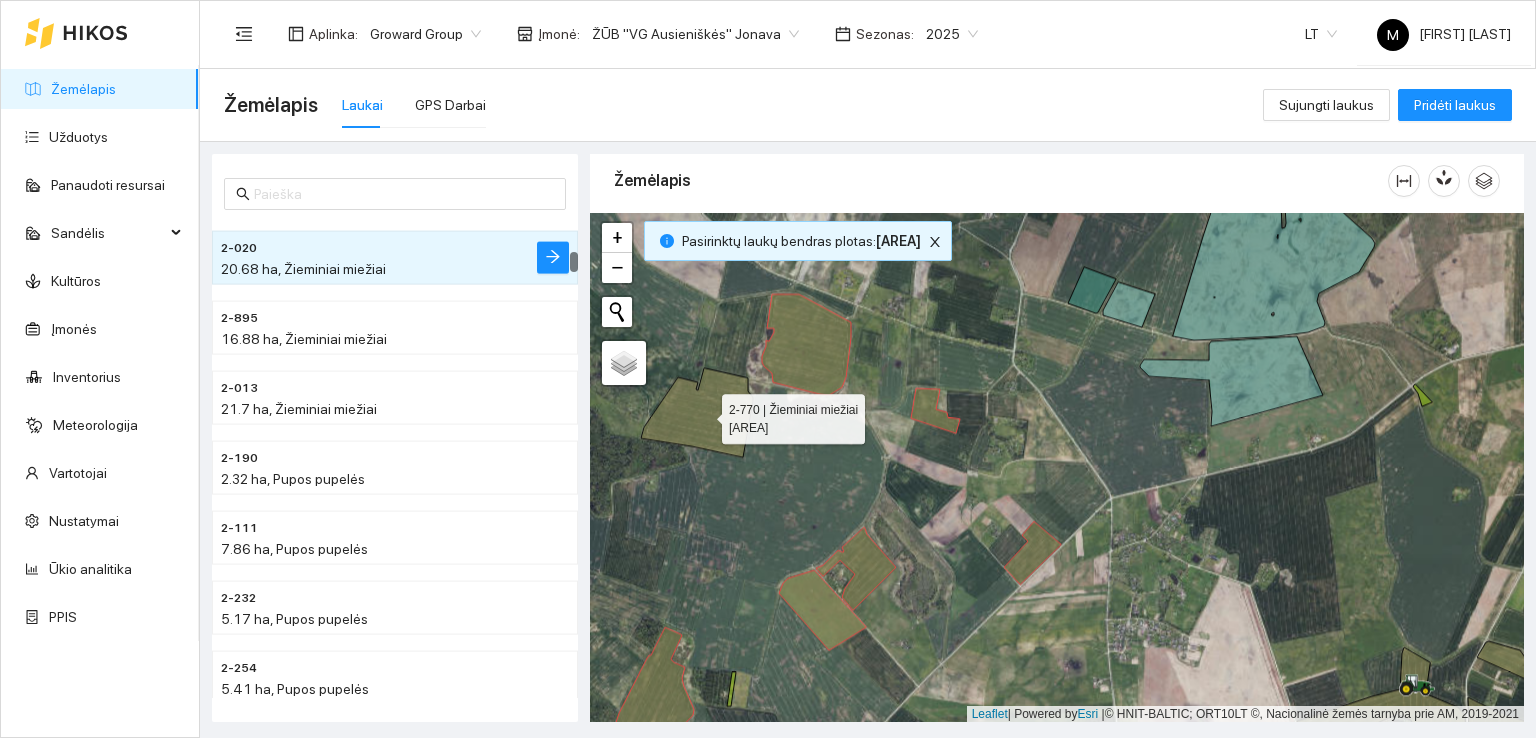 click 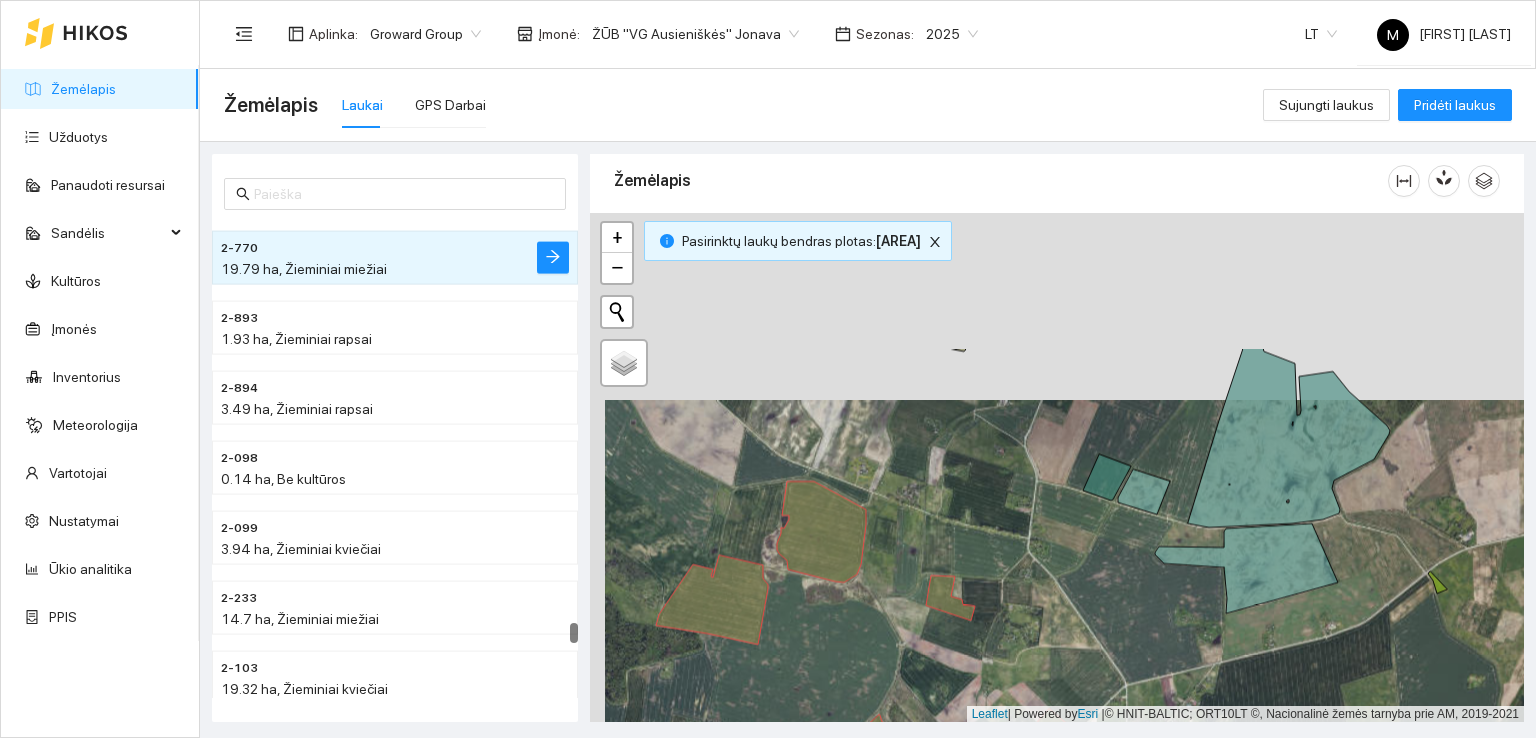 drag, startPoint x: 861, startPoint y: 327, endPoint x: 876, endPoint y: 514, distance: 187.60065 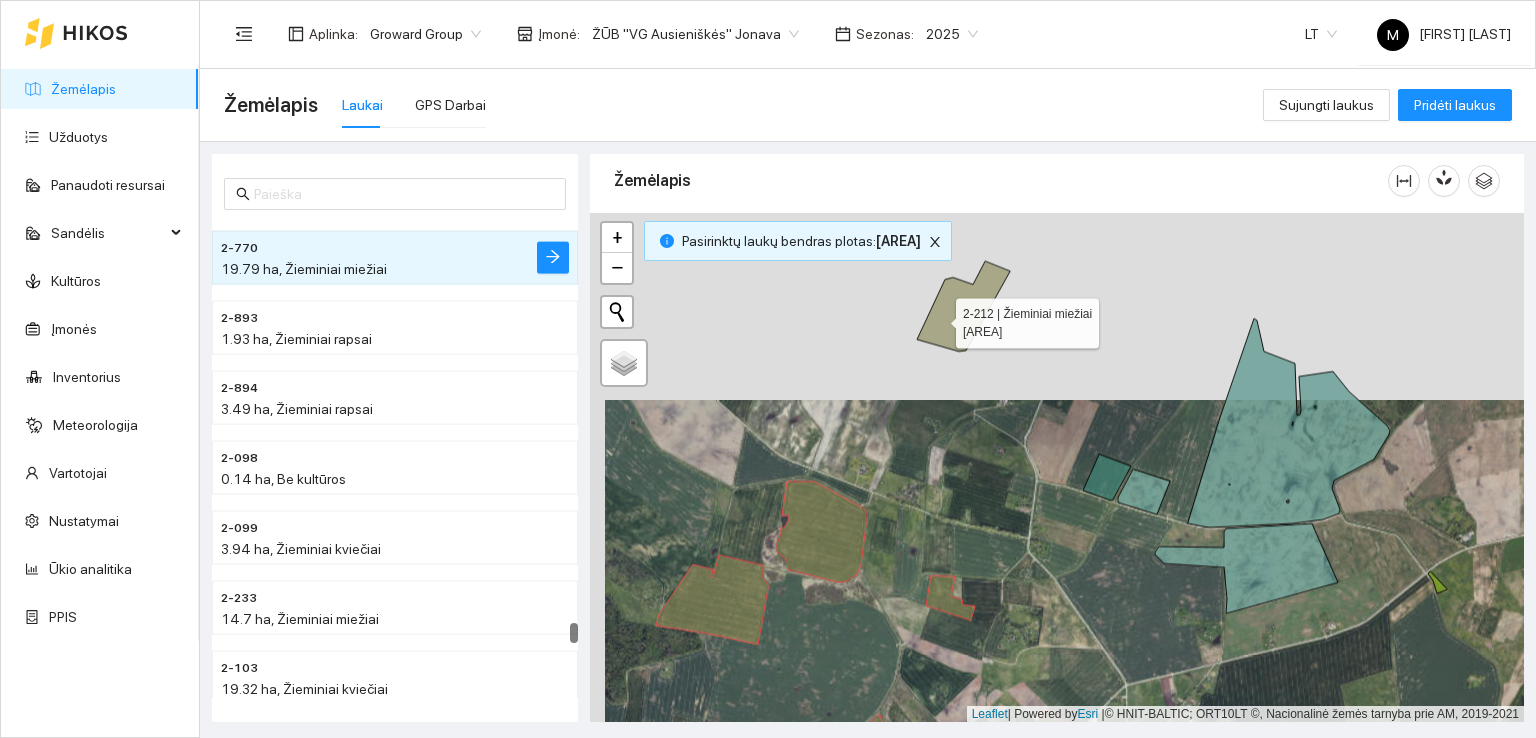 click 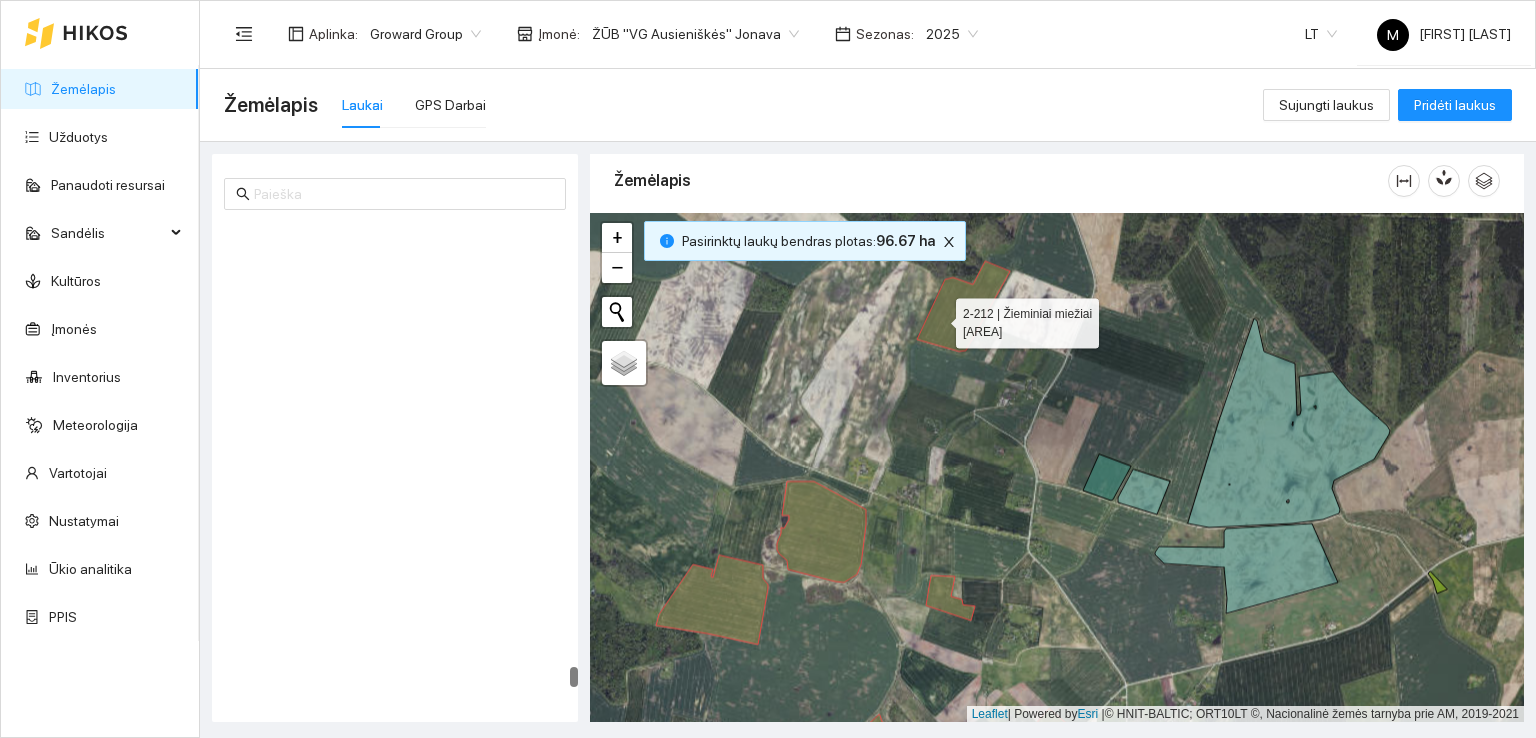 scroll, scrollTop: 11392, scrollLeft: 0, axis: vertical 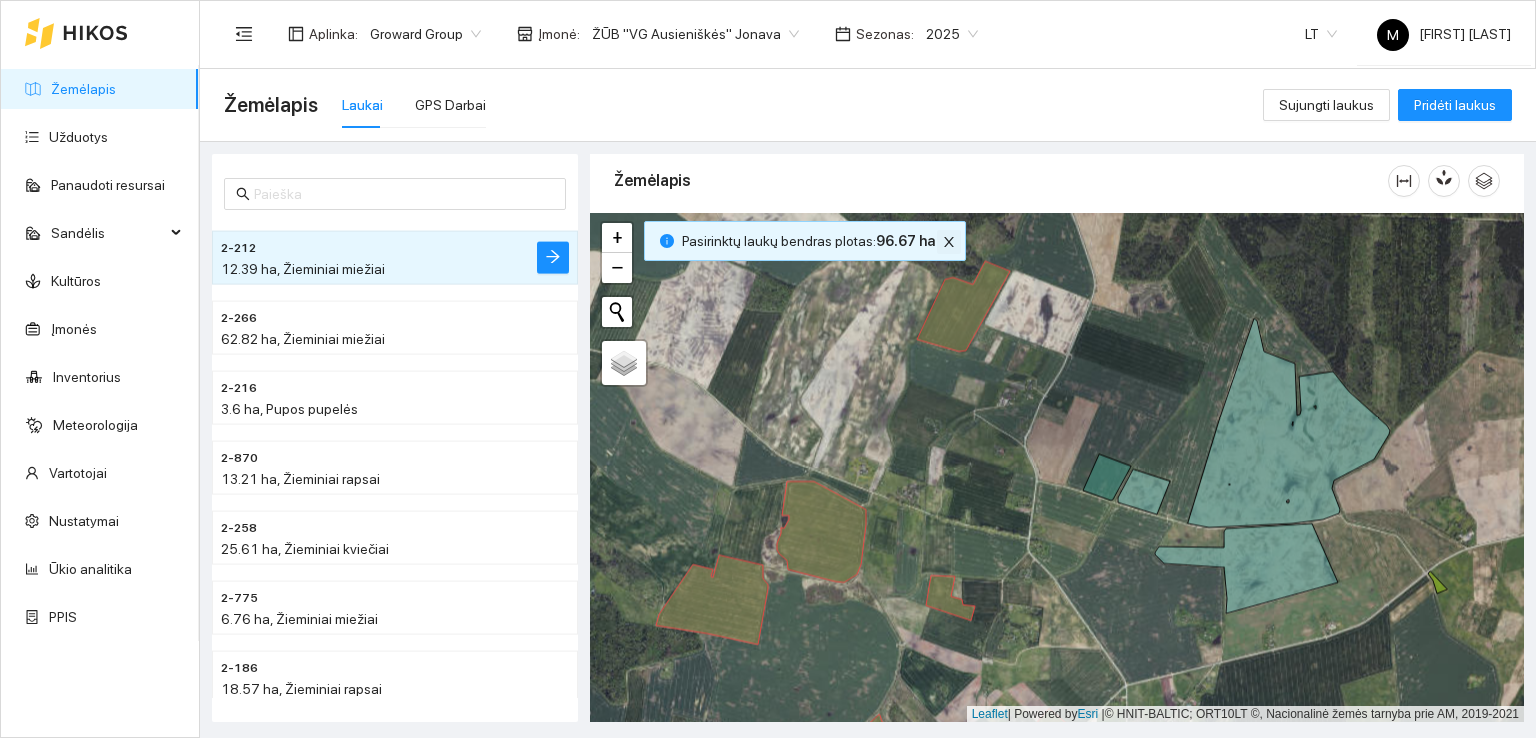 click 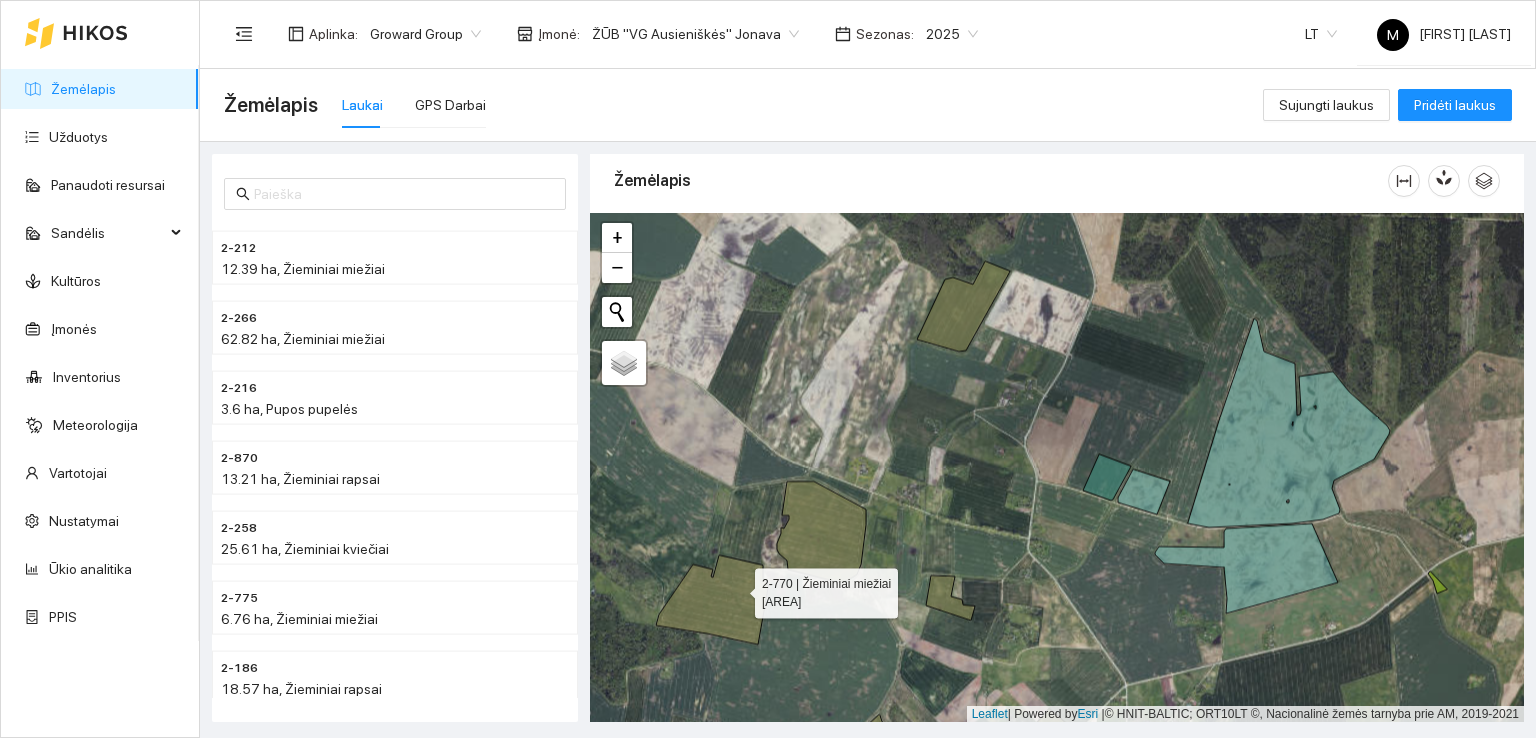 click 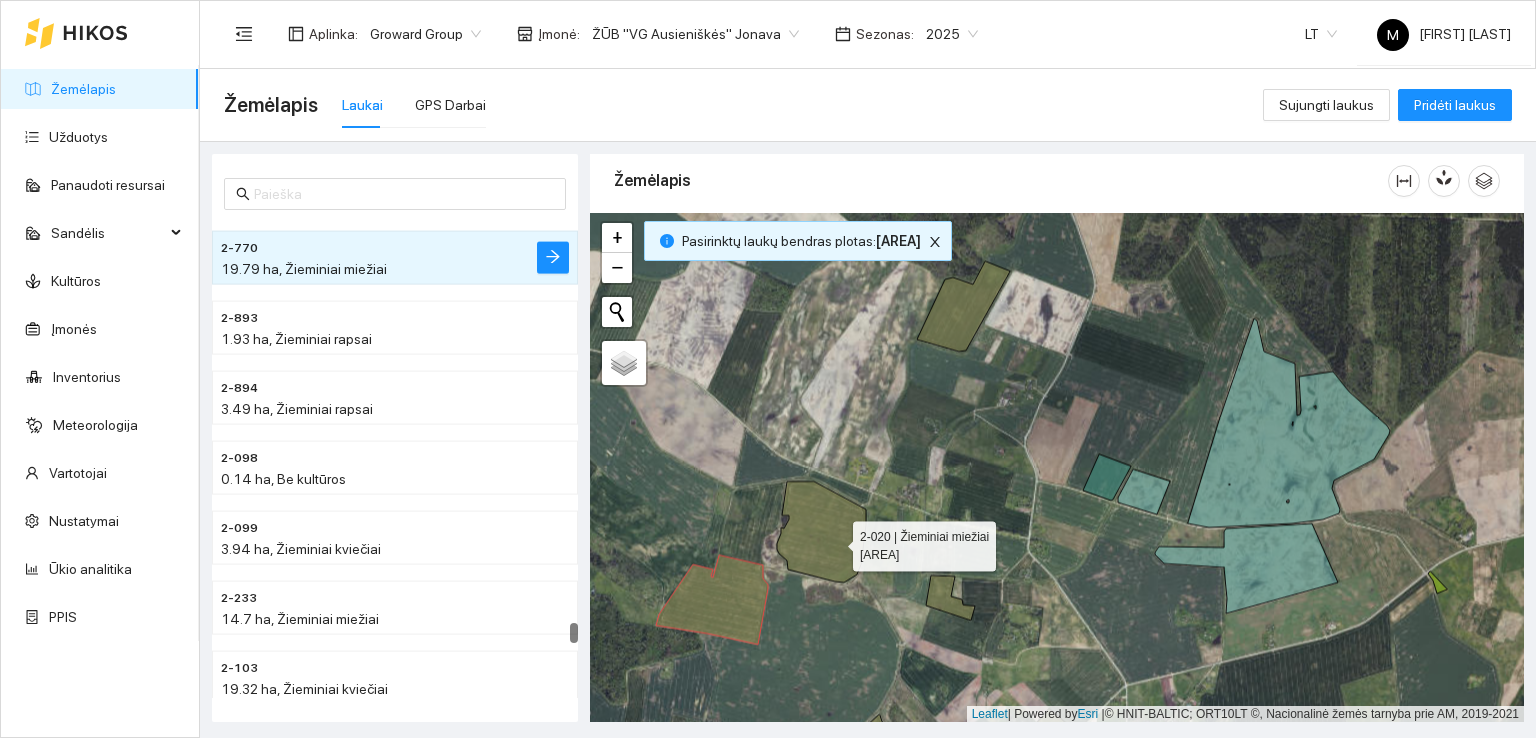 click 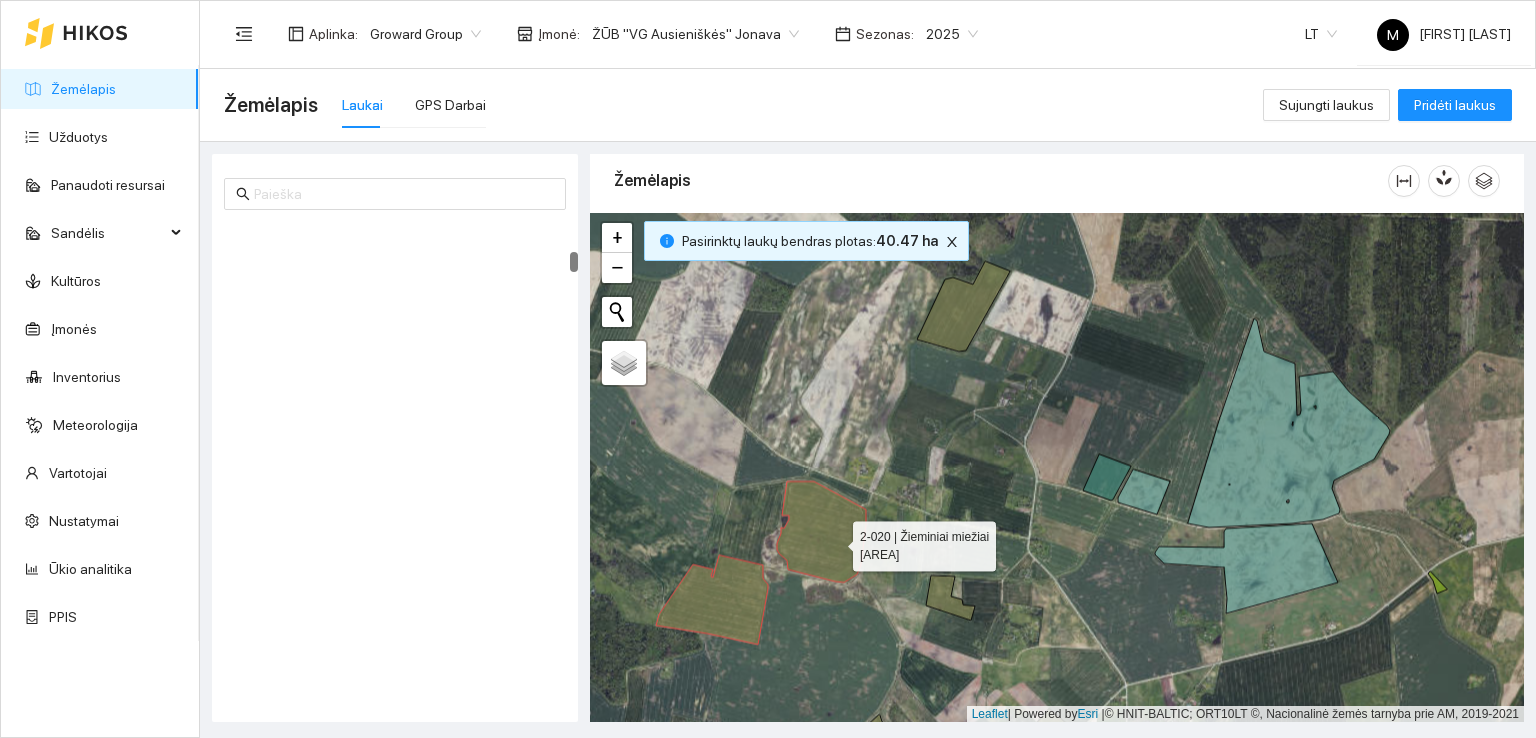 scroll, scrollTop: 769, scrollLeft: 0, axis: vertical 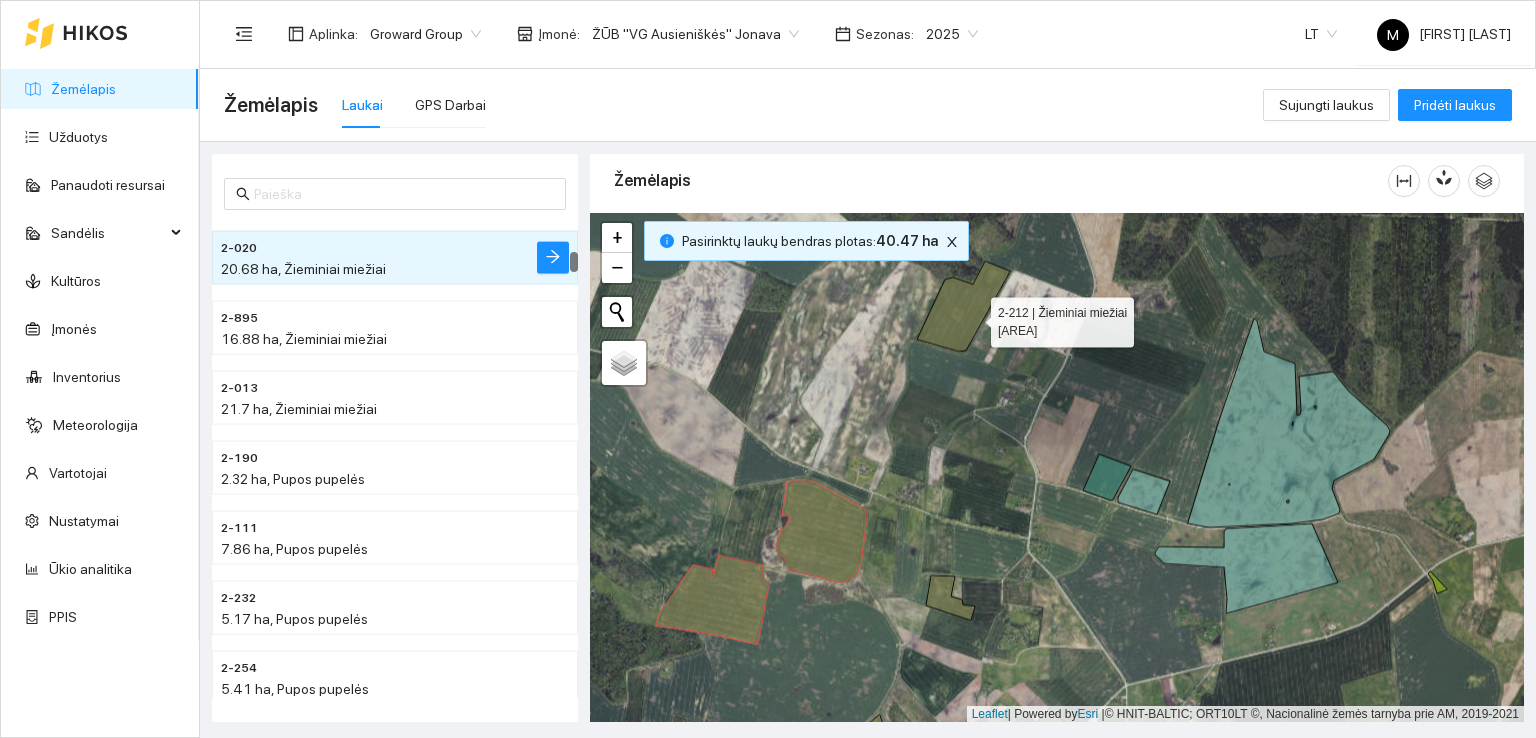 click 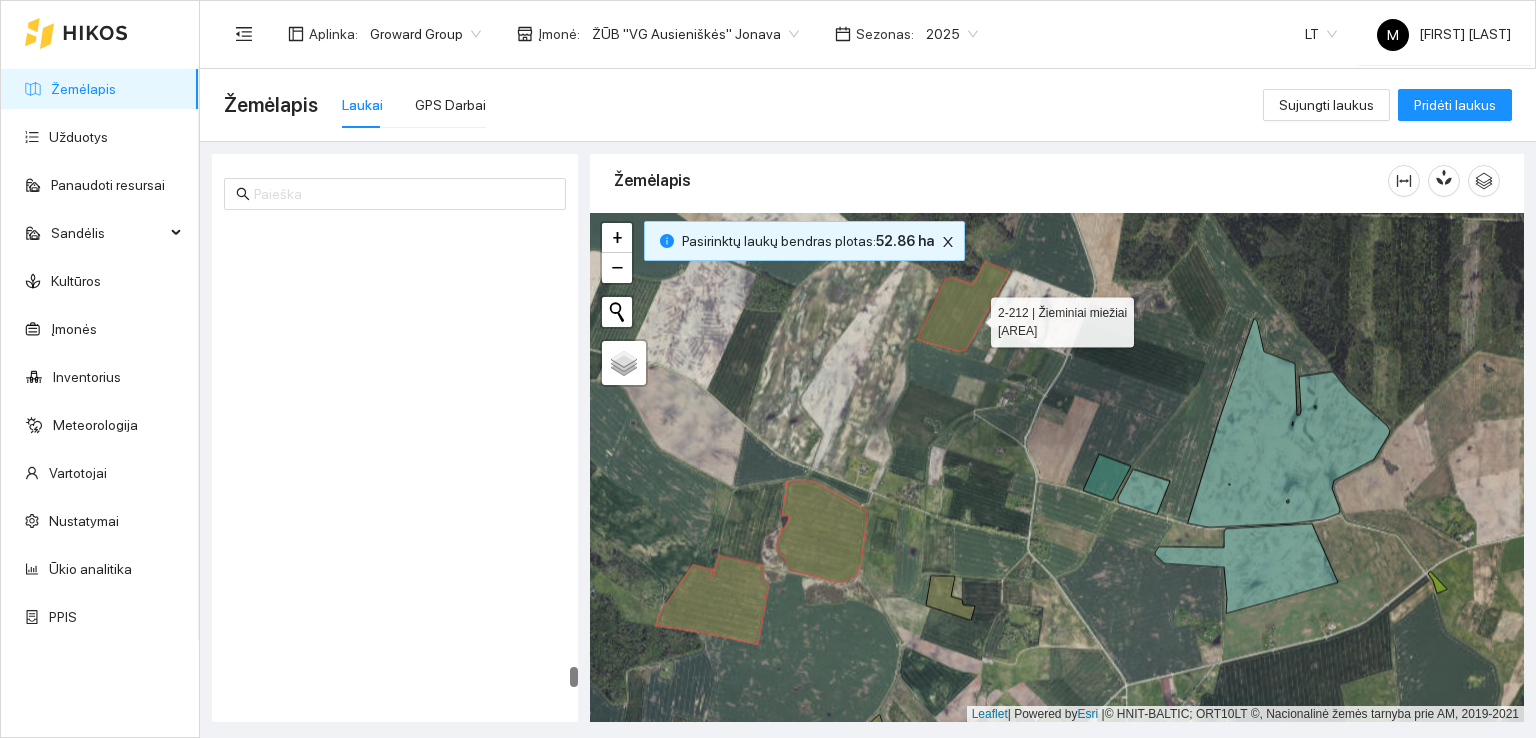 scroll, scrollTop: 11392, scrollLeft: 0, axis: vertical 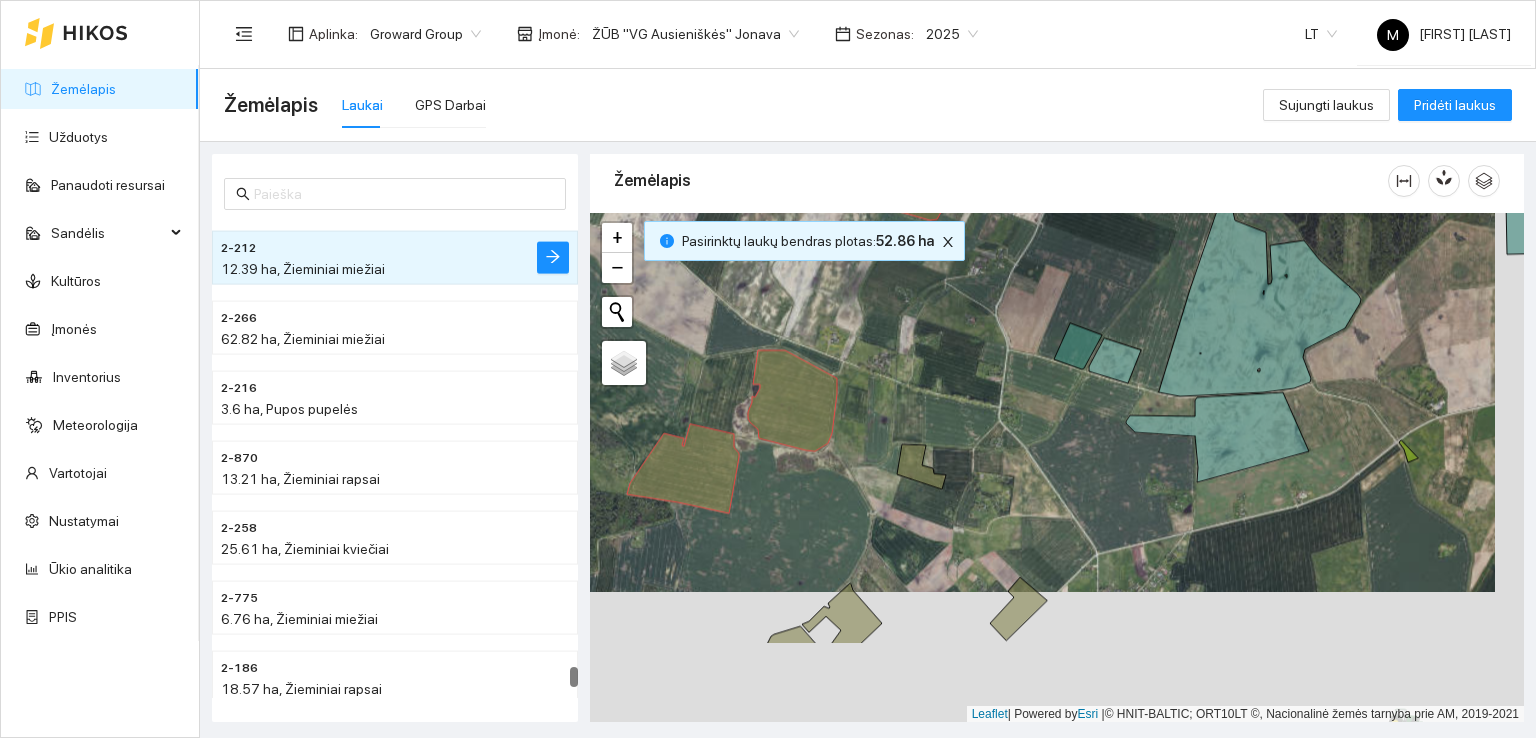 drag, startPoint x: 894, startPoint y: 510, endPoint x: 858, endPoint y: 355, distance: 159.12573 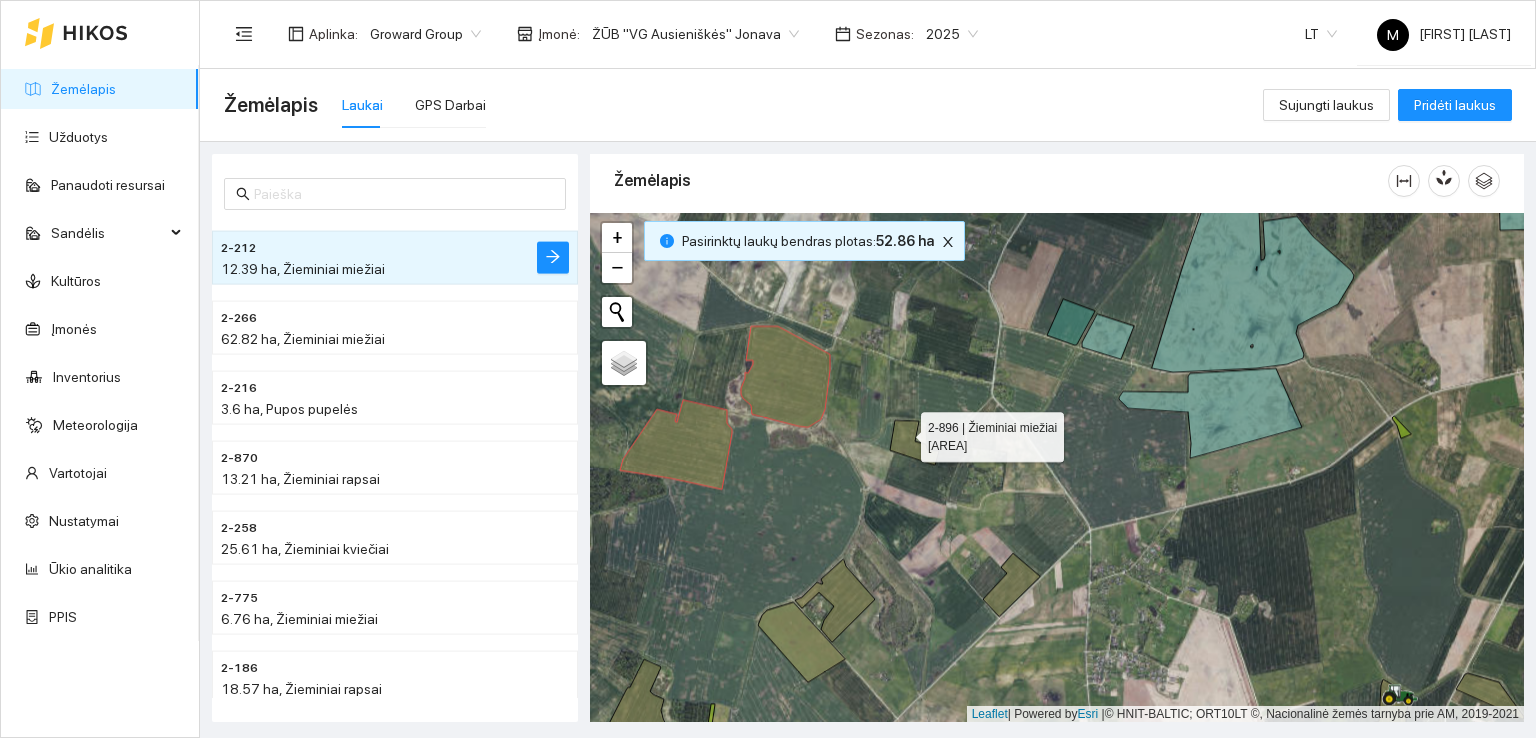 click 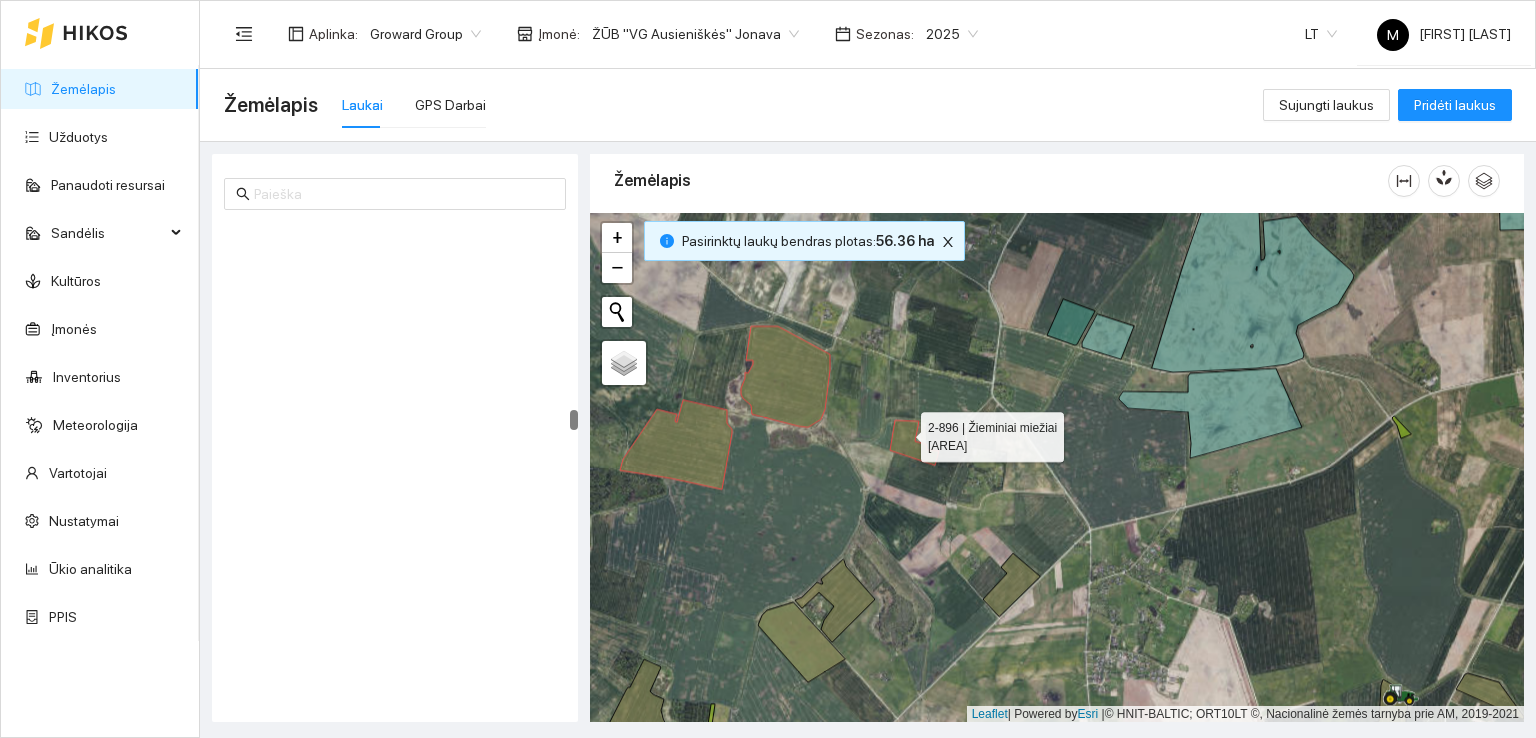 scroll, scrollTop: 4822, scrollLeft: 0, axis: vertical 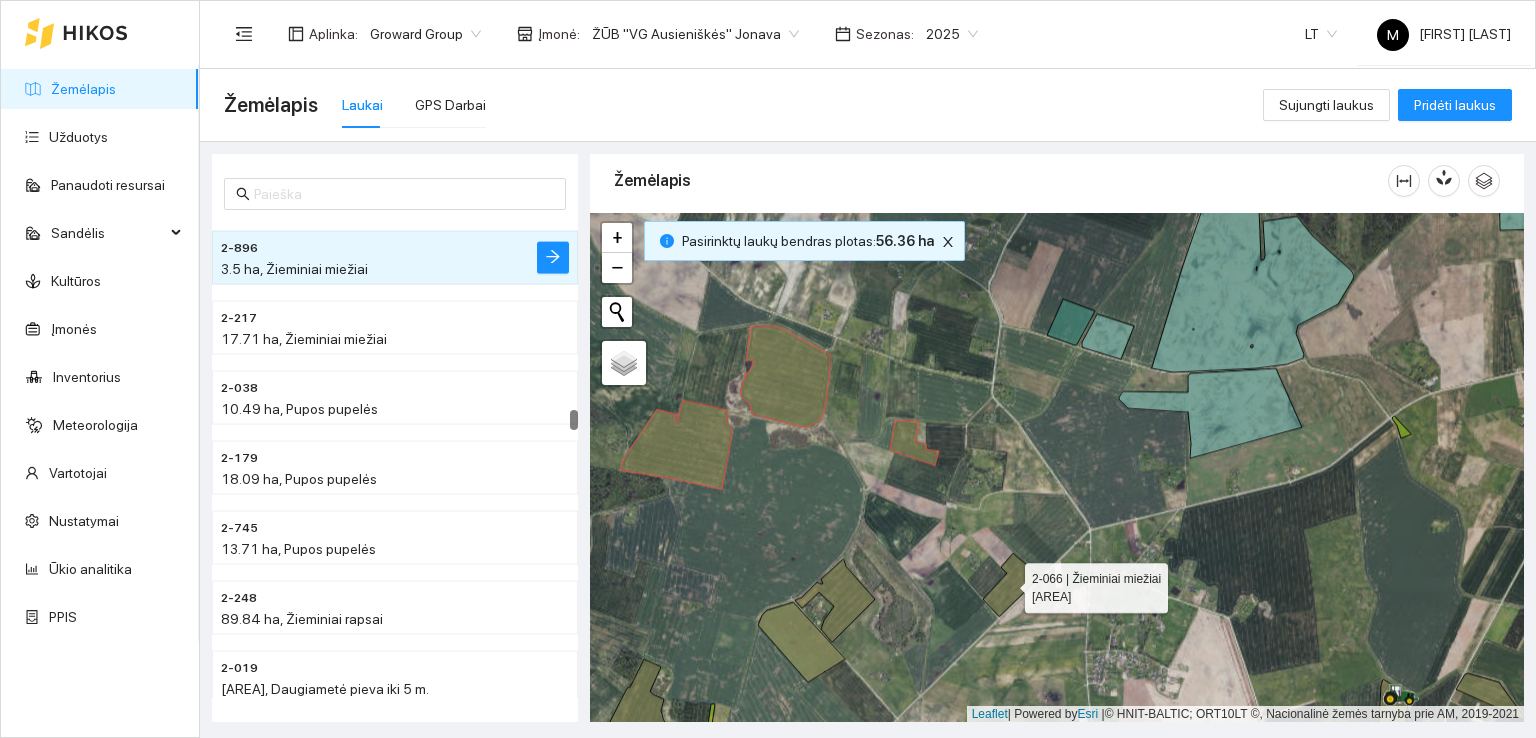 click 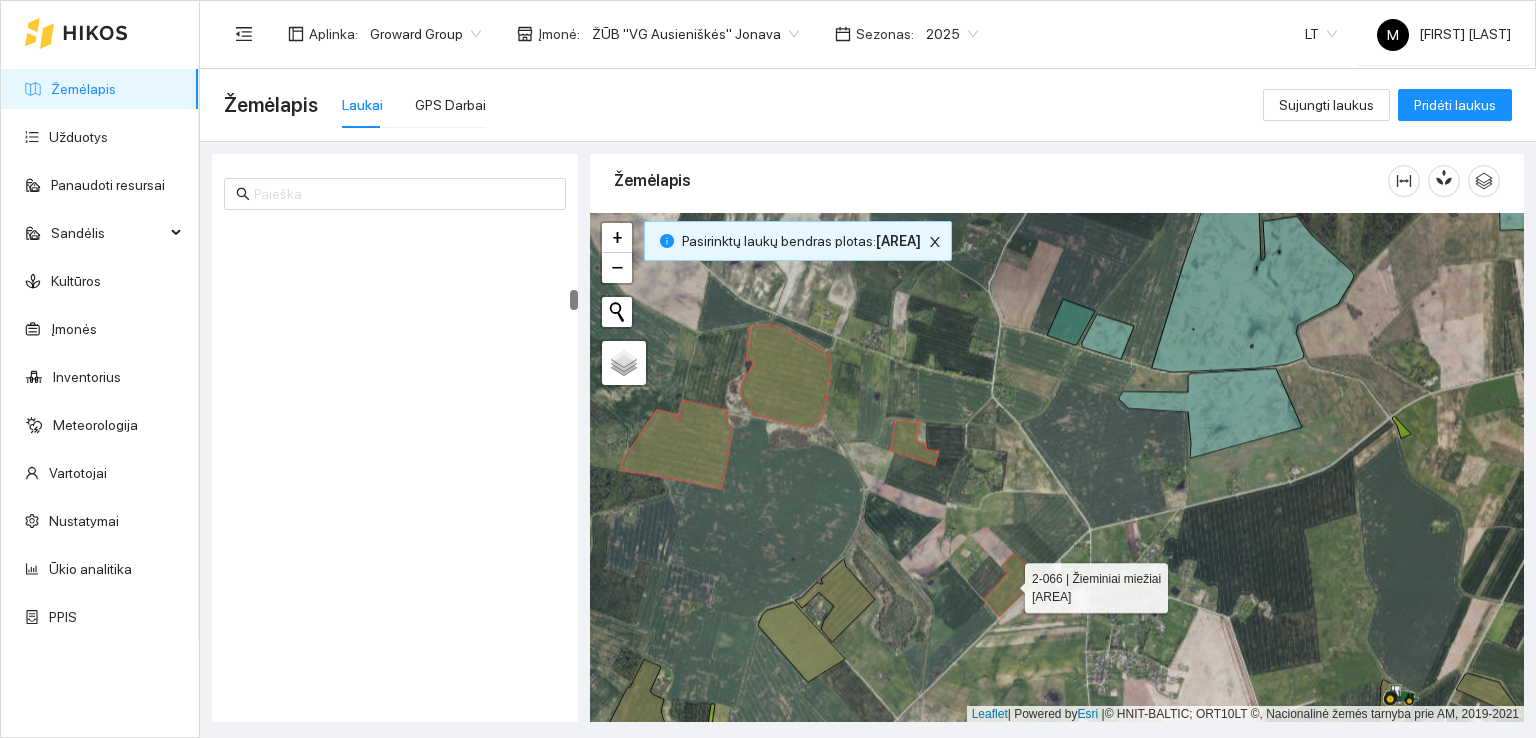 scroll, scrollTop: 1749, scrollLeft: 0, axis: vertical 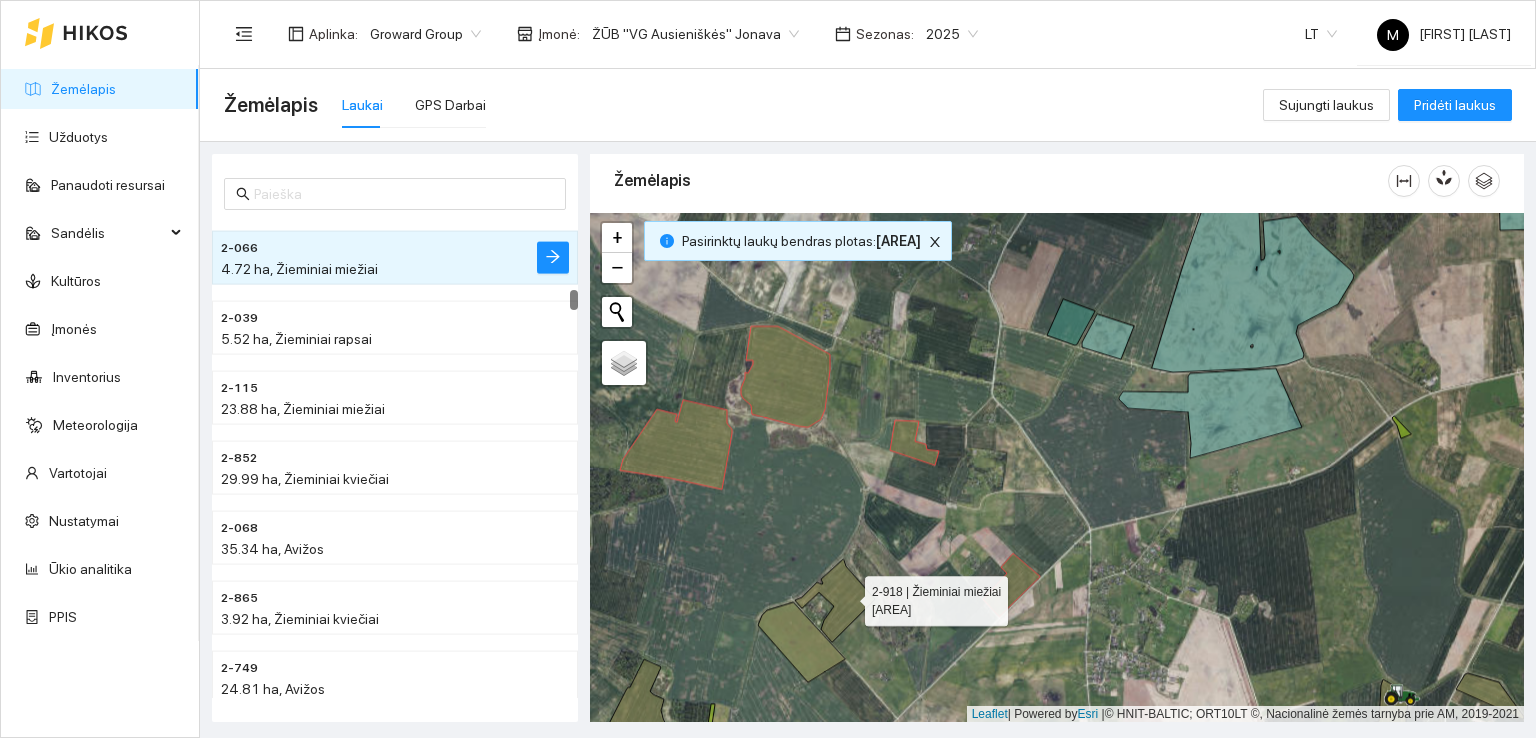click 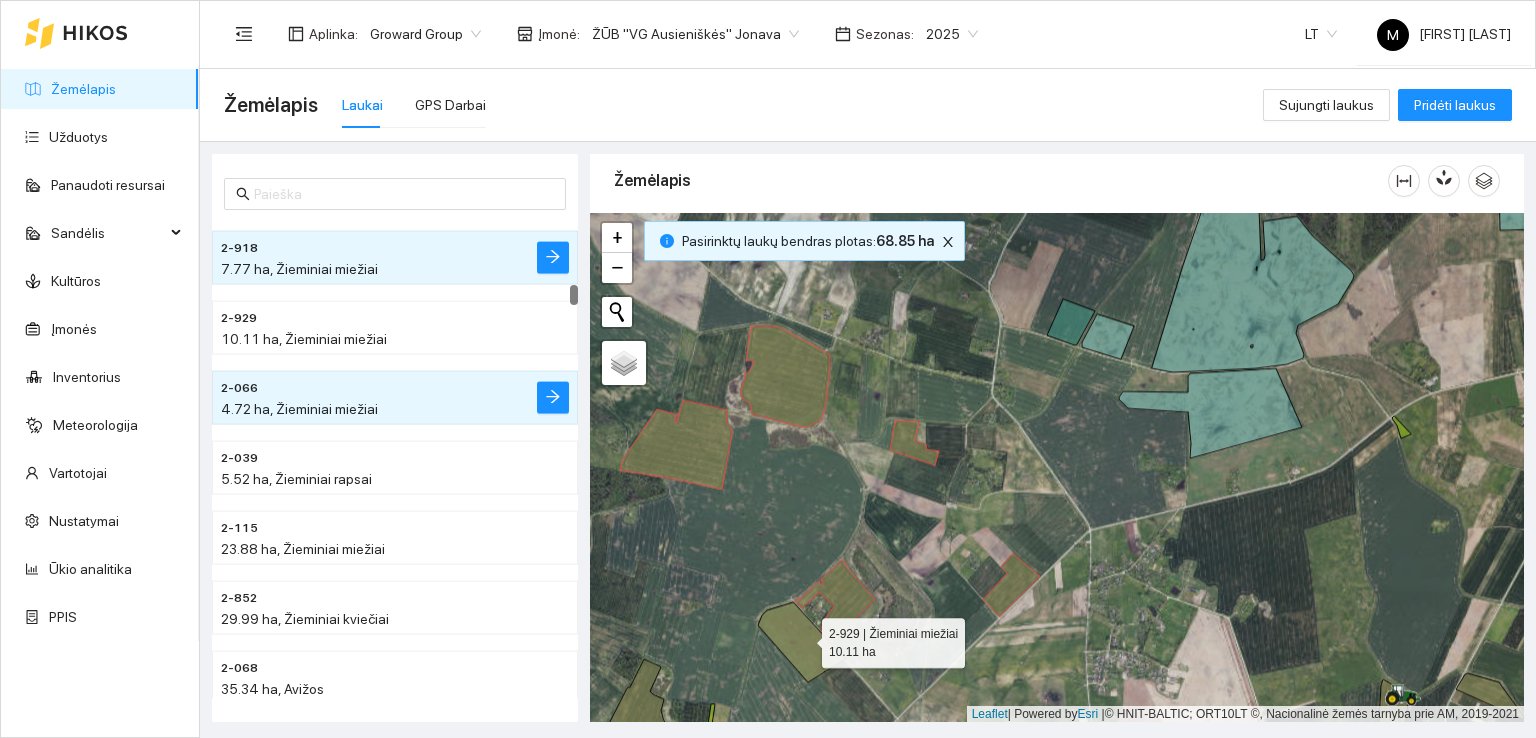 click 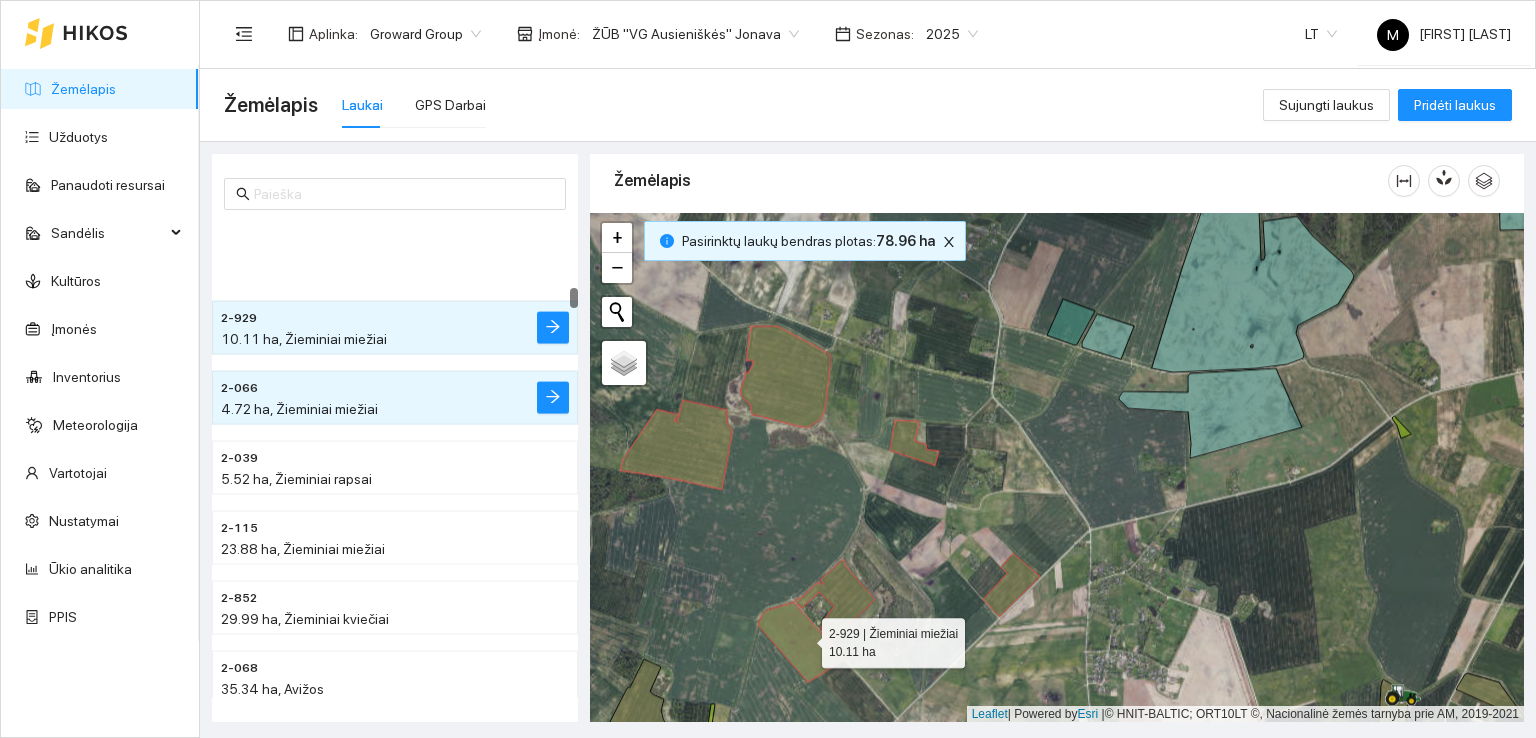 scroll, scrollTop: 1680, scrollLeft: 0, axis: vertical 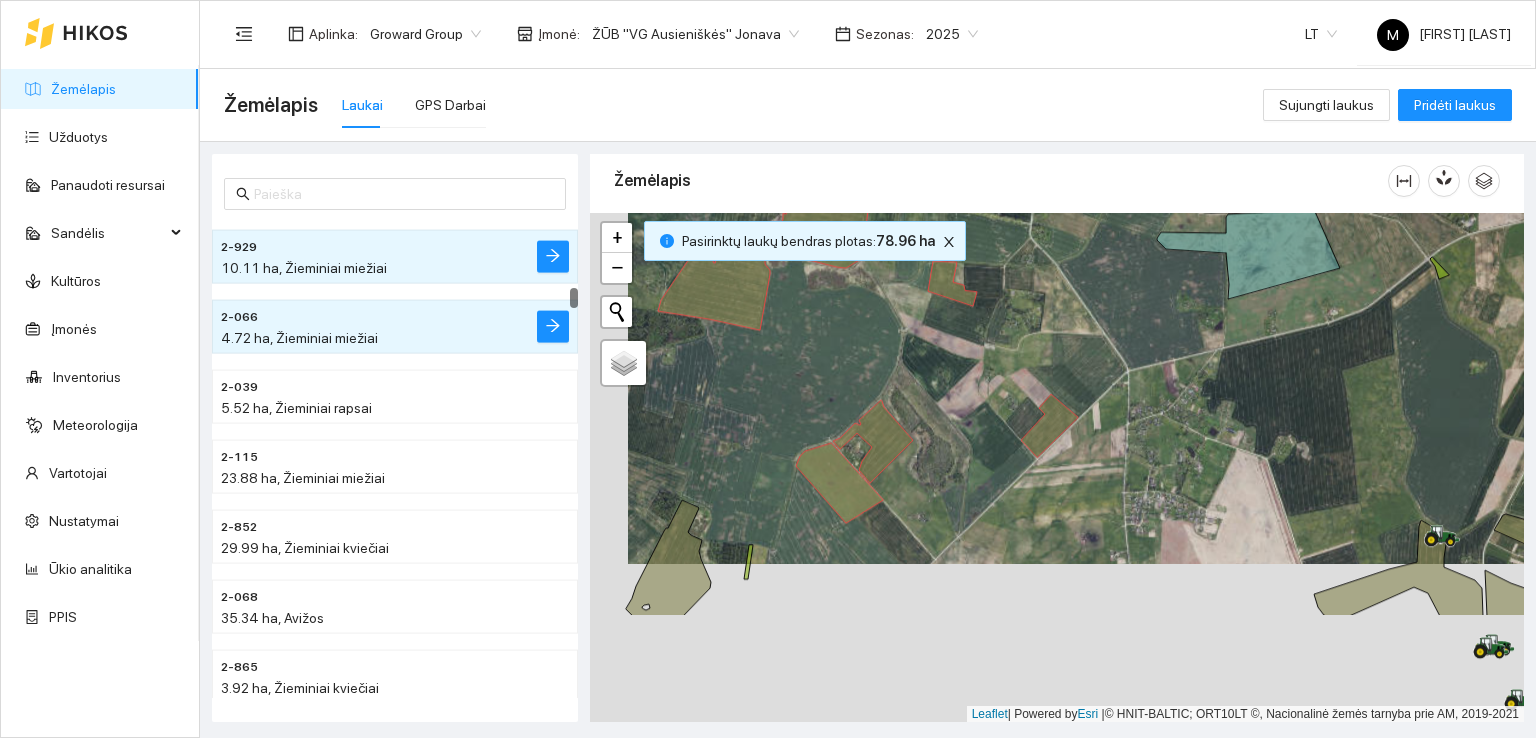 drag, startPoint x: 731, startPoint y: 660, endPoint x: 779, endPoint y: 487, distance: 179.5355 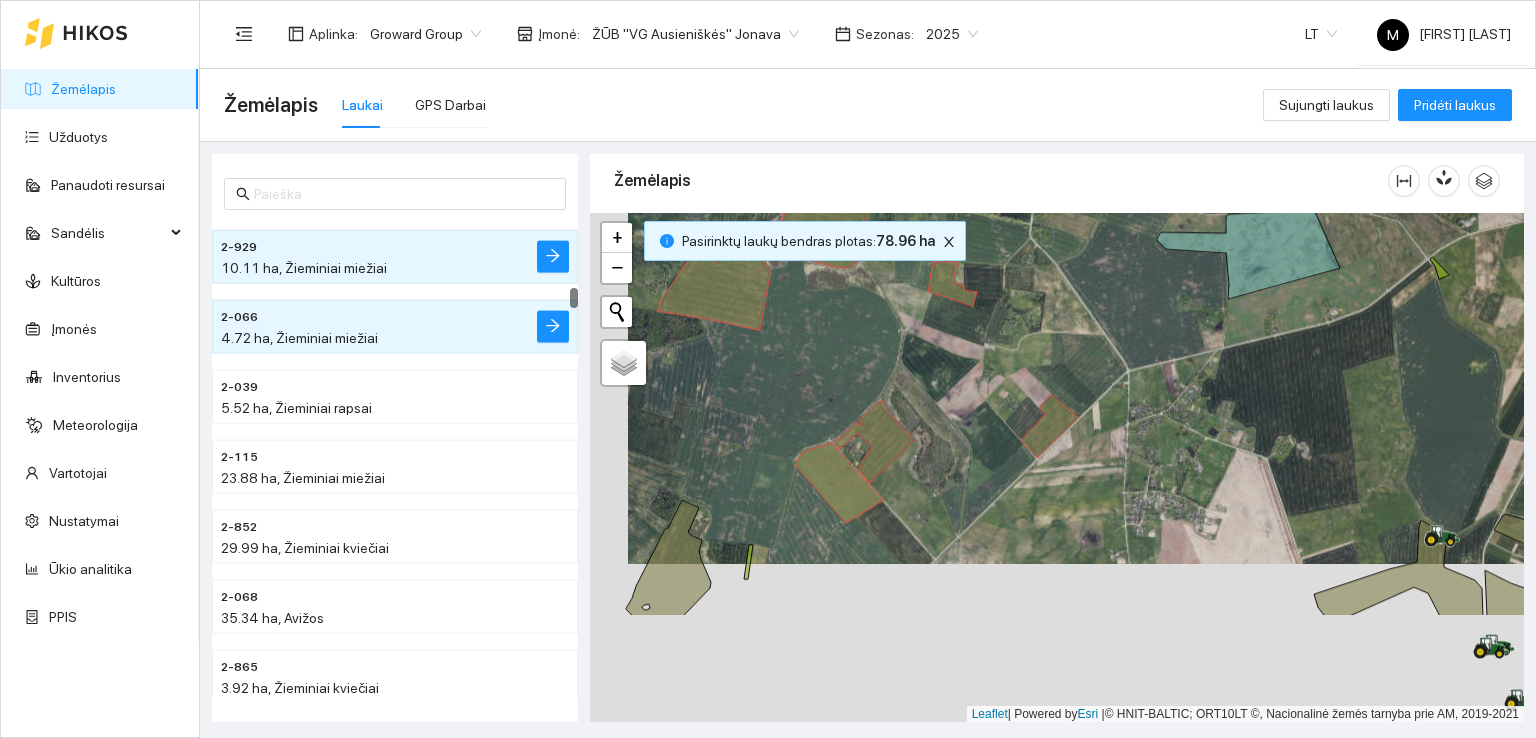 click at bounding box center [1057, 468] 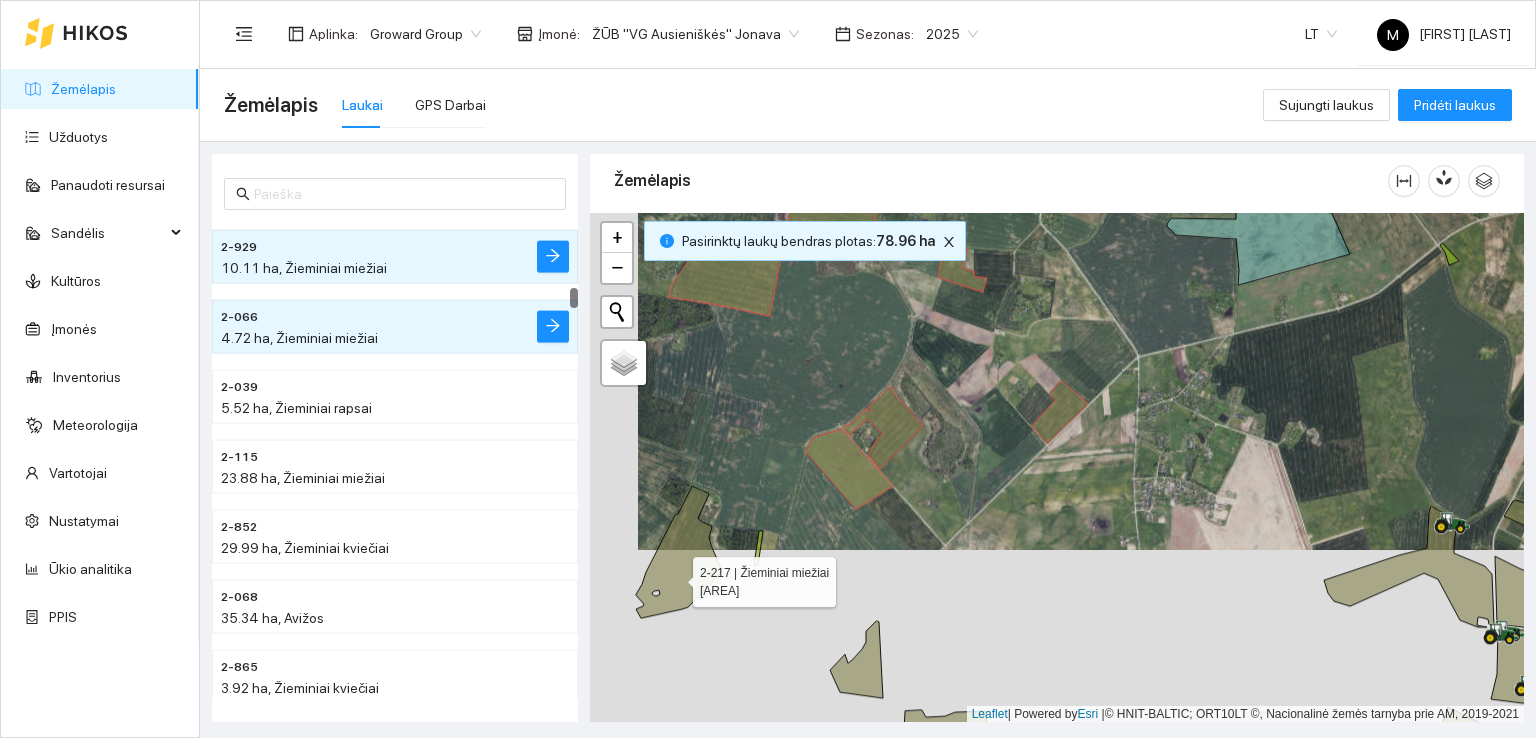 click 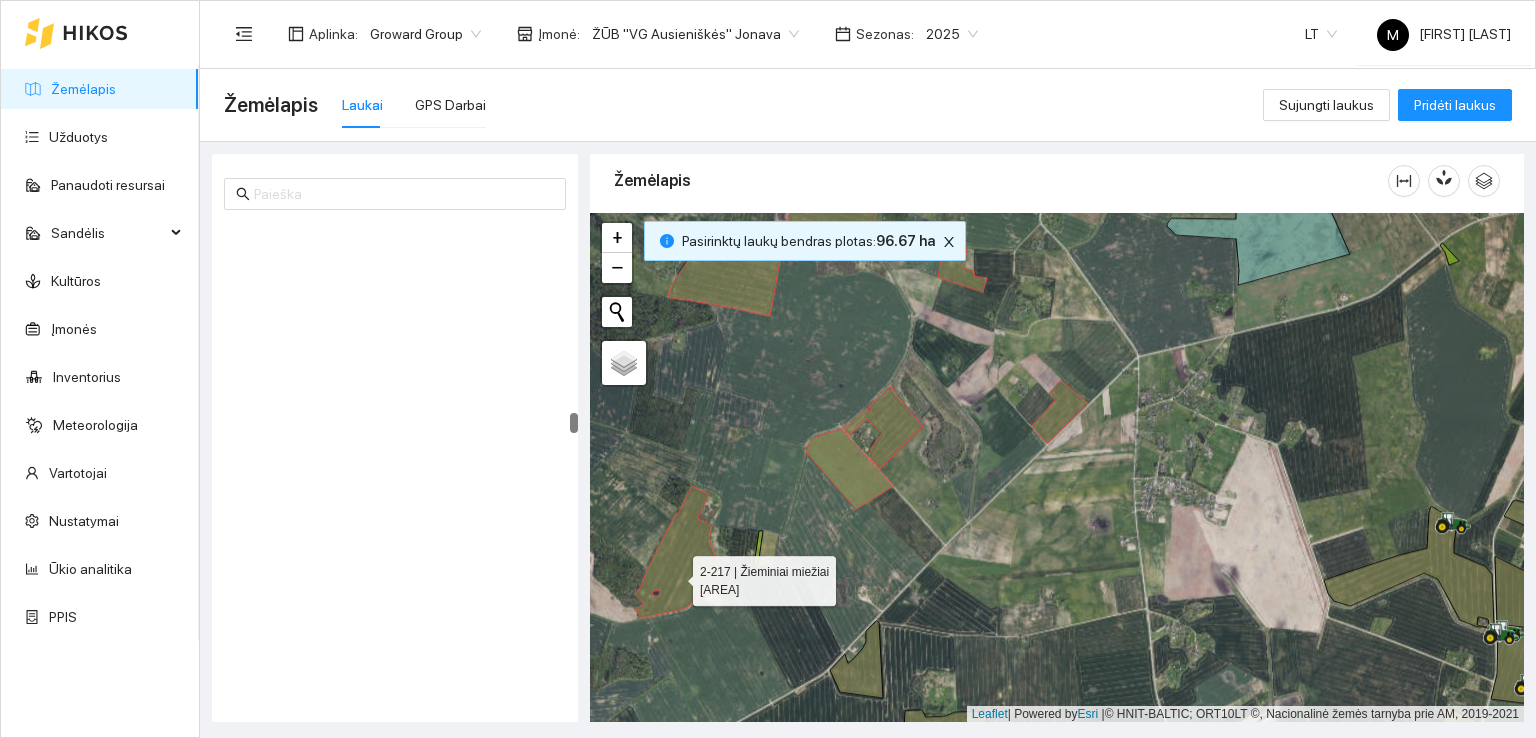 scroll, scrollTop: 4892, scrollLeft: 0, axis: vertical 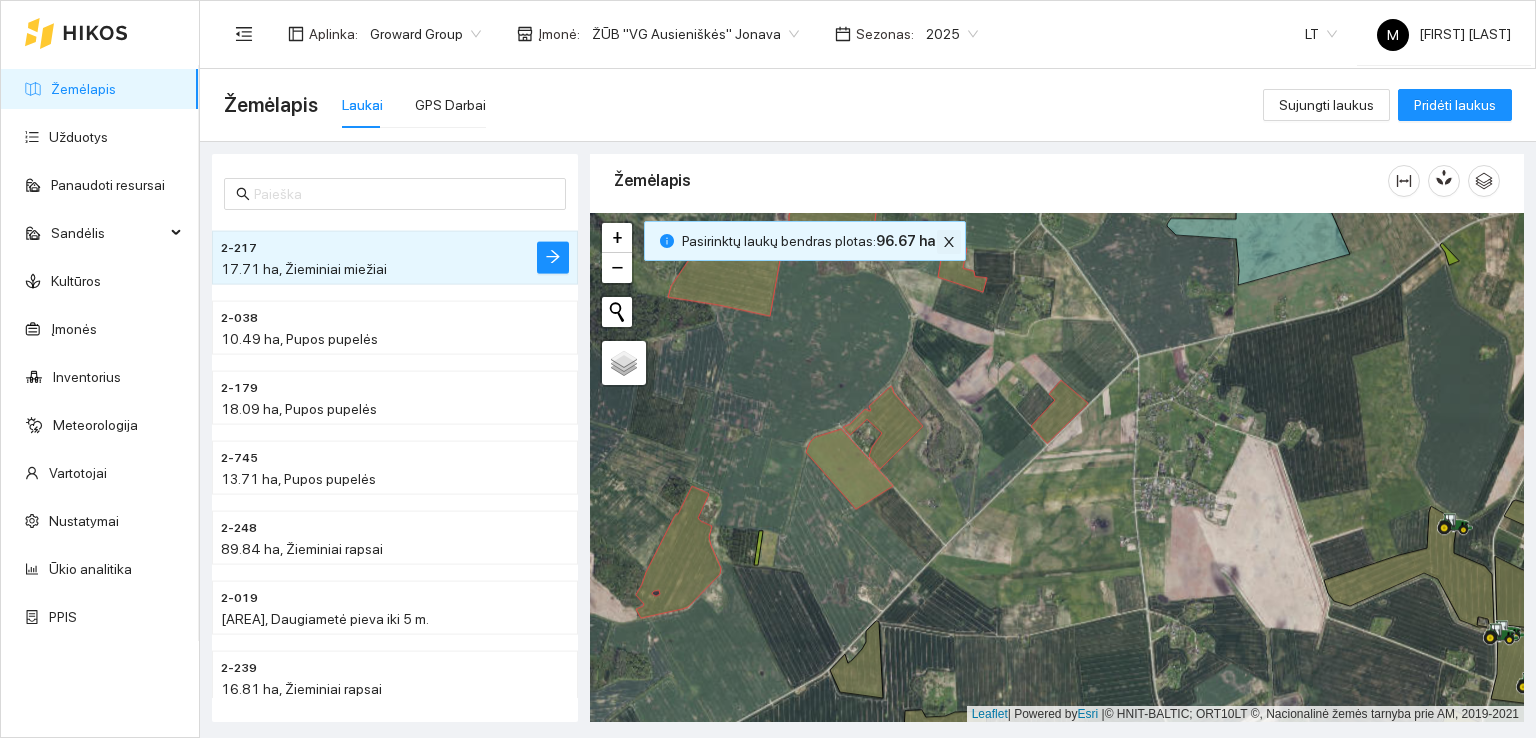 click 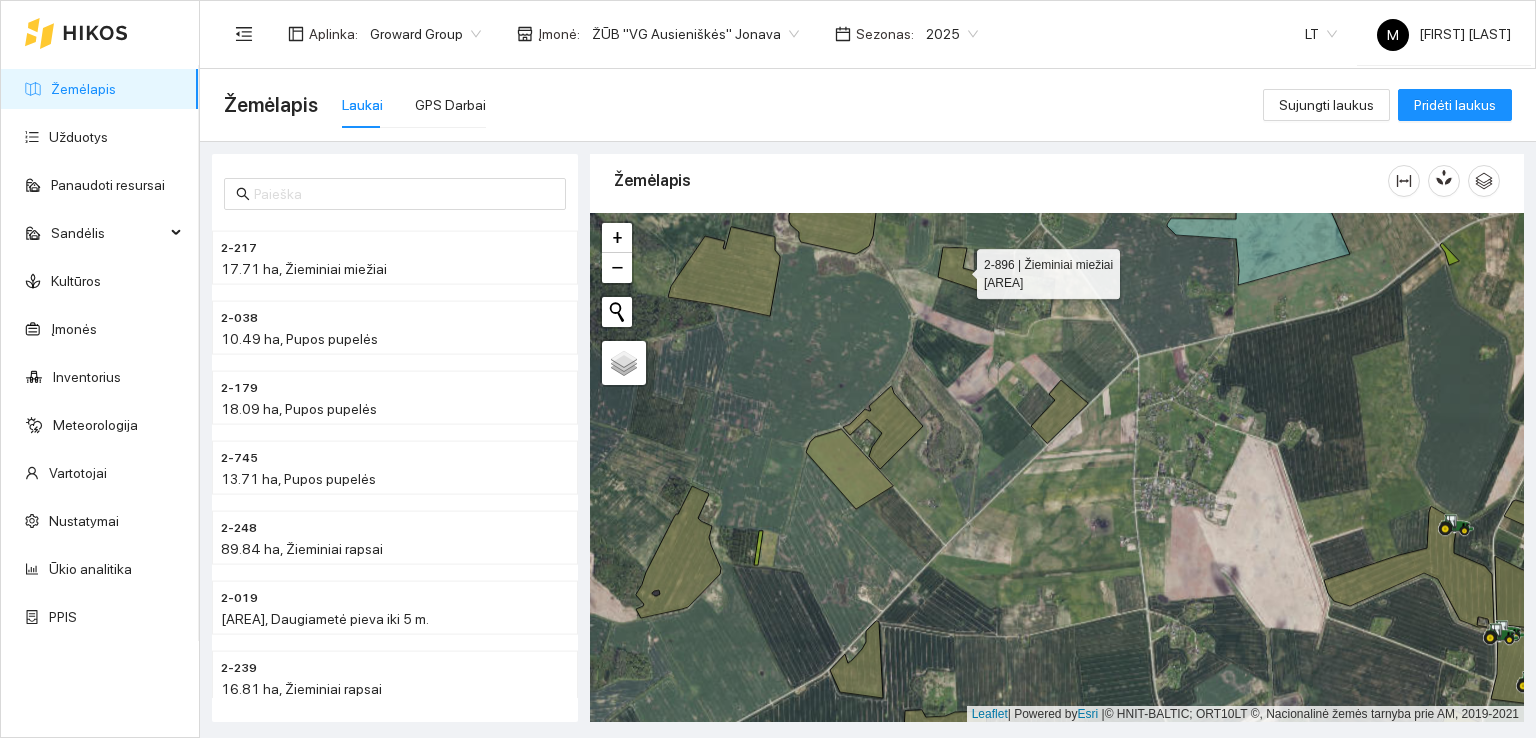click 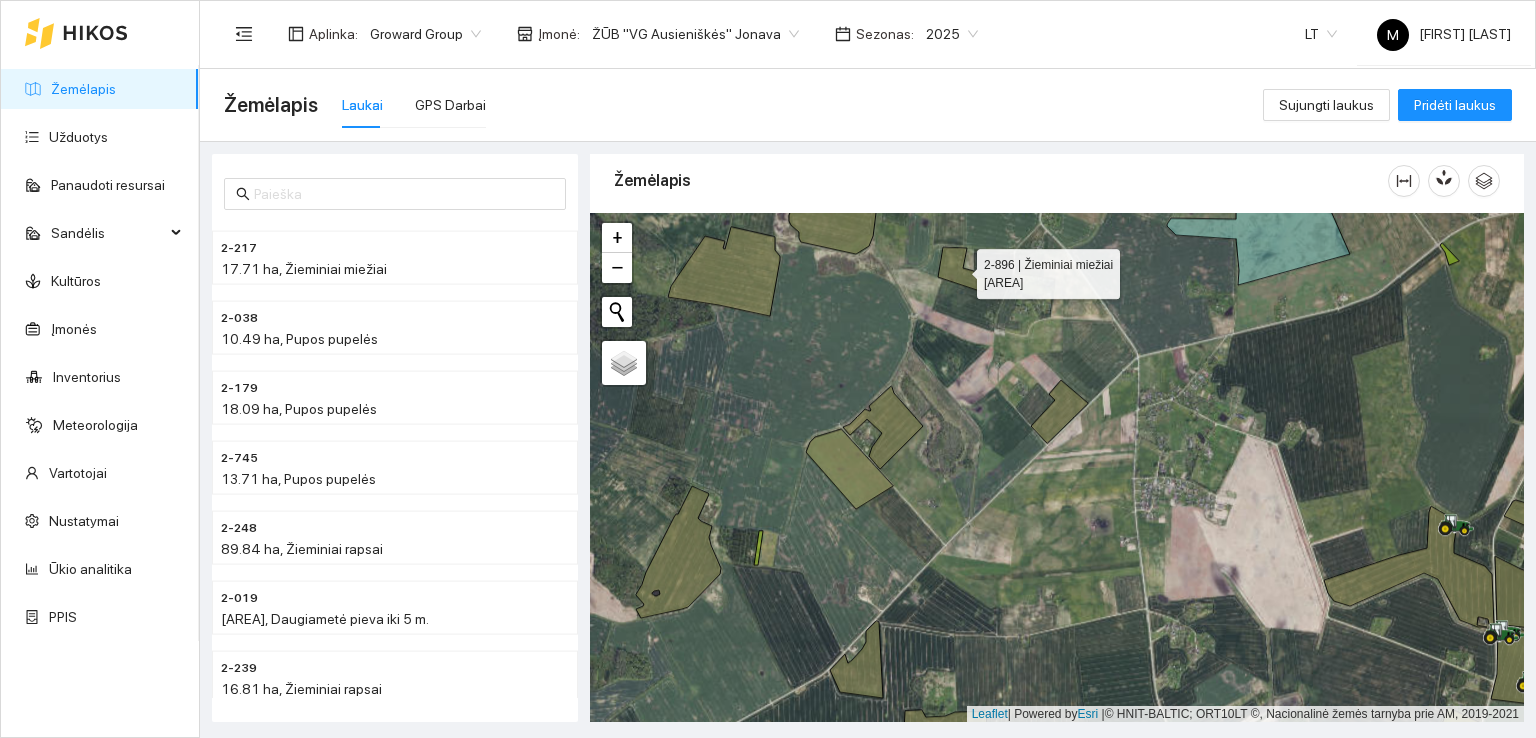 scroll, scrollTop: 4822, scrollLeft: 0, axis: vertical 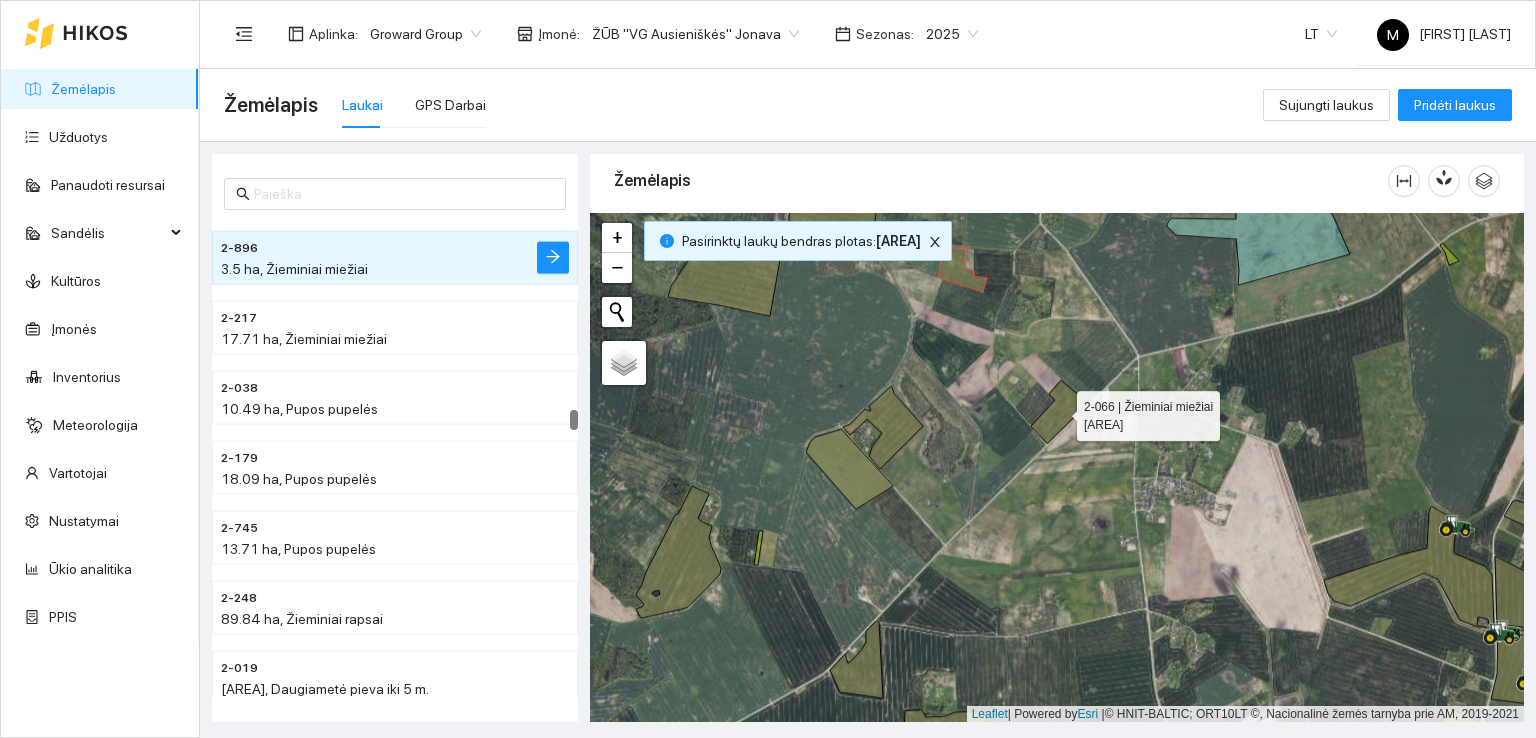 drag, startPoint x: 1060, startPoint y: 426, endPoint x: 1039, endPoint y: 428, distance: 21.095022 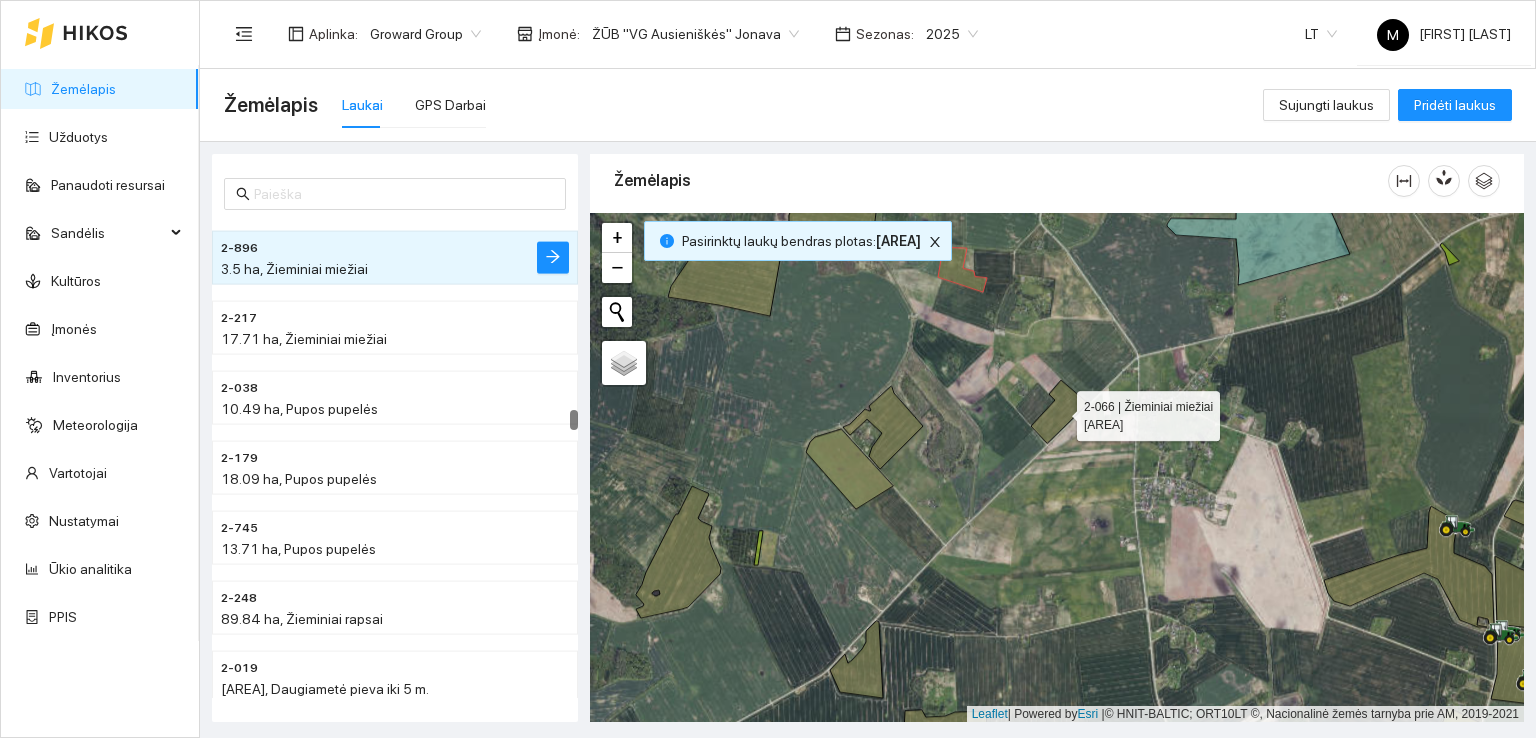 click 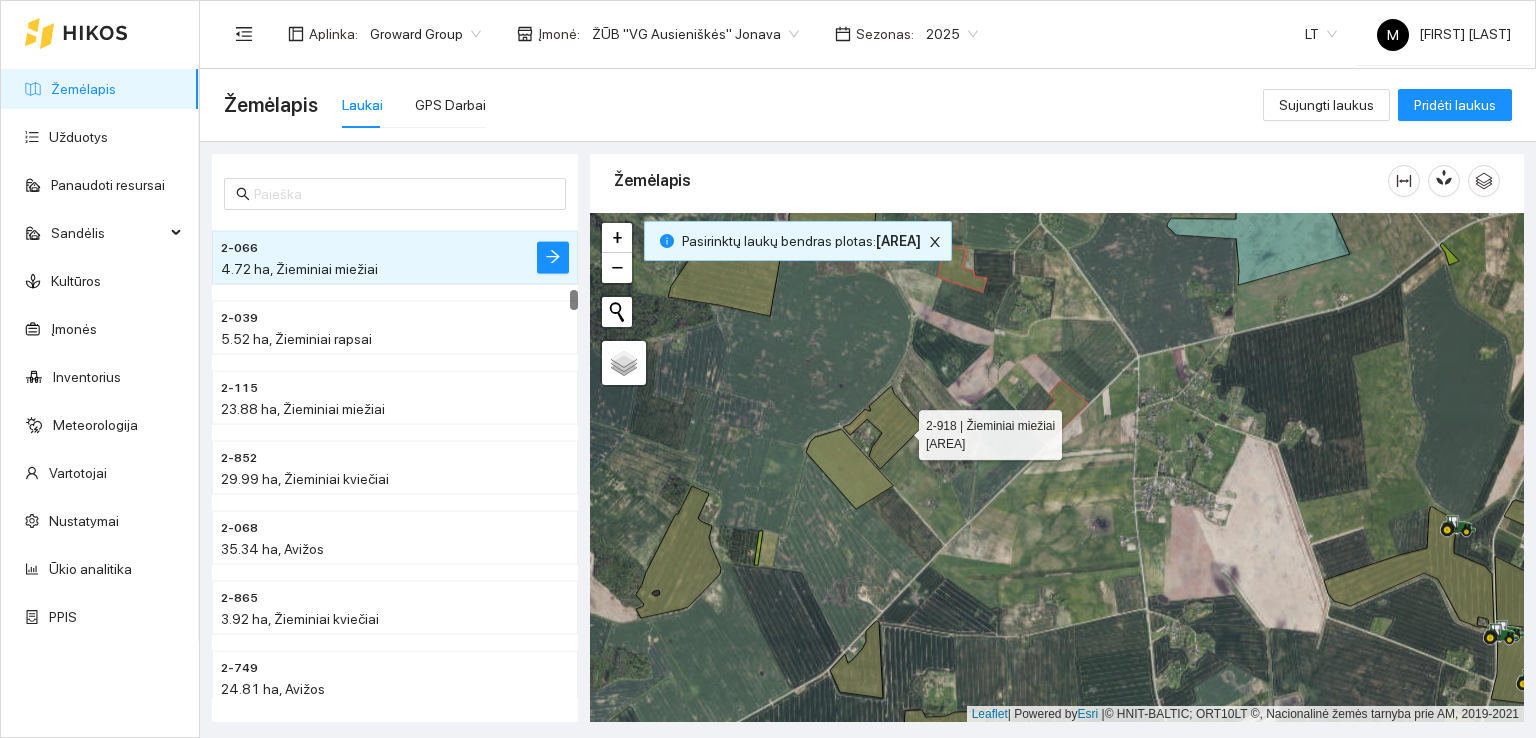click 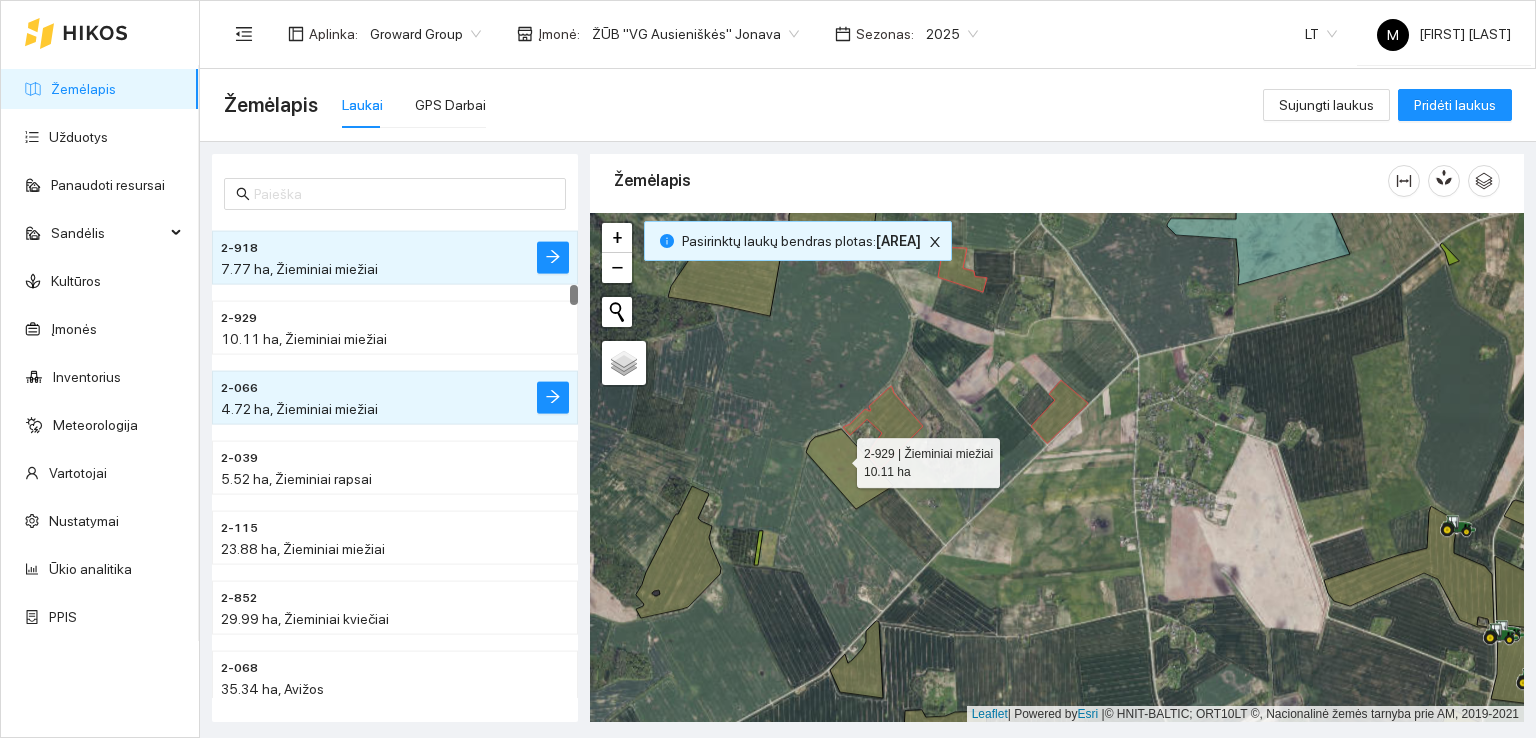 click 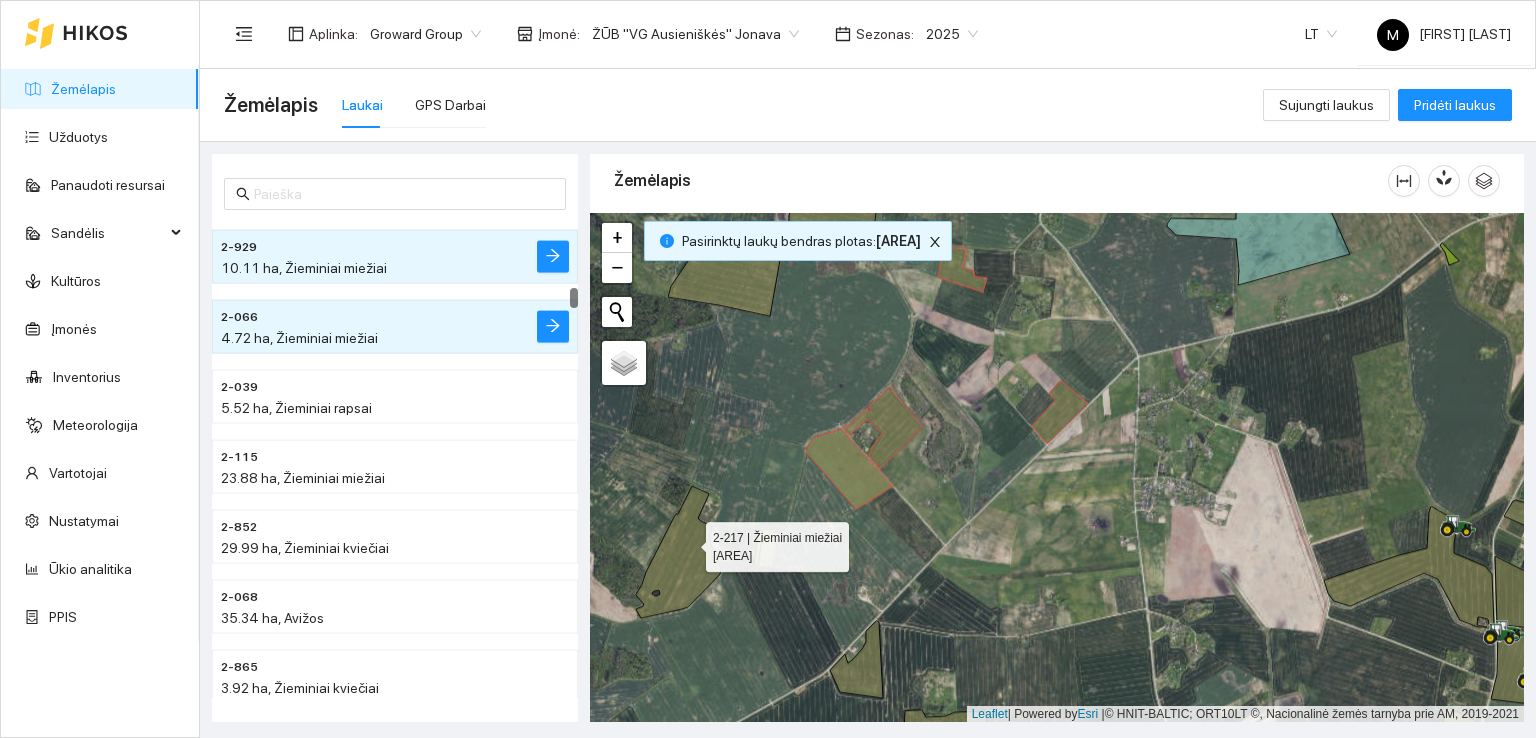 click 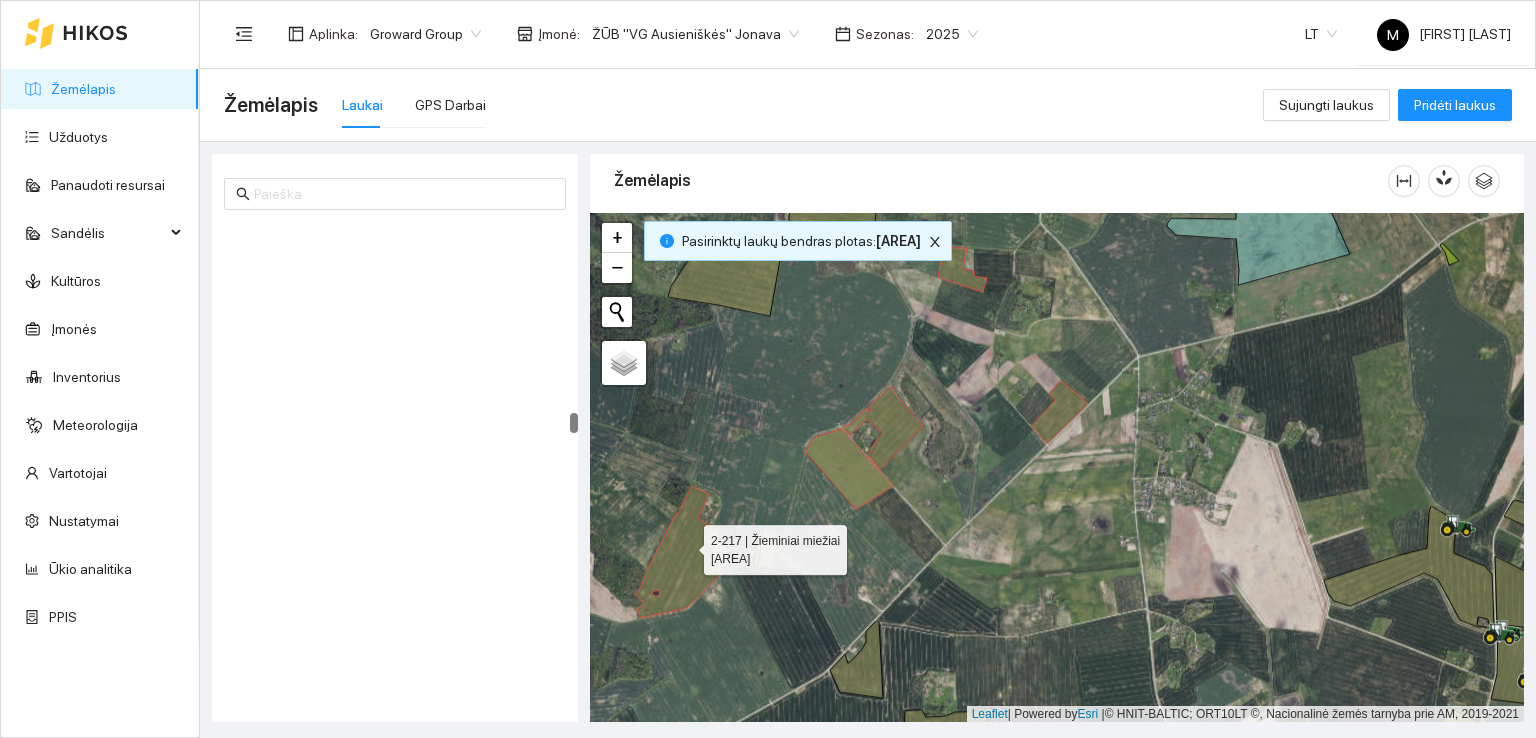 scroll, scrollTop: 4892, scrollLeft: 0, axis: vertical 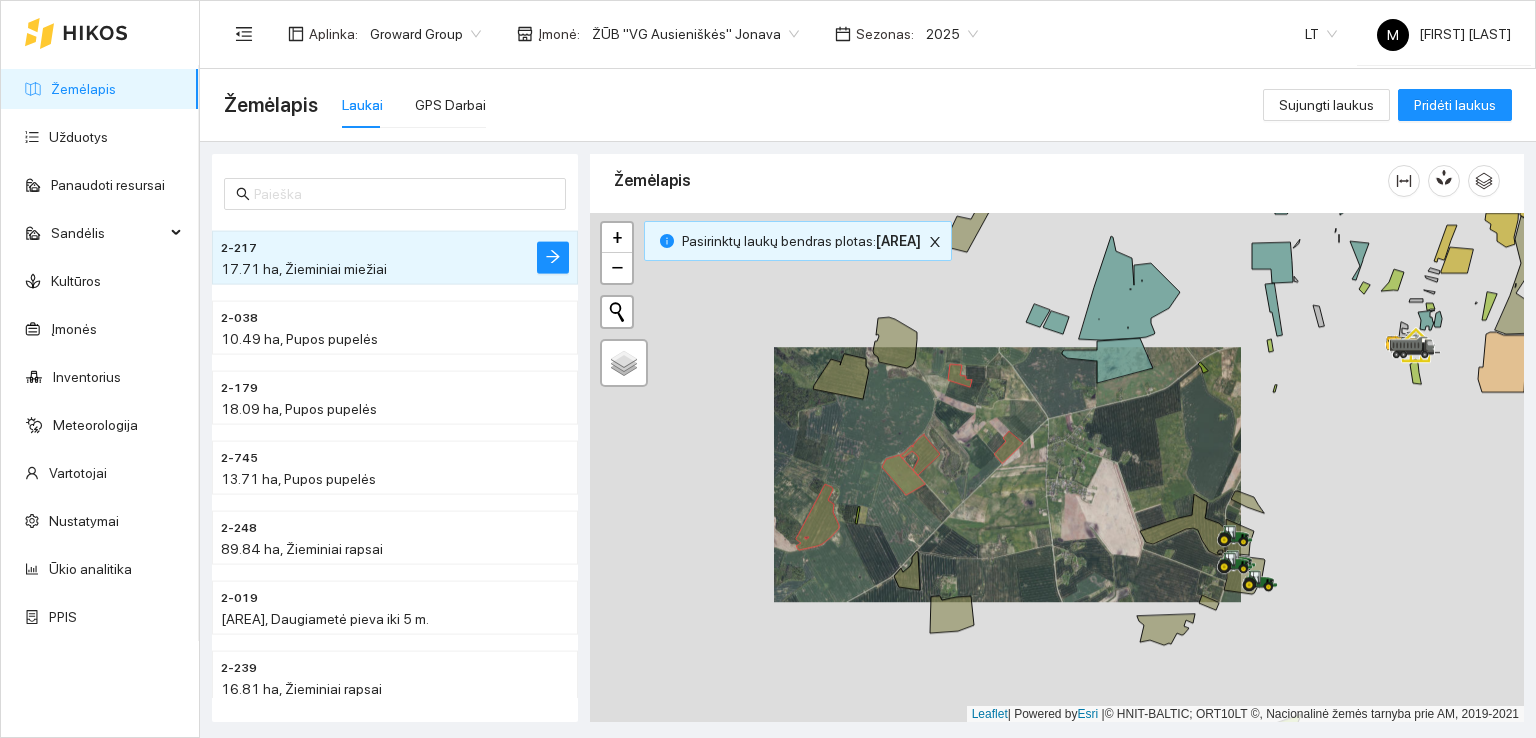 drag, startPoint x: 1124, startPoint y: 477, endPoint x: 891, endPoint y: 499, distance: 234.03632 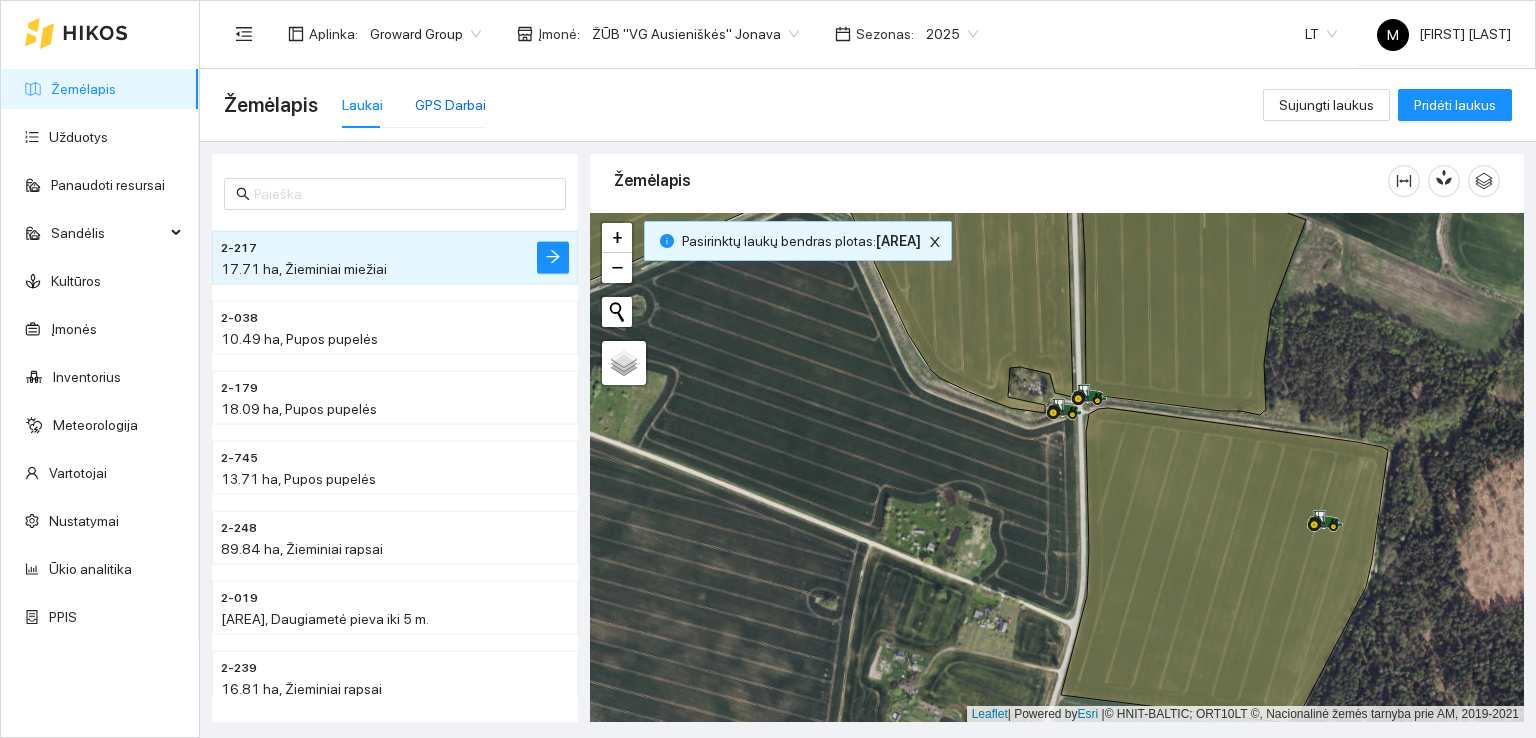 click on "GPS Darbai" at bounding box center [450, 105] 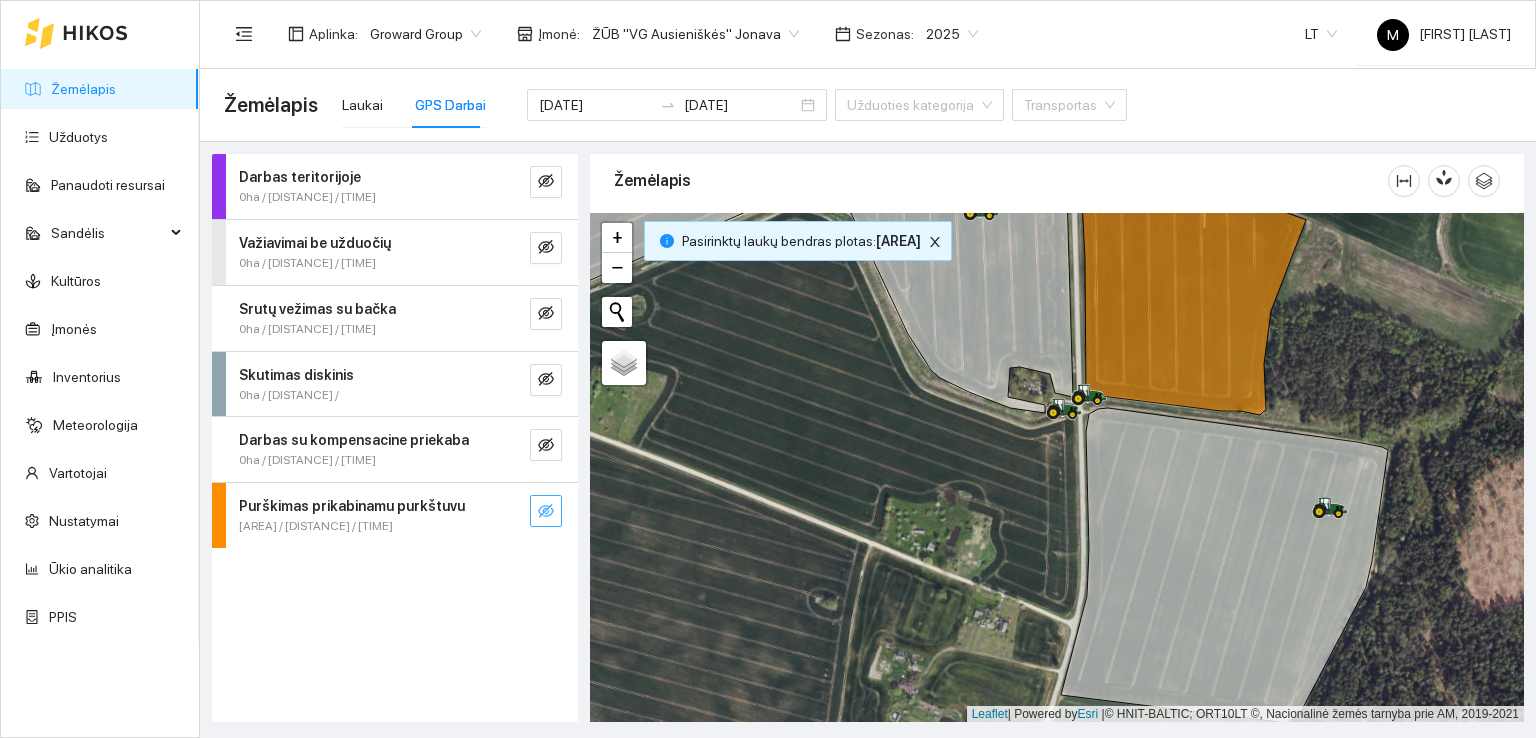 click 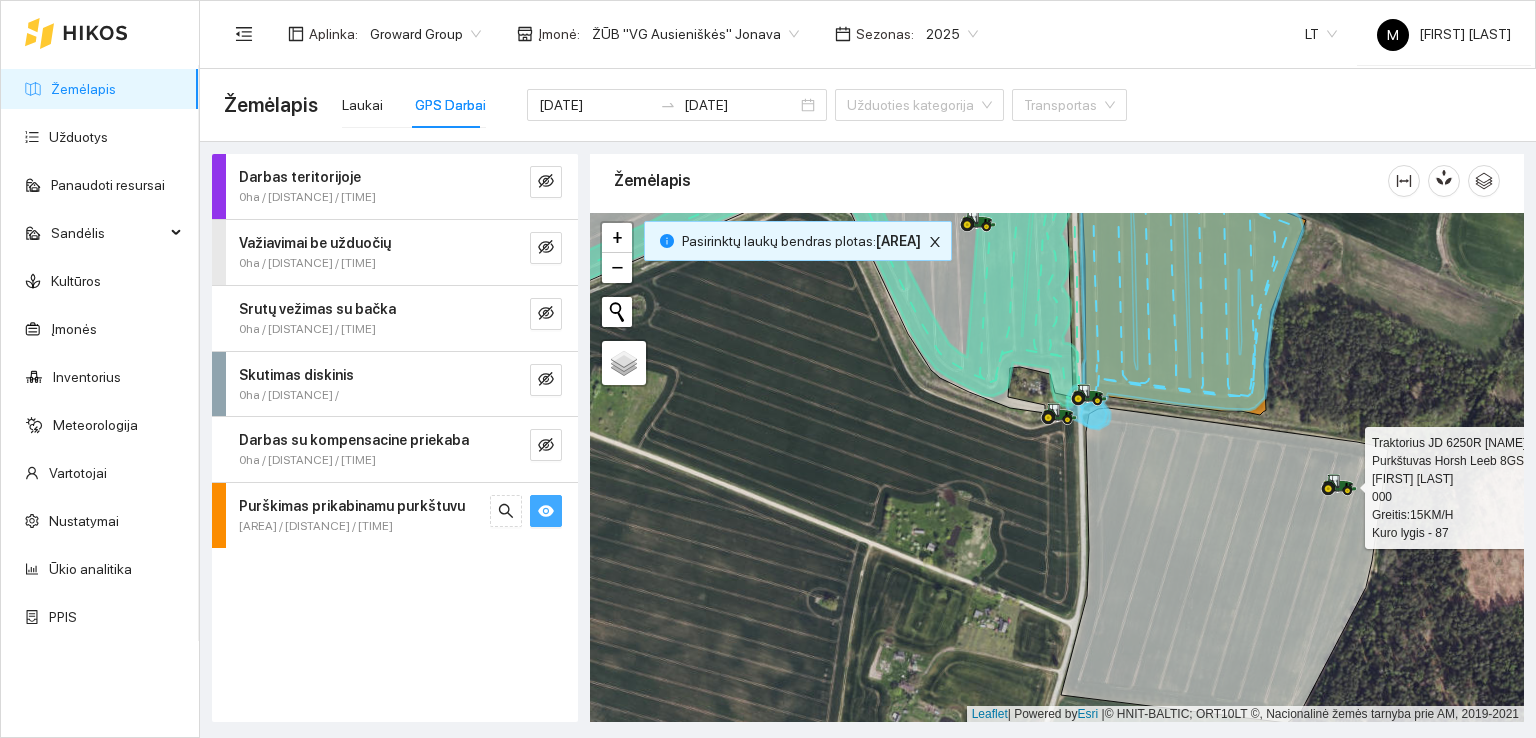 click 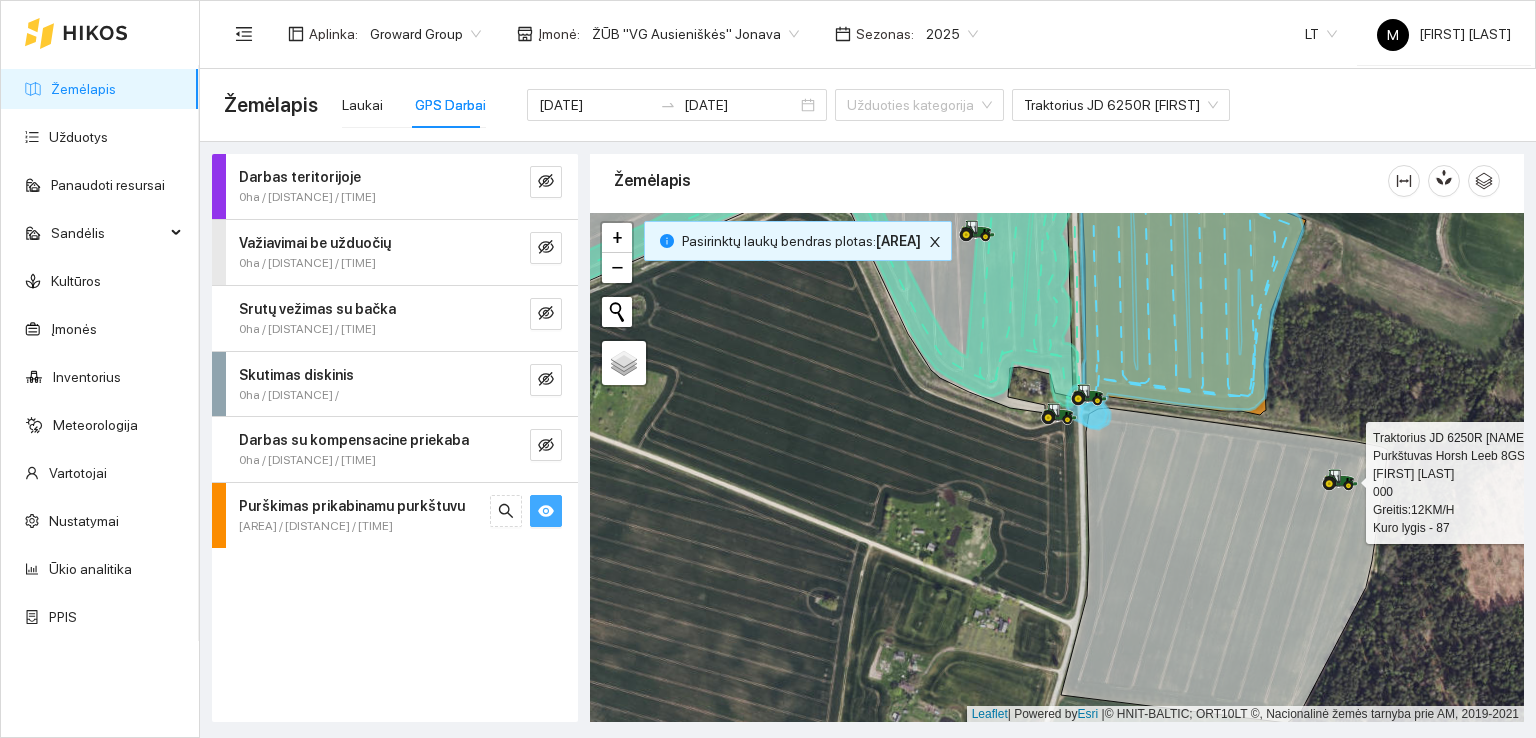 click 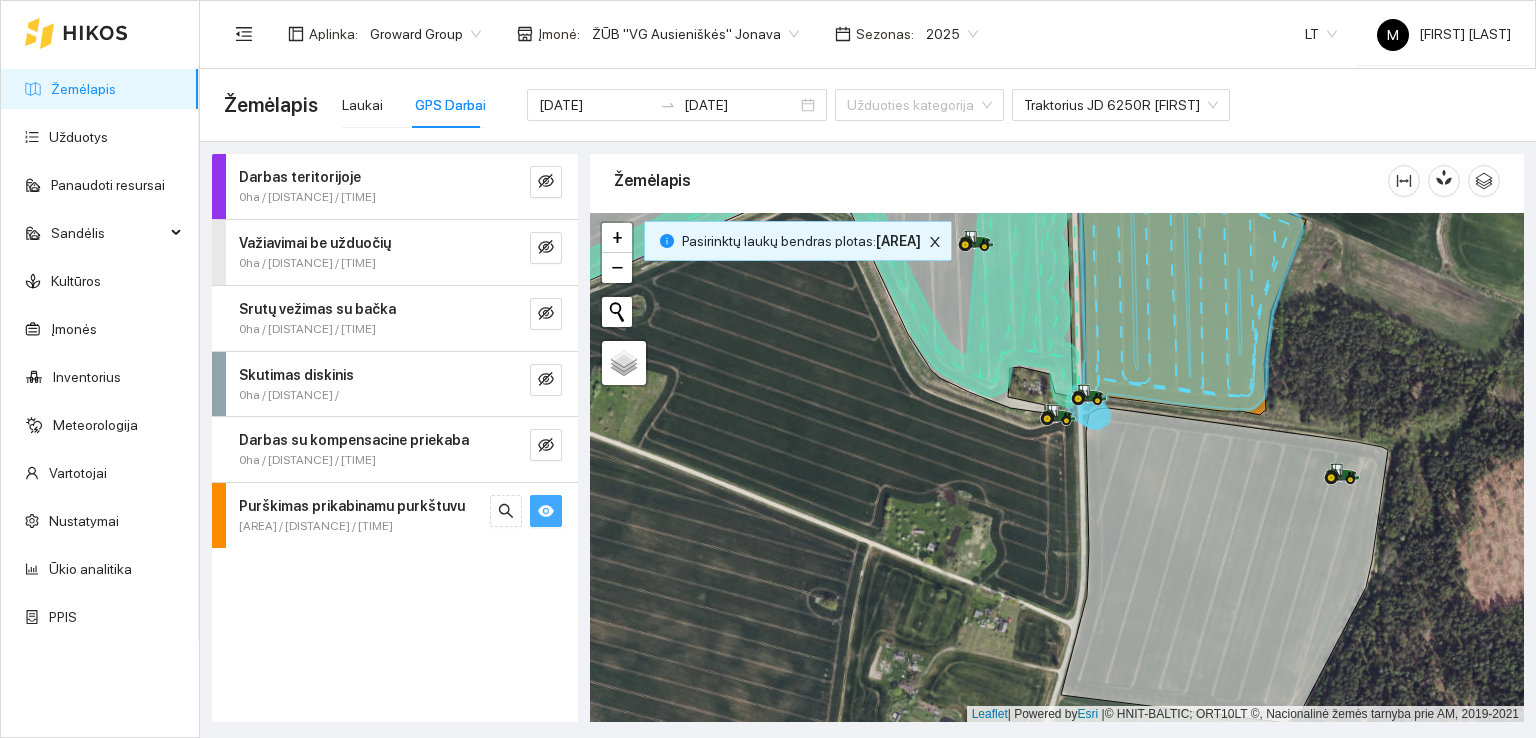 click at bounding box center [546, 511] 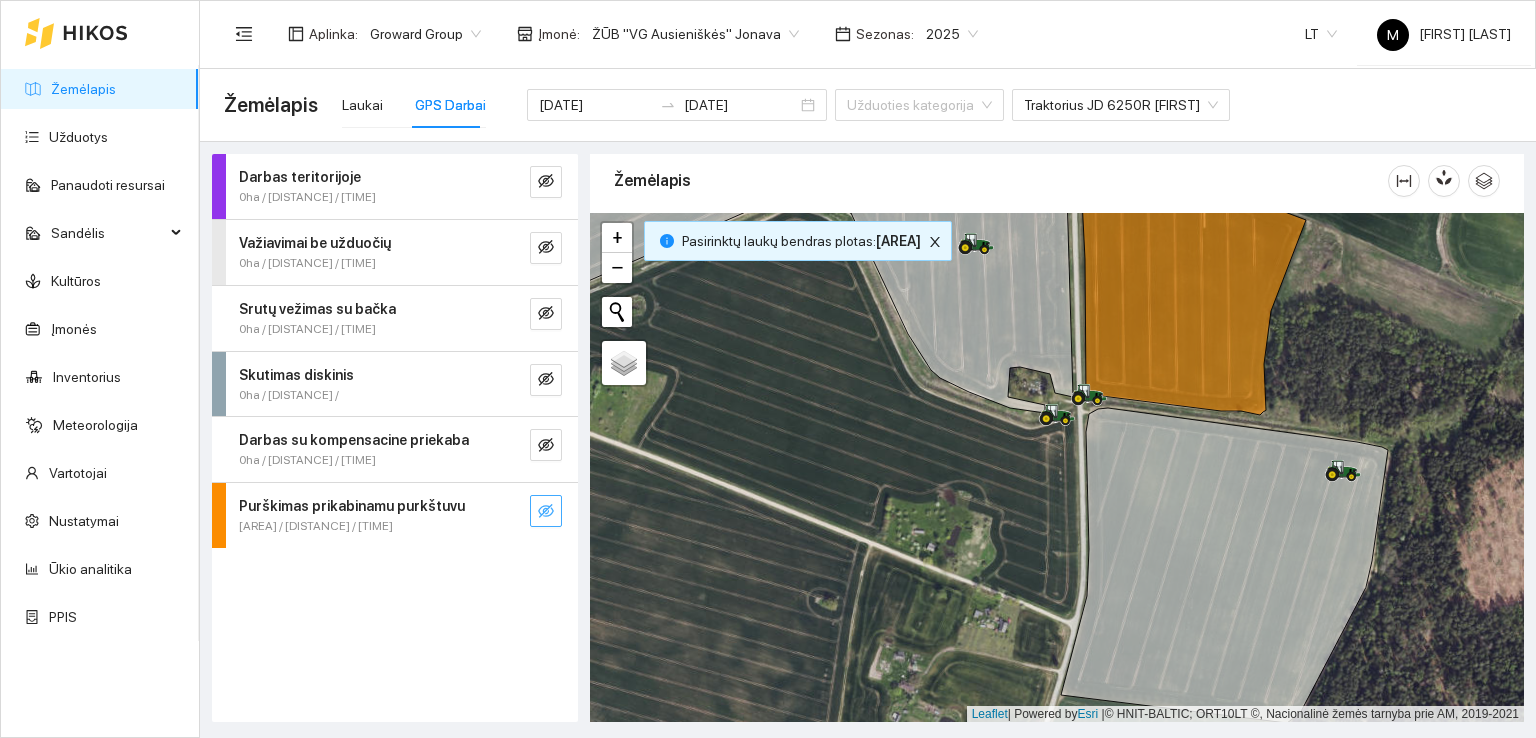 click at bounding box center (546, 511) 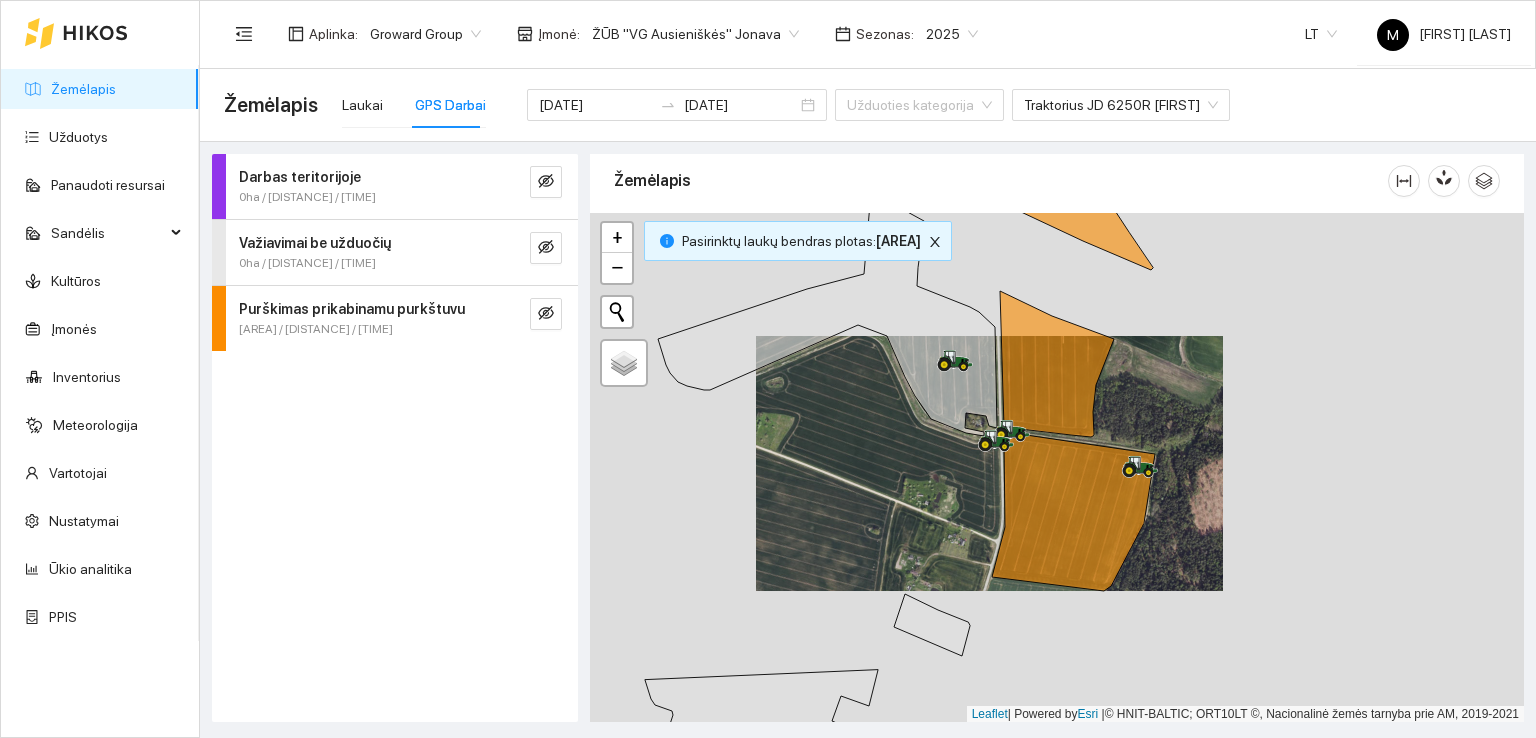 drag, startPoint x: 928, startPoint y: 452, endPoint x: 893, endPoint y: 500, distance: 59.405388 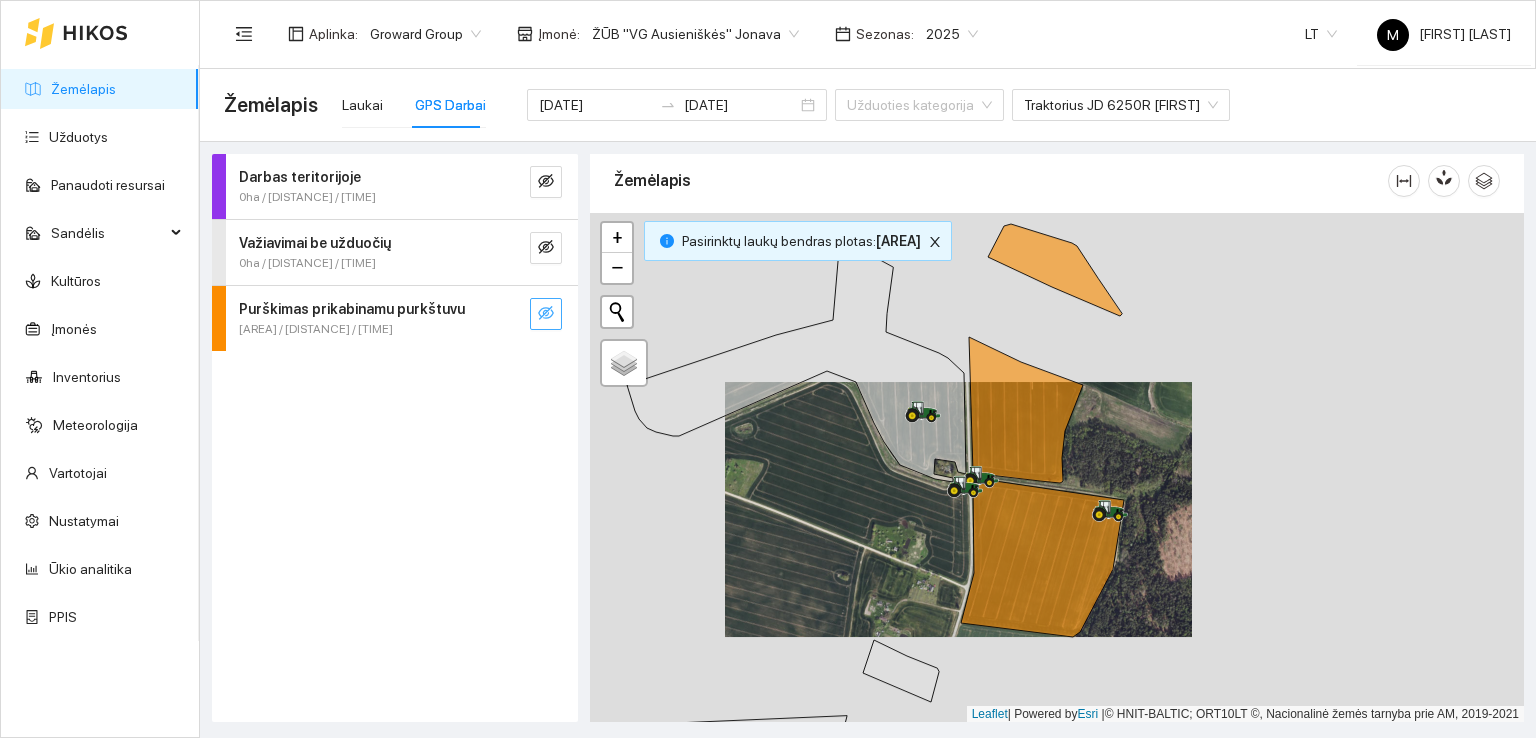click 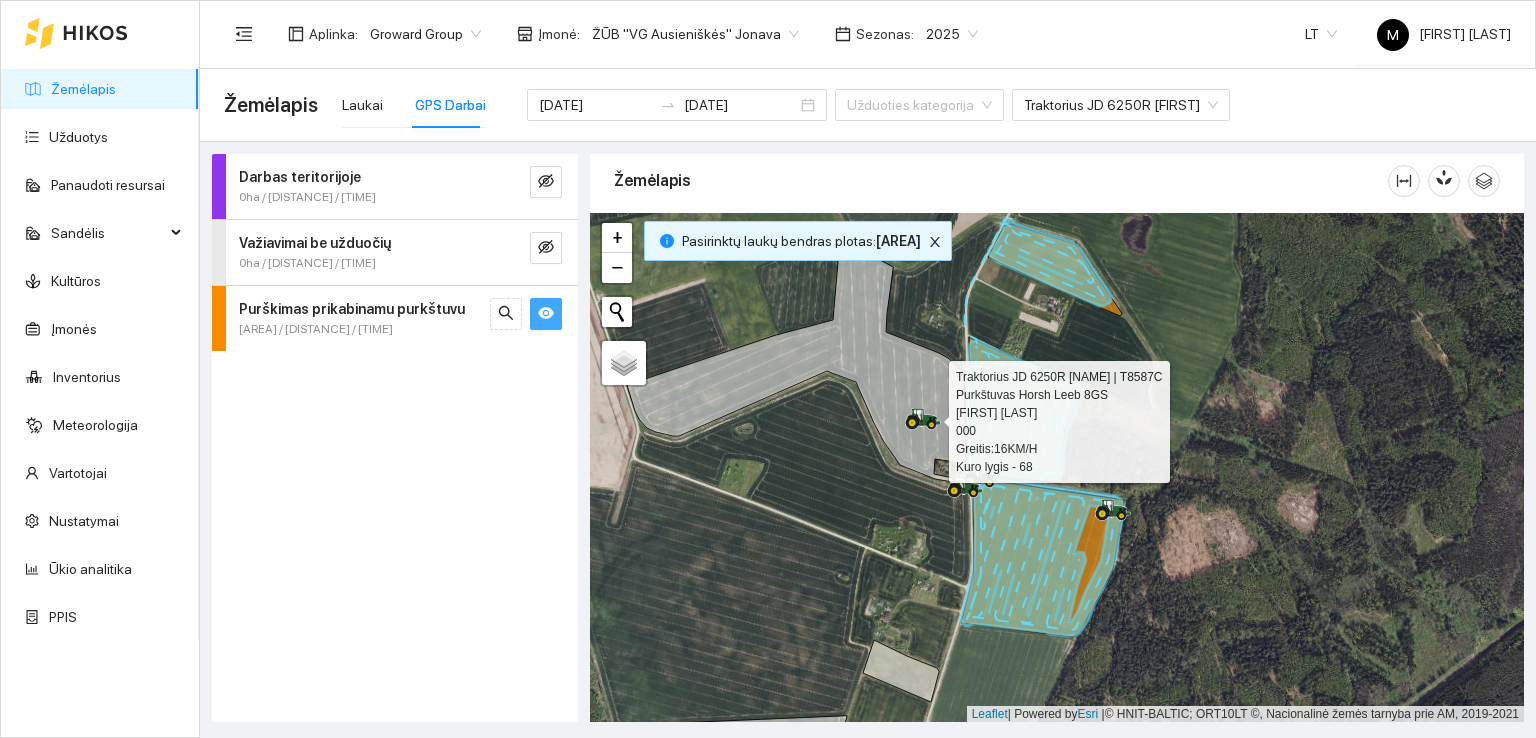 click at bounding box center (923, 419) 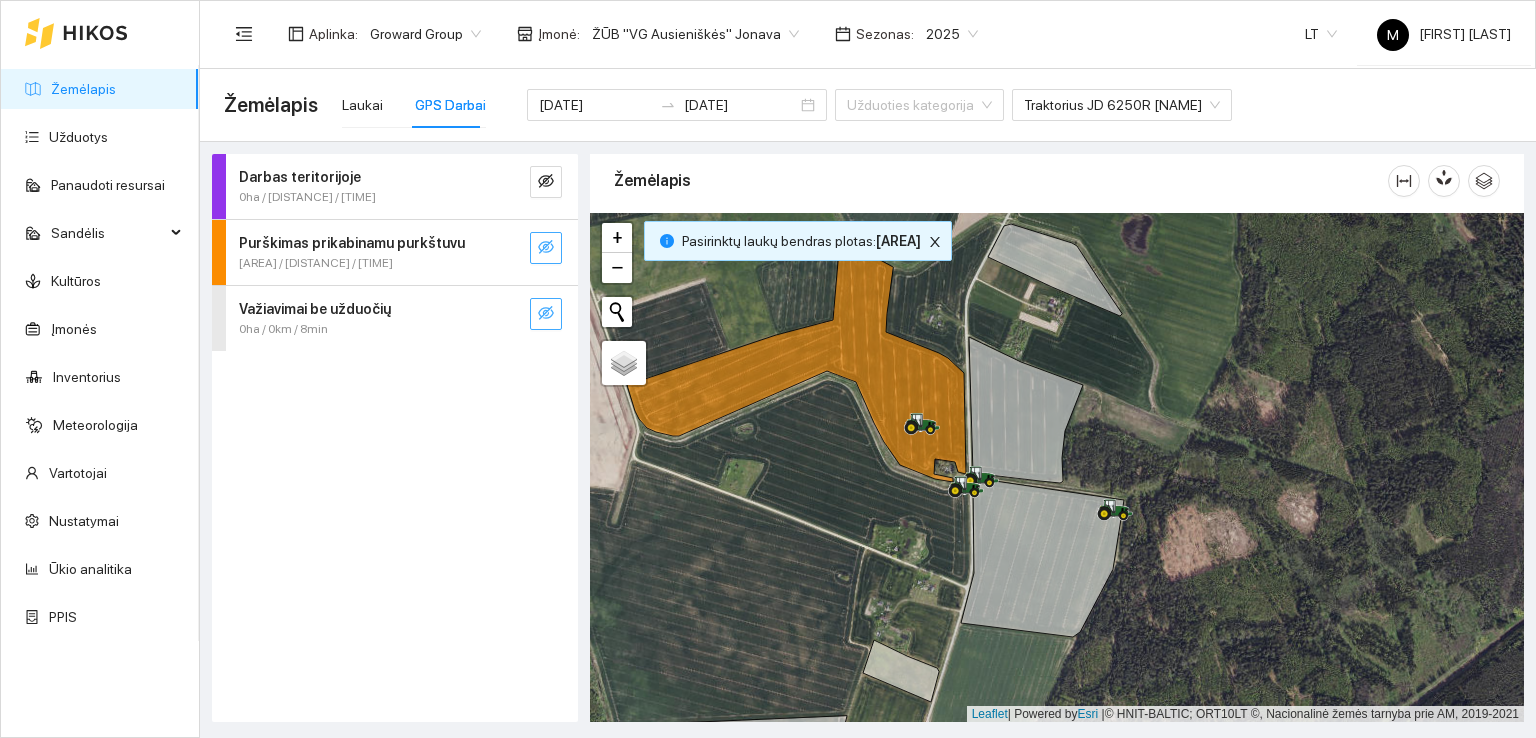 click 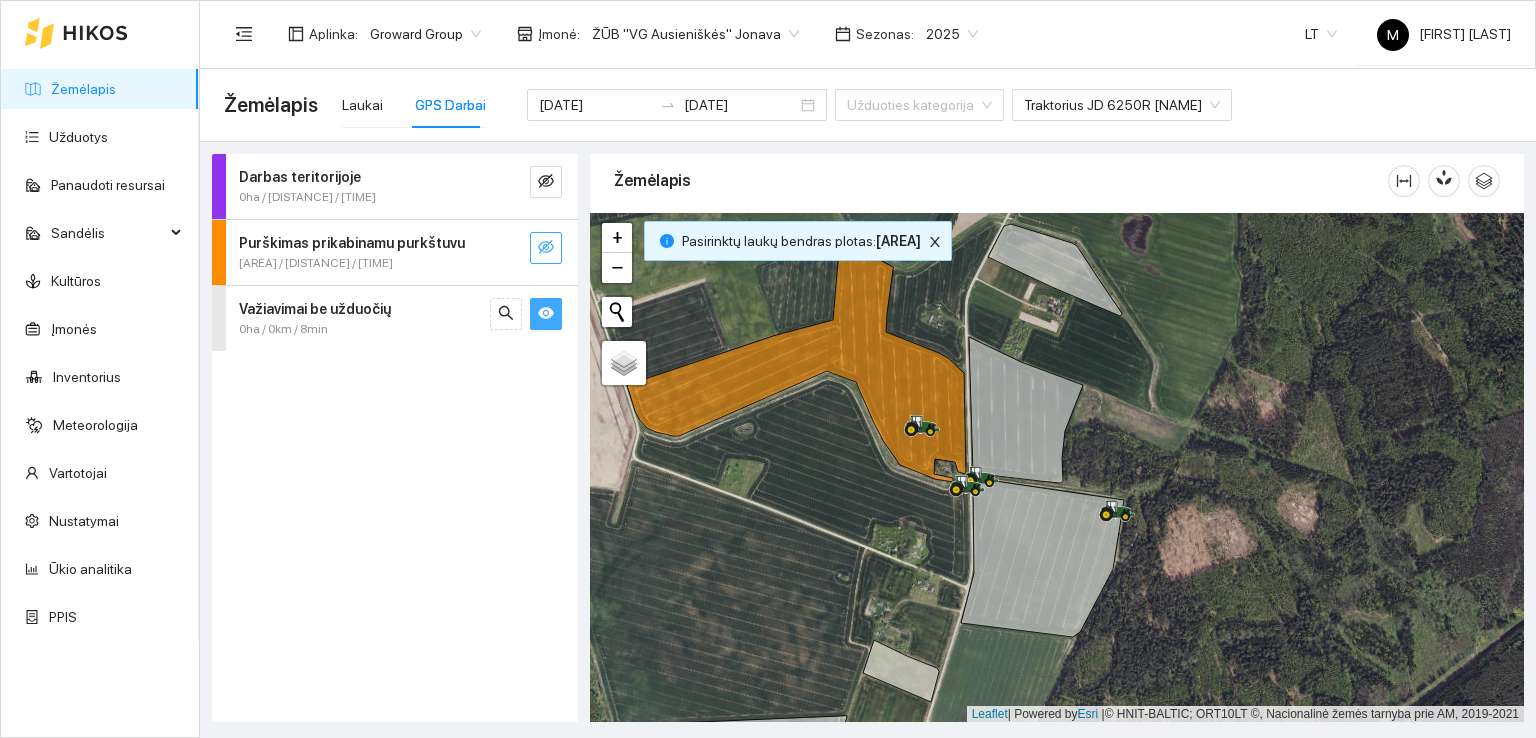 click 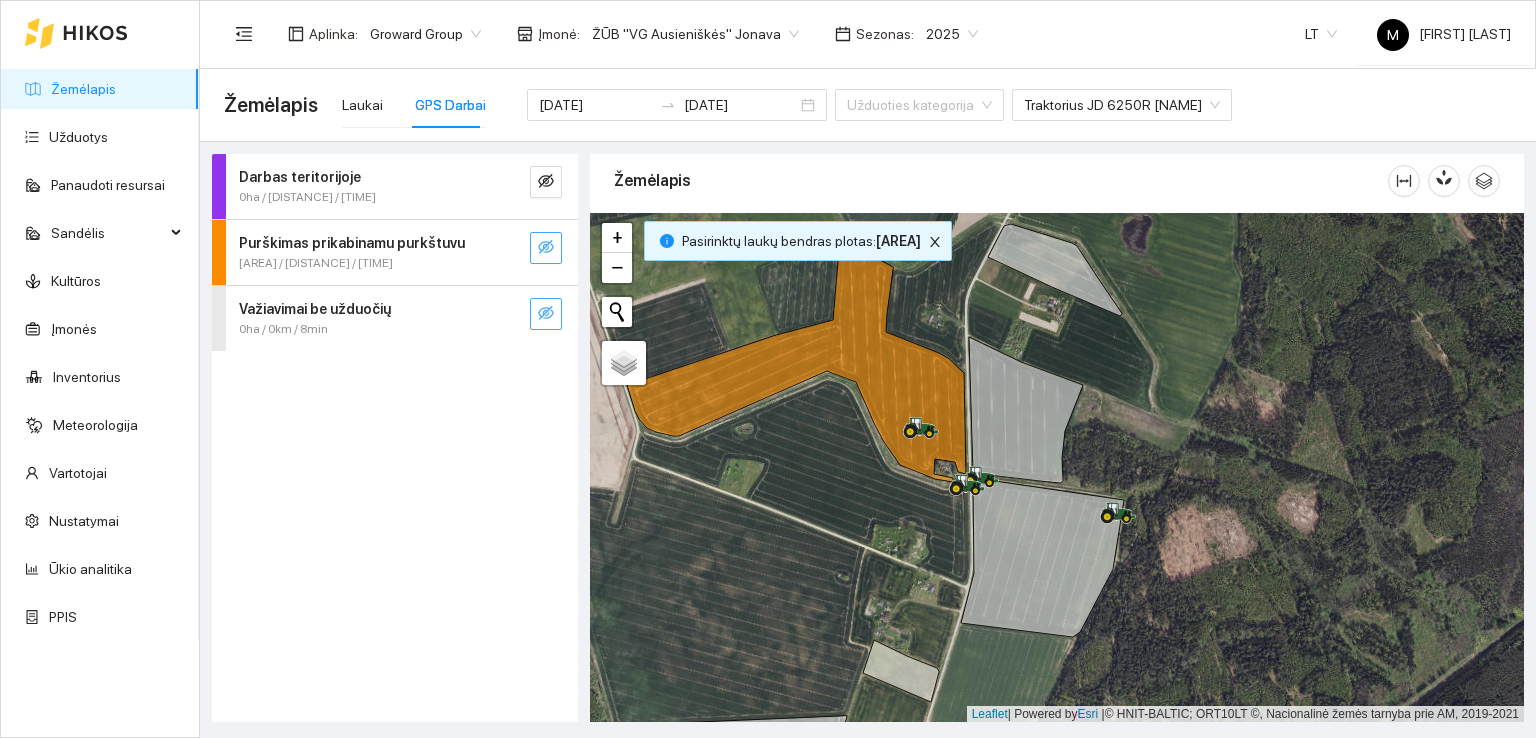 click 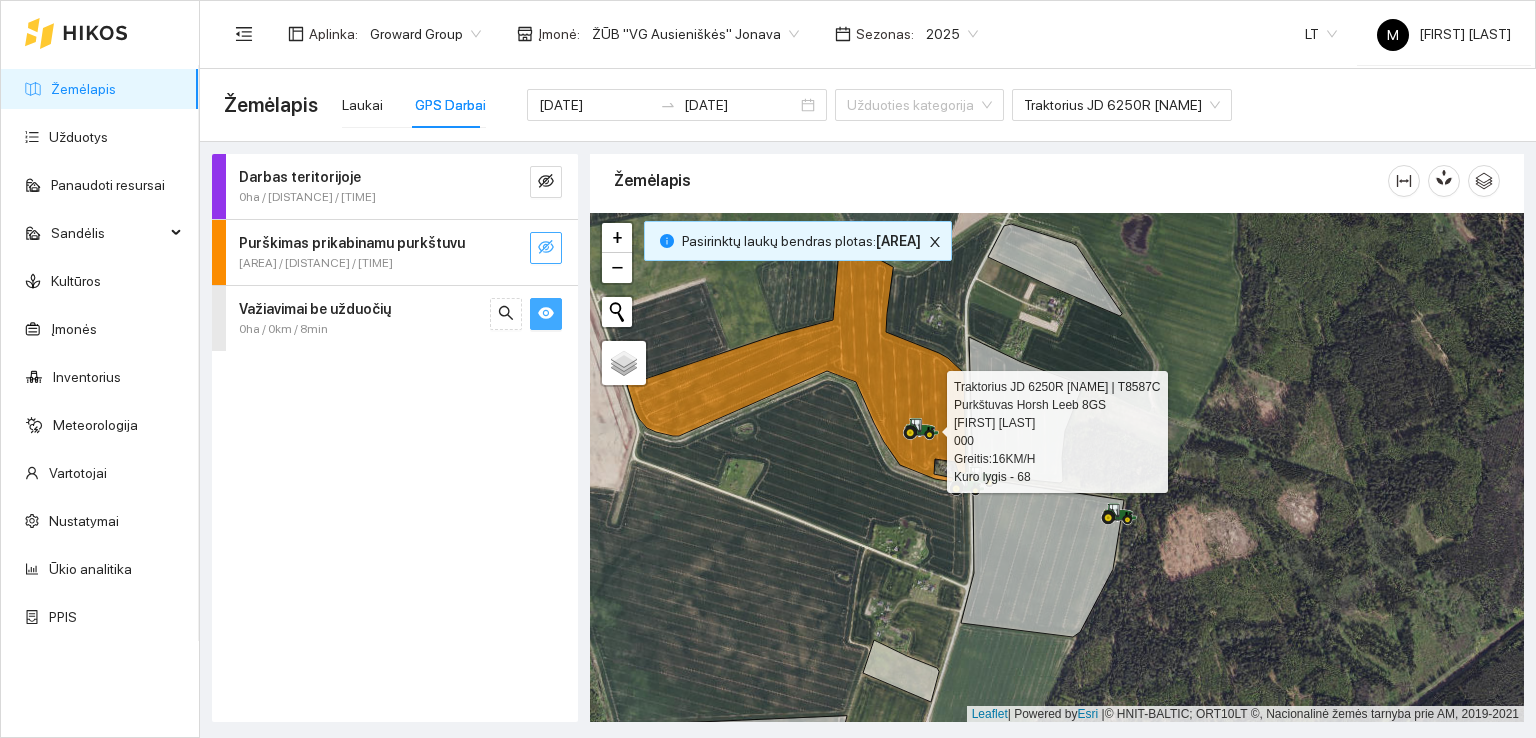 click 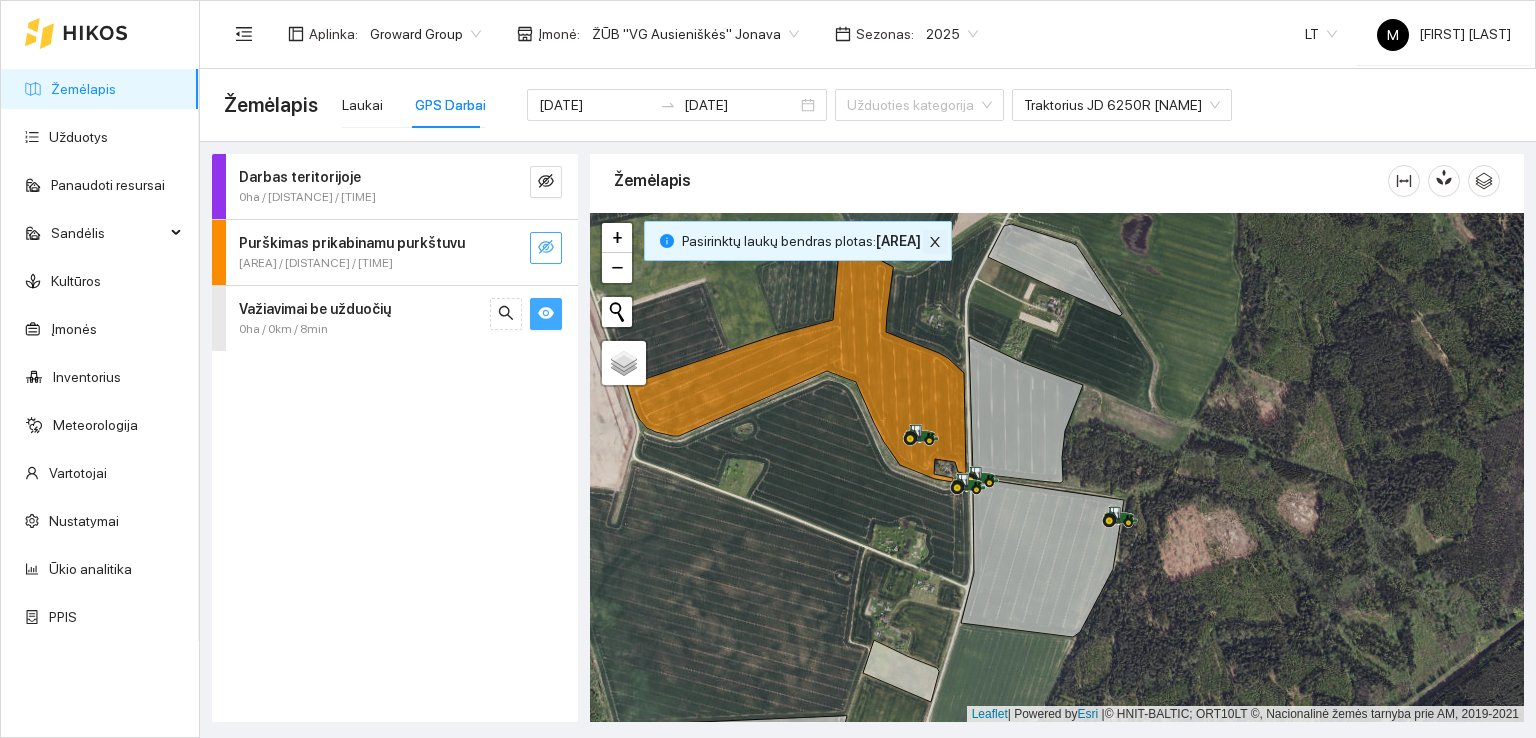 click 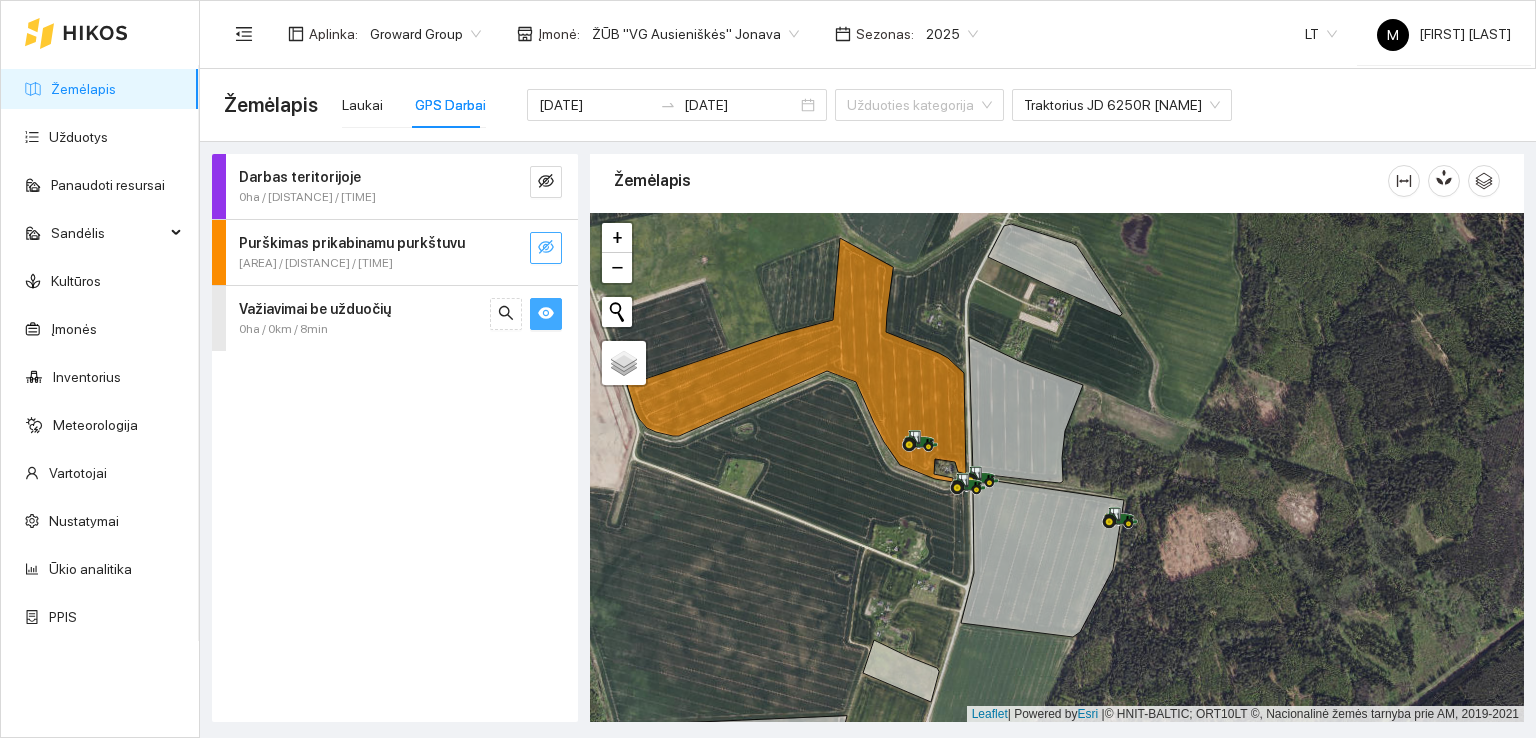 click 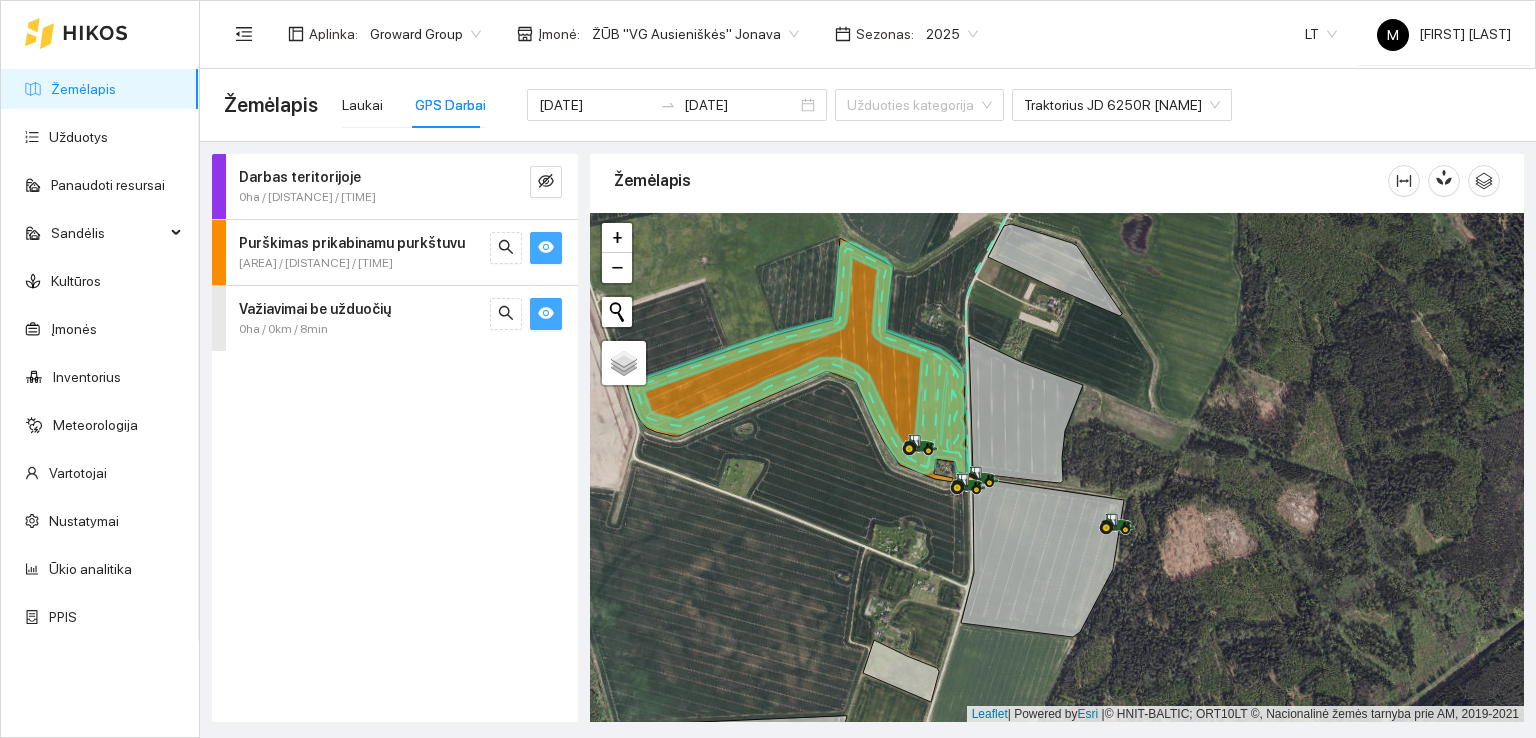click at bounding box center (546, 314) 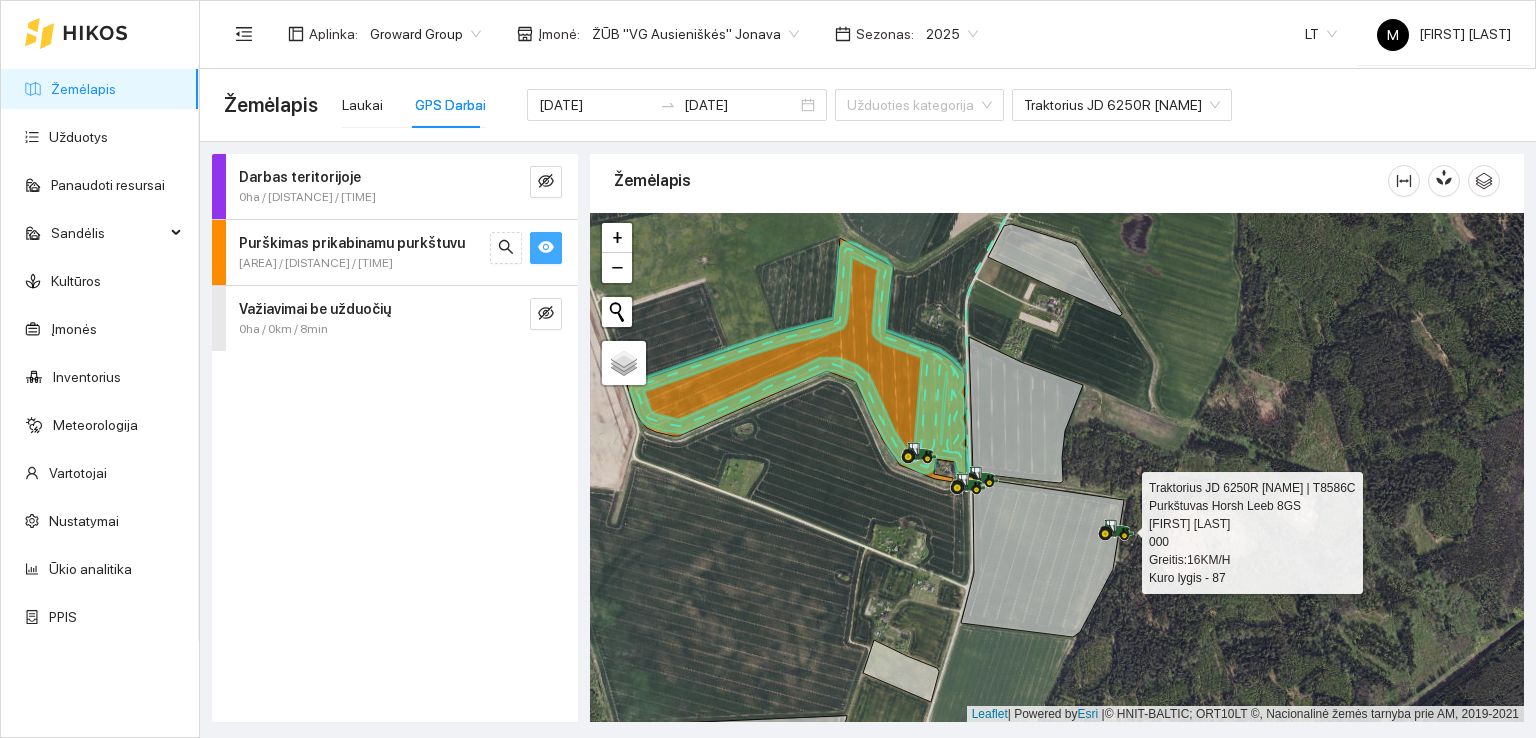 click 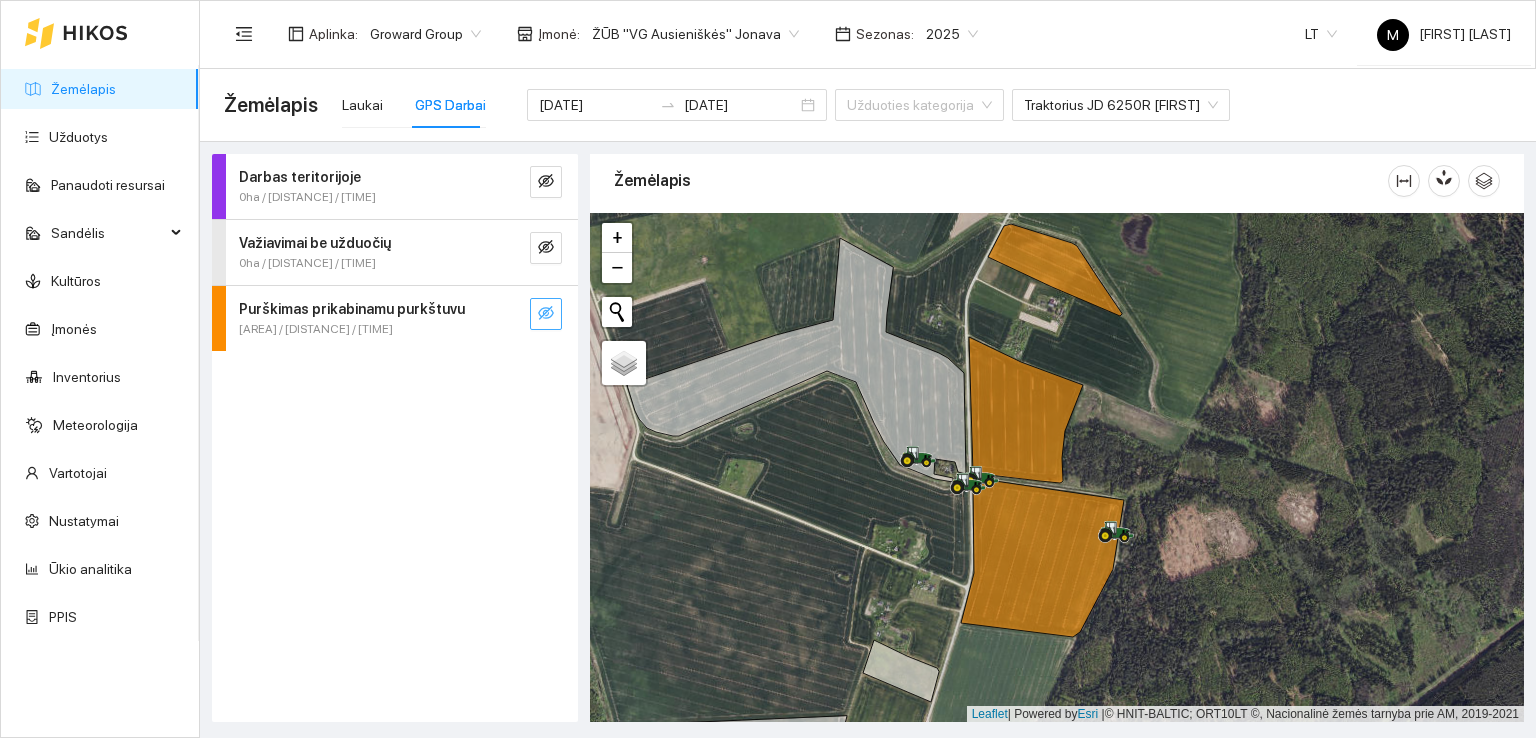 click 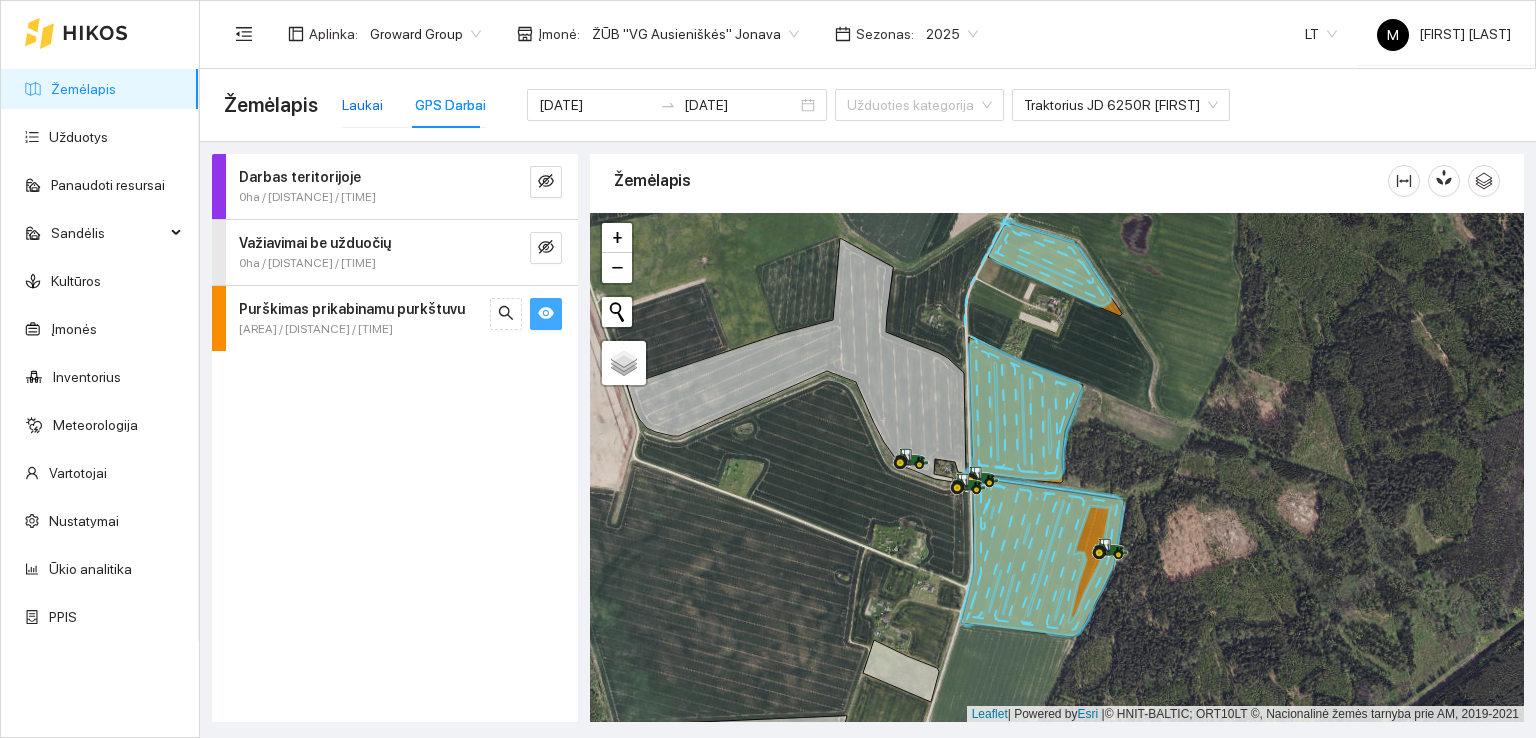 click on "Laukai" at bounding box center [362, 105] 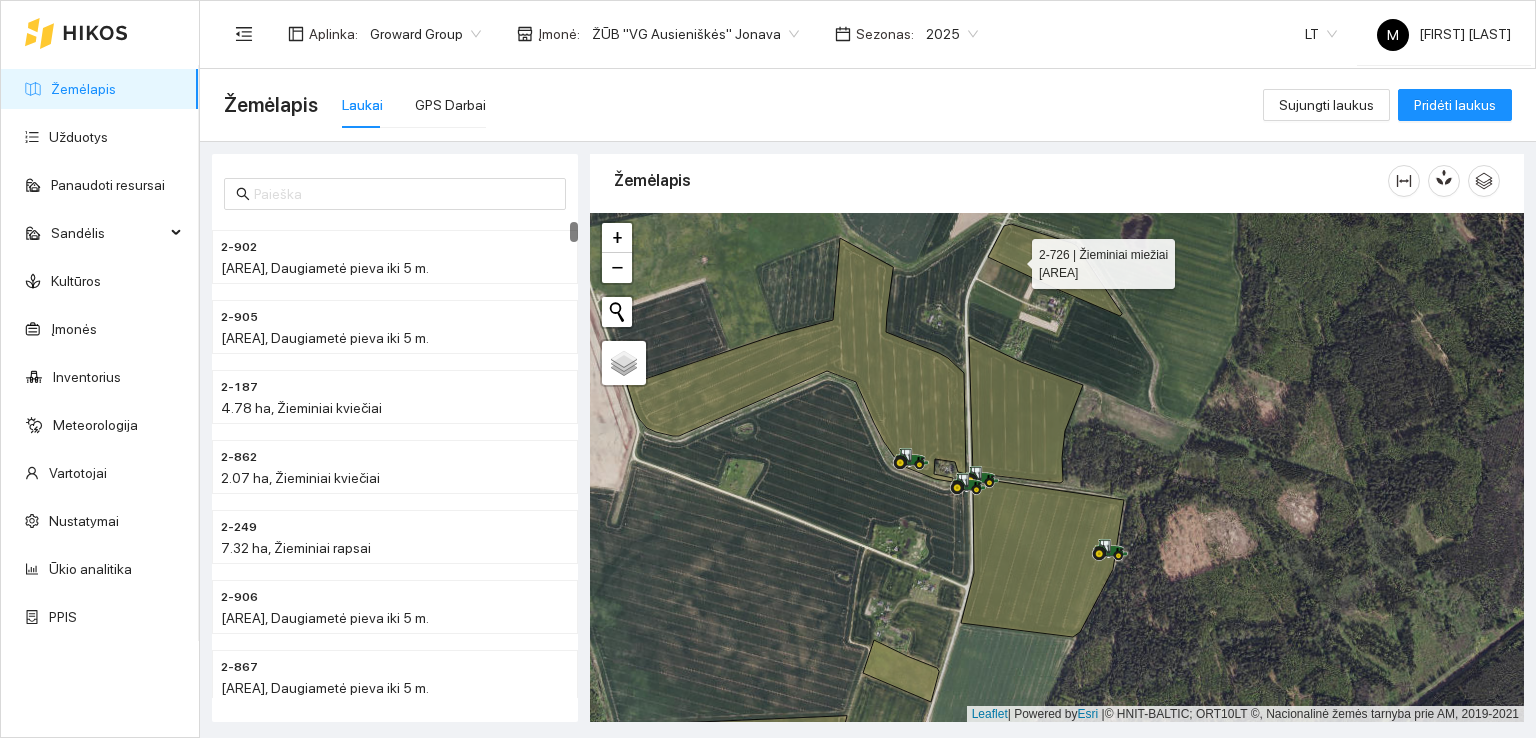 click 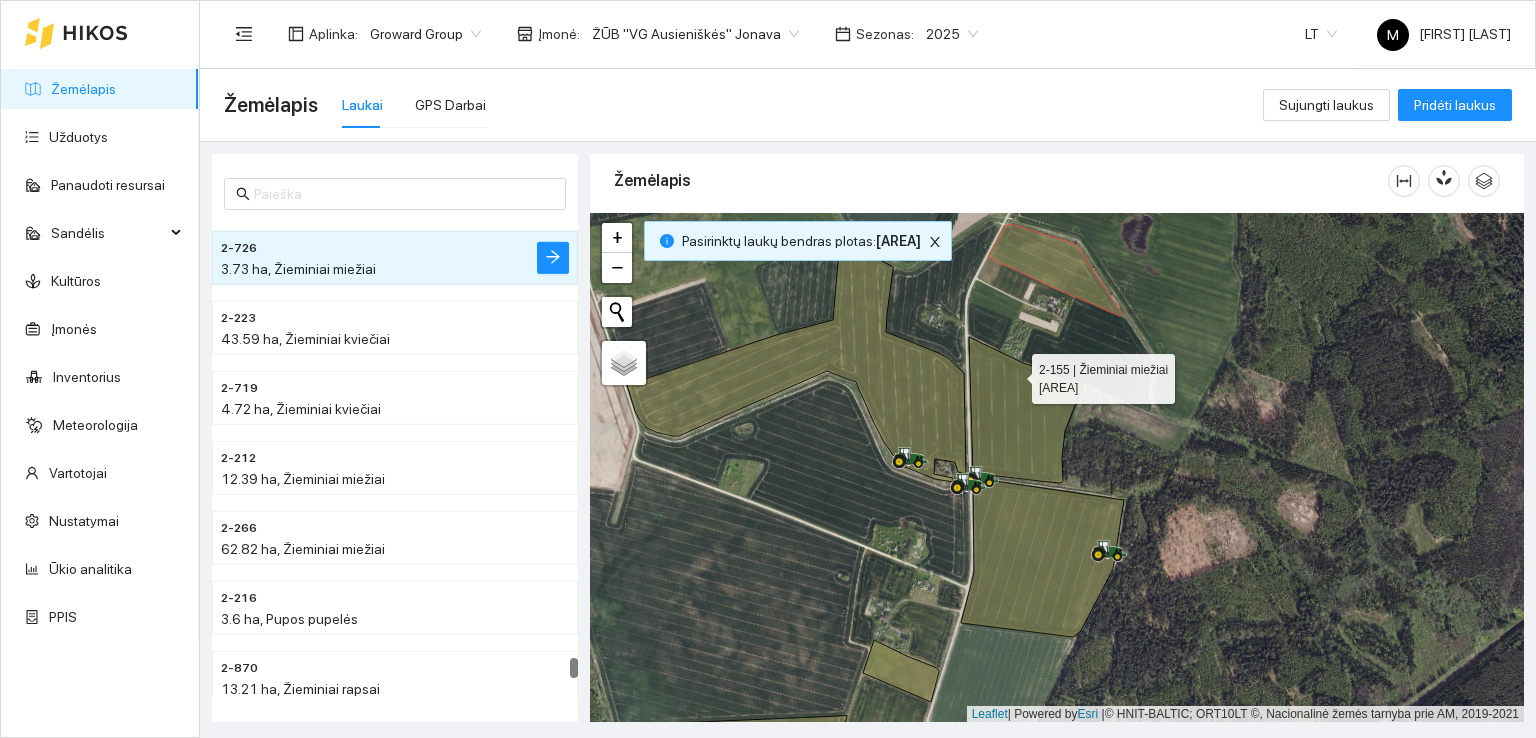 click 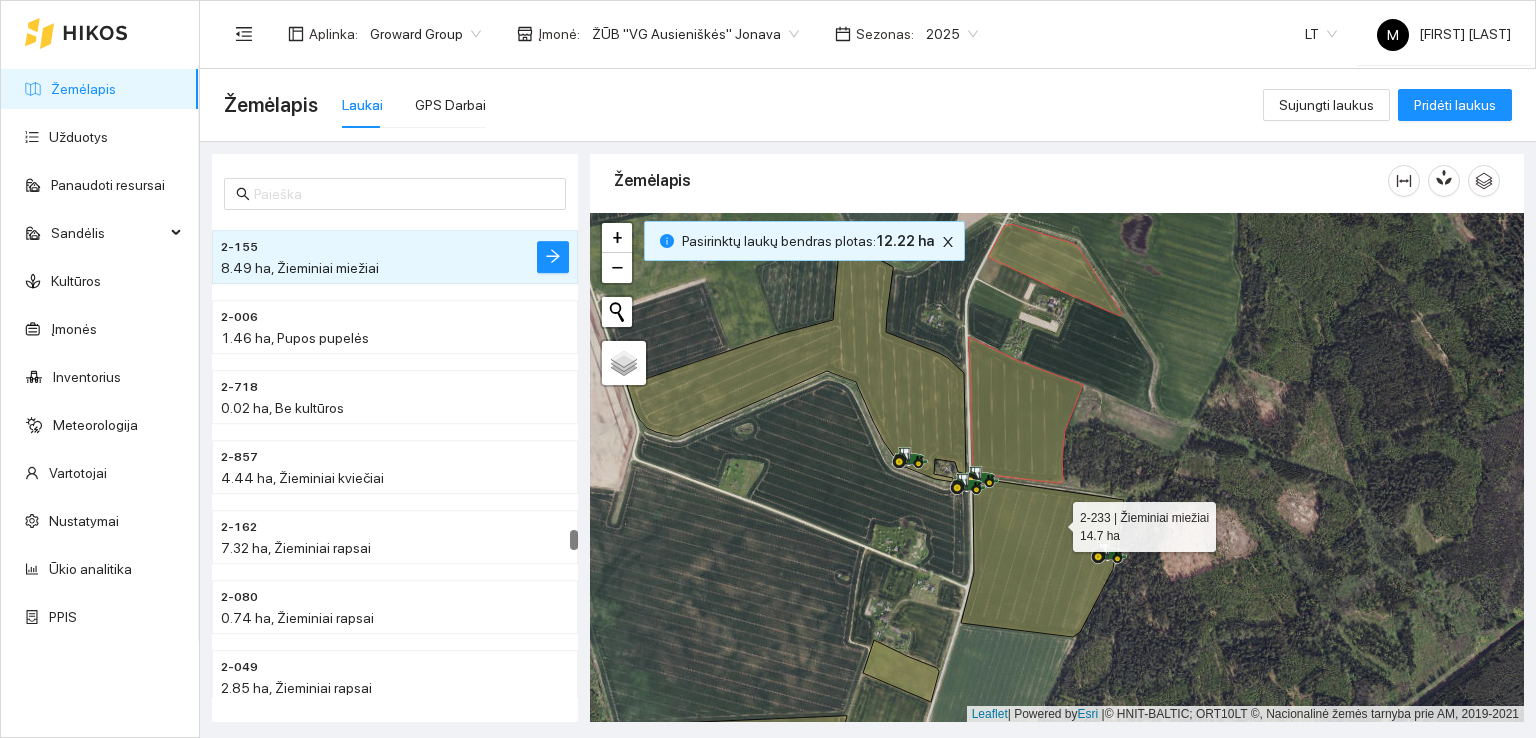 click 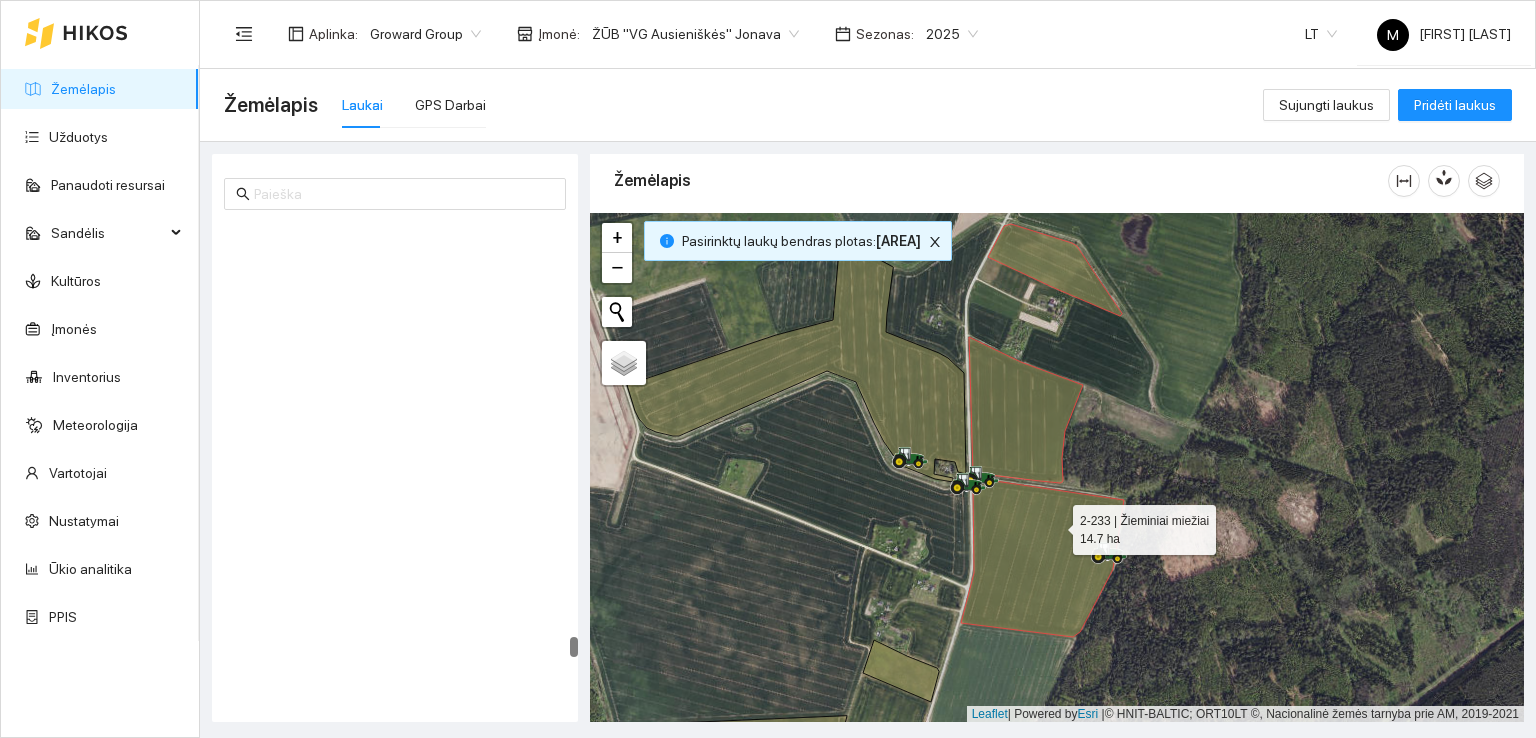 scroll, scrollTop: 10613, scrollLeft: 0, axis: vertical 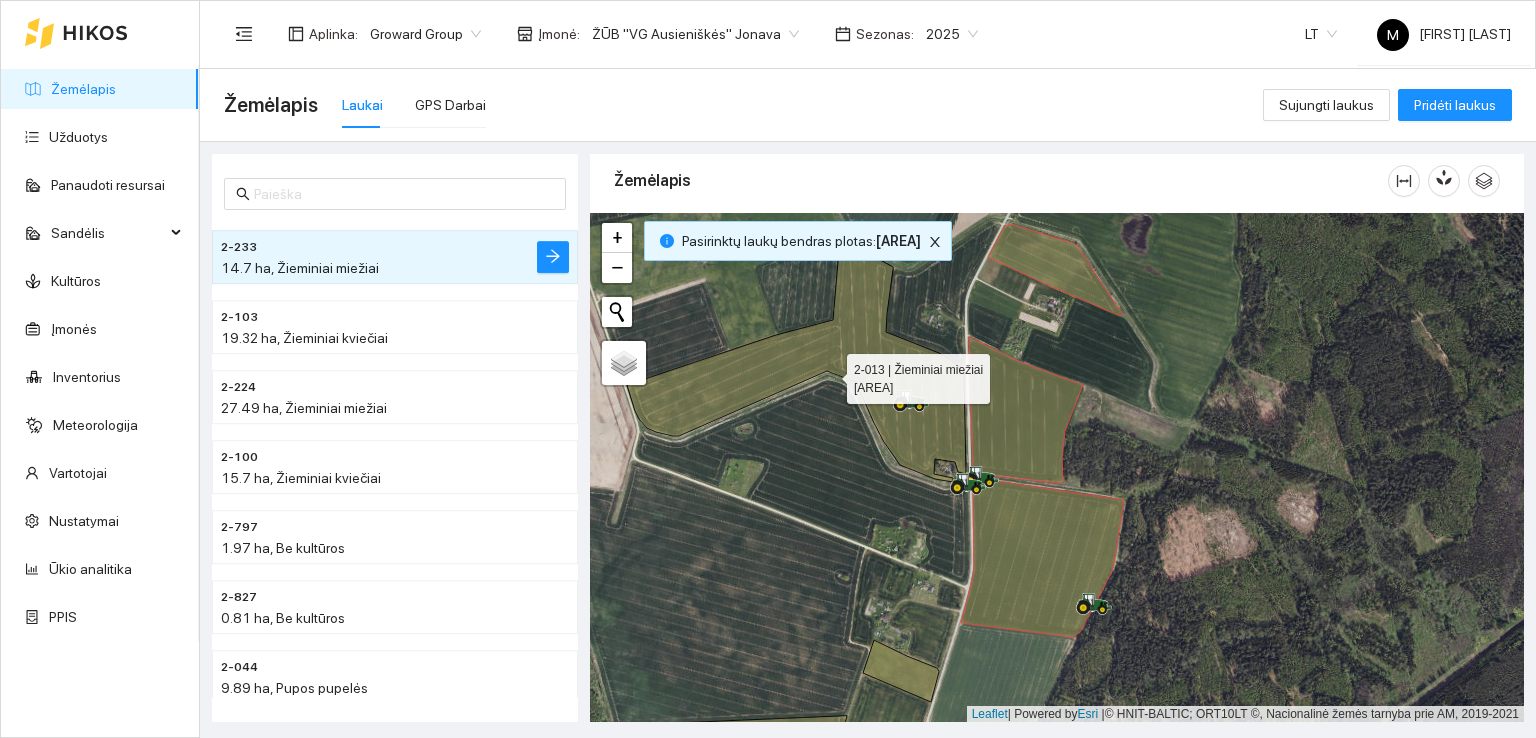 click 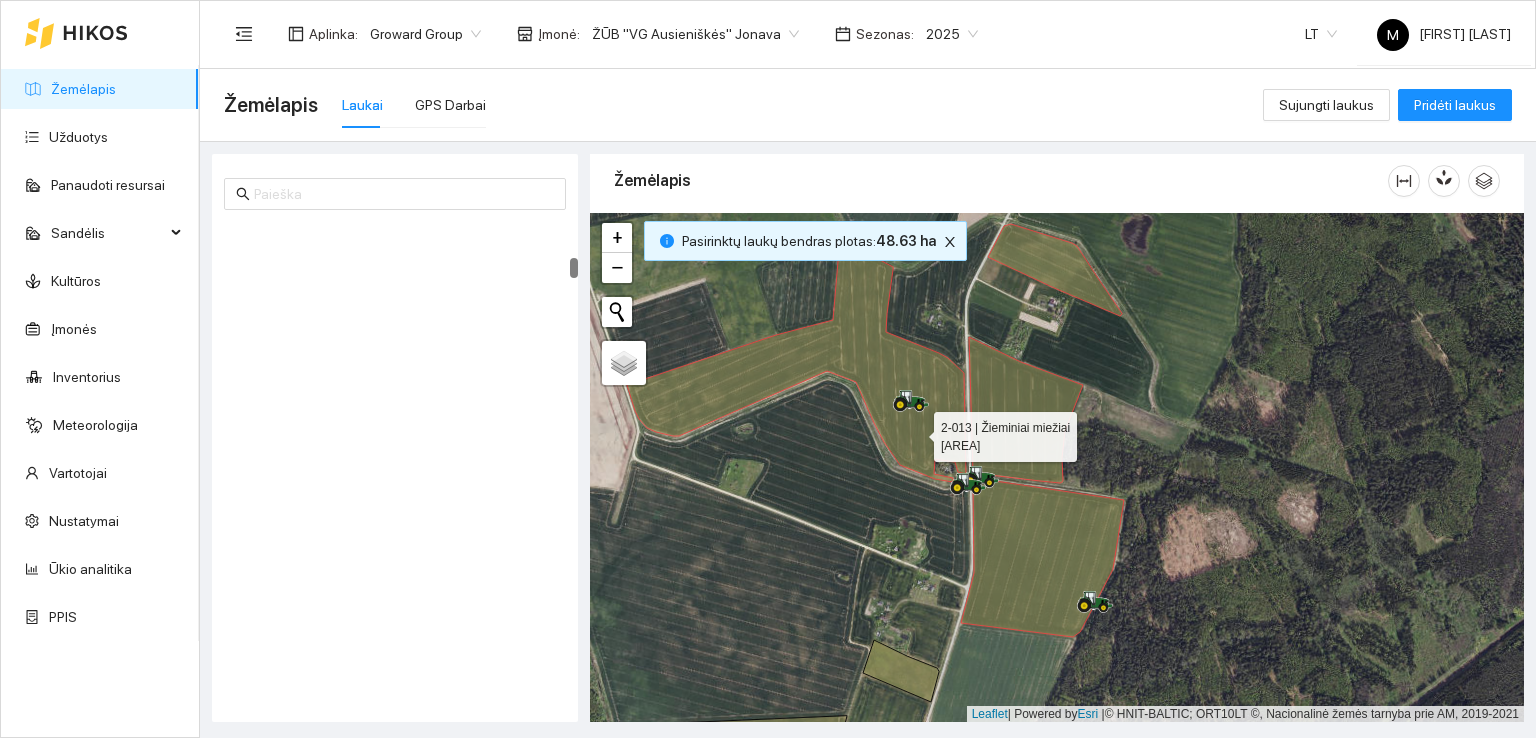 scroll, scrollTop: 909, scrollLeft: 0, axis: vertical 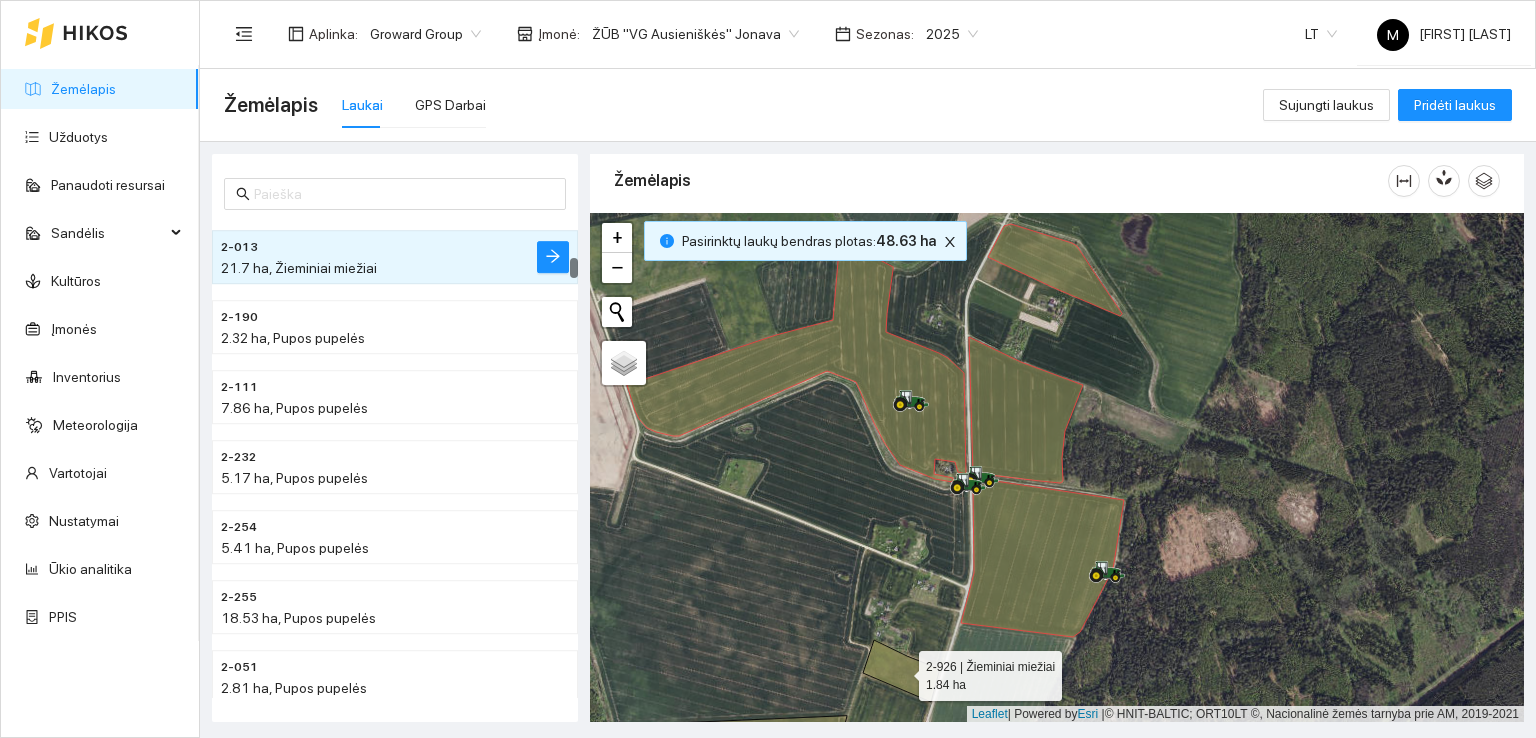 click 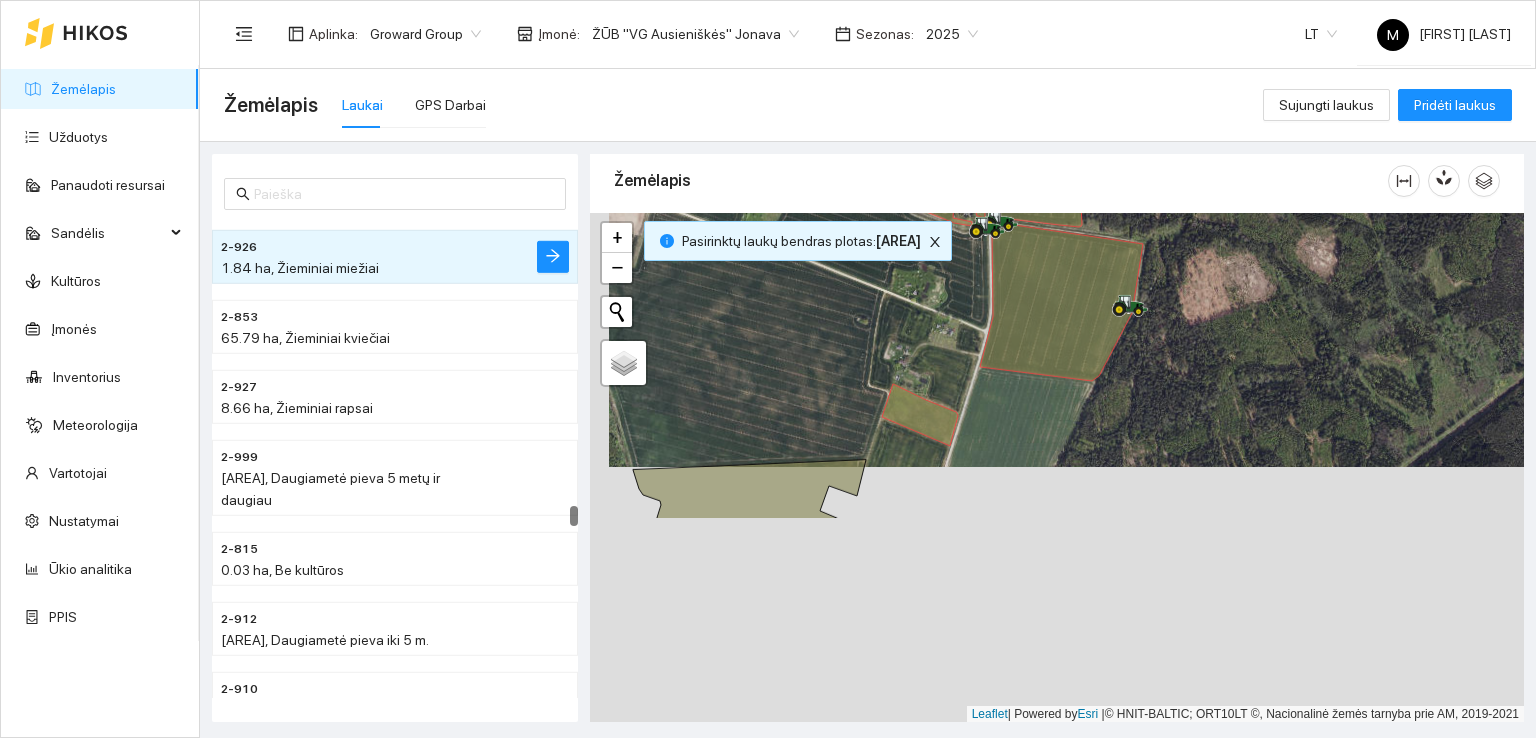 drag, startPoint x: 833, startPoint y: 615, endPoint x: 853, endPoint y: 373, distance: 242.82504 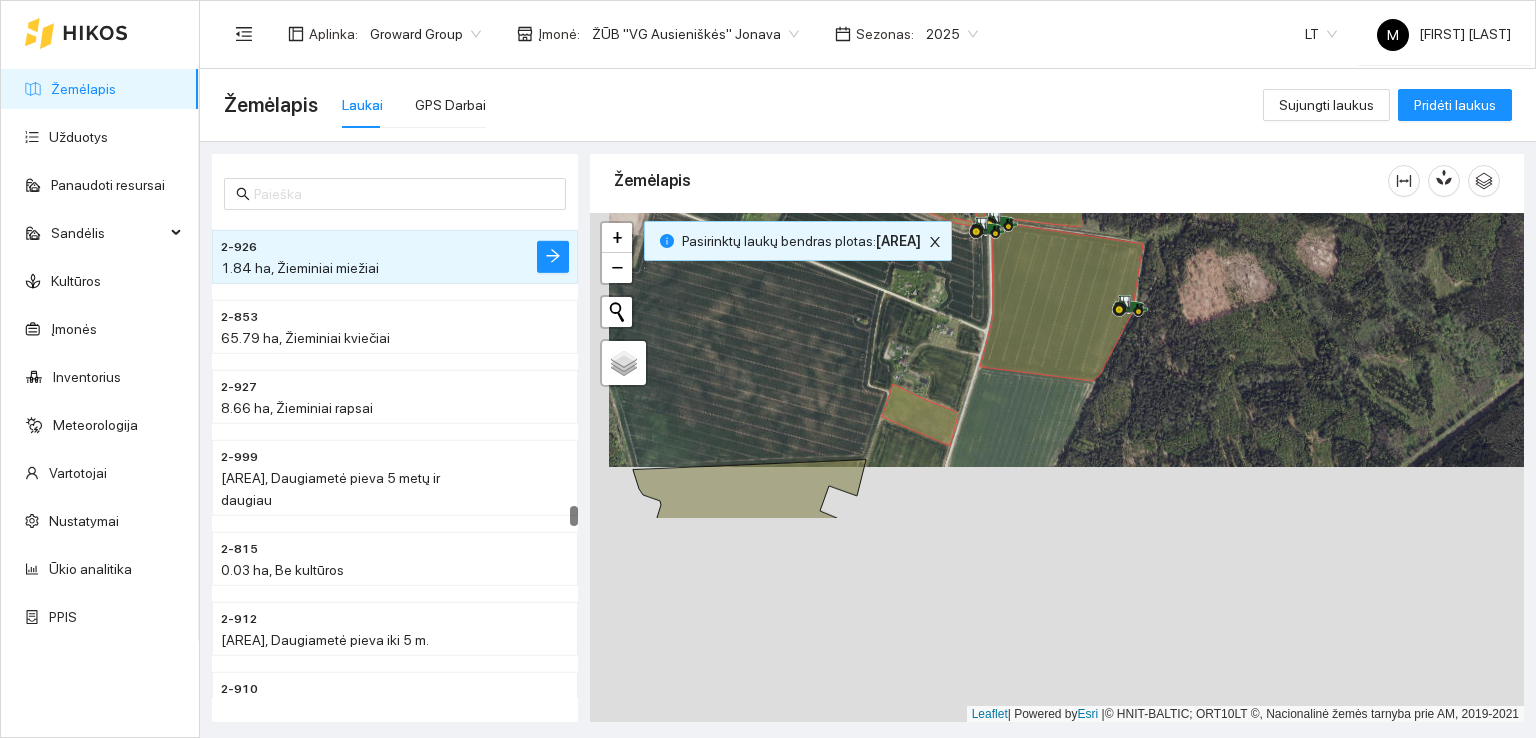 click at bounding box center (1057, 468) 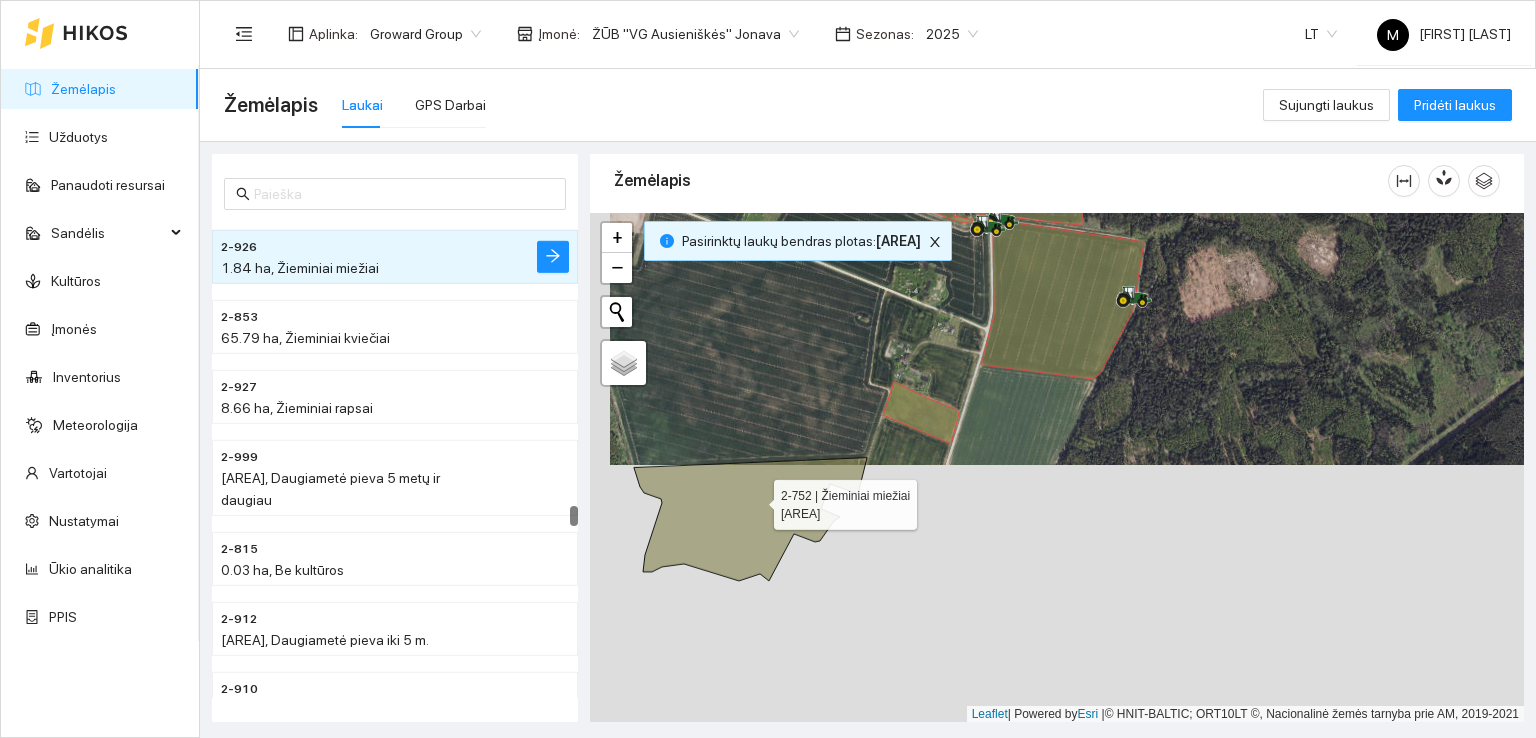 click 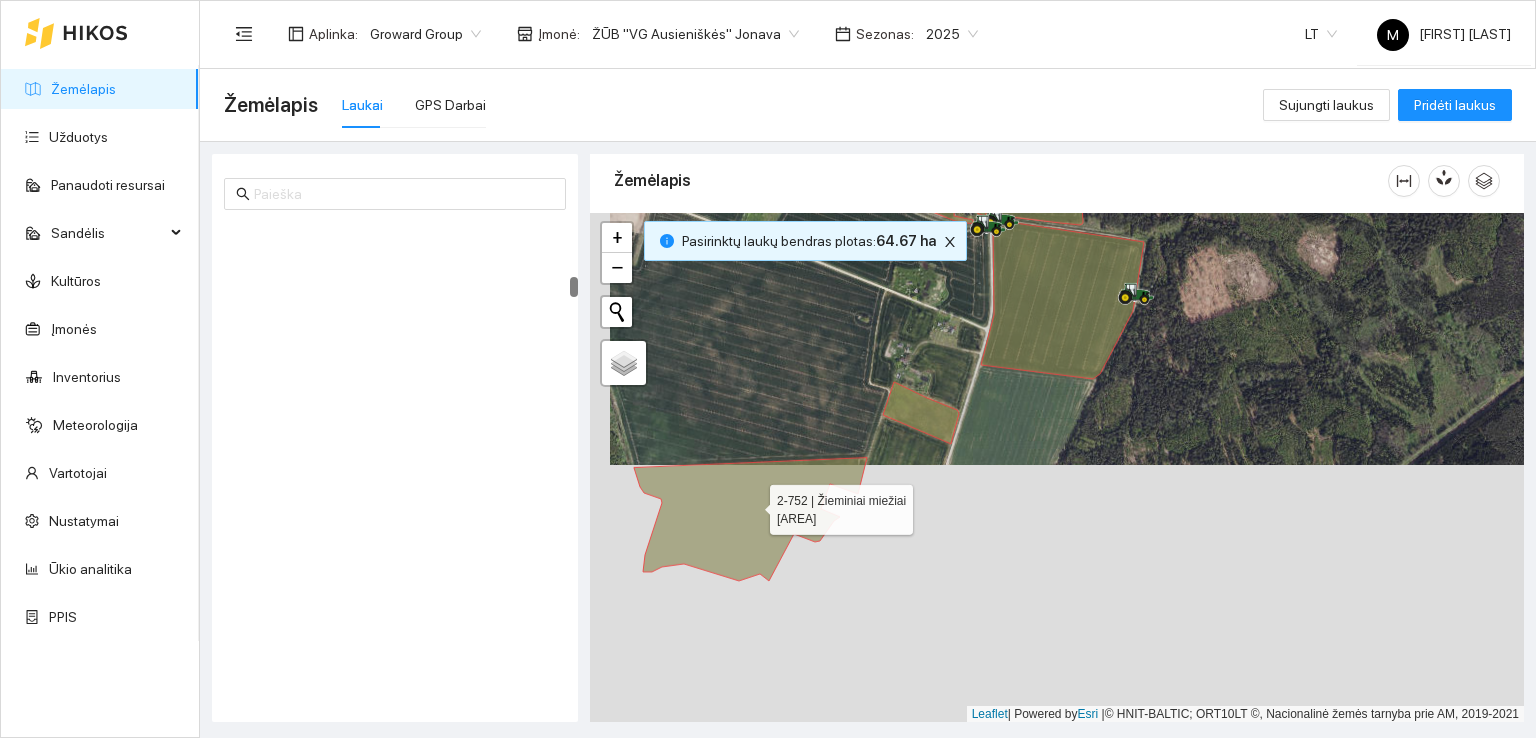scroll, scrollTop: 1399, scrollLeft: 0, axis: vertical 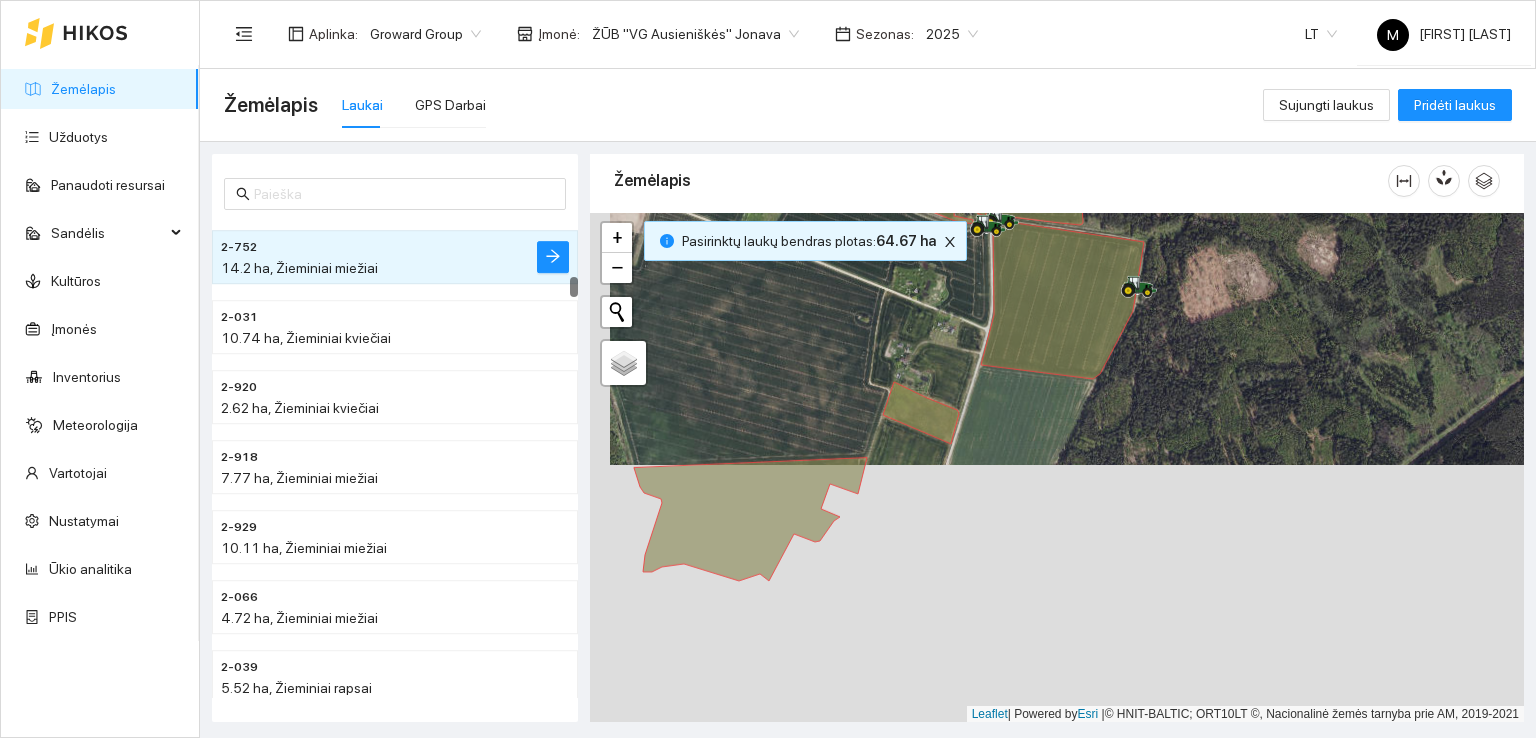 drag, startPoint x: 870, startPoint y: 311, endPoint x: 724, endPoint y: 593, distance: 317.55313 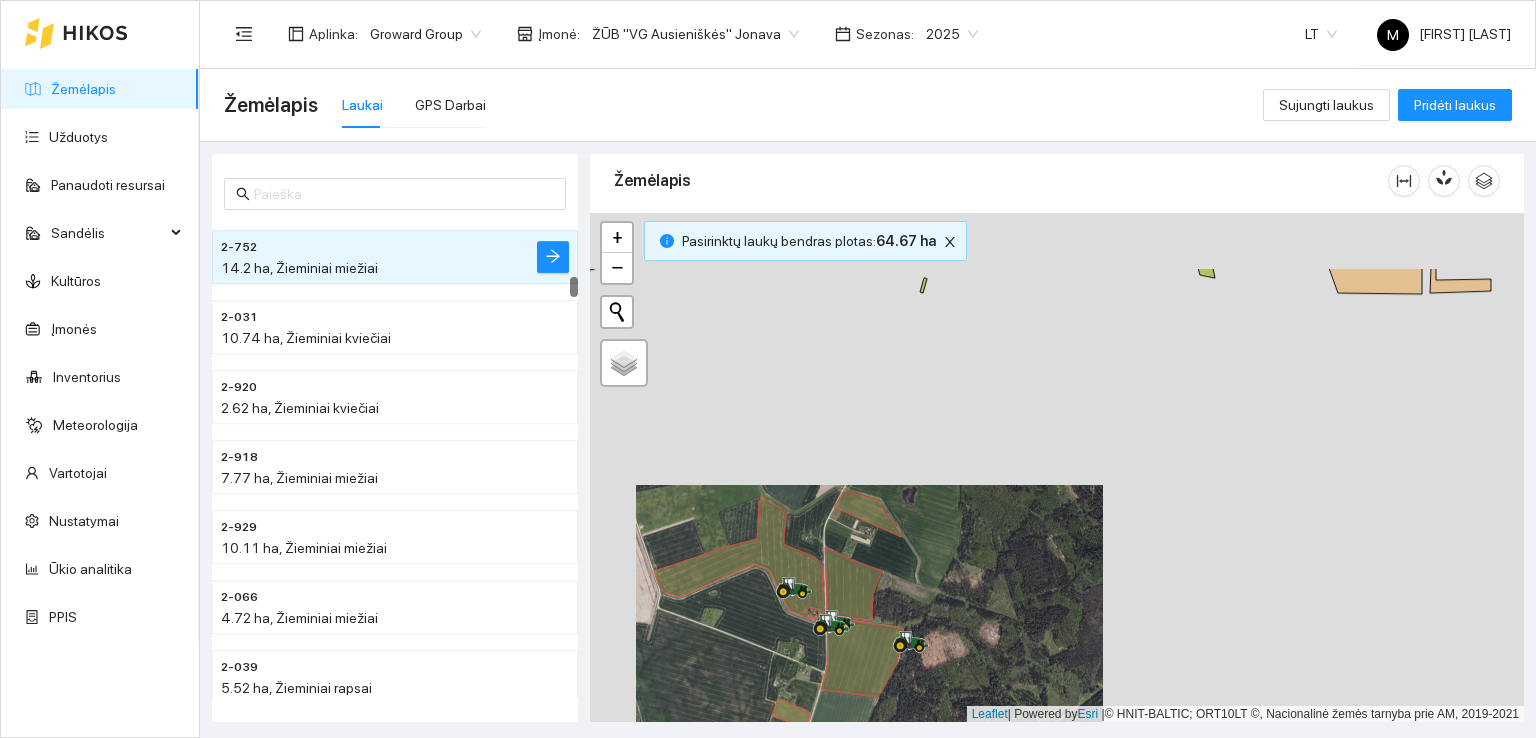 drag, startPoint x: 940, startPoint y: 394, endPoint x: 887, endPoint y: 601, distance: 213.67732 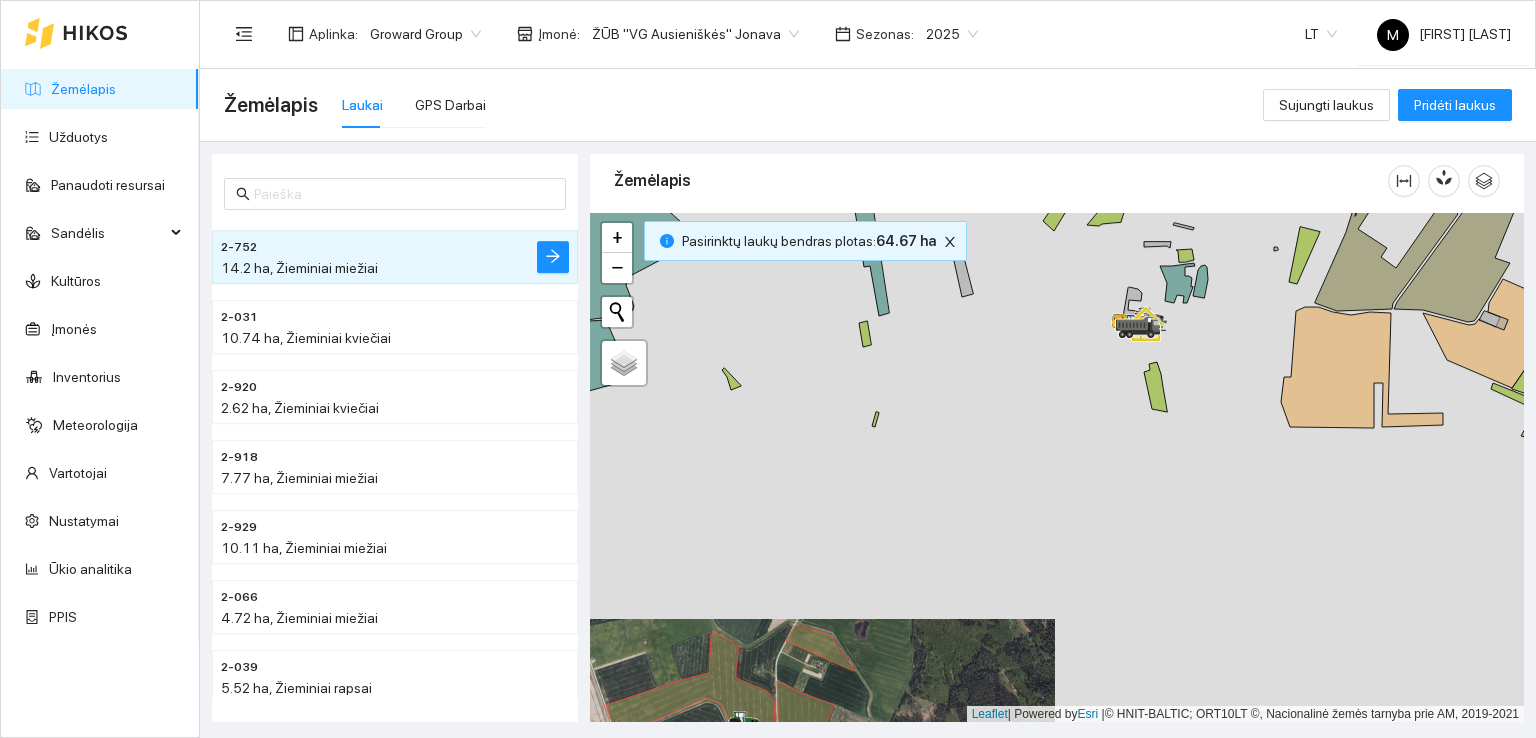 drag, startPoint x: 1061, startPoint y: 423, endPoint x: 860, endPoint y: 567, distance: 247.25897 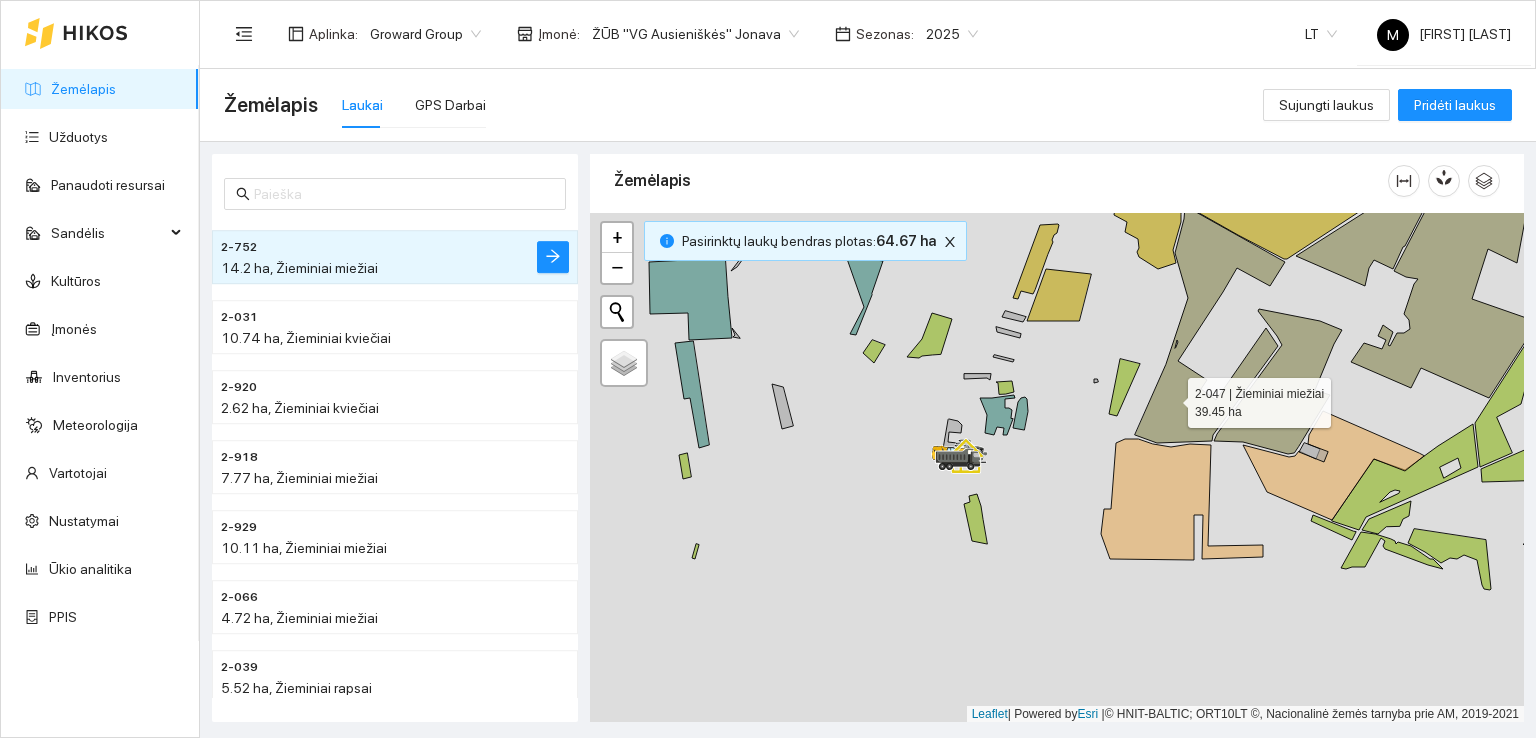 click 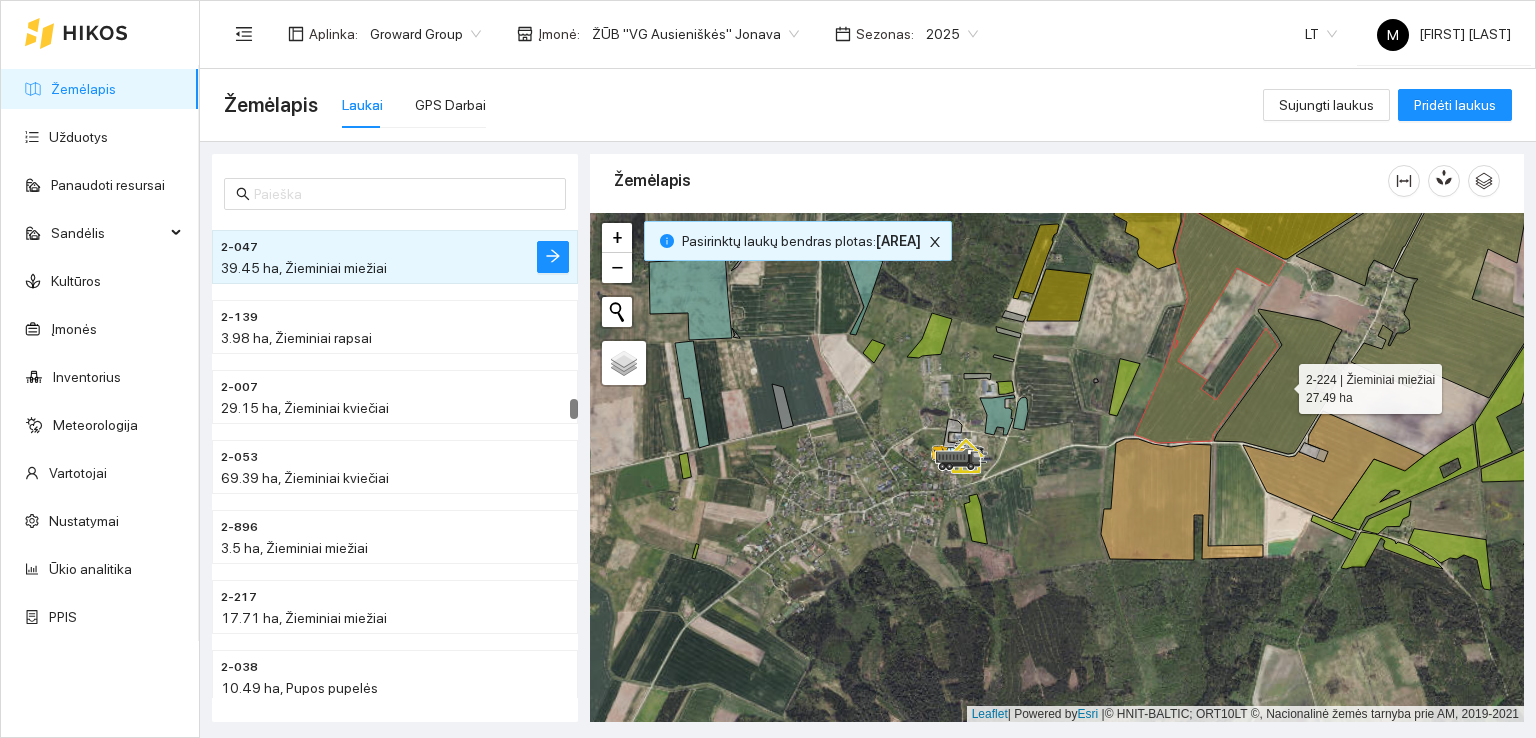 click 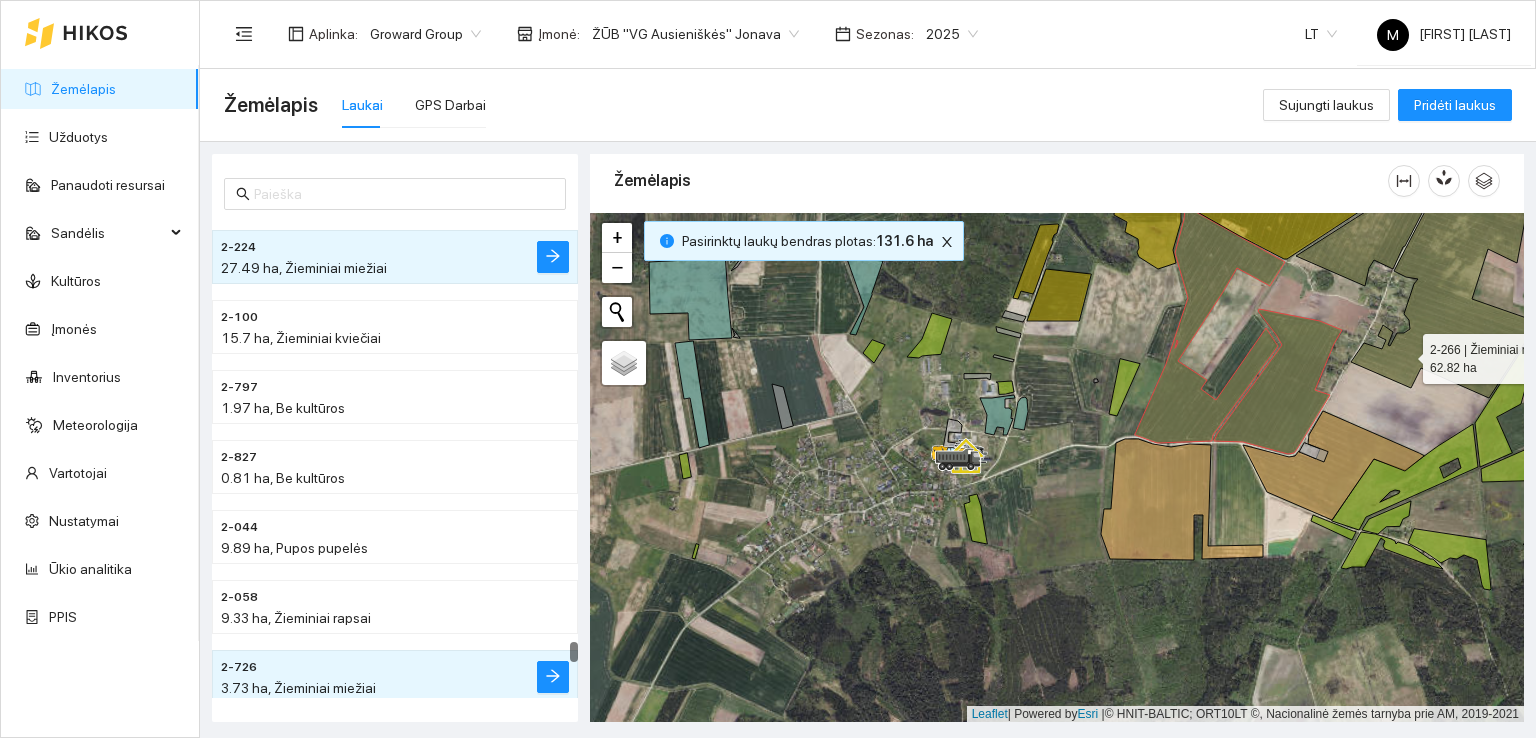 click 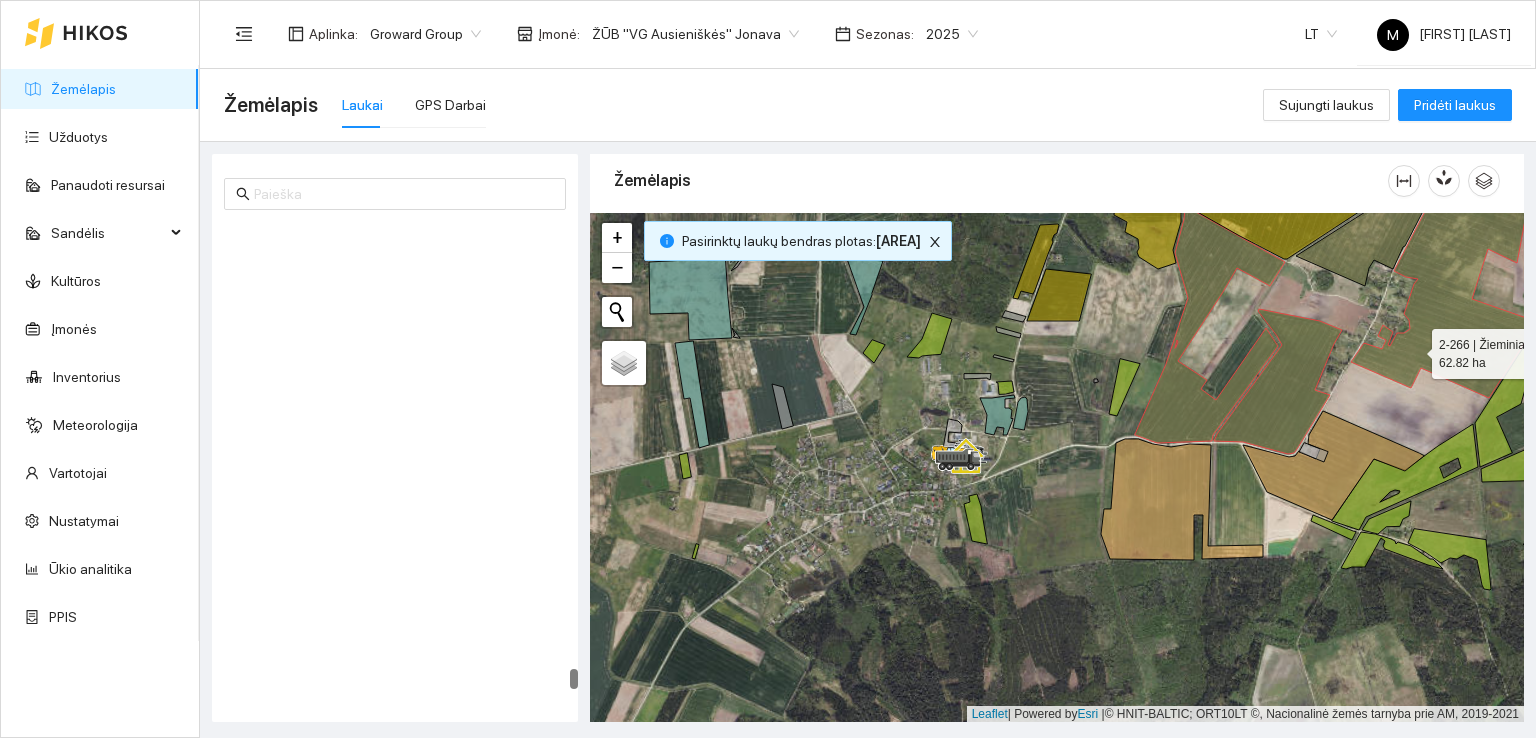 scroll, scrollTop: 11460, scrollLeft: 0, axis: vertical 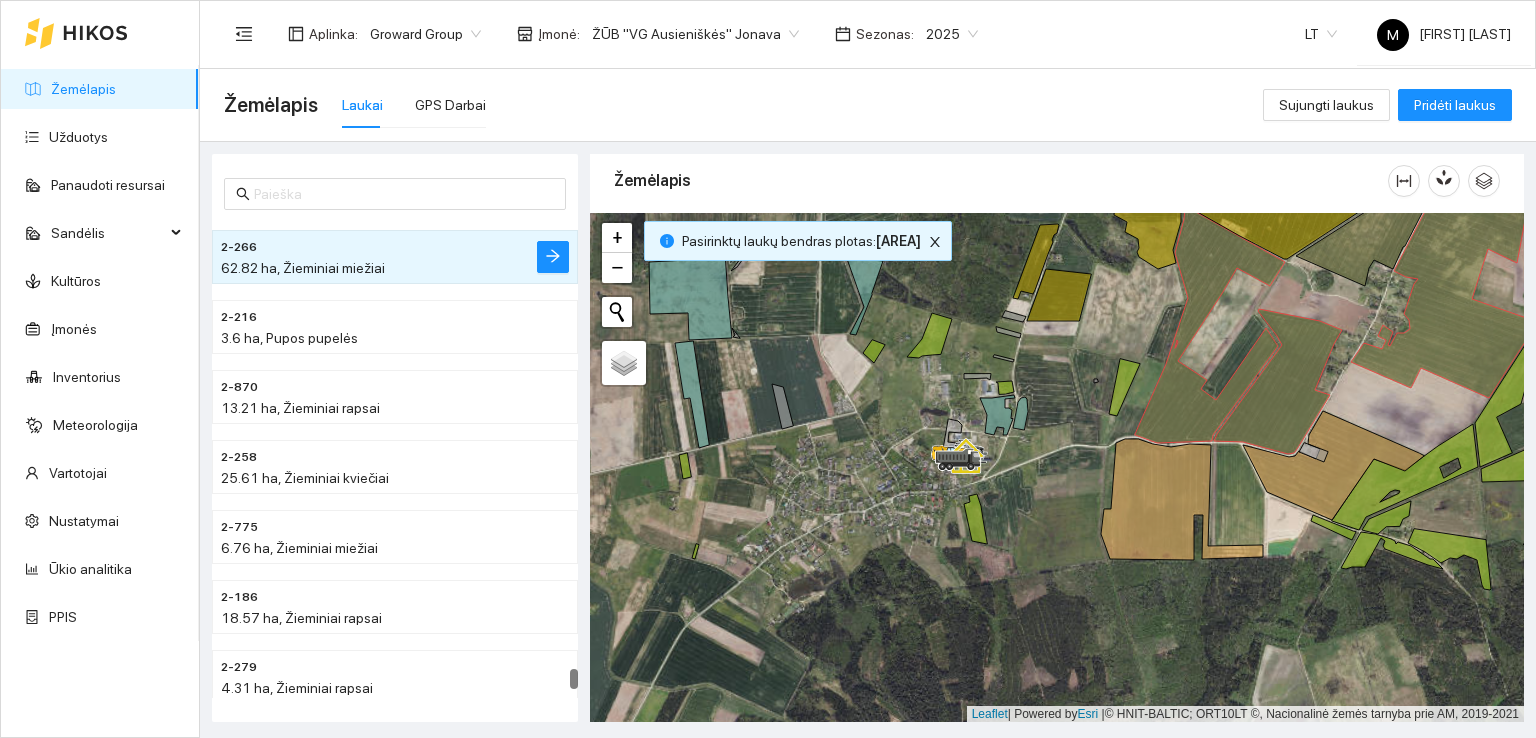 click at bounding box center (1057, 468) 